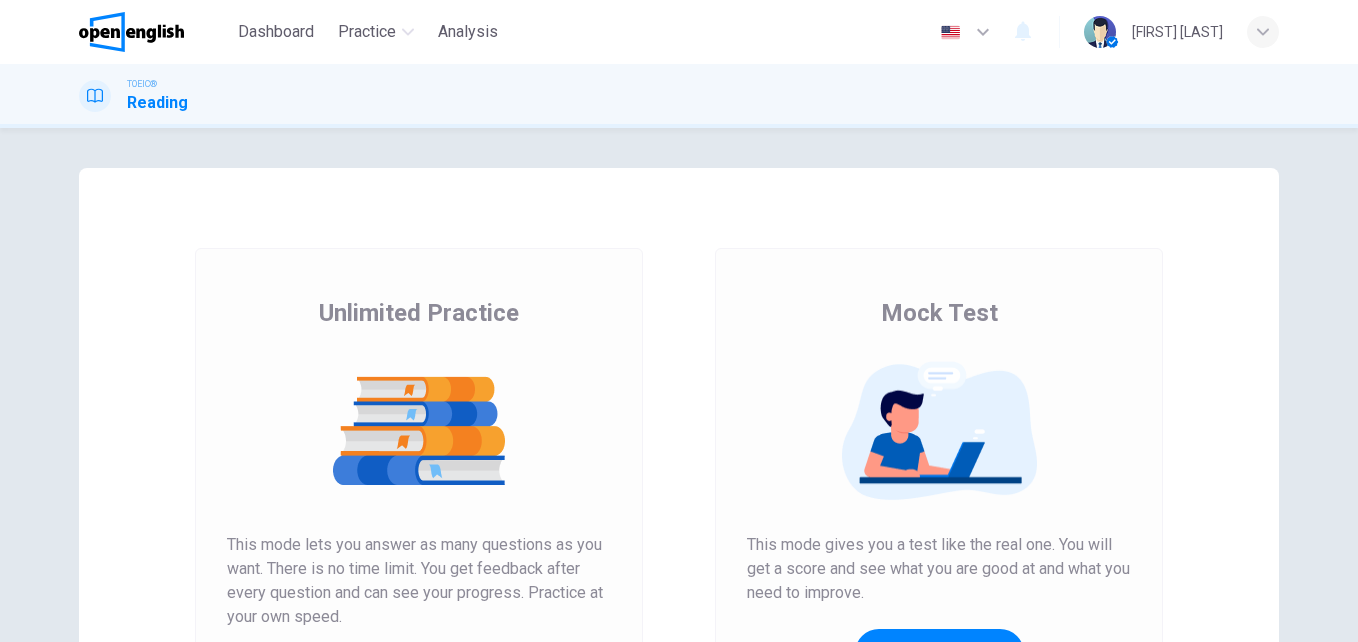 scroll, scrollTop: 0, scrollLeft: 0, axis: both 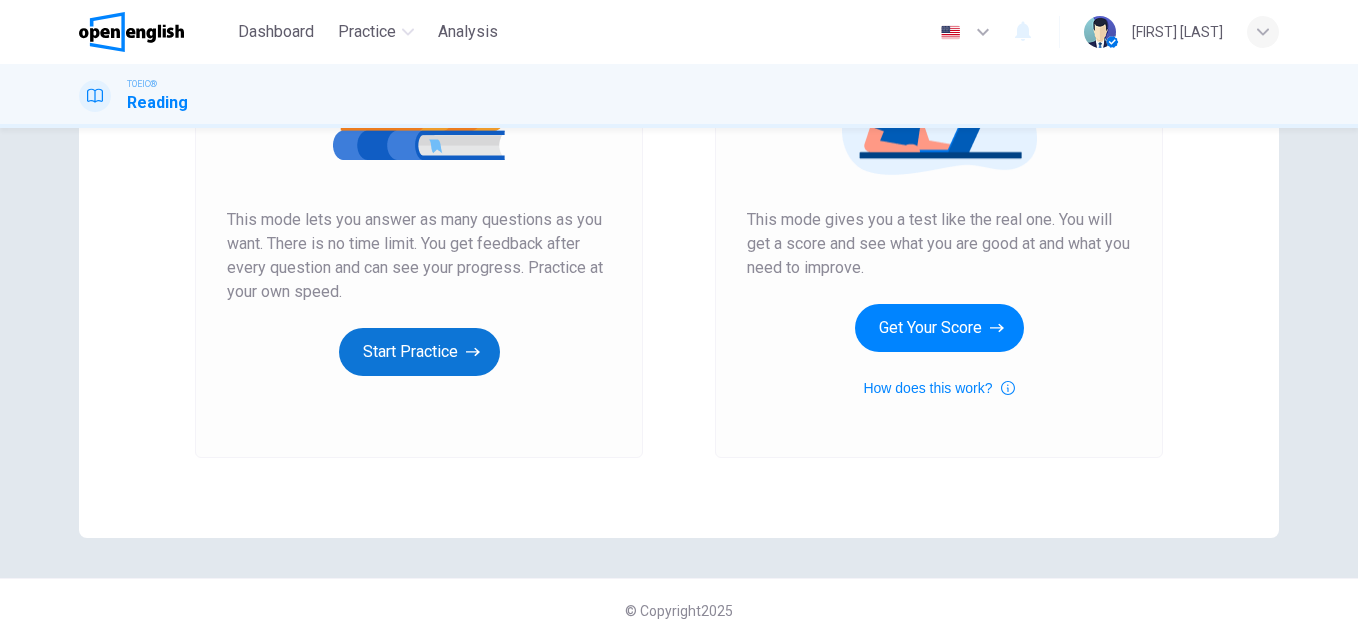 click on "Start Practice" at bounding box center (419, 352) 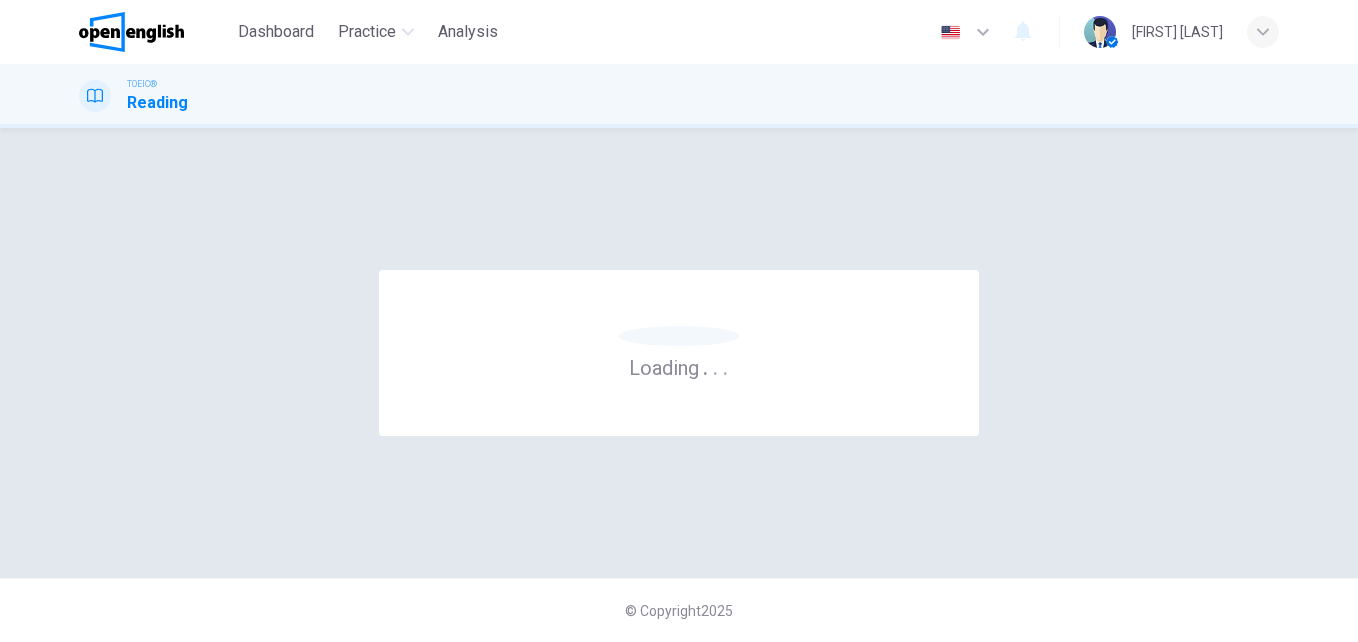 scroll, scrollTop: 0, scrollLeft: 0, axis: both 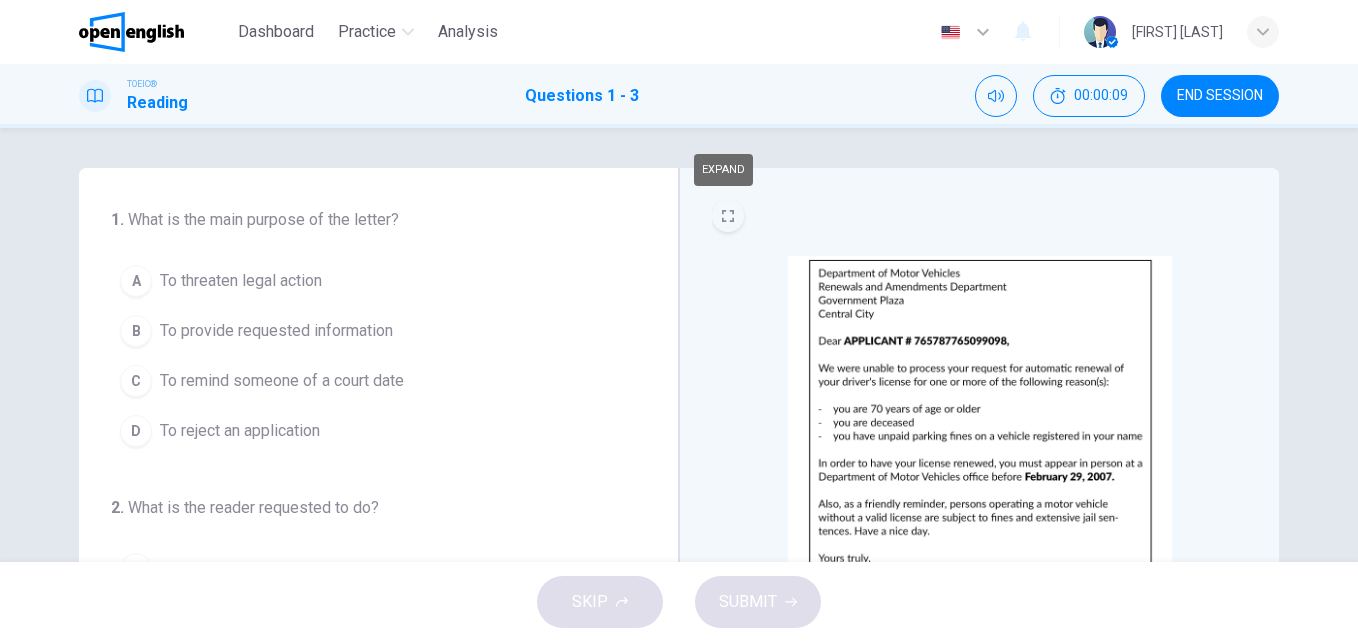 click 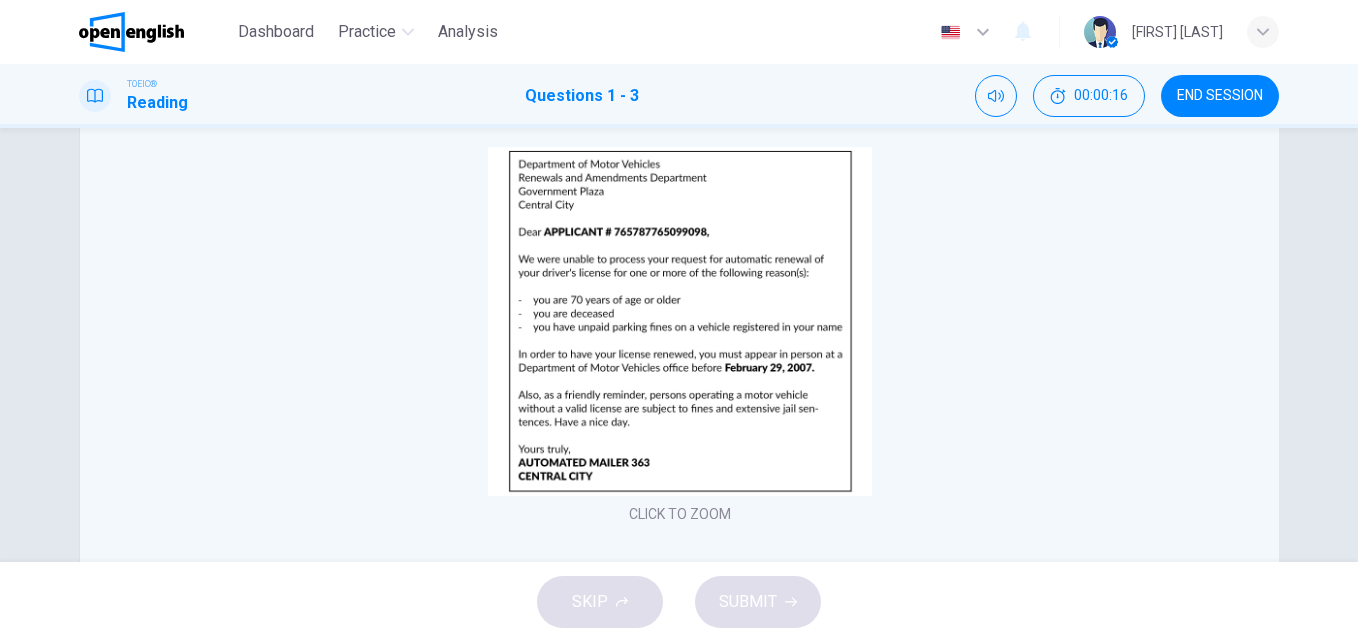 scroll, scrollTop: 105, scrollLeft: 0, axis: vertical 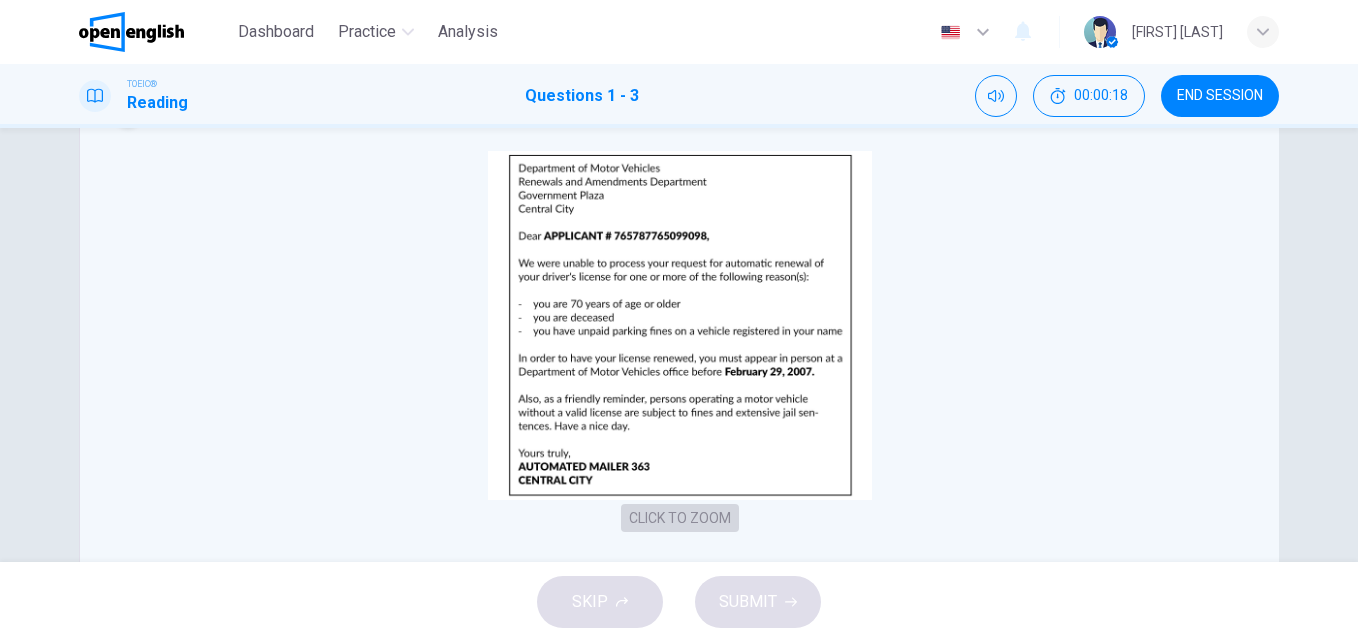 click on "CLICK TO ZOOM" at bounding box center [680, 518] 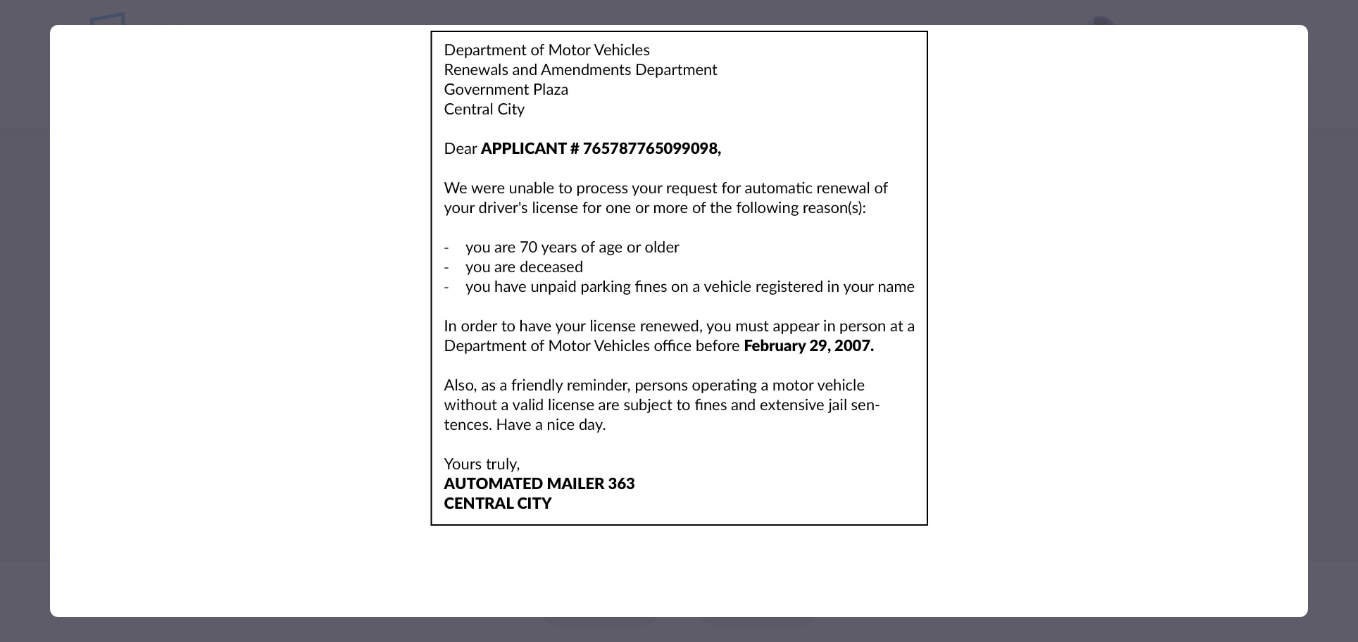 click at bounding box center [679, 278] 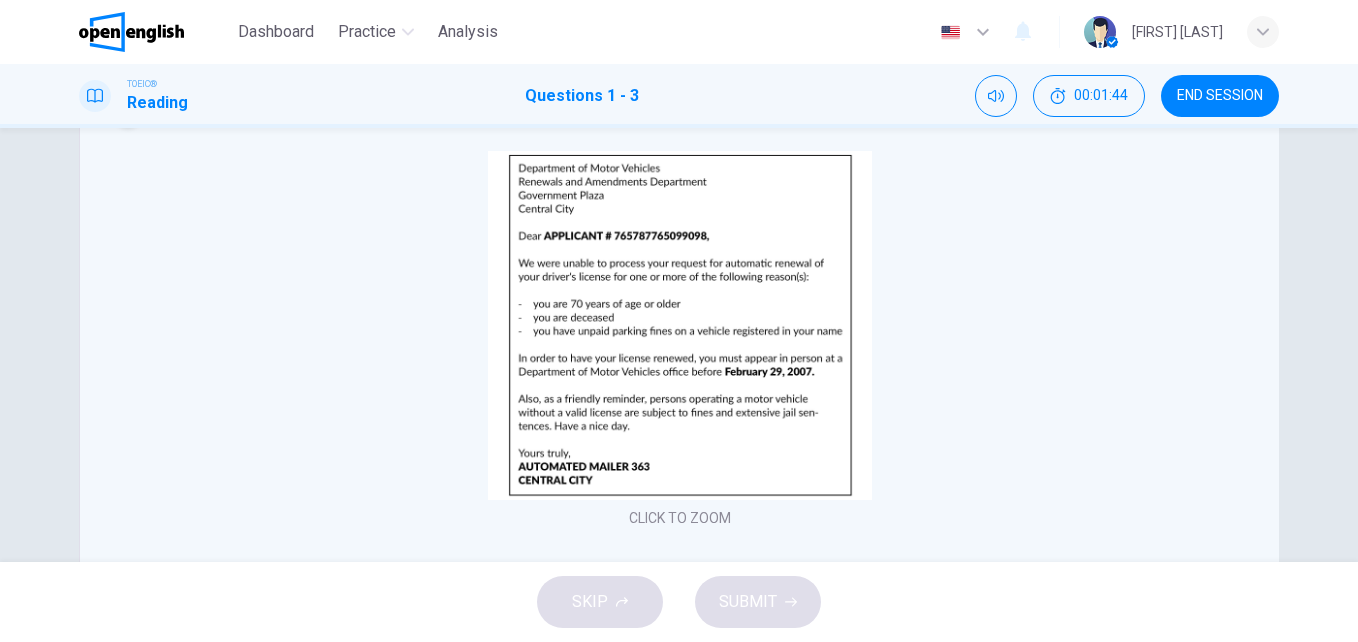 scroll, scrollTop: 0, scrollLeft: 0, axis: both 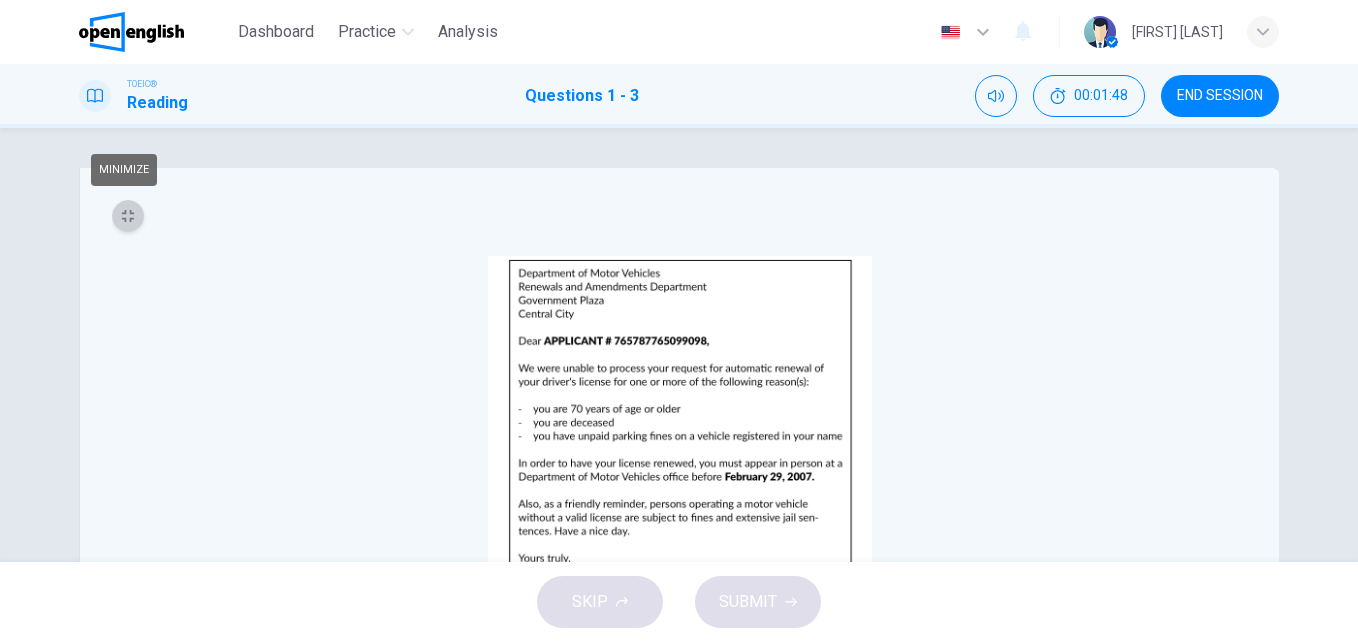 click at bounding box center [128, 216] 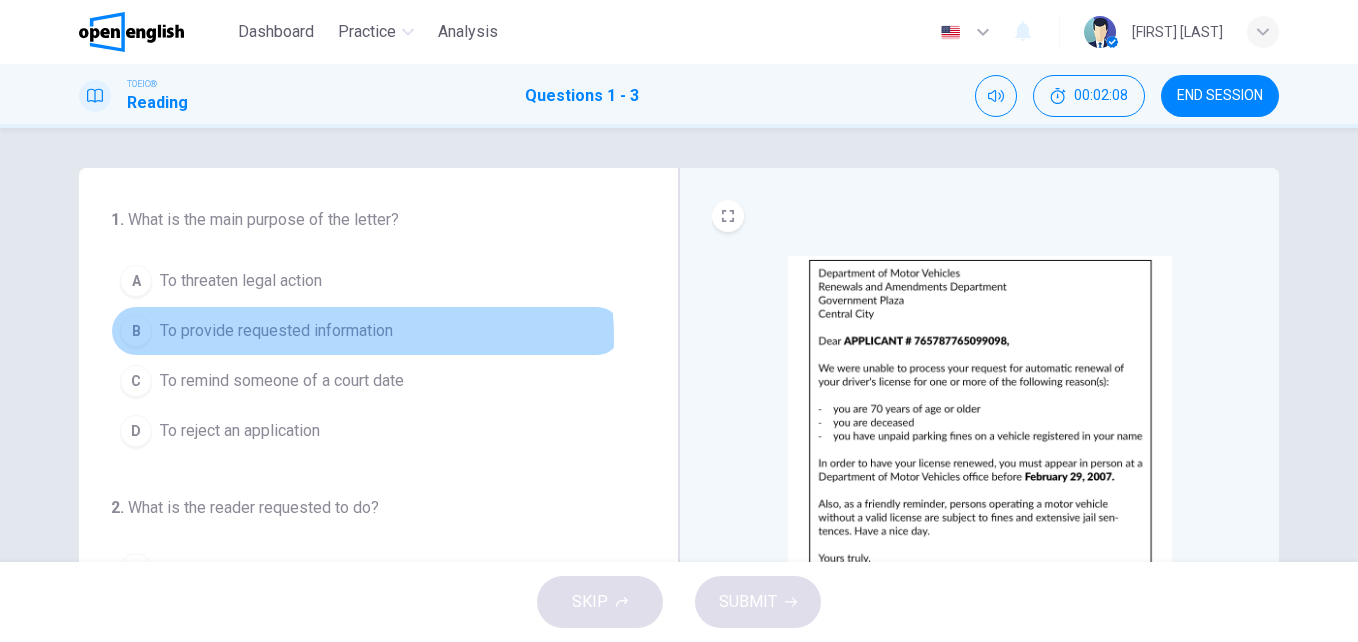 click on "To provide requested information" at bounding box center (276, 331) 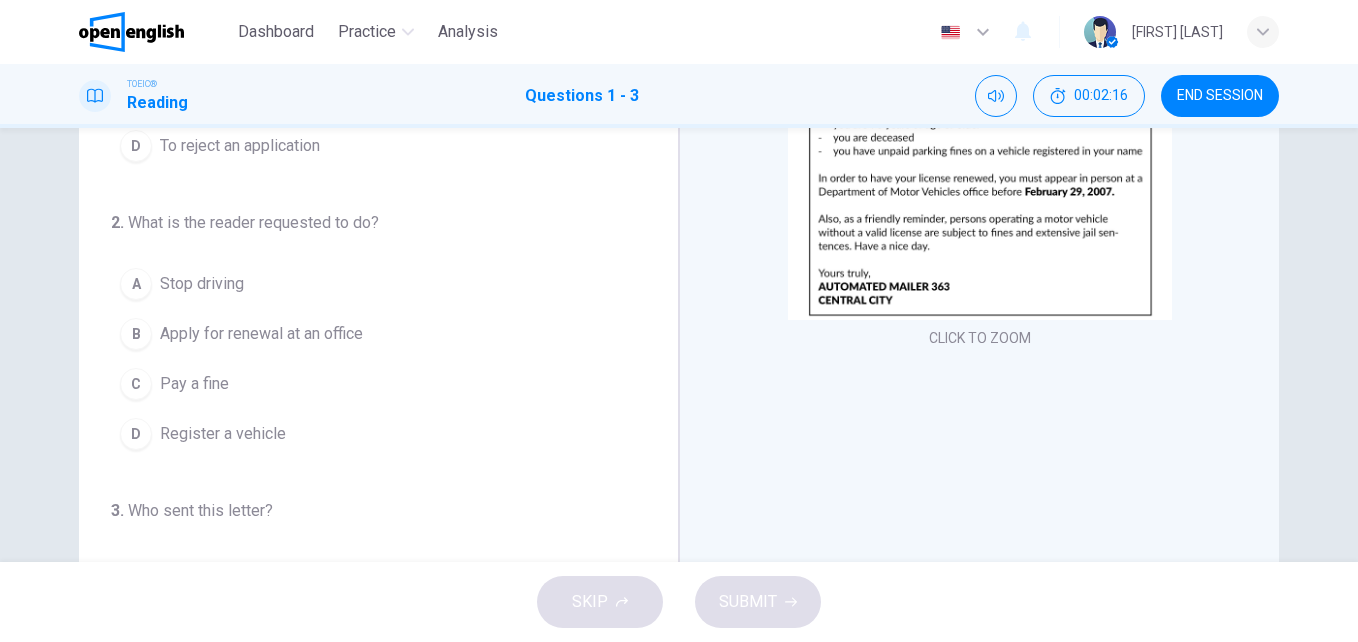 scroll, scrollTop: 289, scrollLeft: 0, axis: vertical 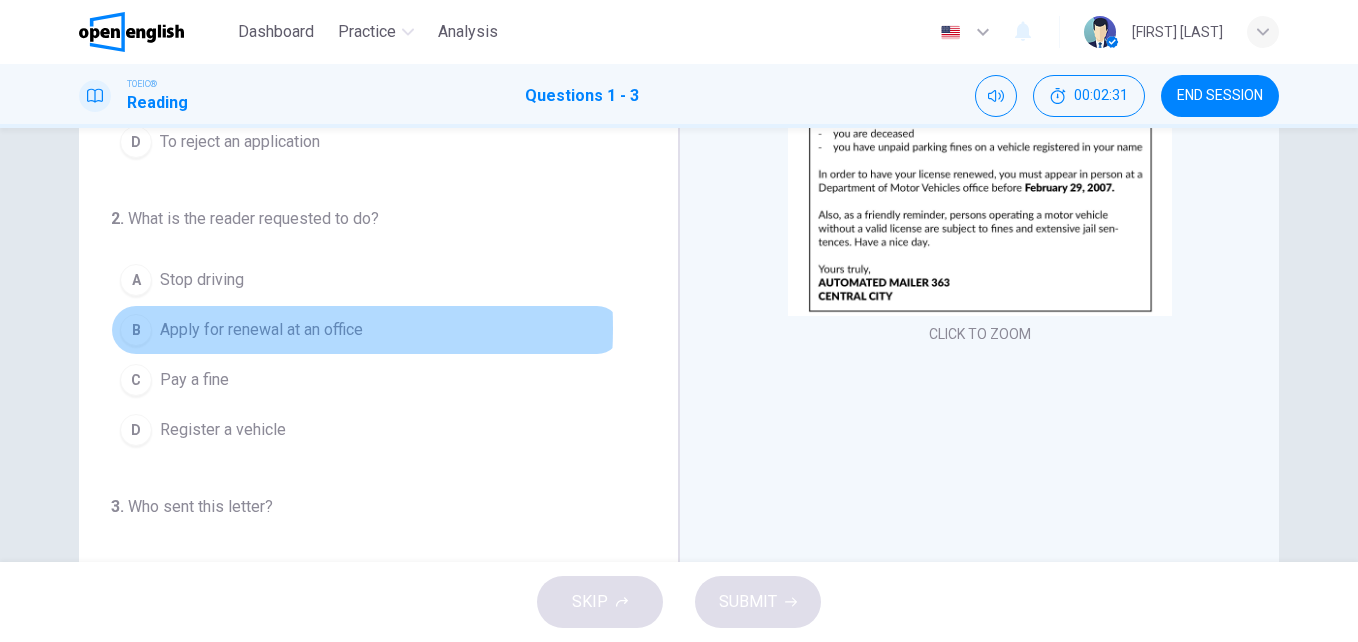 click on "Apply for renewal at an office" at bounding box center (261, 330) 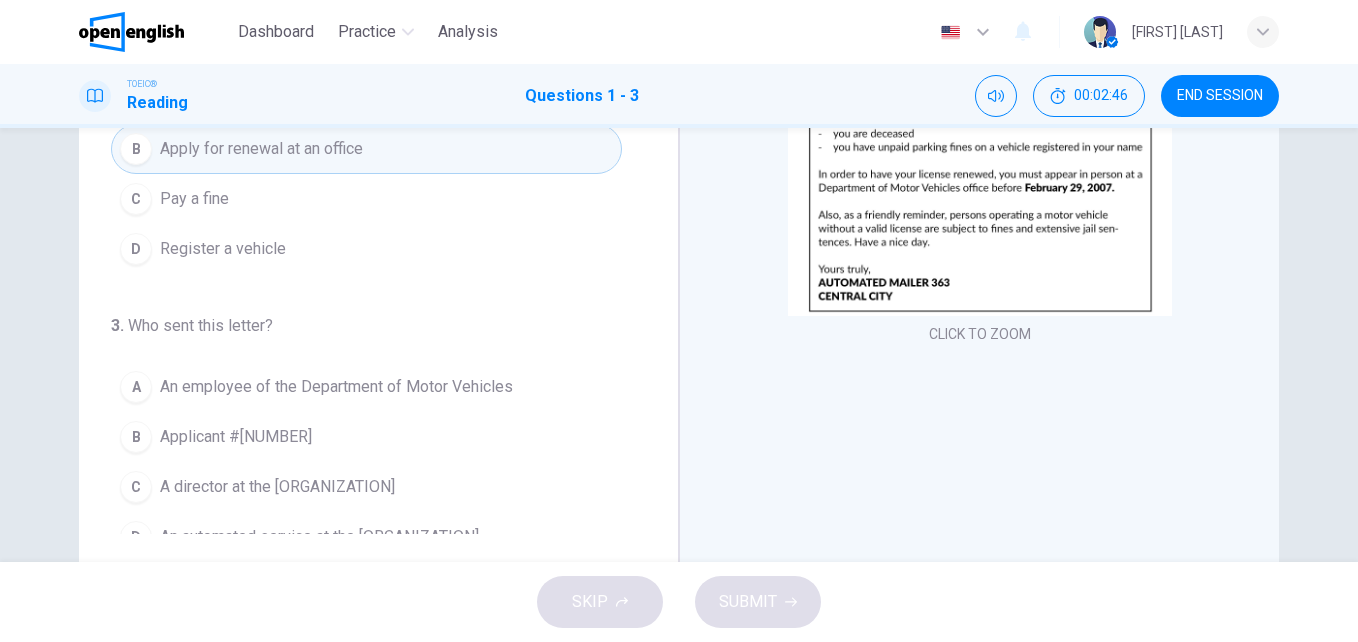 scroll, scrollTop: 209, scrollLeft: 0, axis: vertical 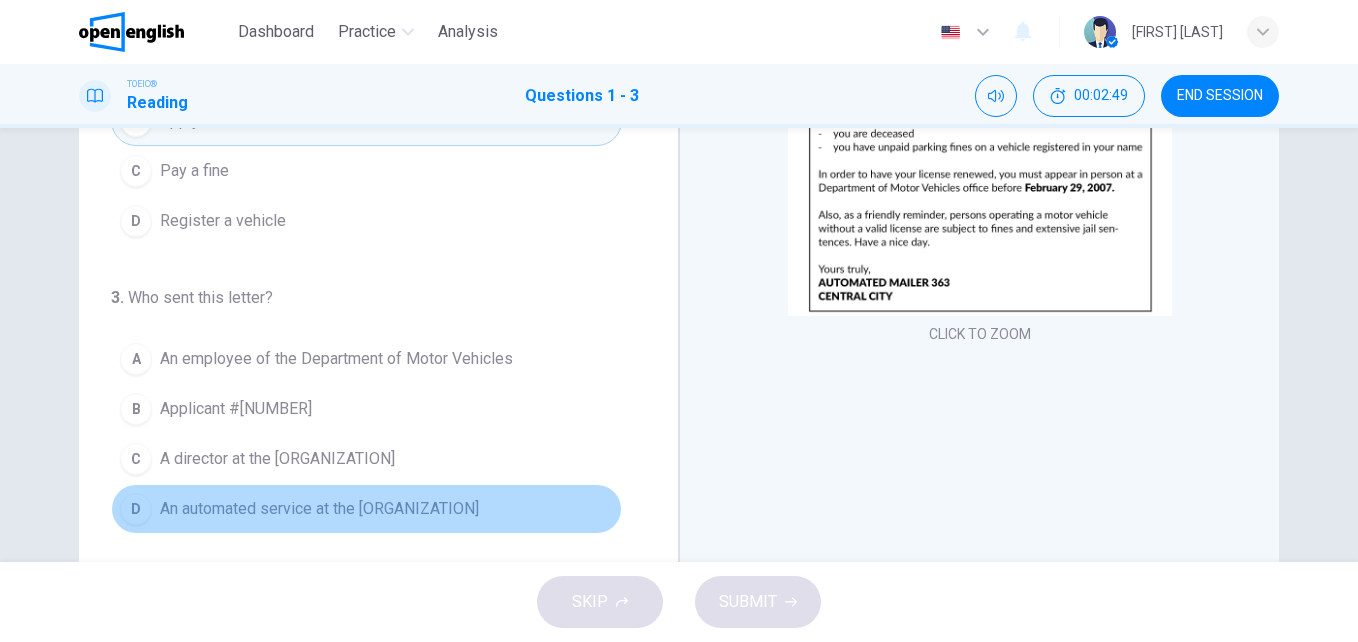 click on "An automated service at the [ORGANIZATION]" at bounding box center (319, 509) 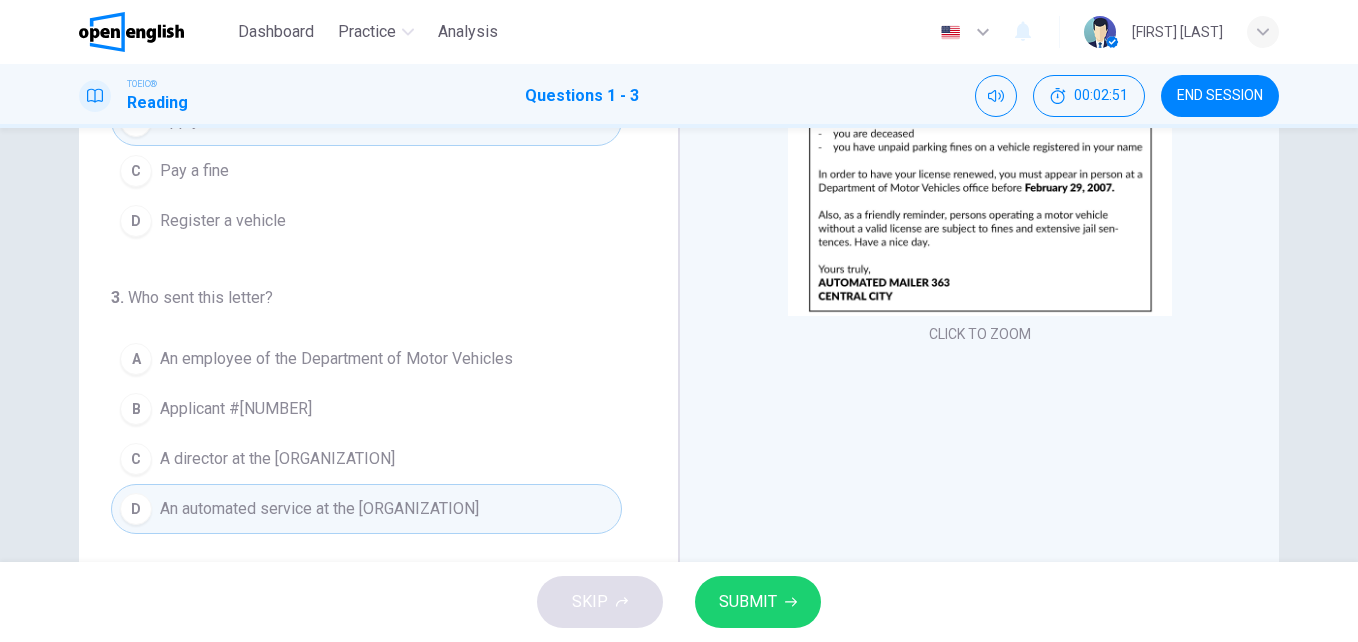 click on "SUBMIT" at bounding box center (748, 602) 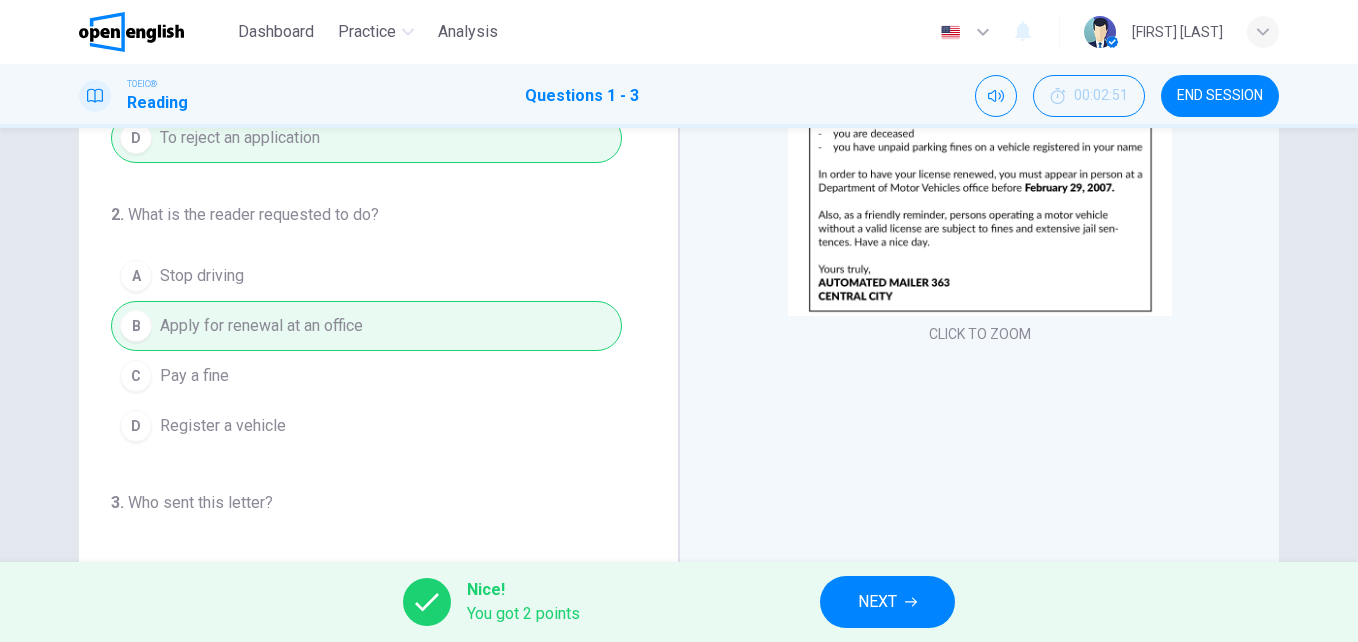 scroll, scrollTop: 0, scrollLeft: 0, axis: both 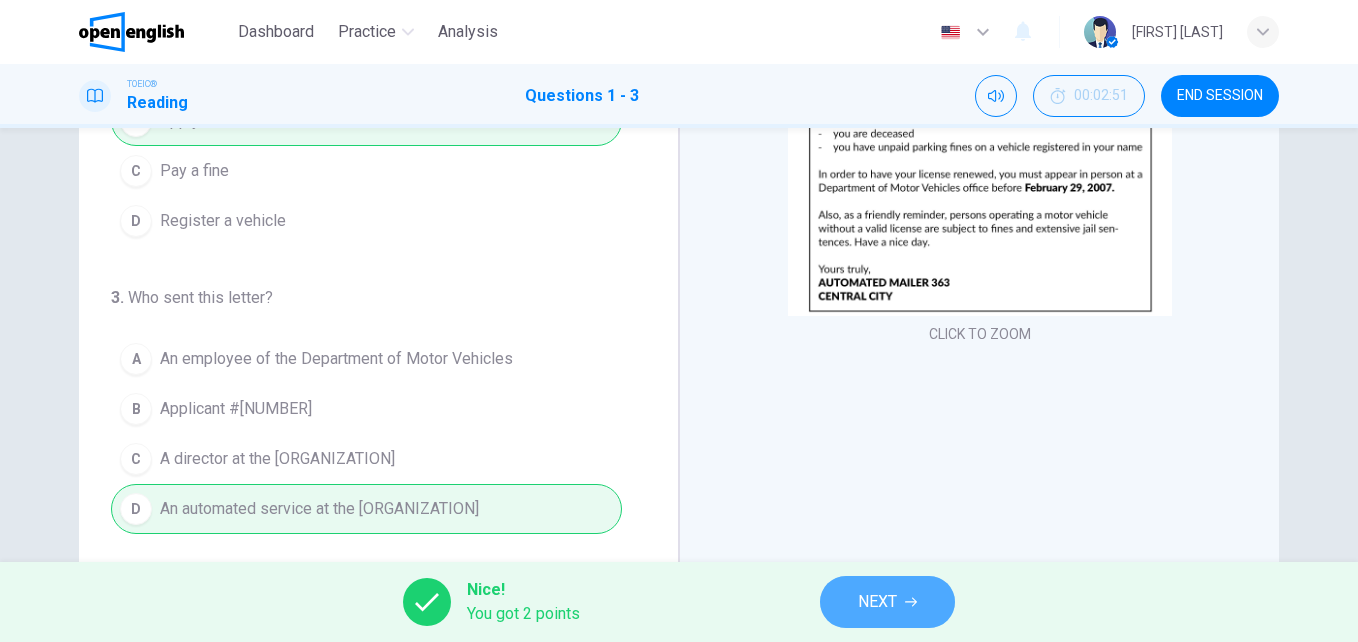 click on "NEXT" at bounding box center (877, 602) 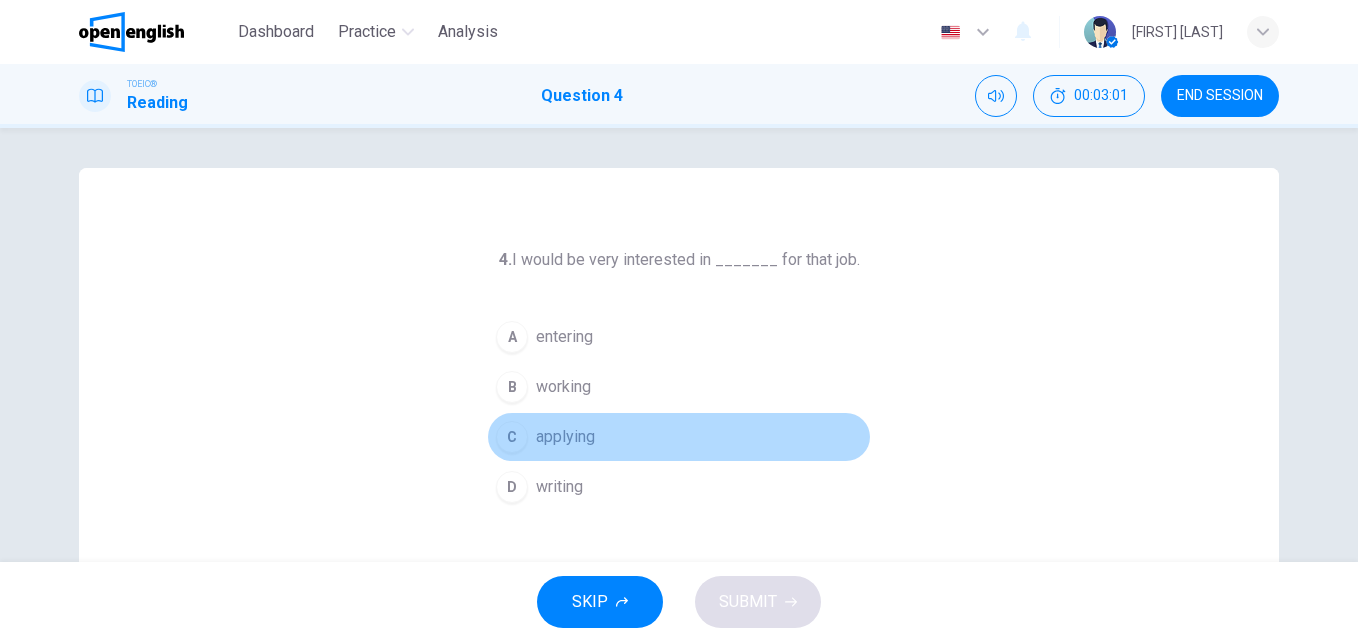 click on "applying" at bounding box center [565, 437] 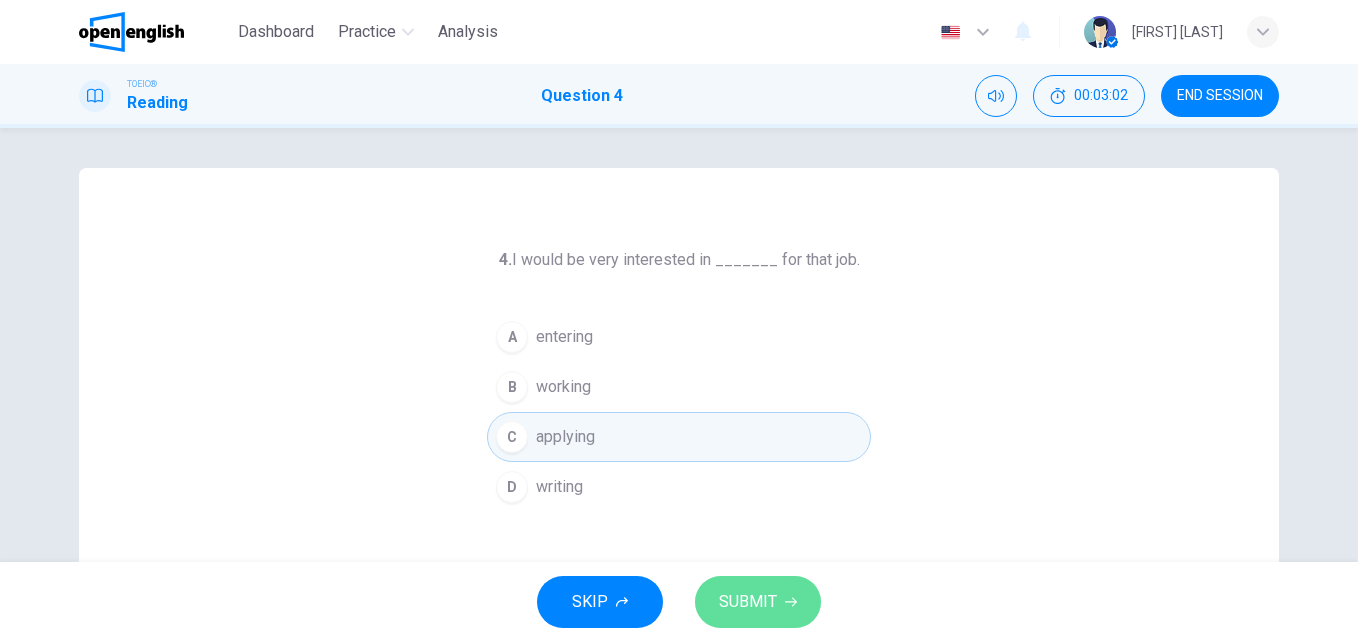 click on "SUBMIT" at bounding box center [748, 602] 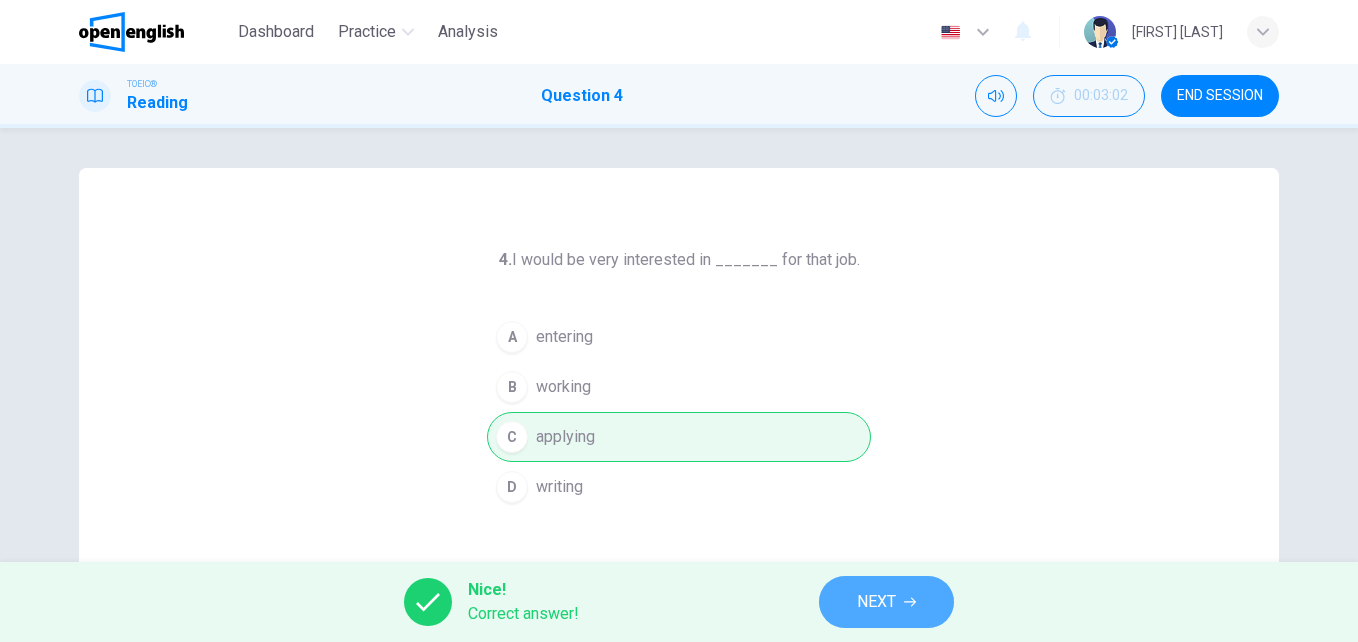 click on "NEXT" at bounding box center [886, 602] 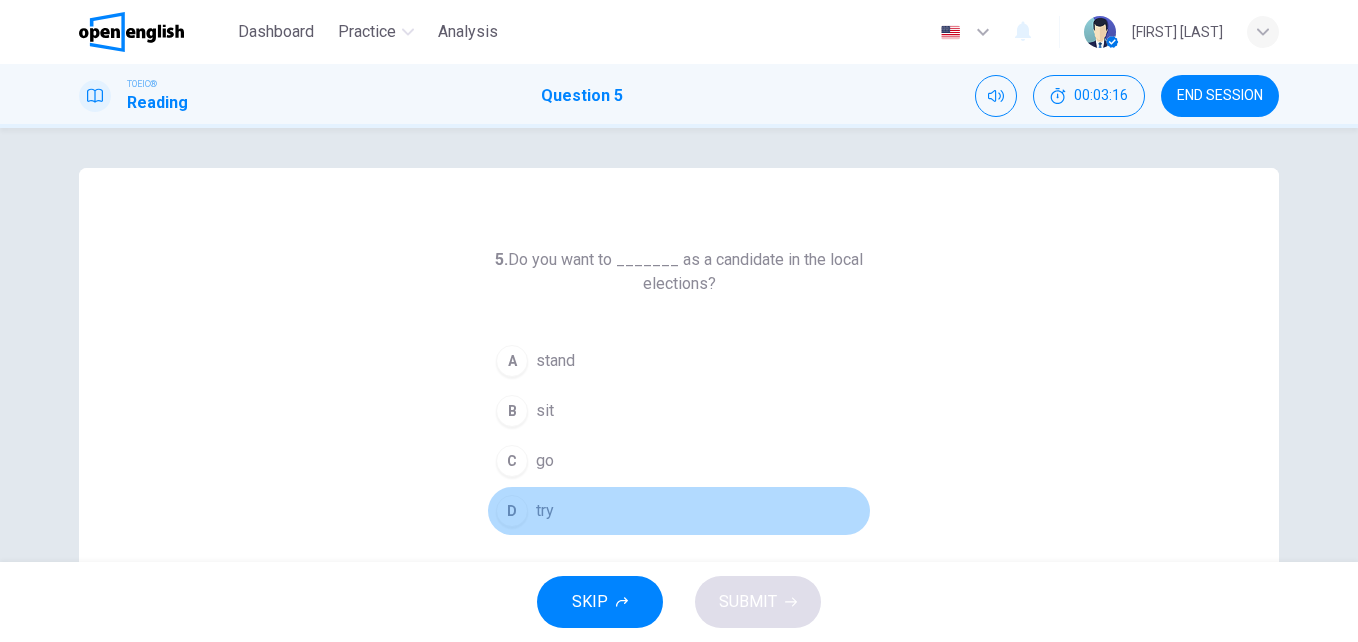click on "try" at bounding box center [545, 511] 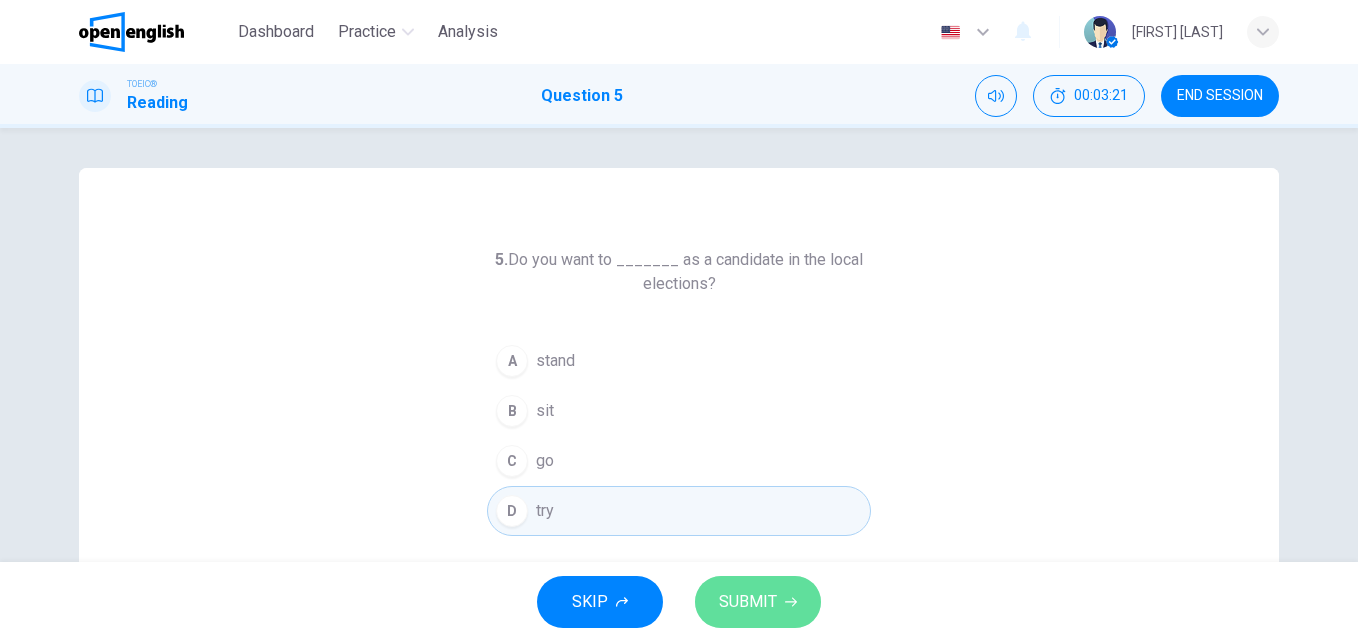 click on "SUBMIT" at bounding box center [748, 602] 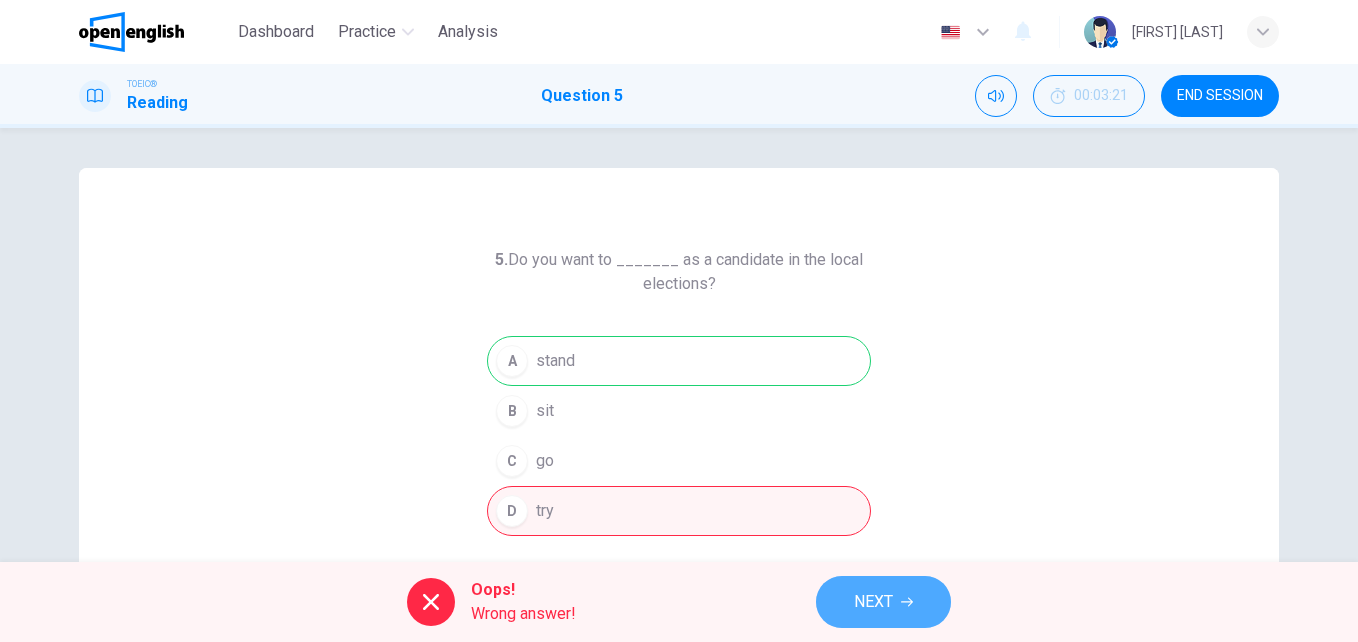 click on "NEXT" at bounding box center (883, 602) 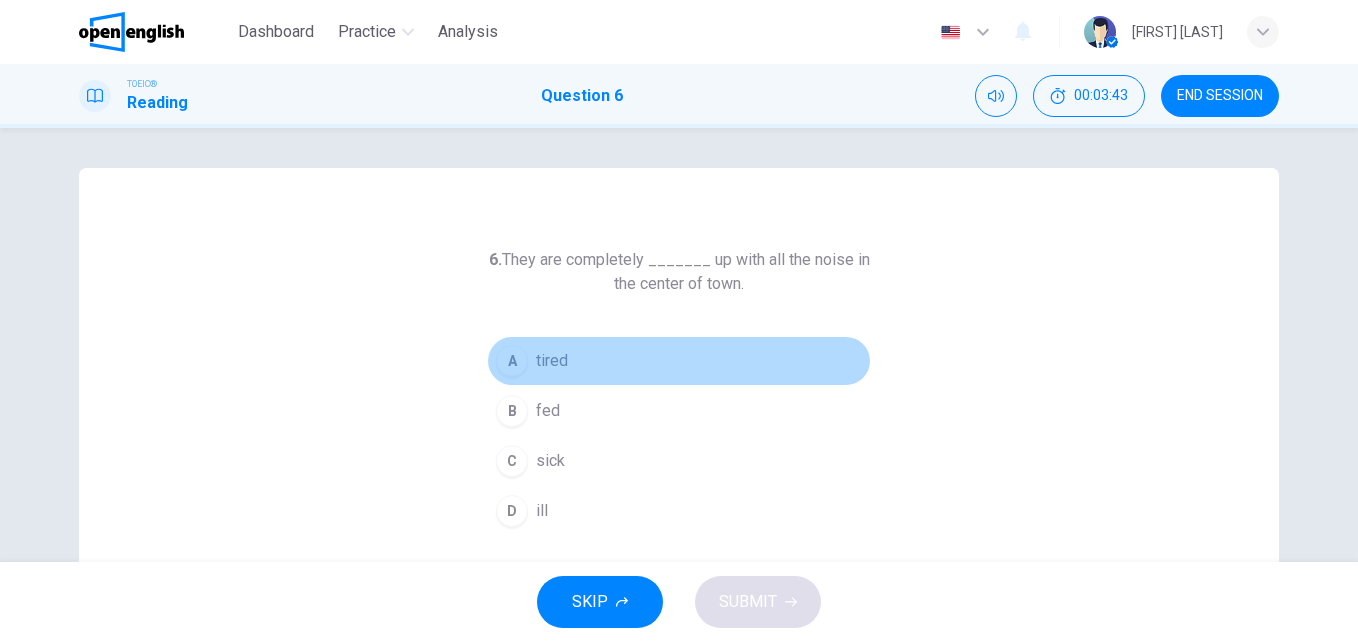 click on "tired" at bounding box center [552, 361] 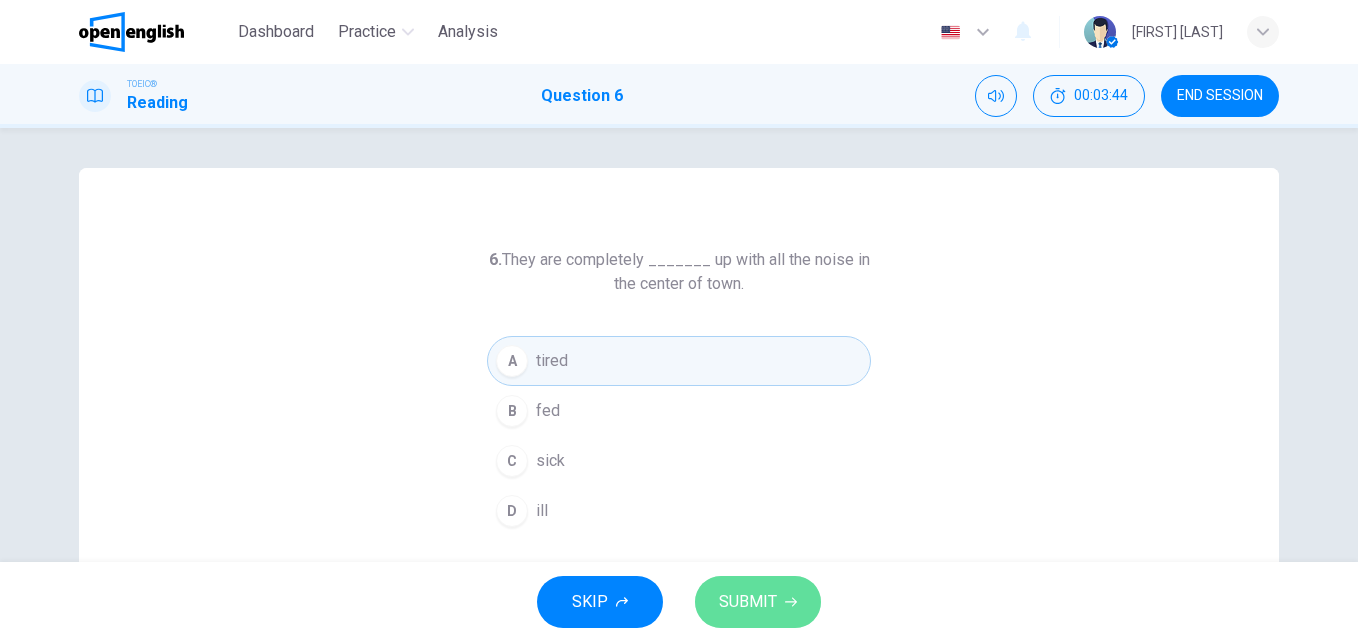 click on "SUBMIT" at bounding box center (748, 602) 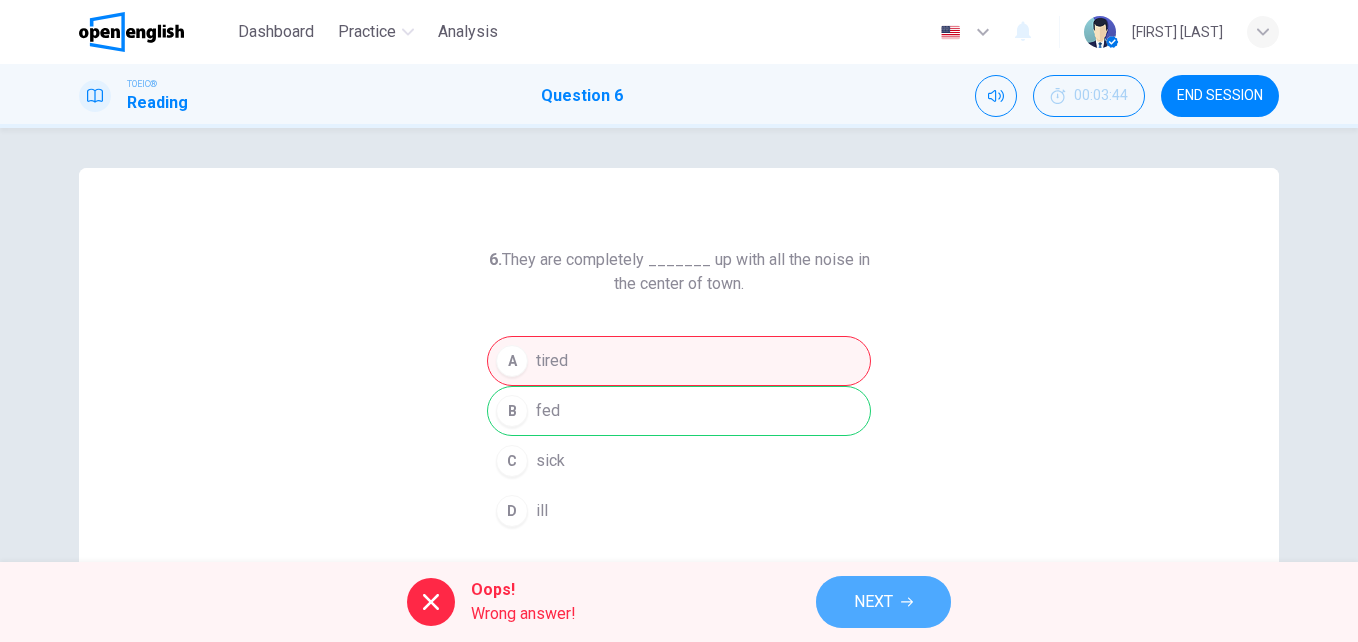 click on "NEXT" at bounding box center [873, 602] 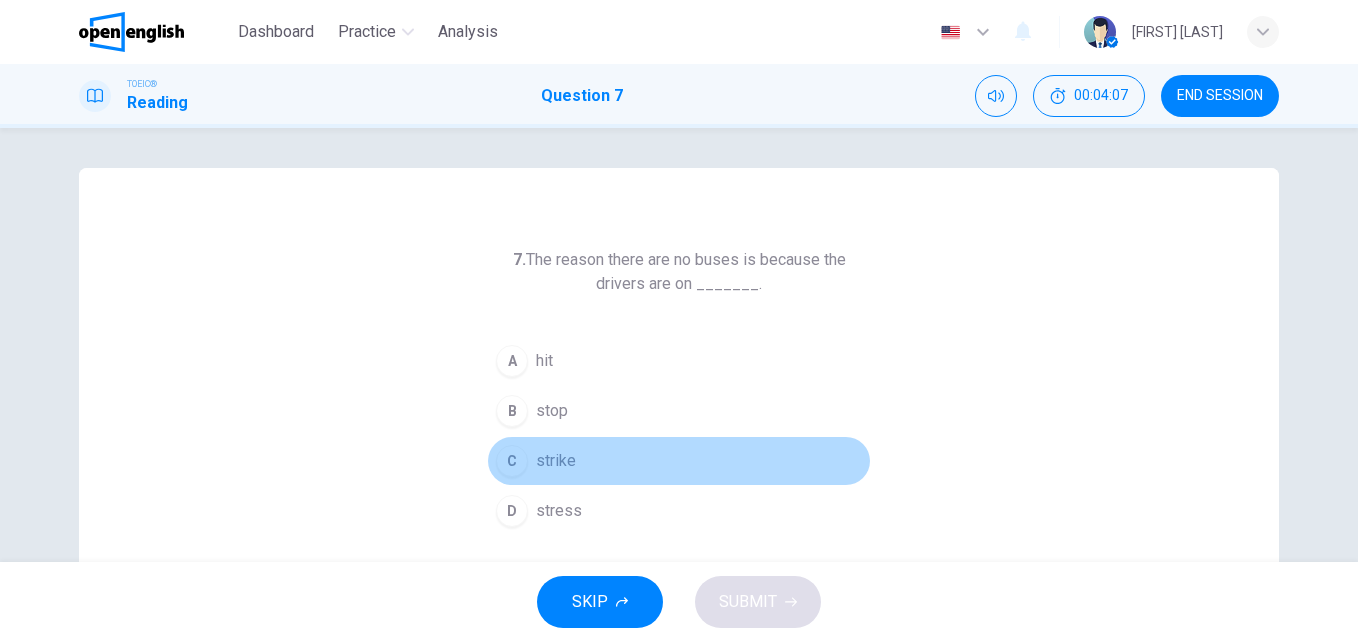 click on "strike" at bounding box center [556, 461] 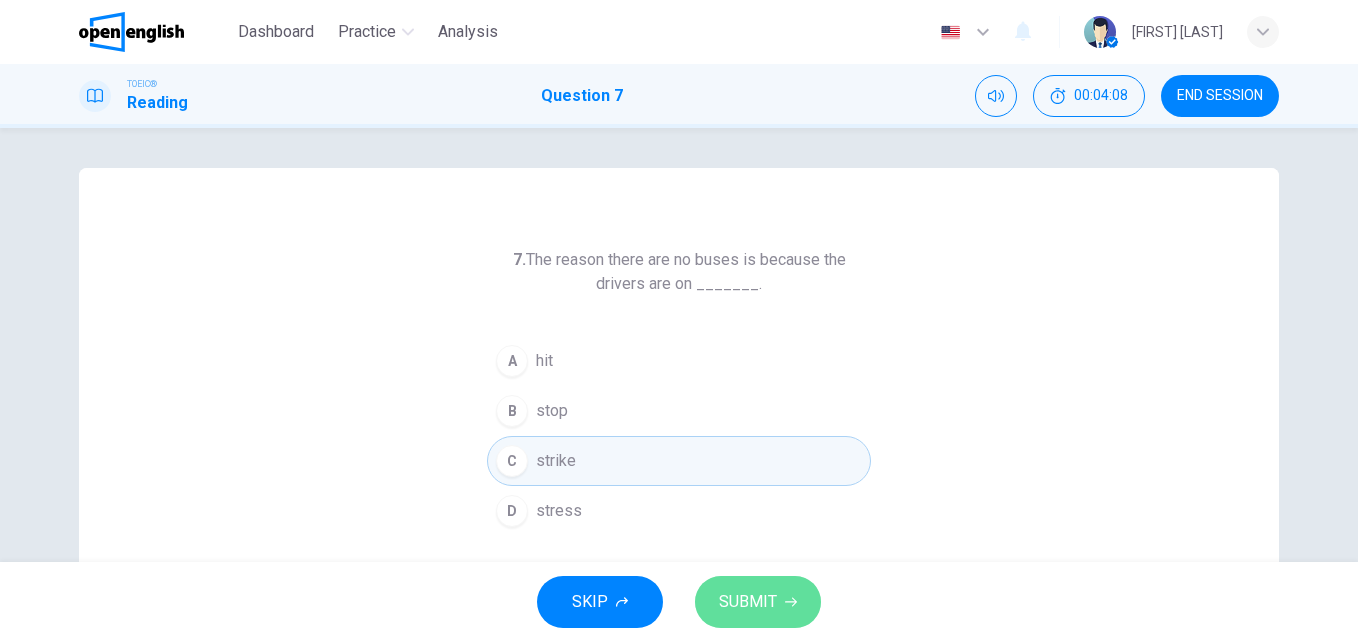 click on "SUBMIT" at bounding box center (748, 602) 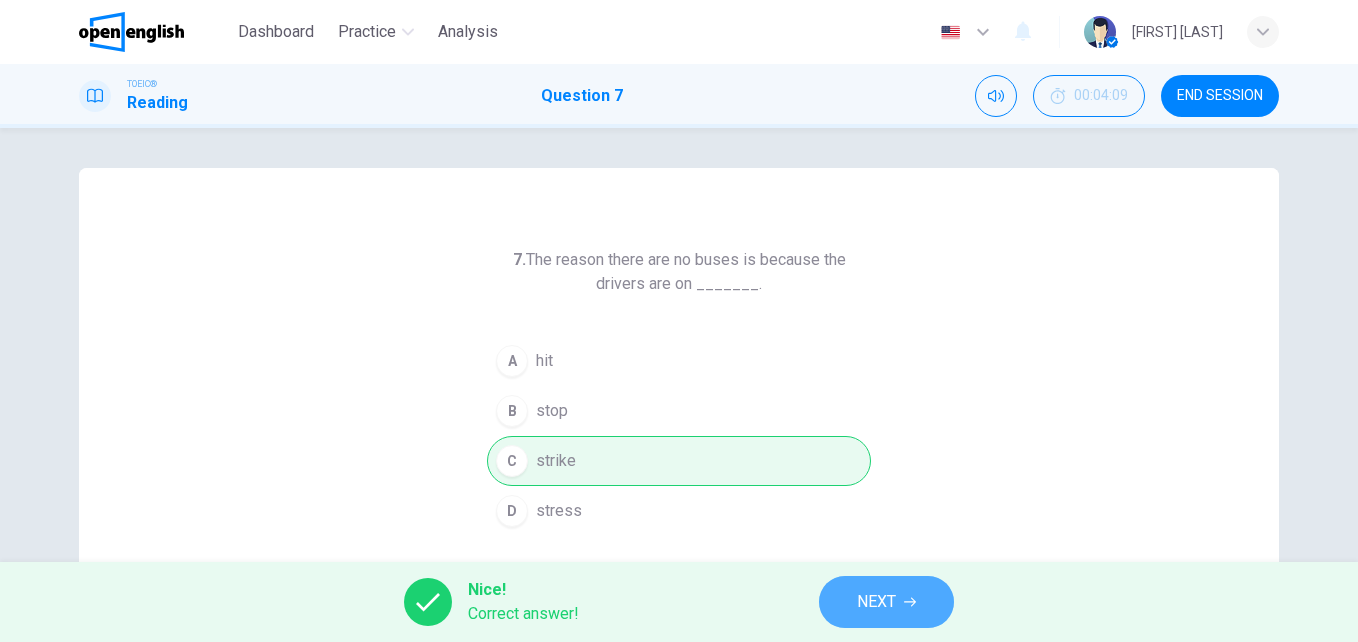click on "NEXT" at bounding box center (876, 602) 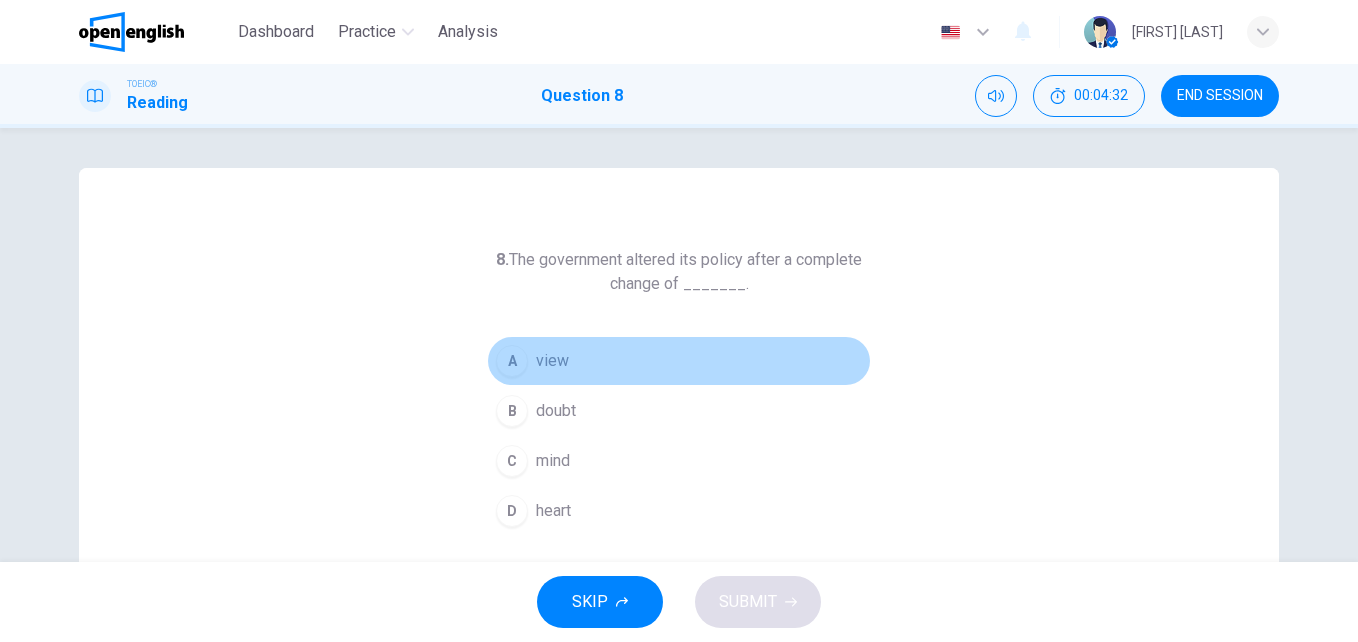 click on "view" at bounding box center (552, 361) 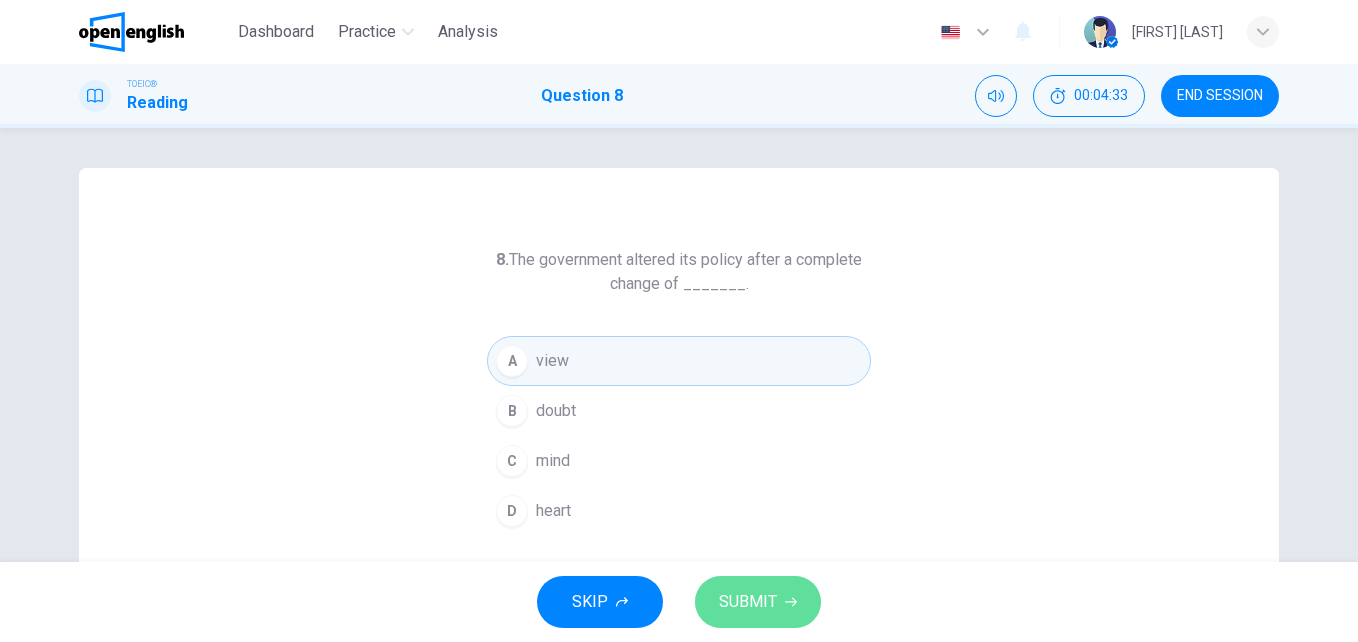 click on "SUBMIT" at bounding box center (748, 602) 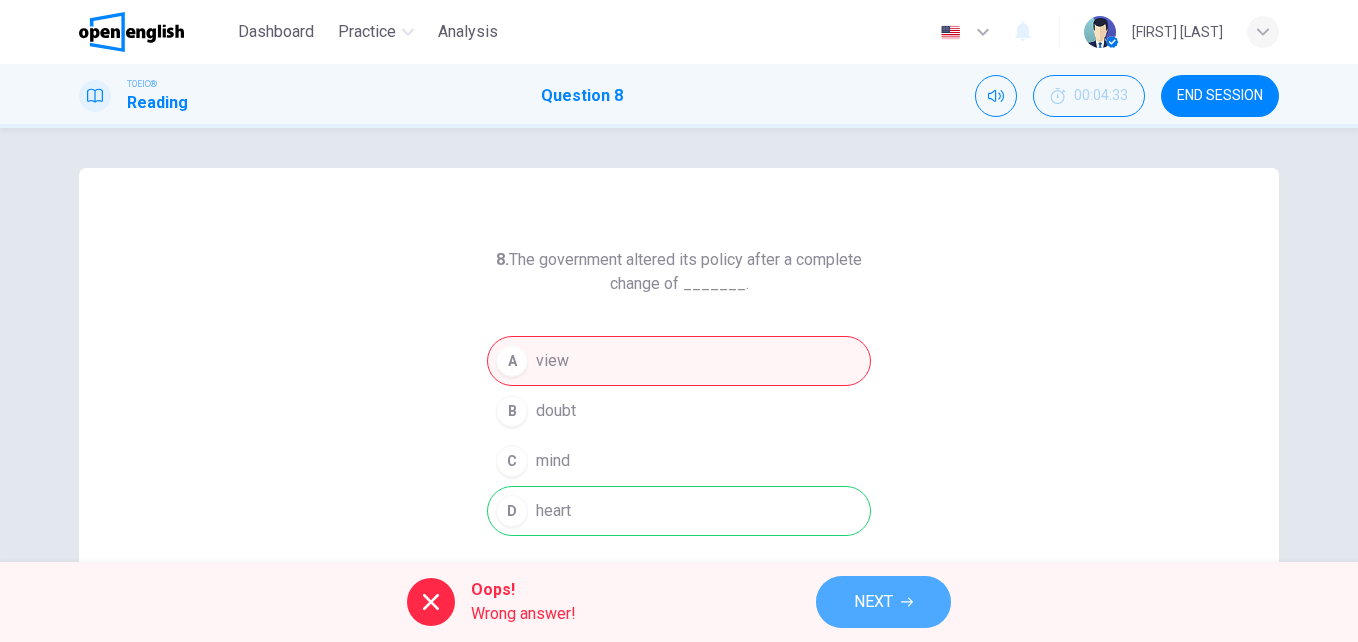 click on "NEXT" at bounding box center (883, 602) 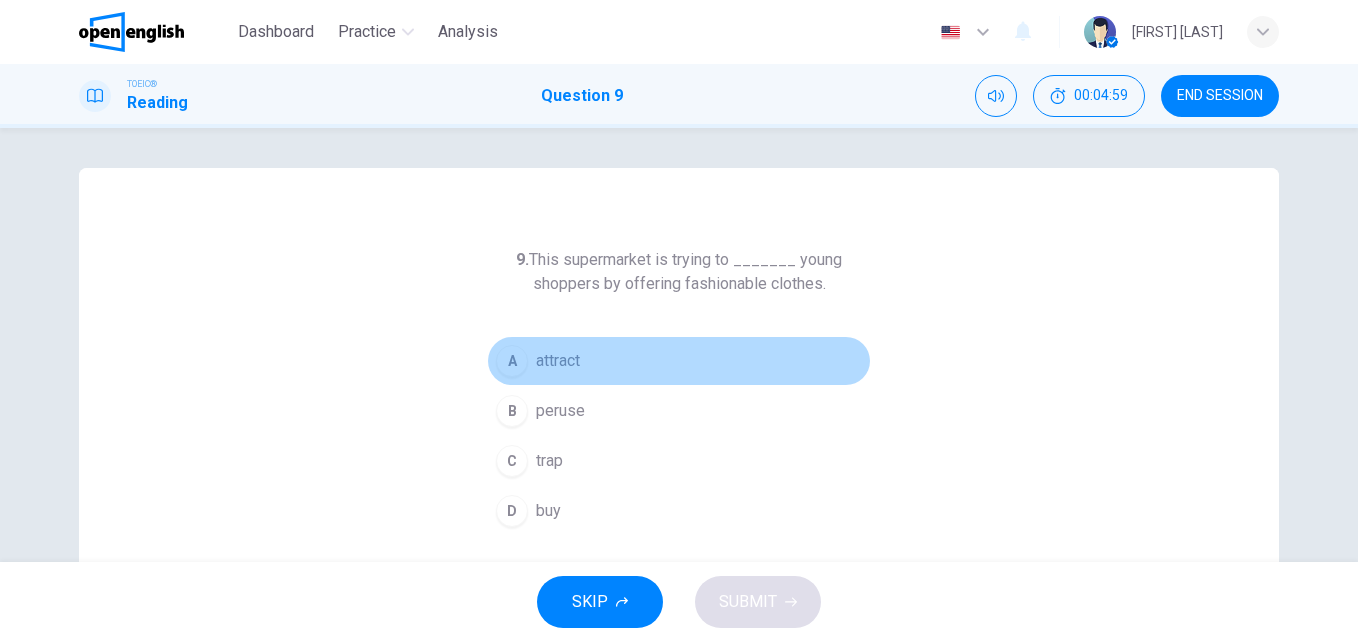 click on "attract" at bounding box center [558, 361] 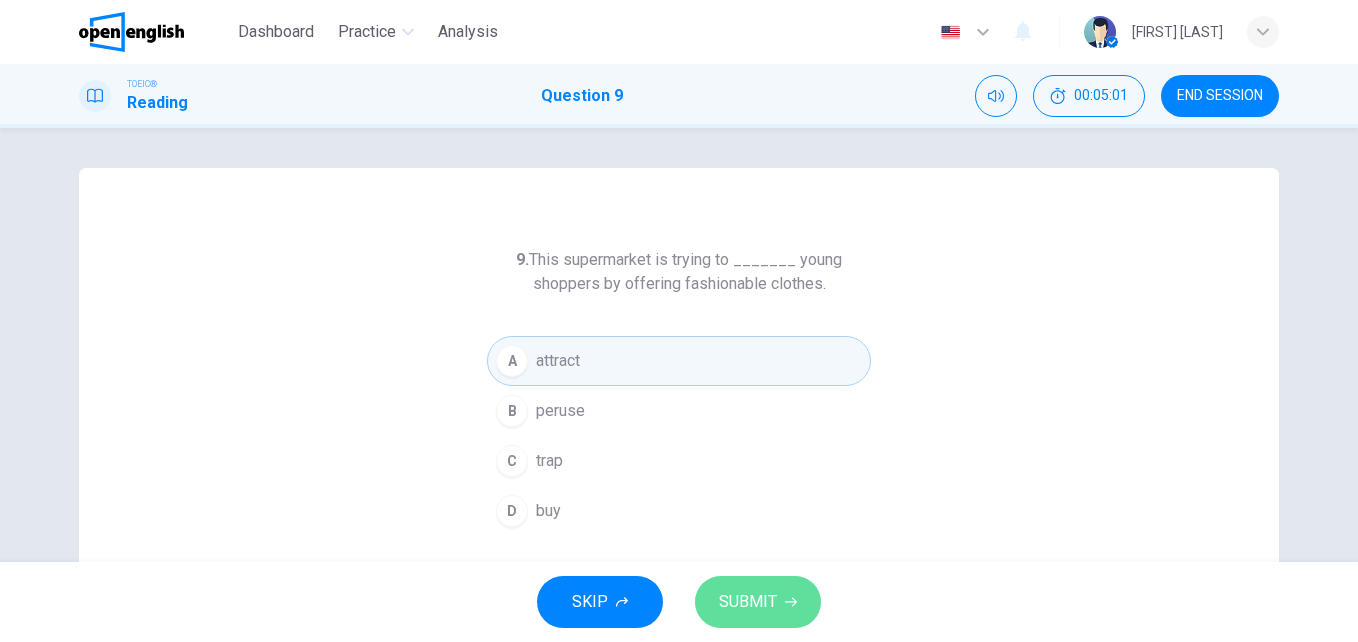 click on "SUBMIT" at bounding box center [748, 602] 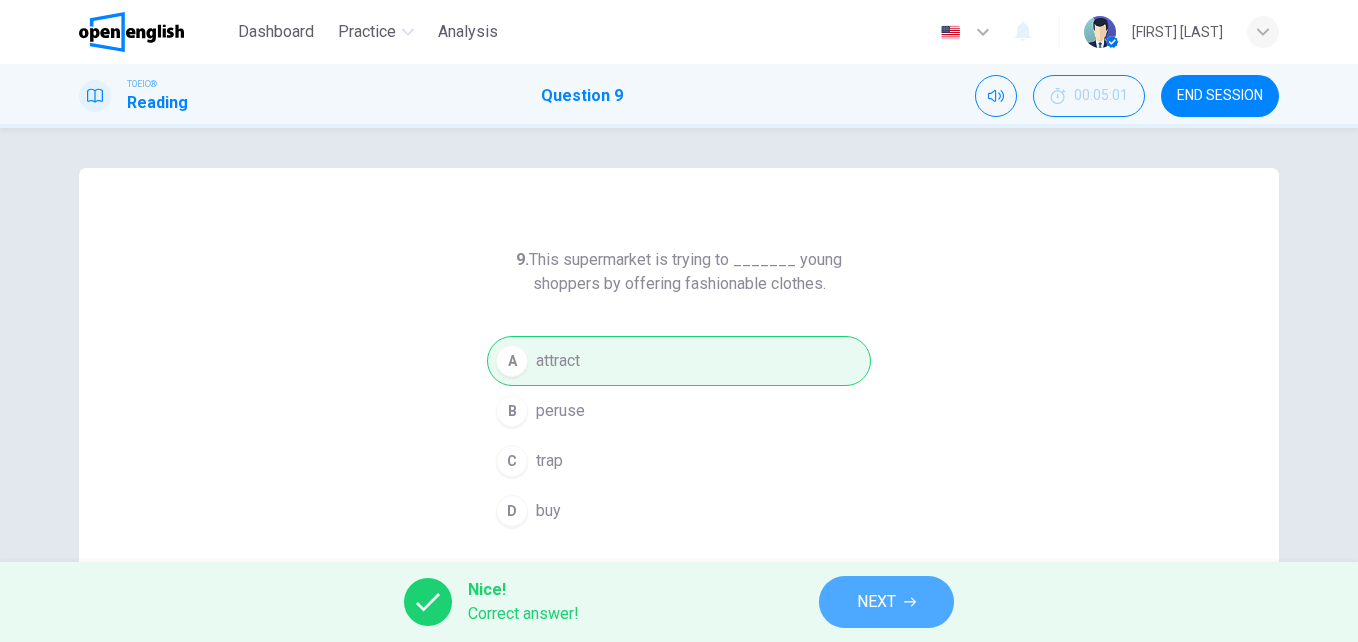 click on "NEXT" at bounding box center [876, 602] 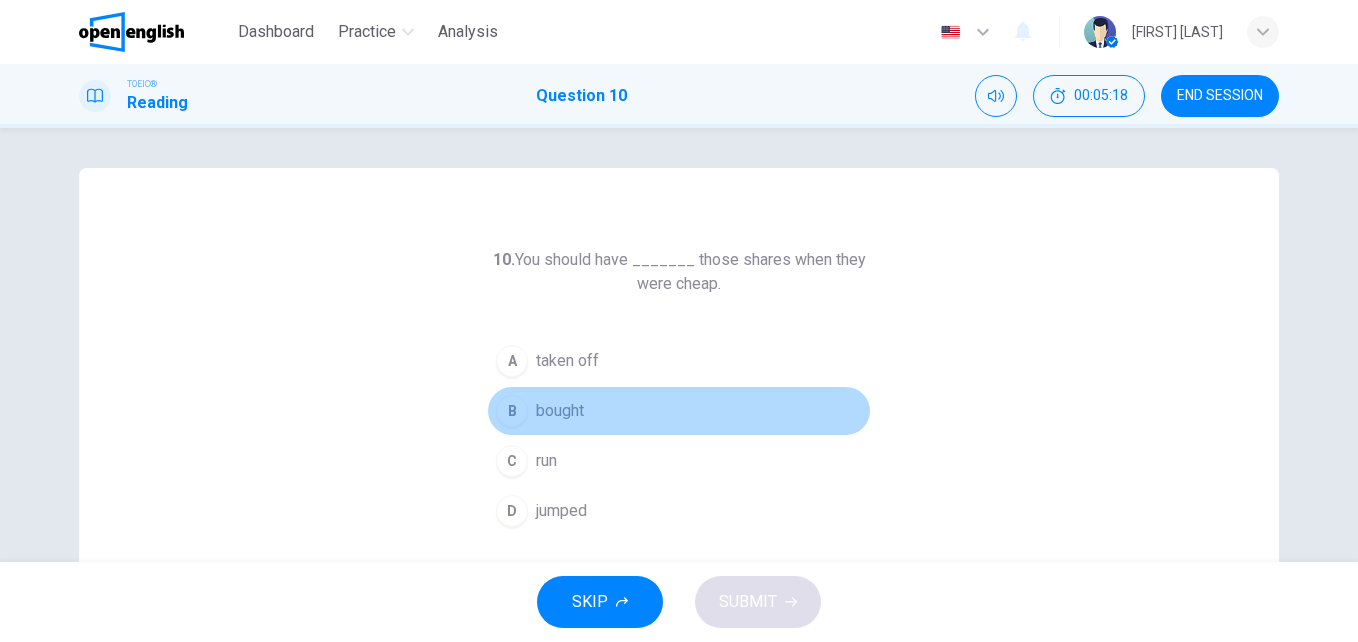 click on "bought" at bounding box center [560, 411] 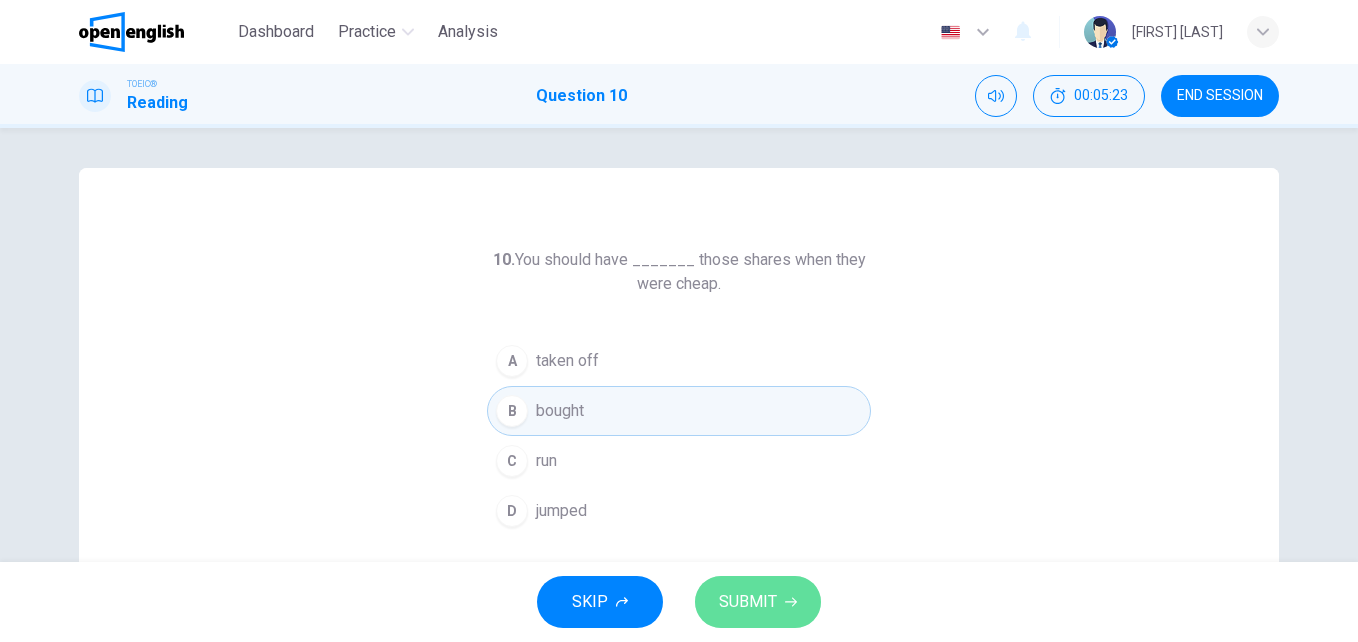 click on "SUBMIT" at bounding box center (758, 602) 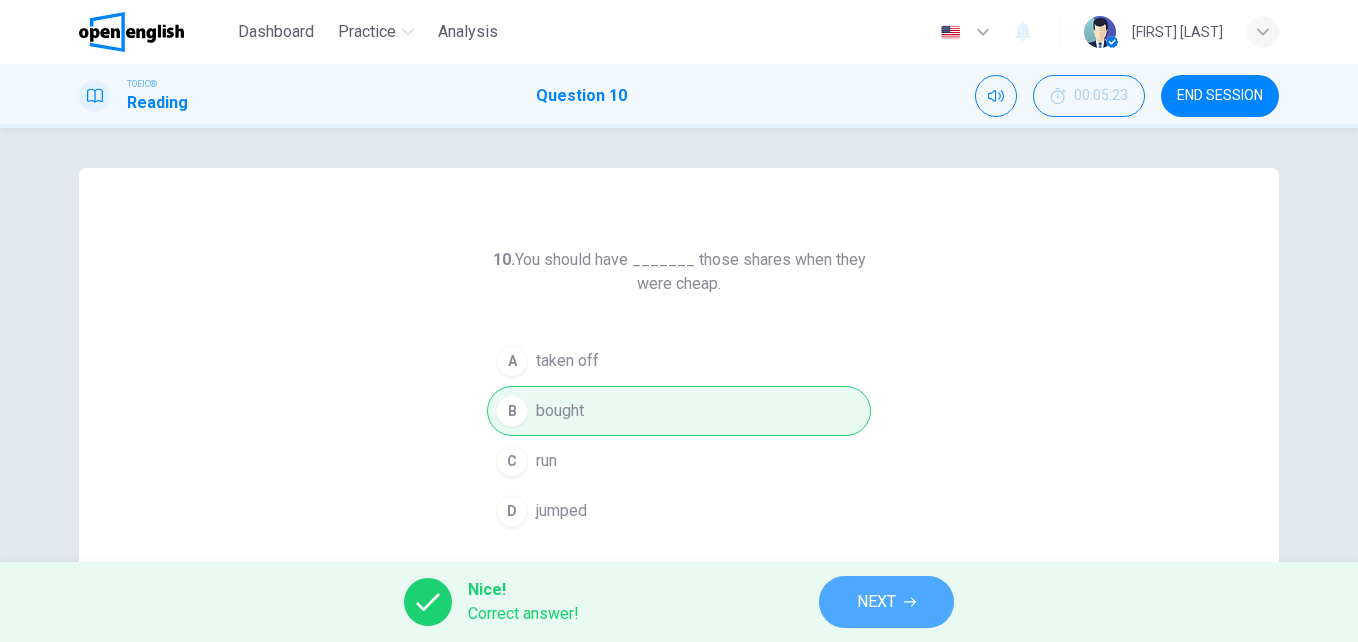 click on "NEXT" at bounding box center [886, 602] 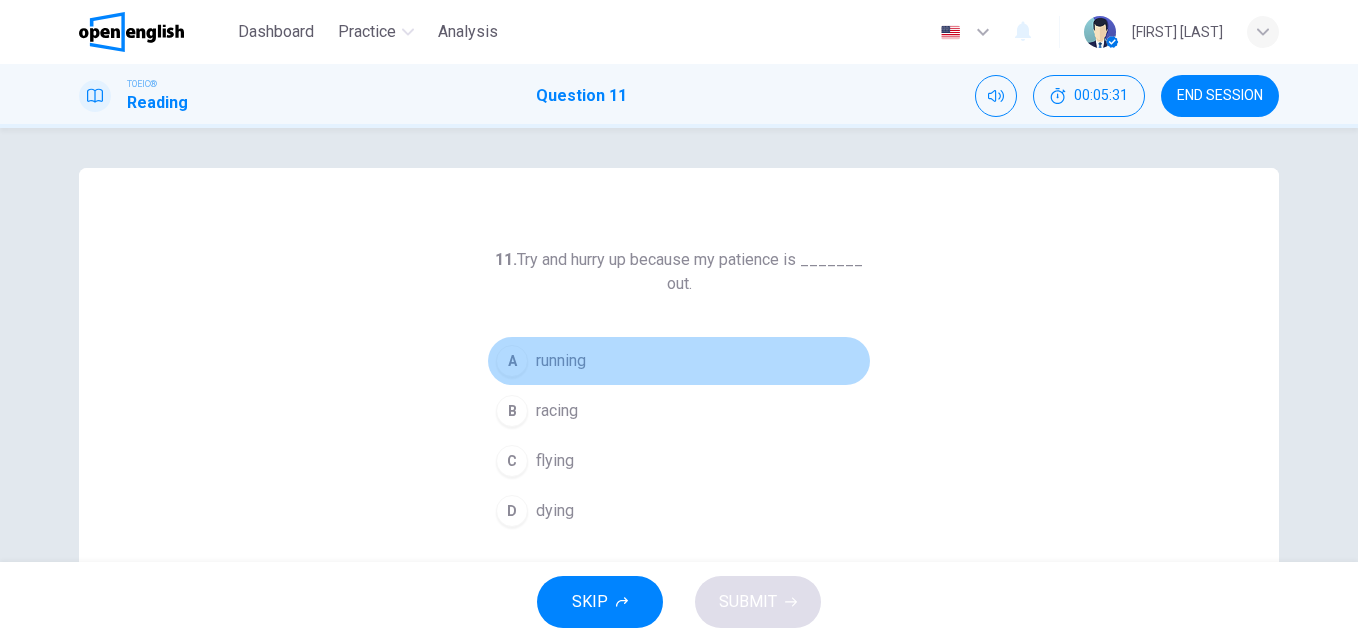 click on "running" at bounding box center (561, 361) 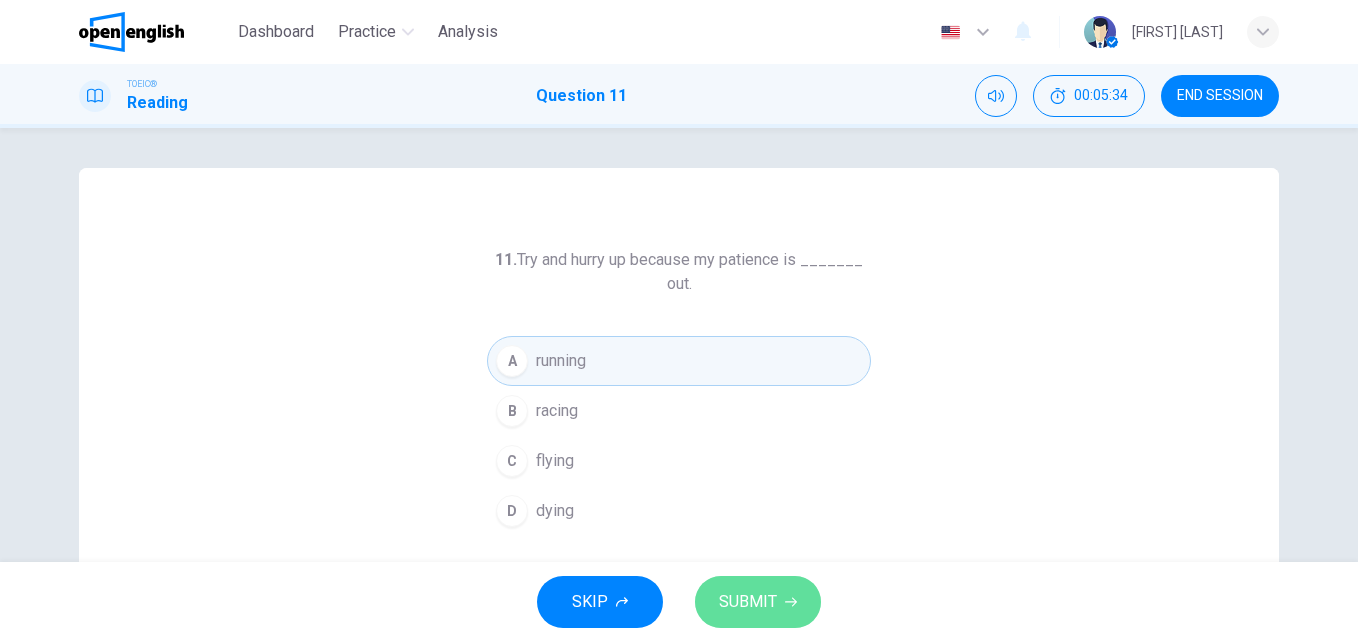 click on "SUBMIT" at bounding box center (748, 602) 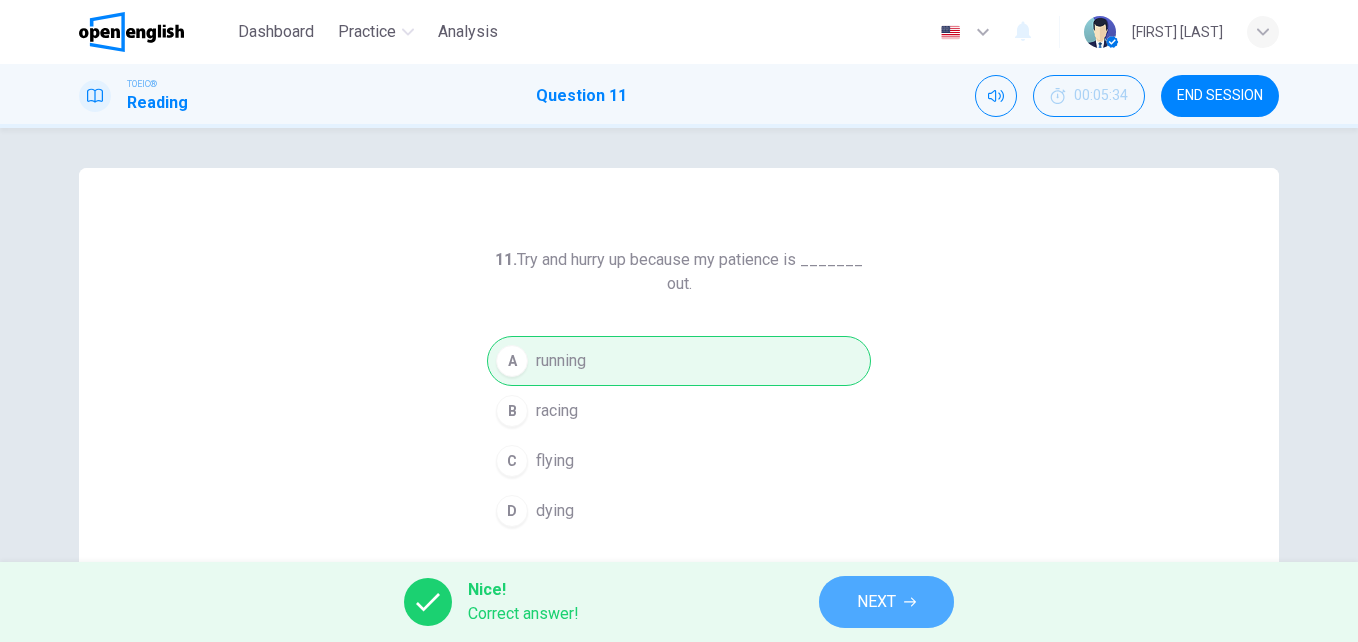 click on "NEXT" at bounding box center [886, 602] 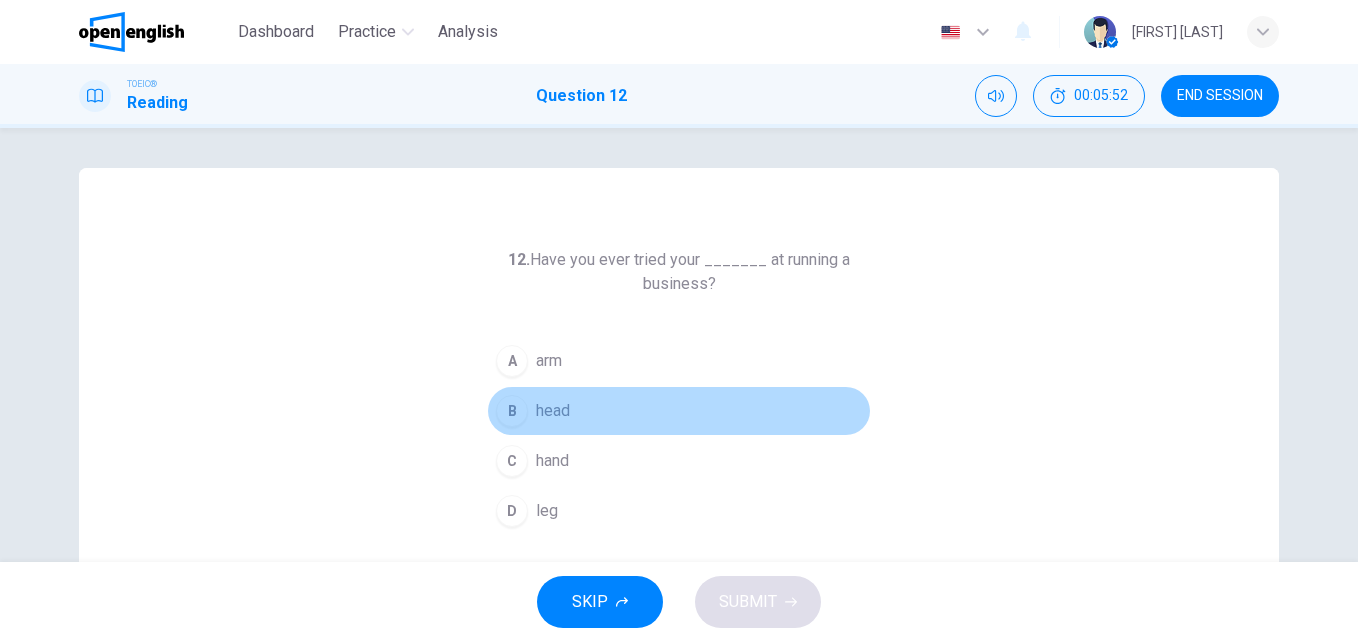 click on "head" at bounding box center (553, 411) 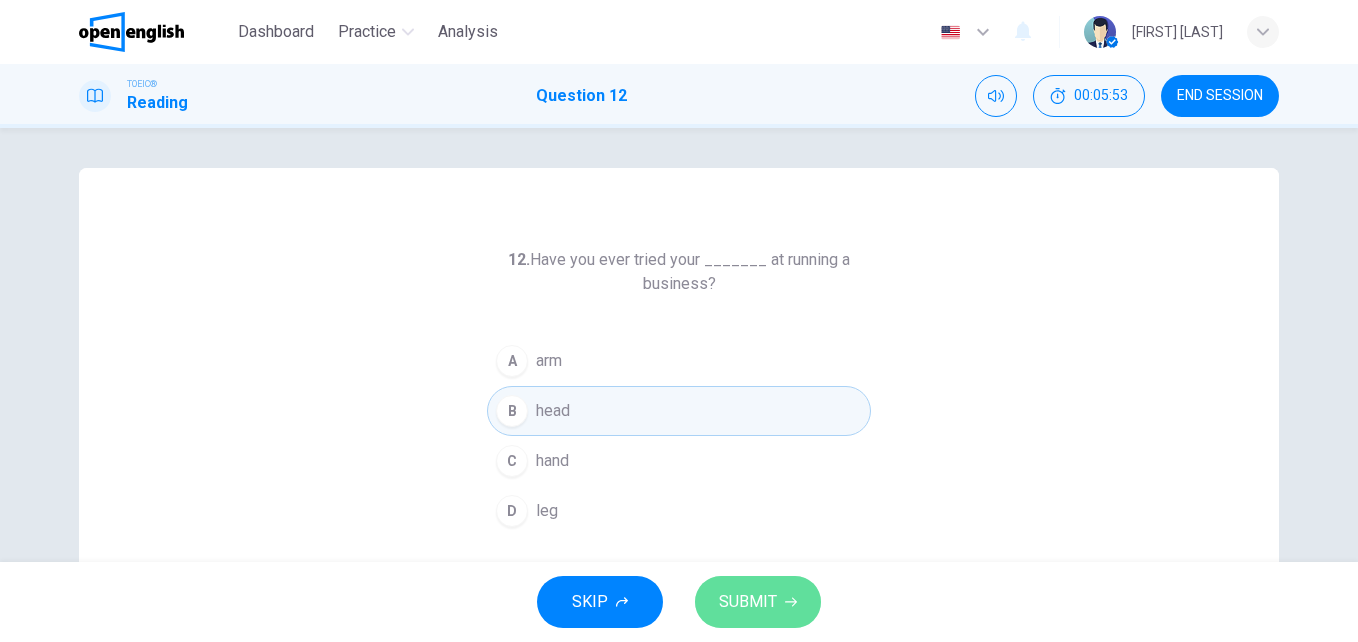 click on "SUBMIT" at bounding box center (758, 602) 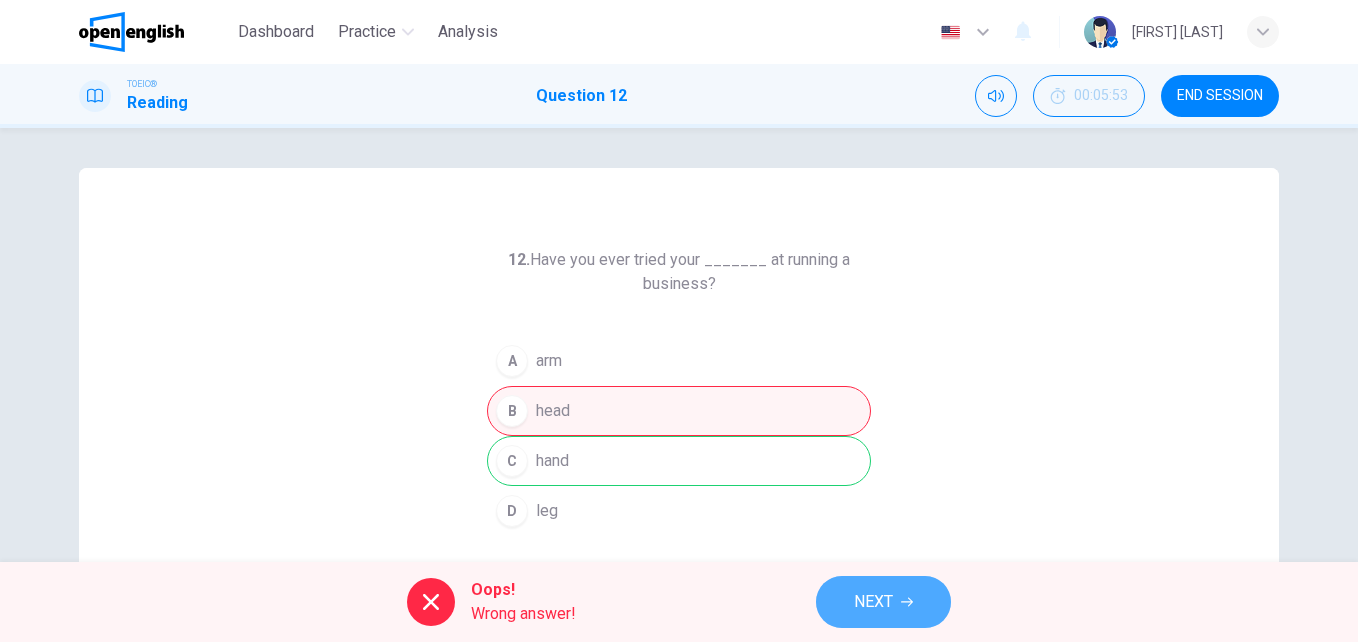 click on "NEXT" at bounding box center (883, 602) 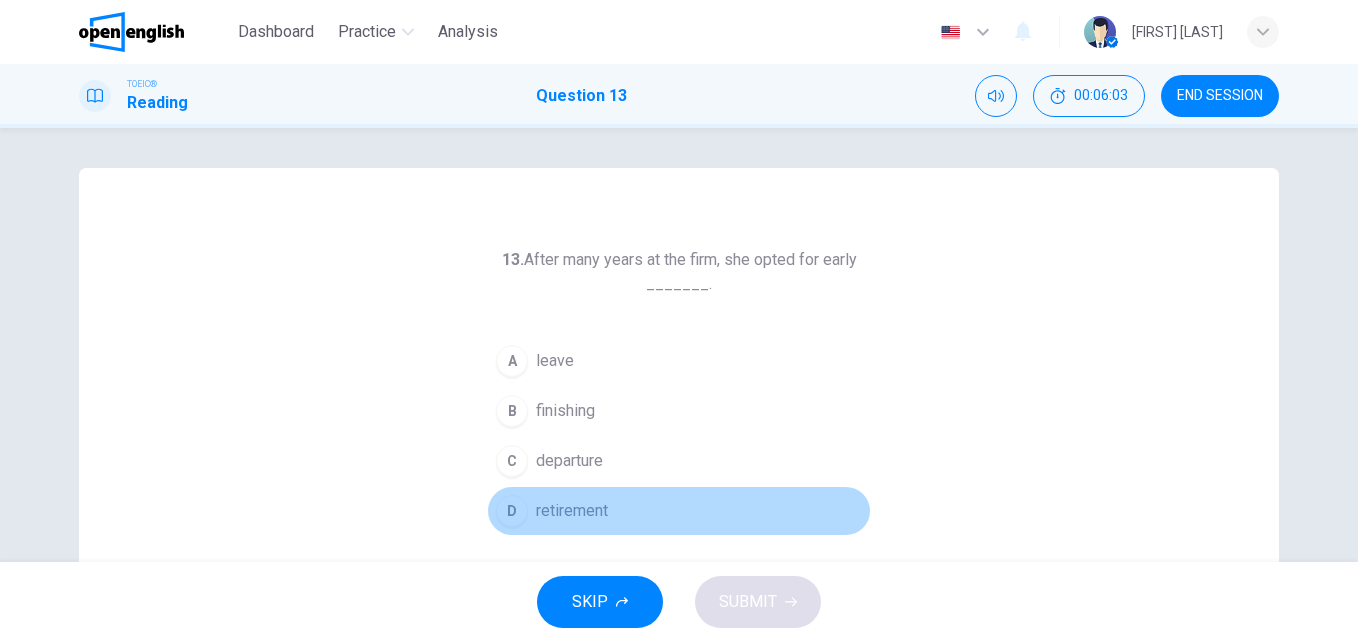 click on "retirement" at bounding box center (572, 511) 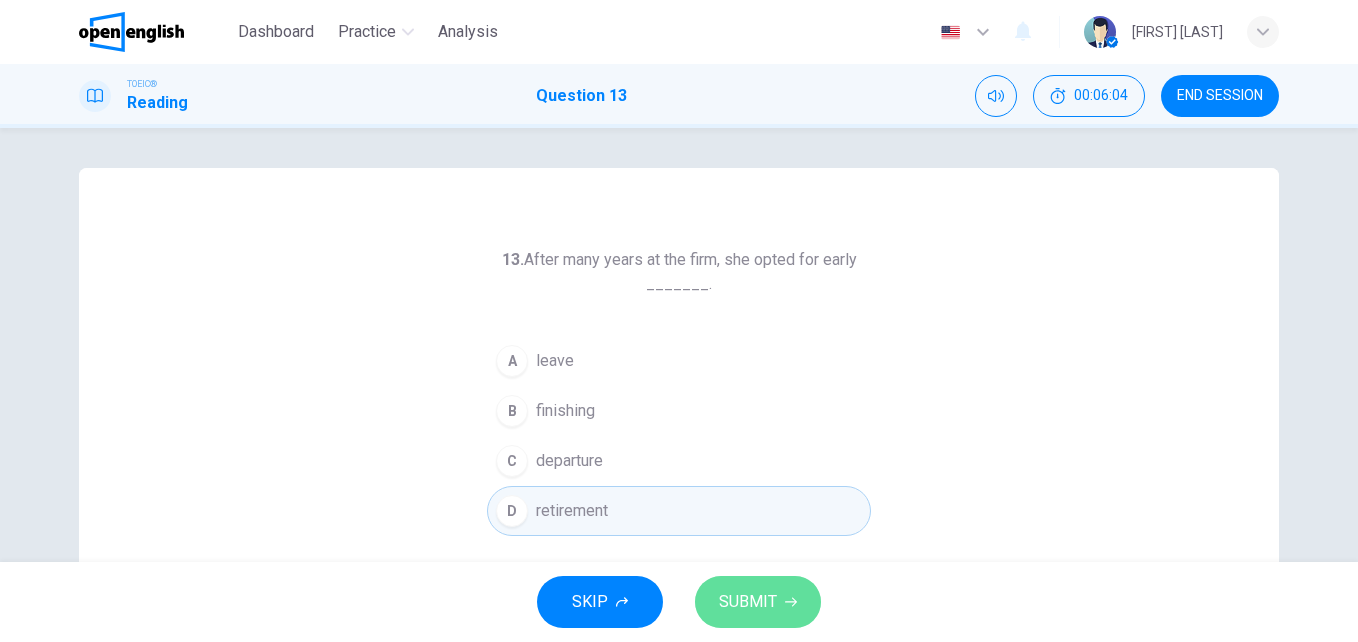 click on "SUBMIT" at bounding box center [748, 602] 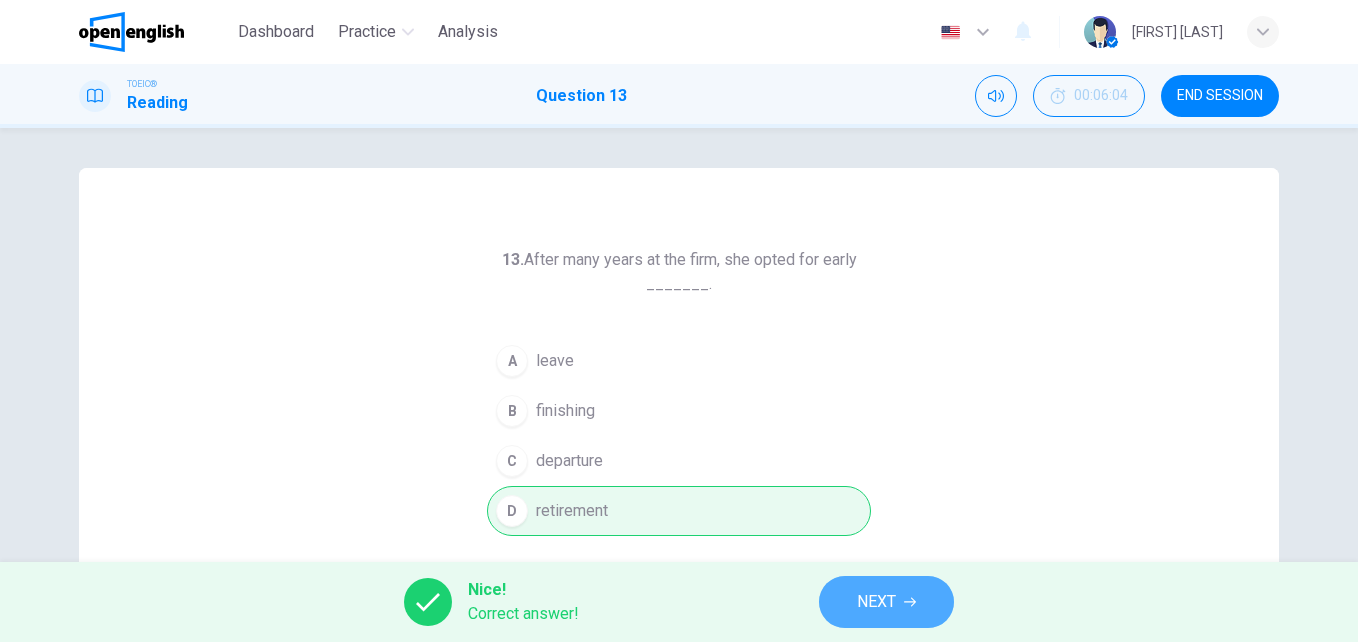 click on "NEXT" at bounding box center [886, 602] 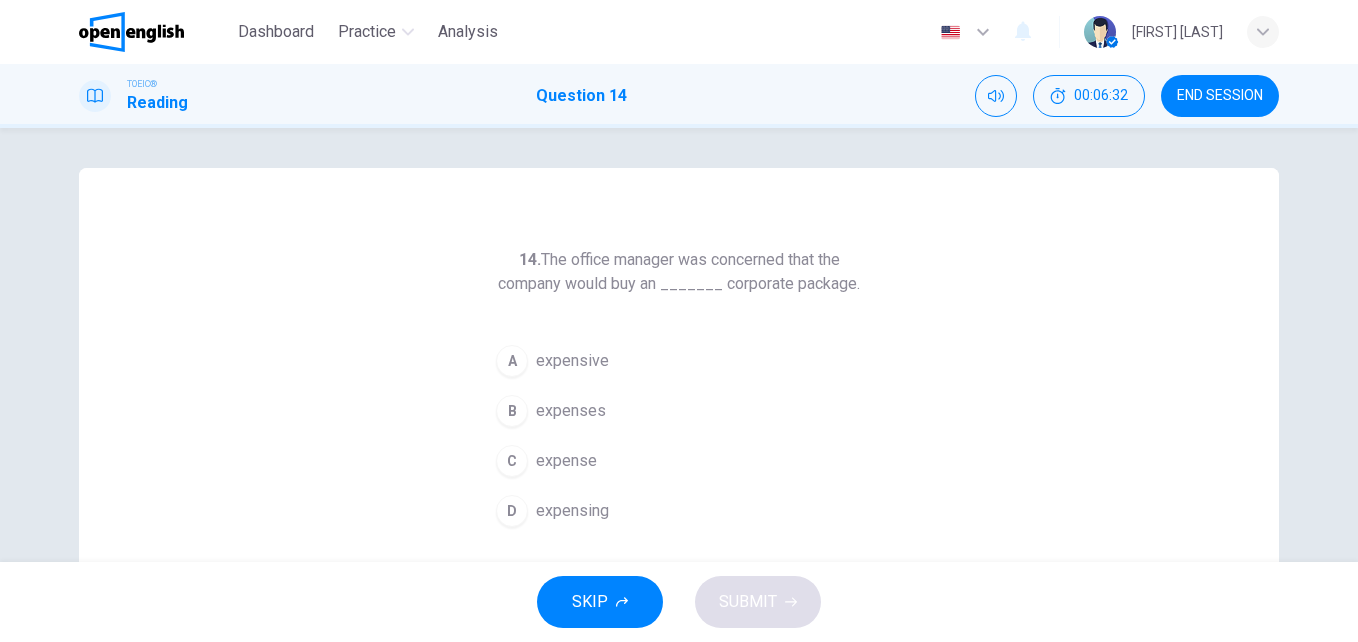 click on "expensive" at bounding box center [572, 361] 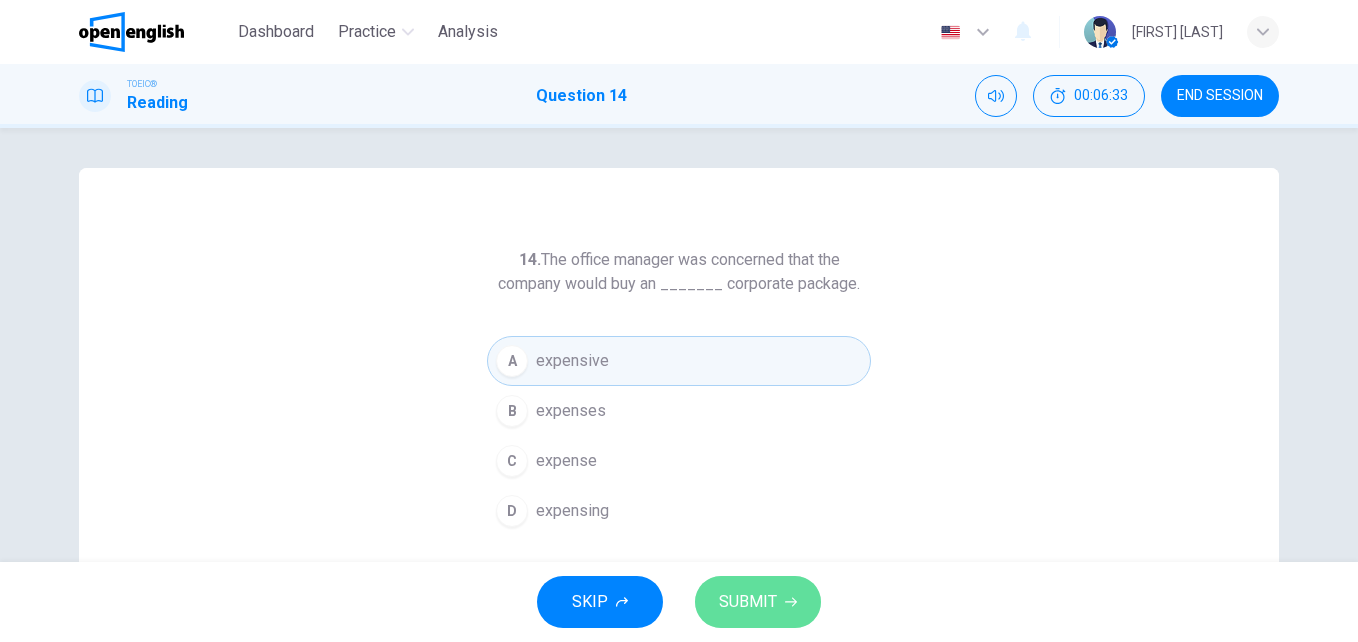 click on "SUBMIT" at bounding box center (748, 602) 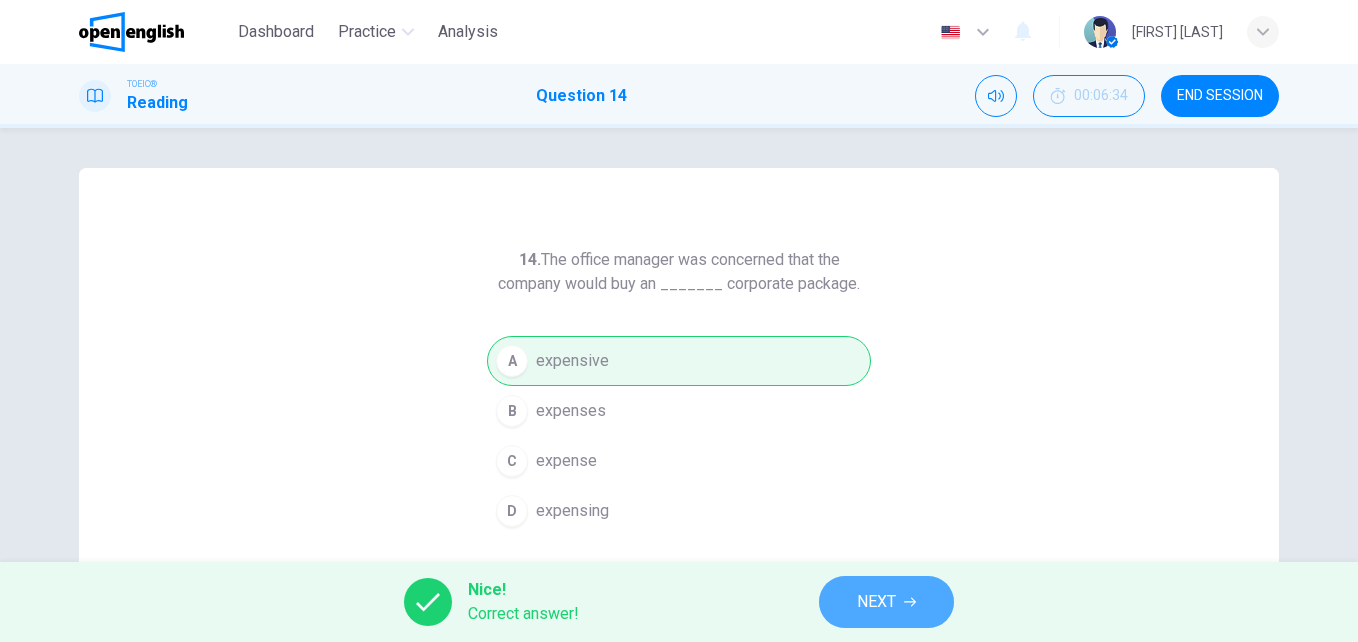 click on "NEXT" at bounding box center (886, 602) 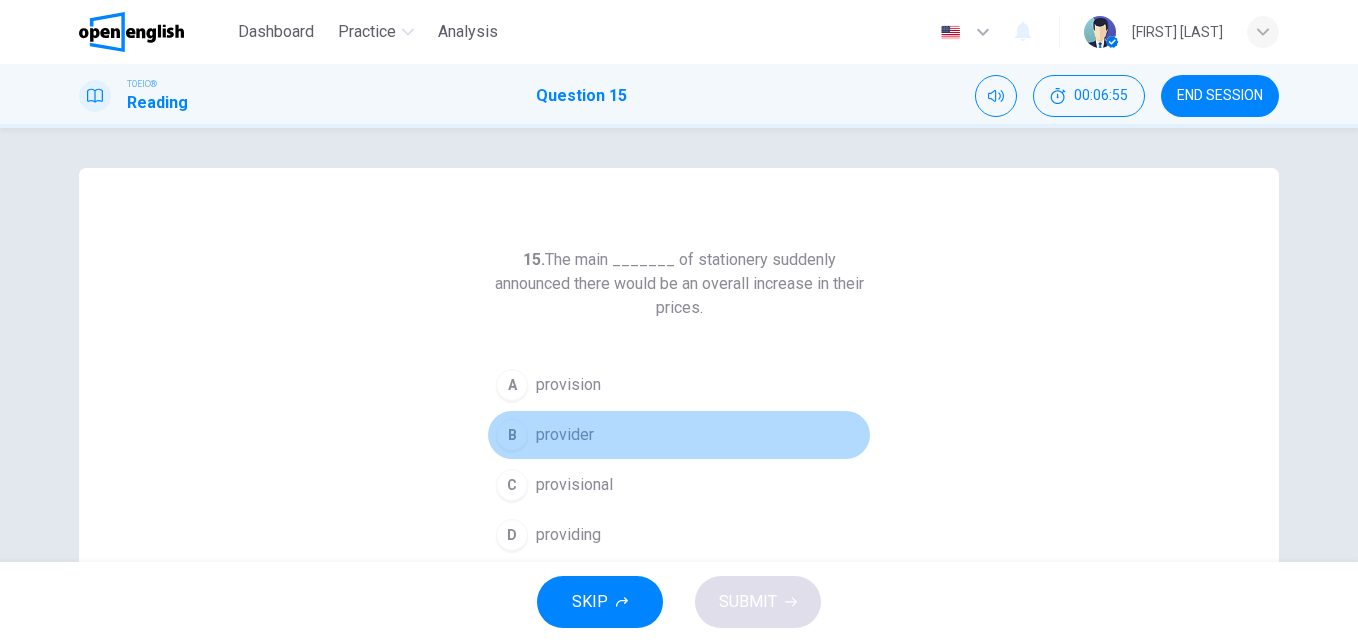 click on "provider" at bounding box center (565, 435) 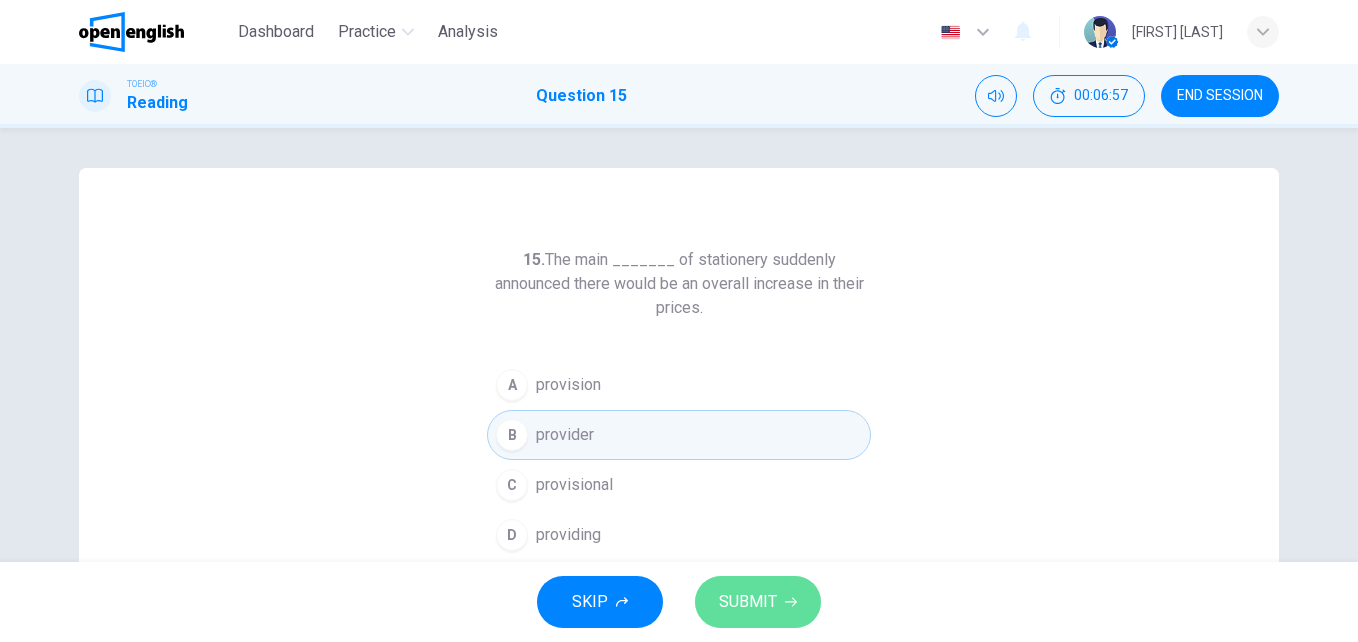 click on "SUBMIT" at bounding box center (748, 602) 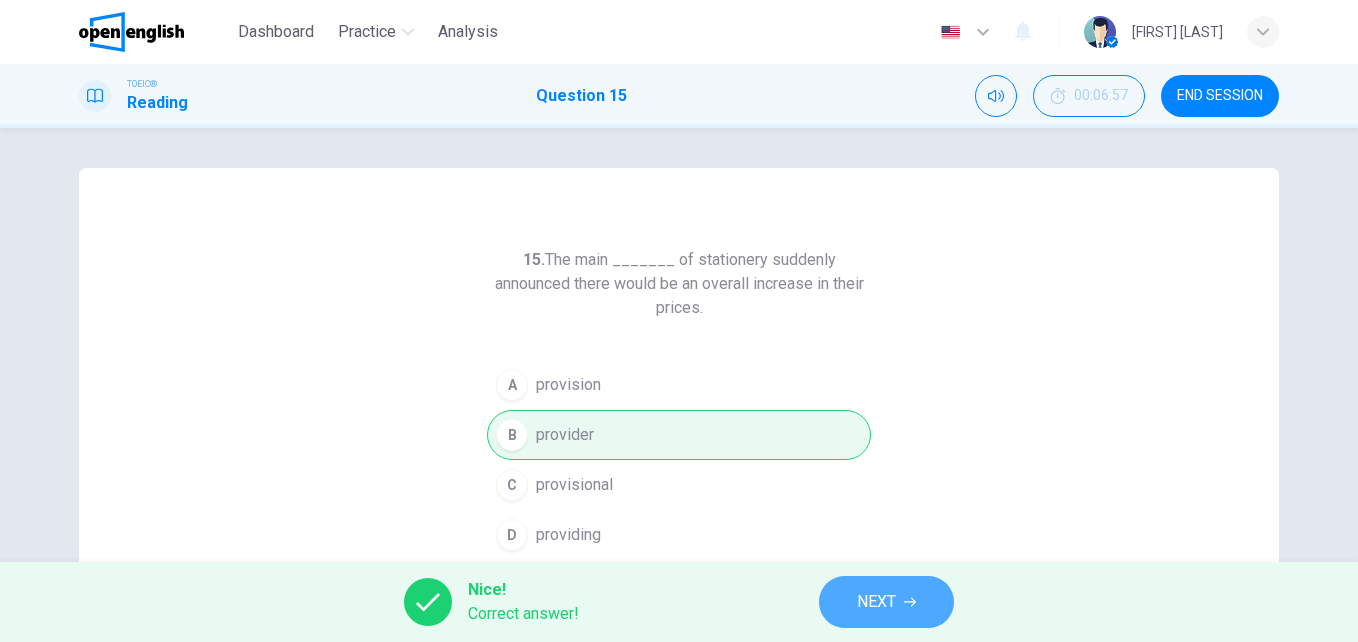 click on "NEXT" at bounding box center [876, 602] 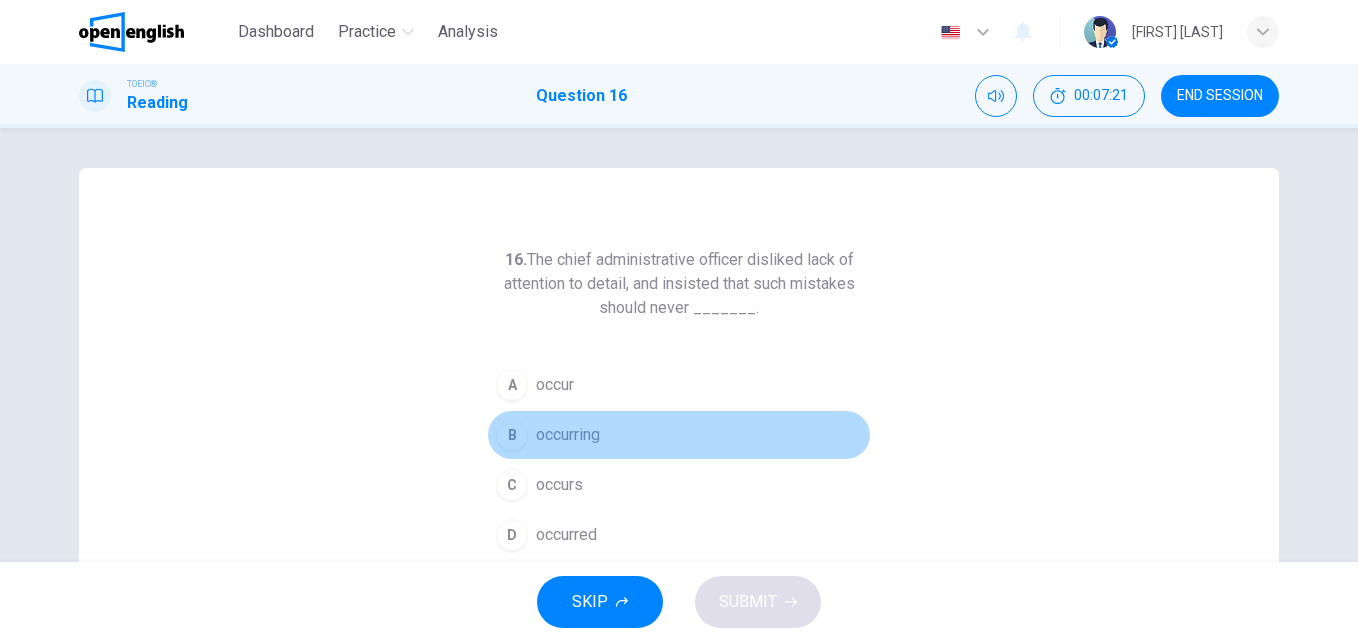 click on "occurring" at bounding box center (568, 435) 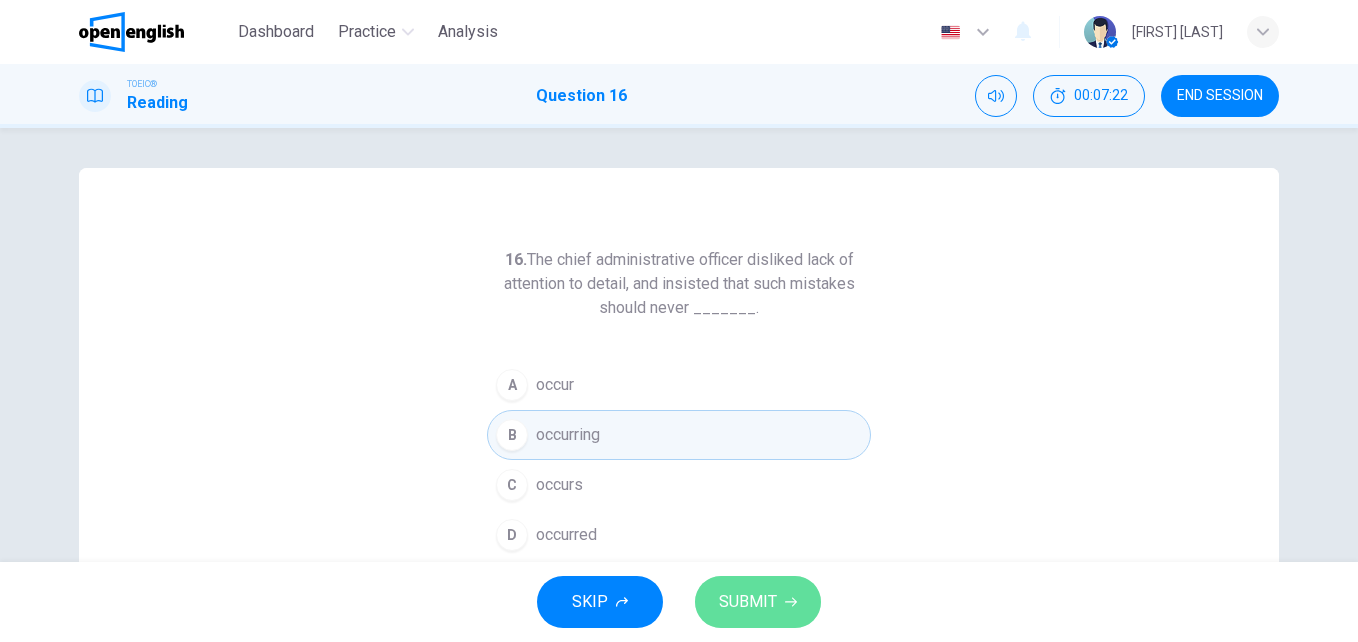 click on "SUBMIT" at bounding box center (748, 602) 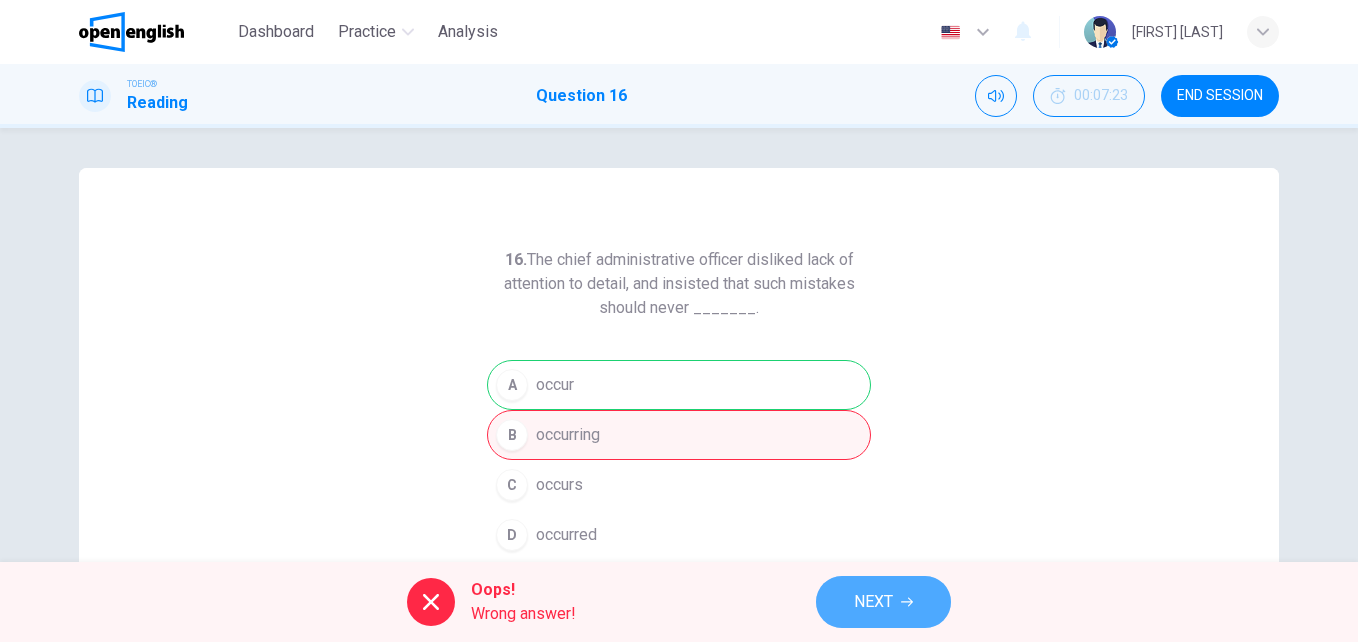 click on "NEXT" at bounding box center (873, 602) 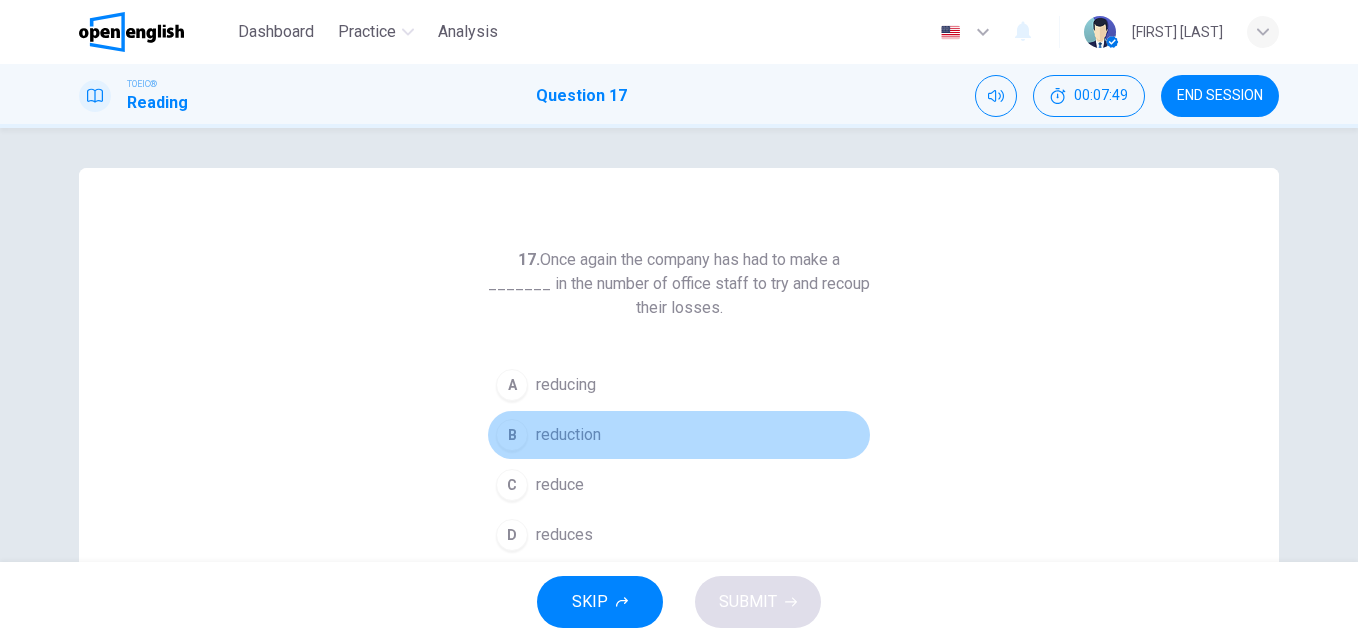 click on "reduction" at bounding box center [568, 435] 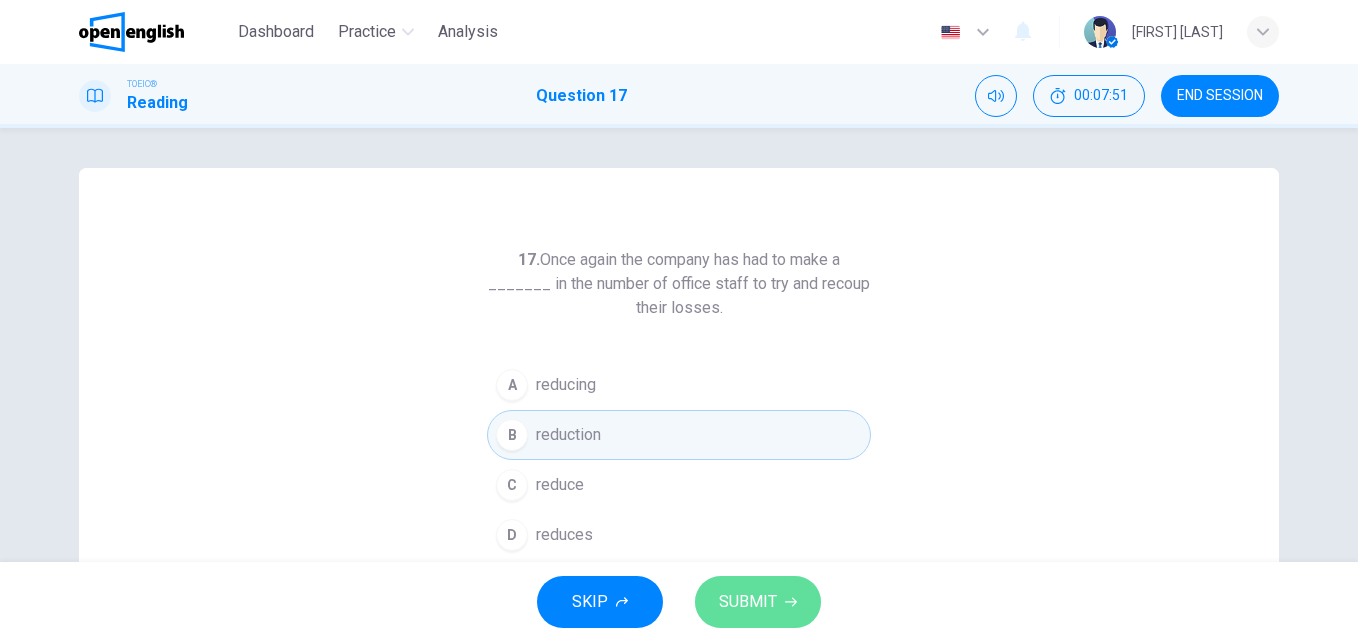 click on "SUBMIT" at bounding box center [748, 602] 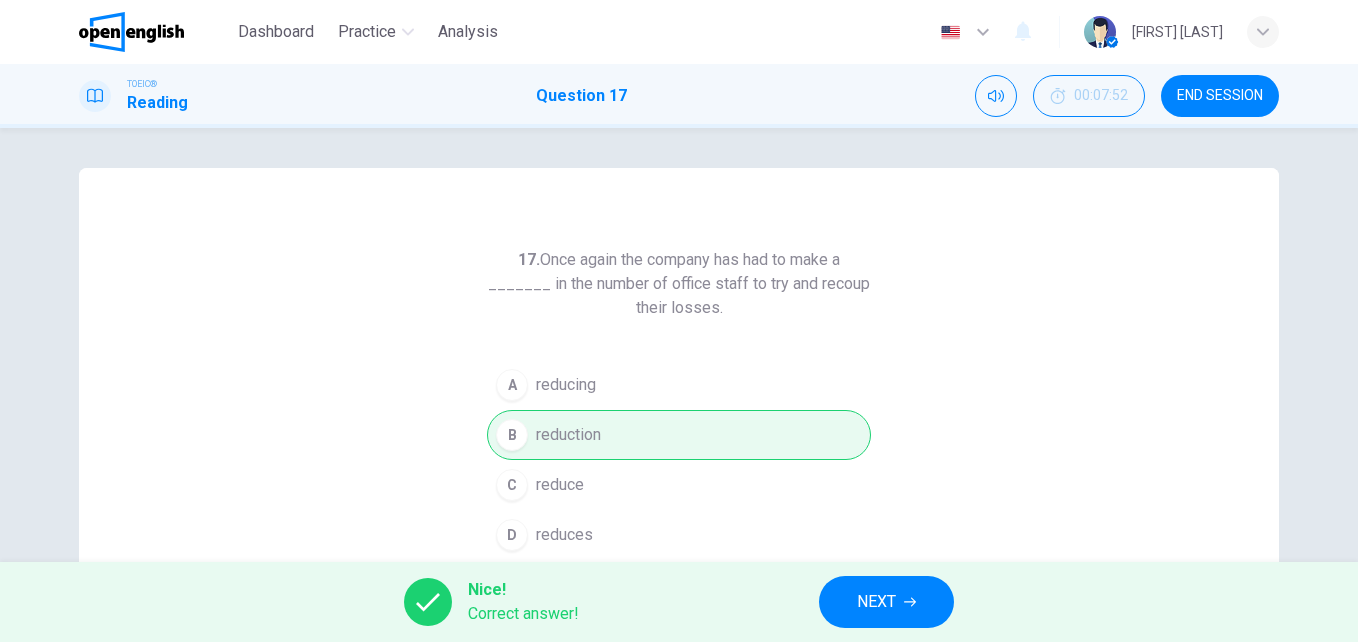 click on "NEXT" at bounding box center [876, 602] 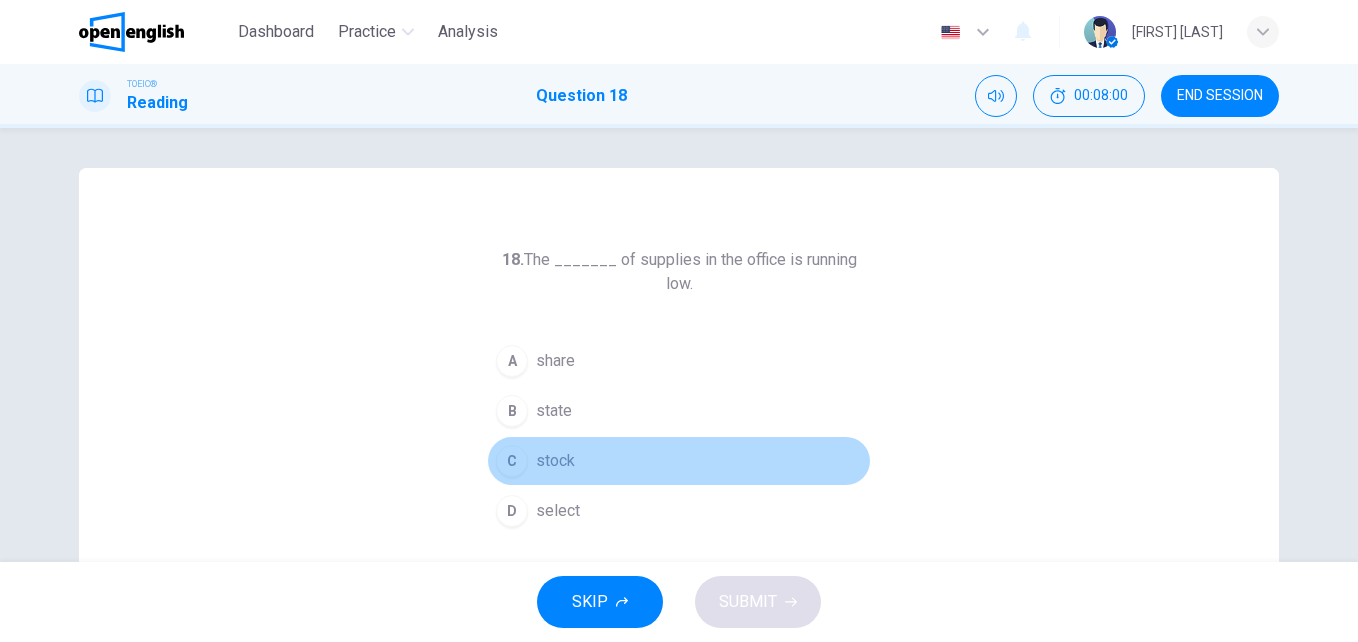 click on "stock" at bounding box center (555, 461) 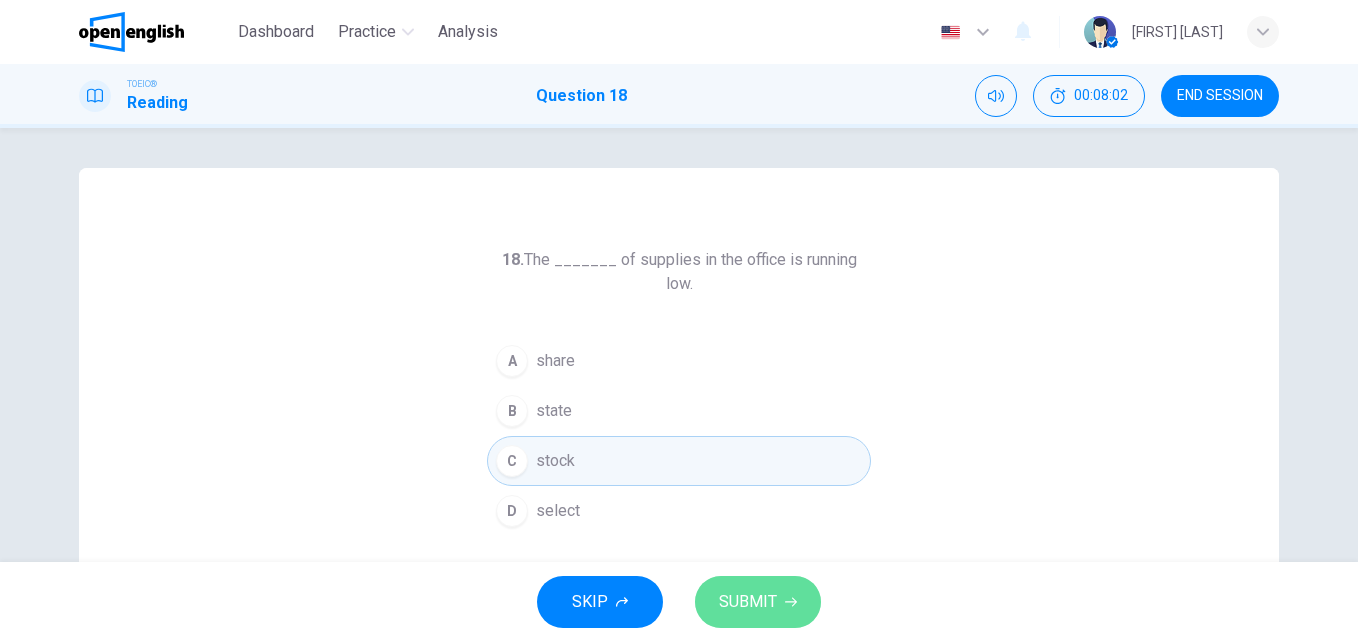 click on "SUBMIT" at bounding box center [748, 602] 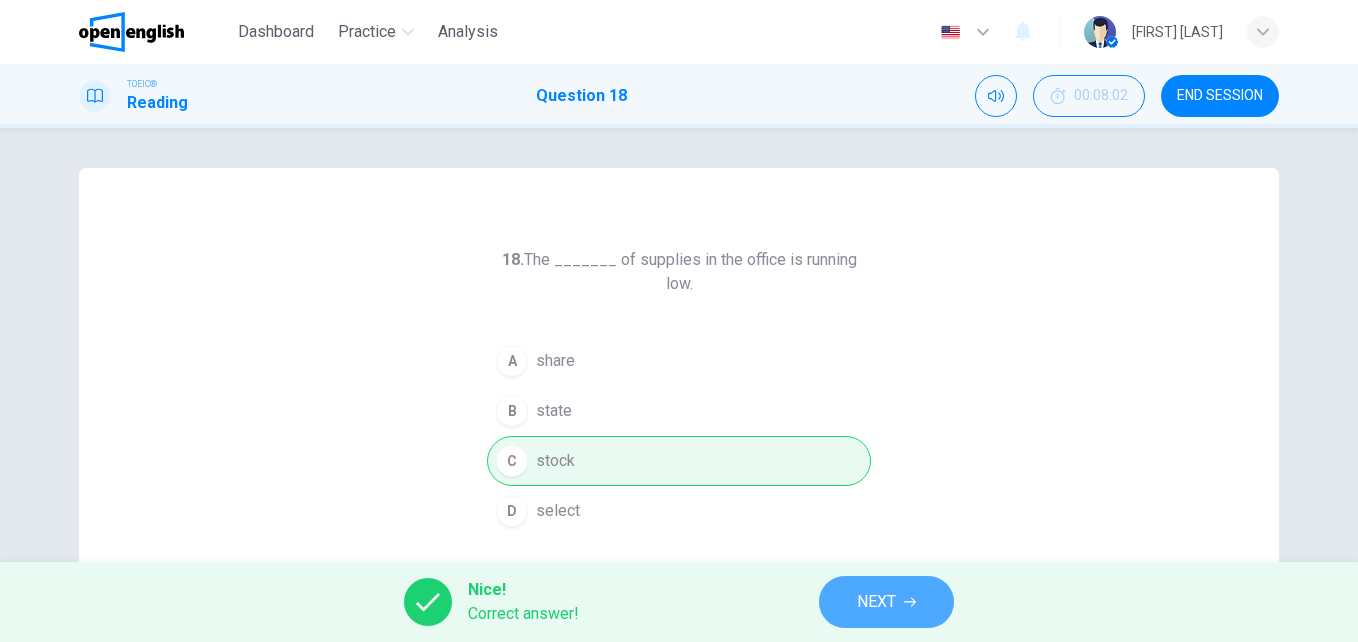 click on "NEXT" at bounding box center (876, 602) 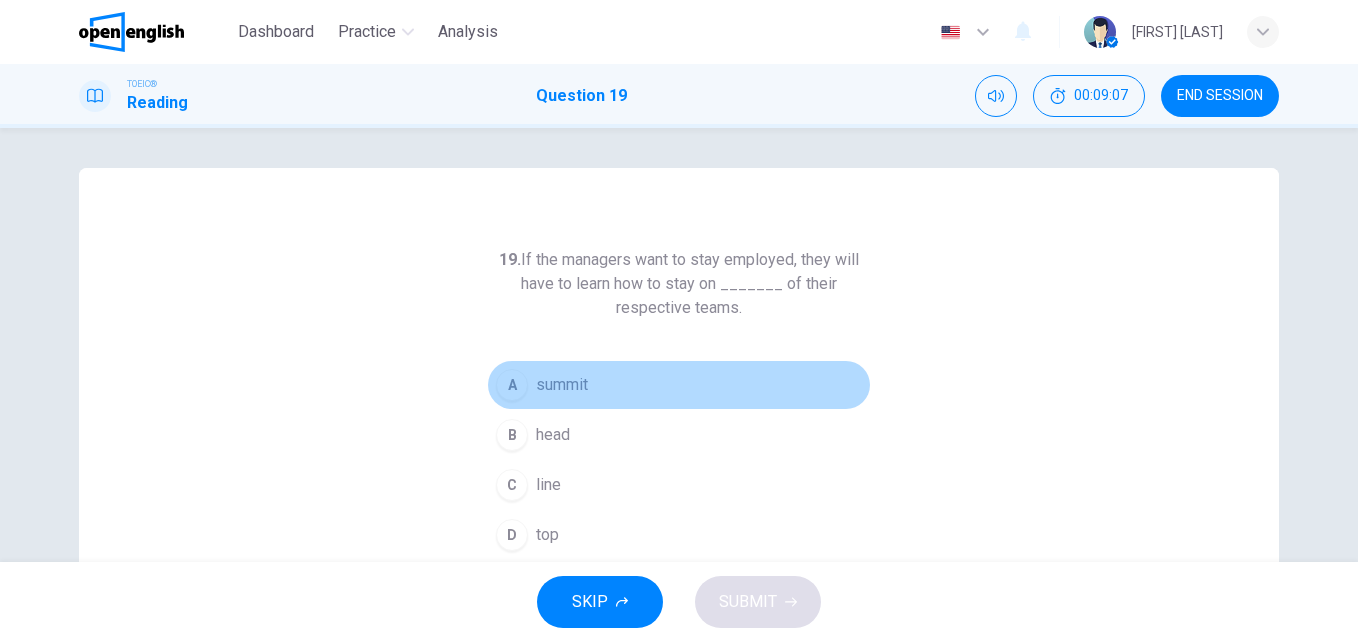 click on "summit" at bounding box center [562, 385] 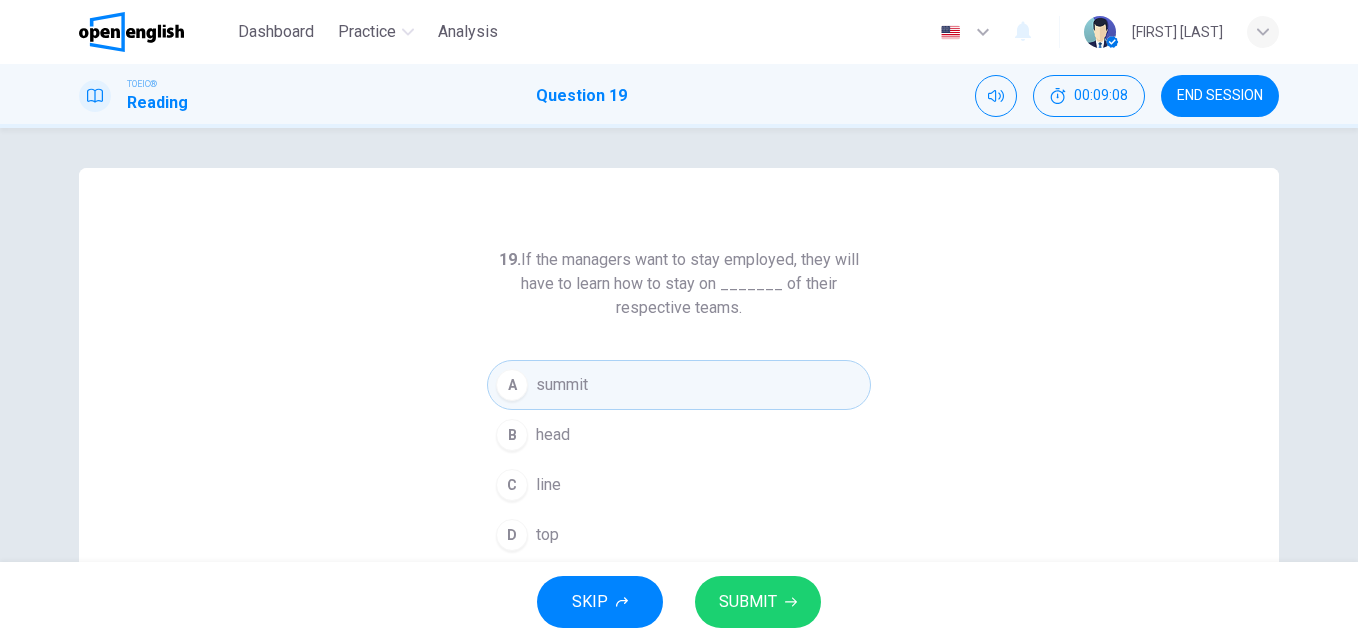 click on "SUBMIT" at bounding box center [758, 602] 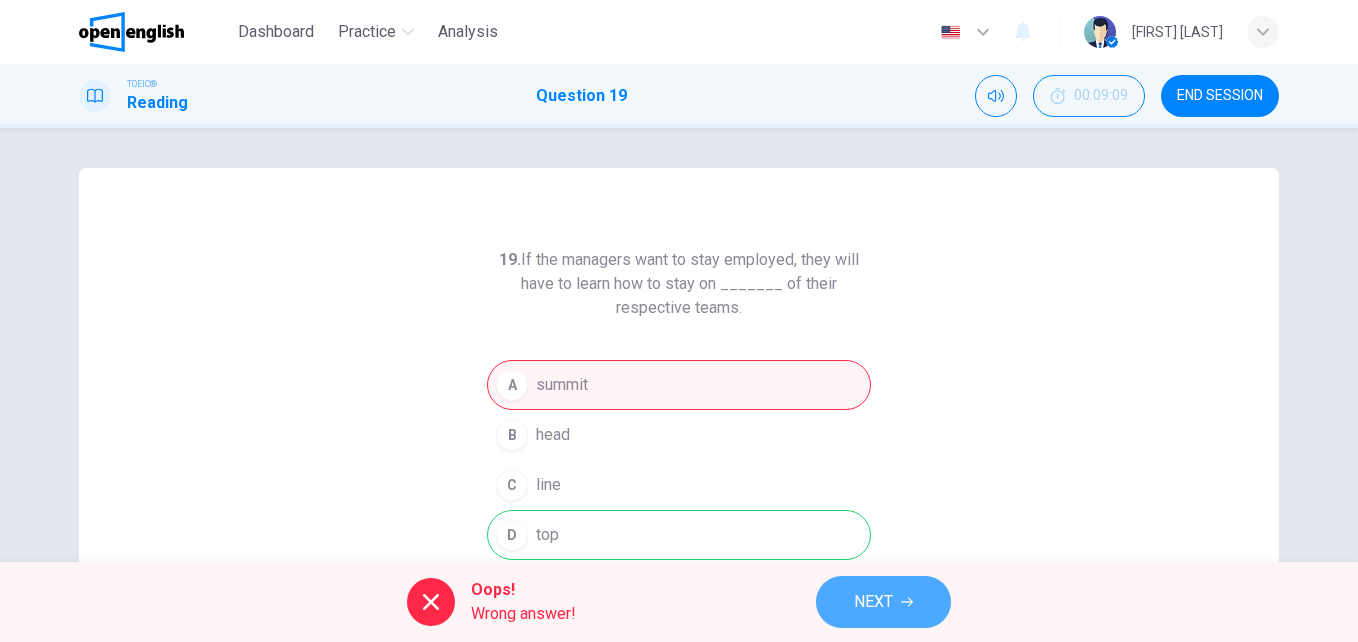 click on "NEXT" at bounding box center (883, 602) 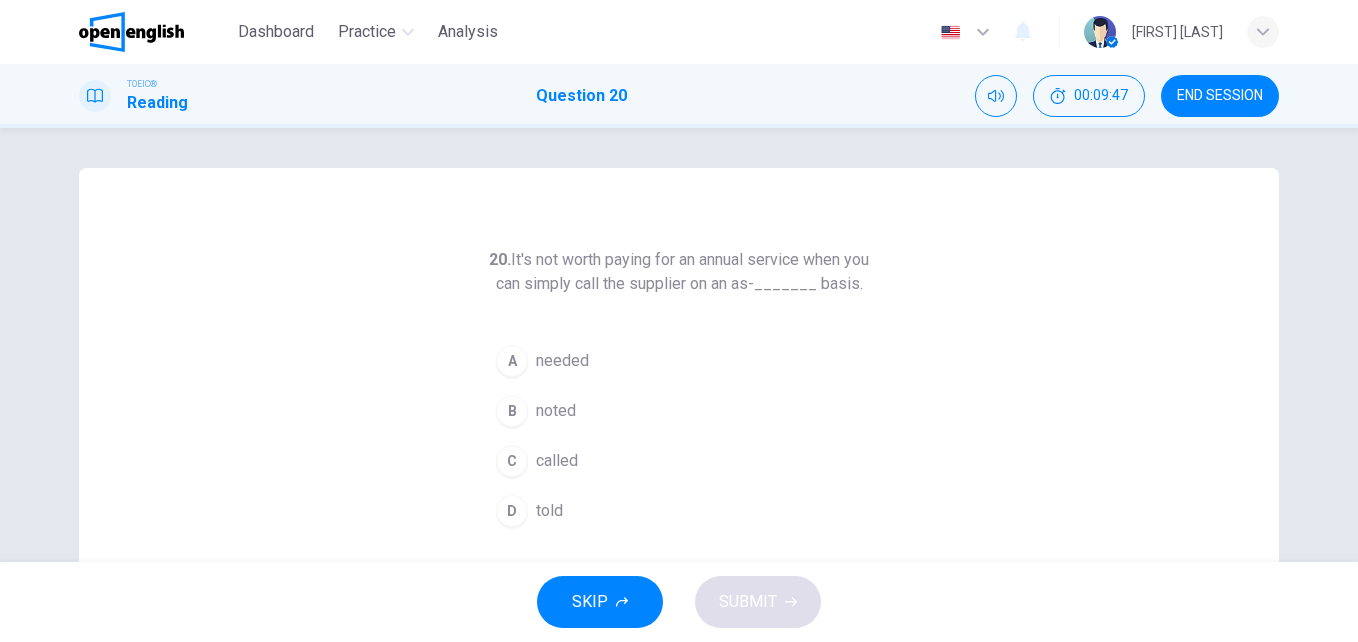 click on "needed" at bounding box center (562, 361) 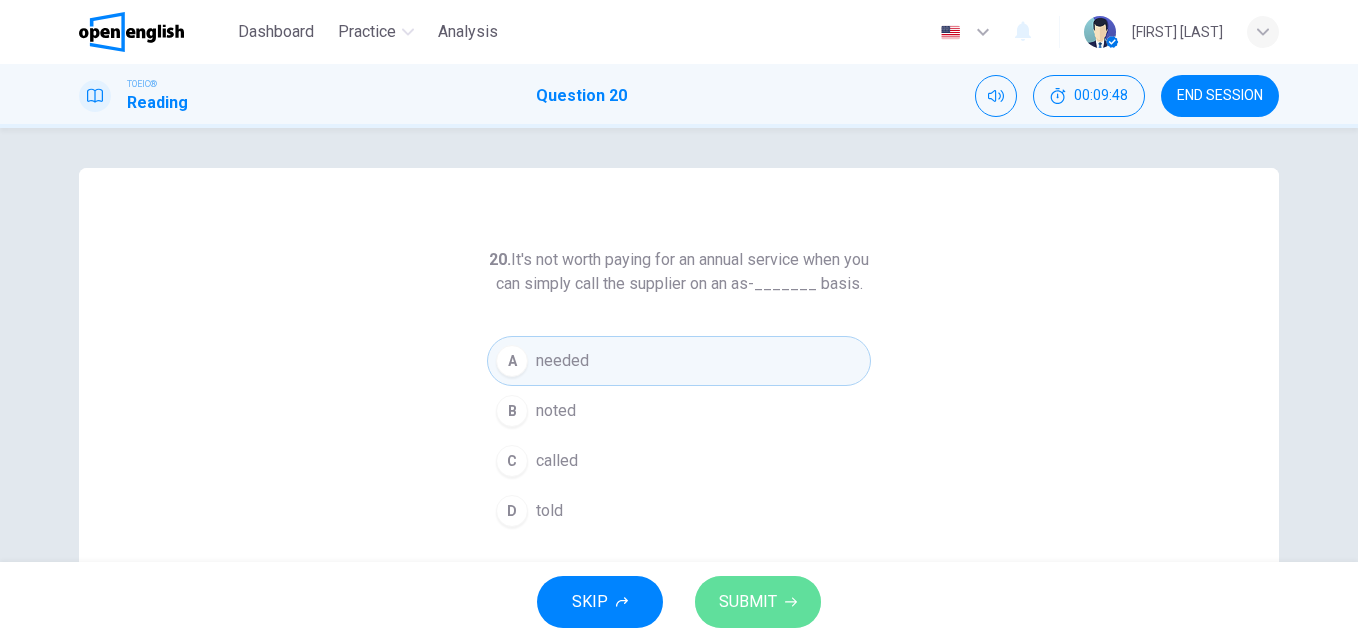 click on "SUBMIT" at bounding box center [748, 602] 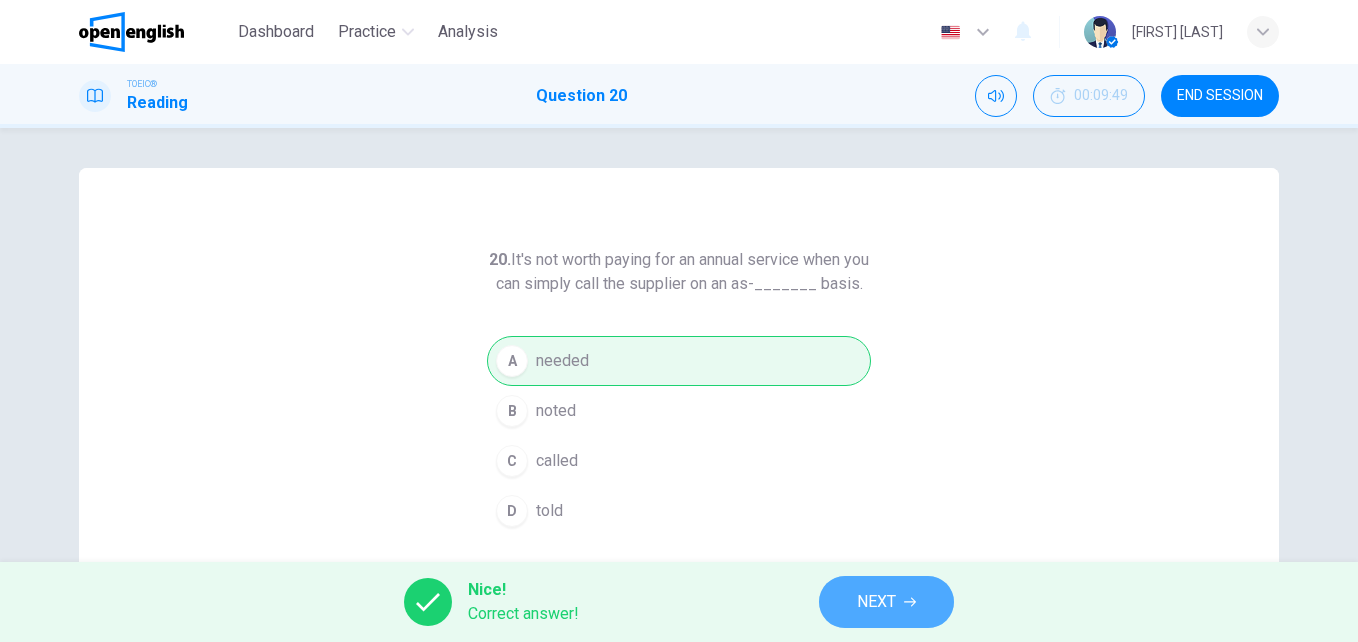 click on "NEXT" at bounding box center (886, 602) 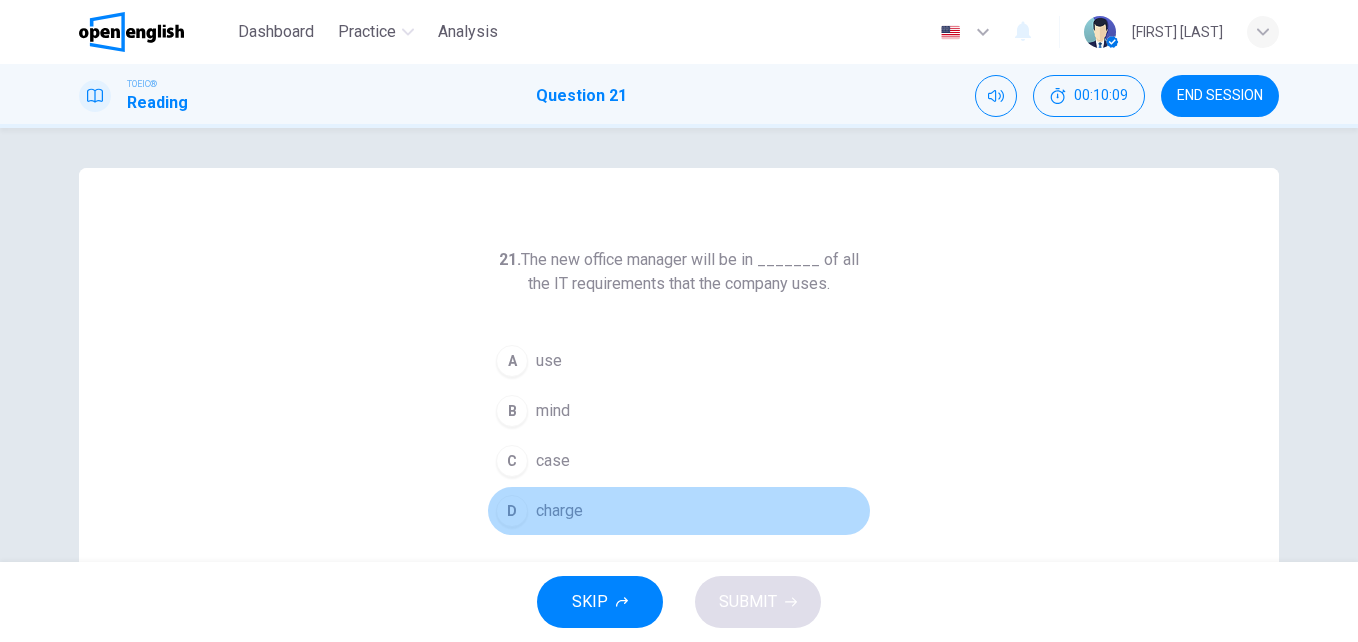 click on "charge" at bounding box center (559, 511) 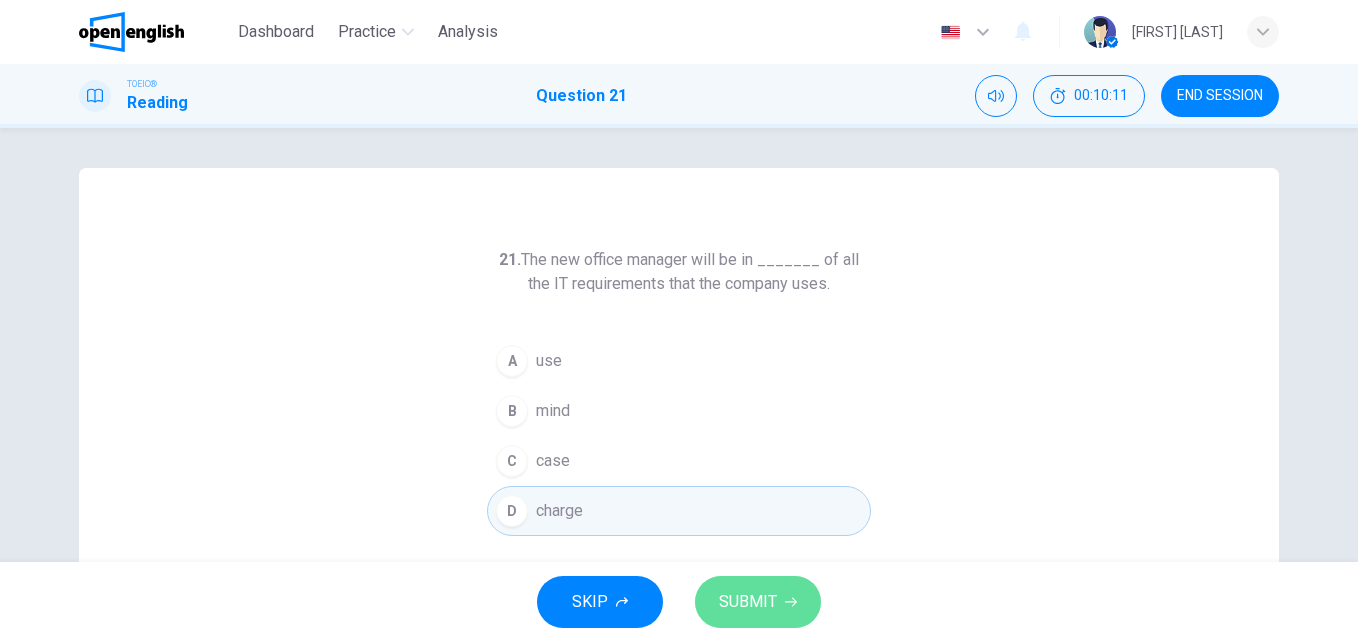 click on "SUBMIT" at bounding box center [748, 602] 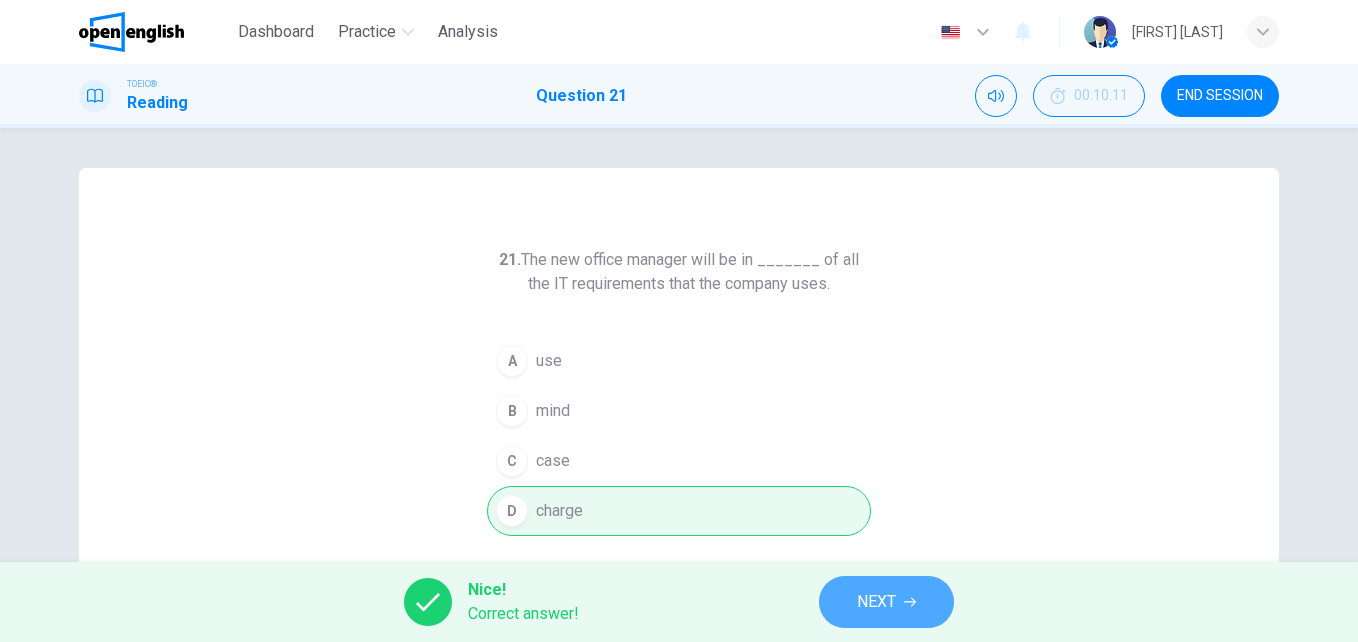 click on "NEXT" at bounding box center (886, 602) 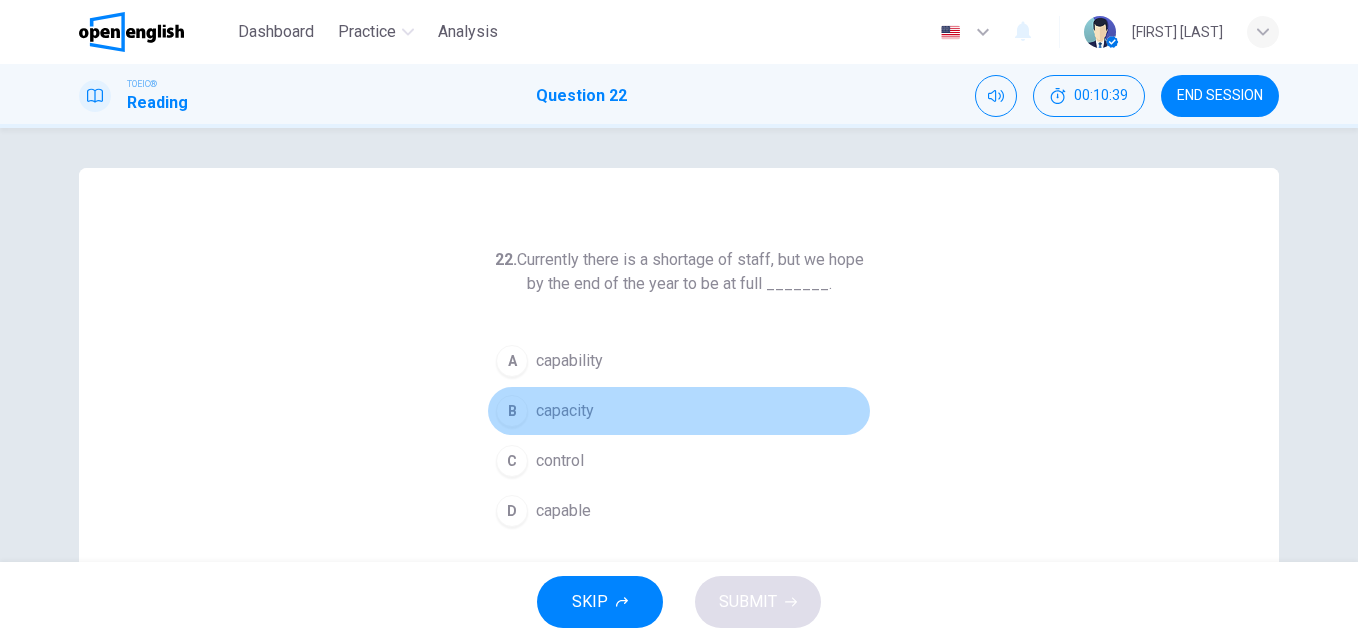click on "capacity" at bounding box center (565, 411) 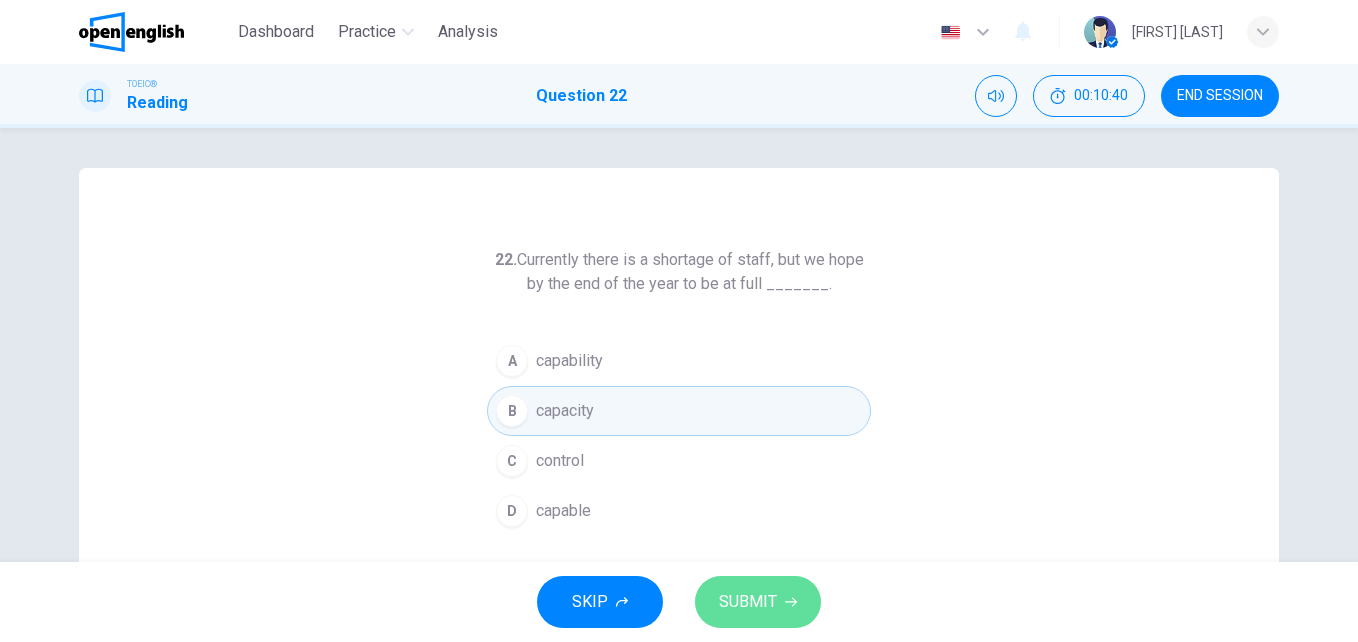 click on "SUBMIT" at bounding box center (758, 602) 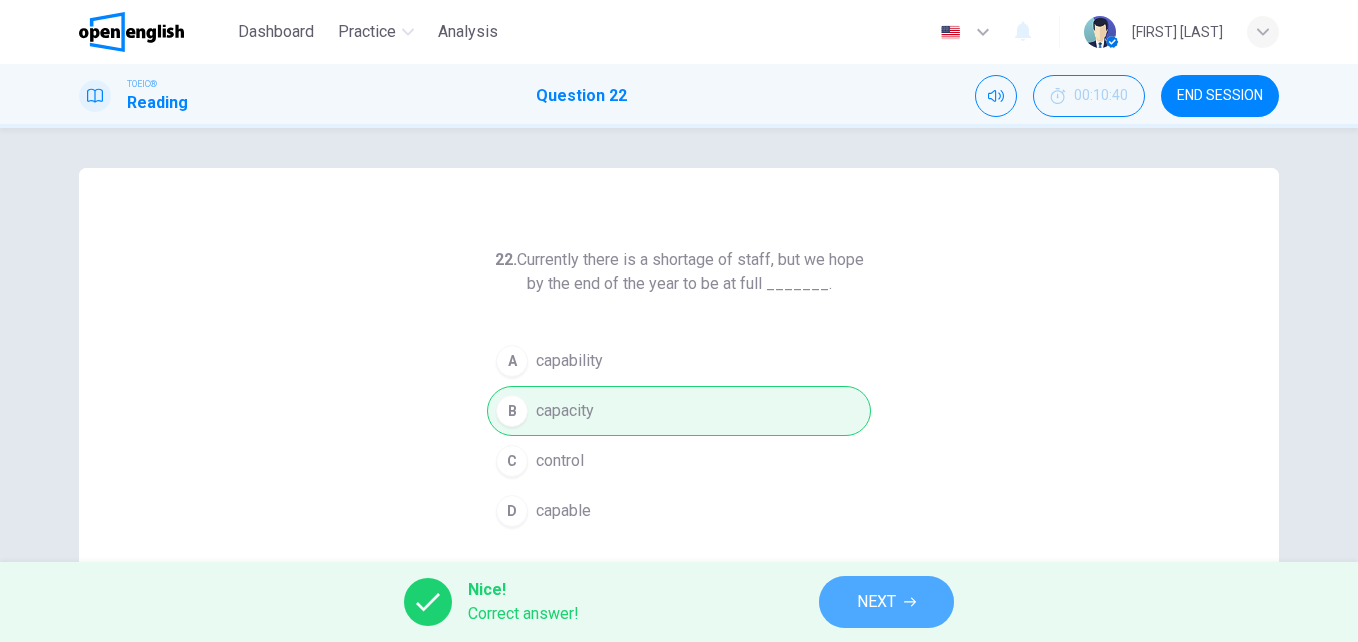 click on "NEXT" at bounding box center (886, 602) 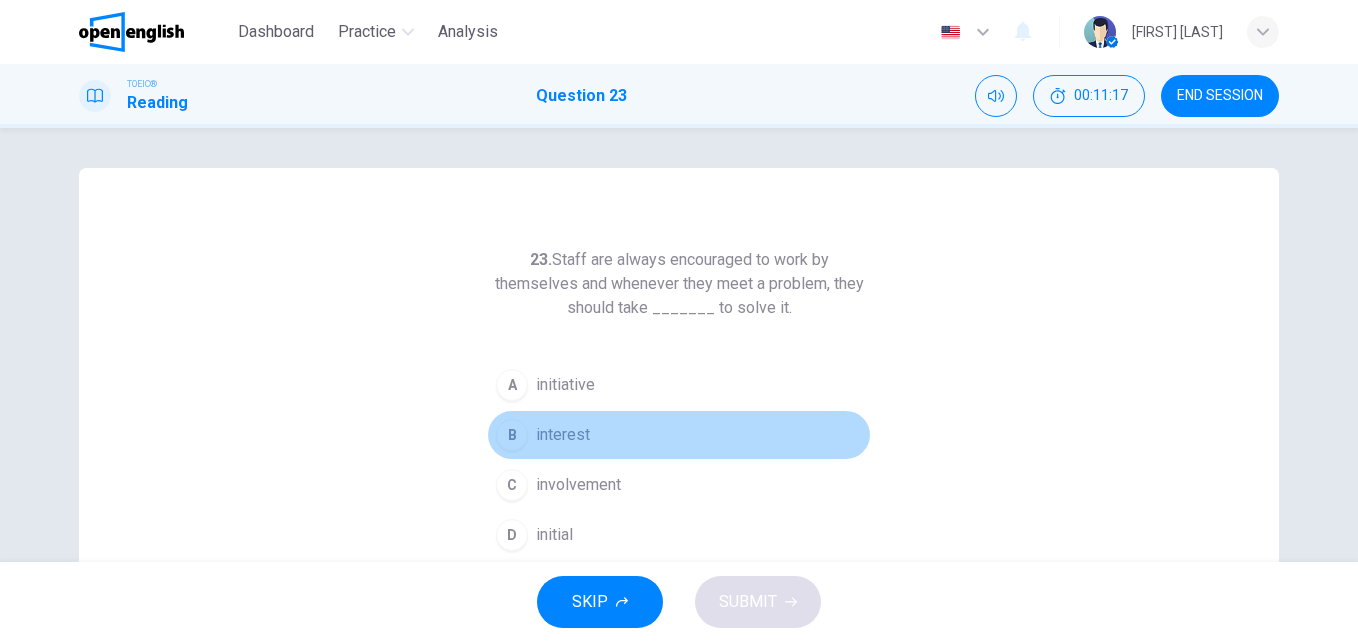 click on "interest" at bounding box center [563, 435] 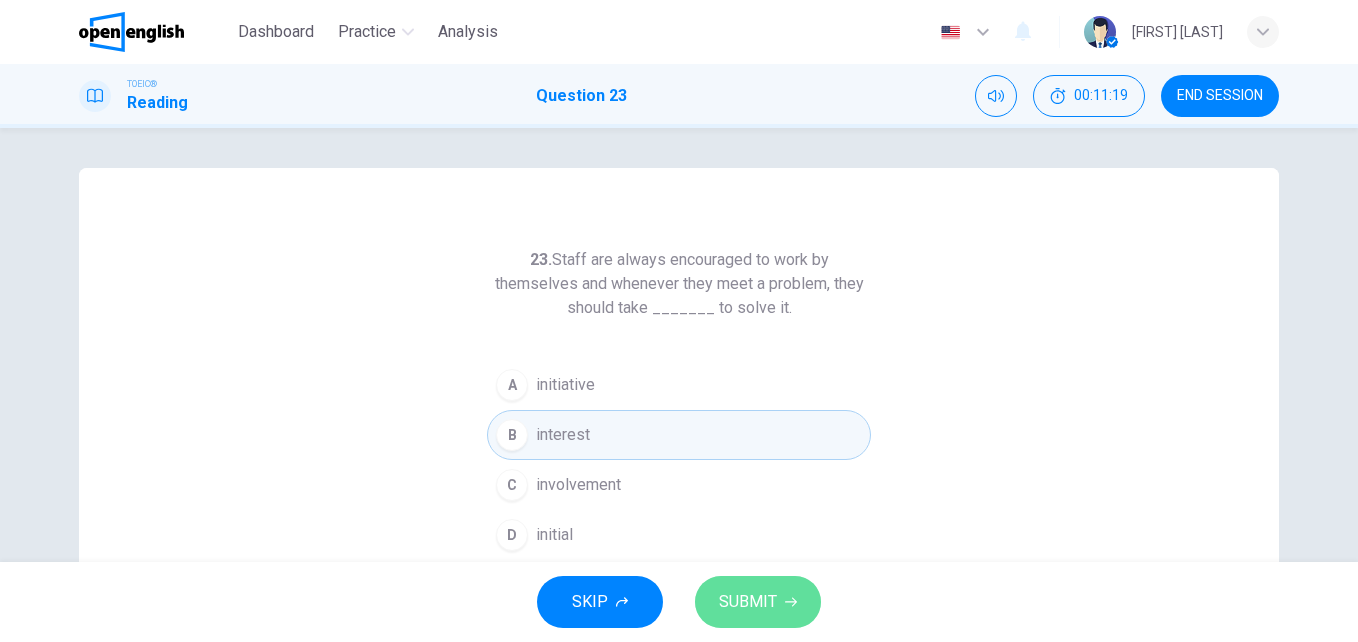 click on "SUBMIT" at bounding box center (748, 602) 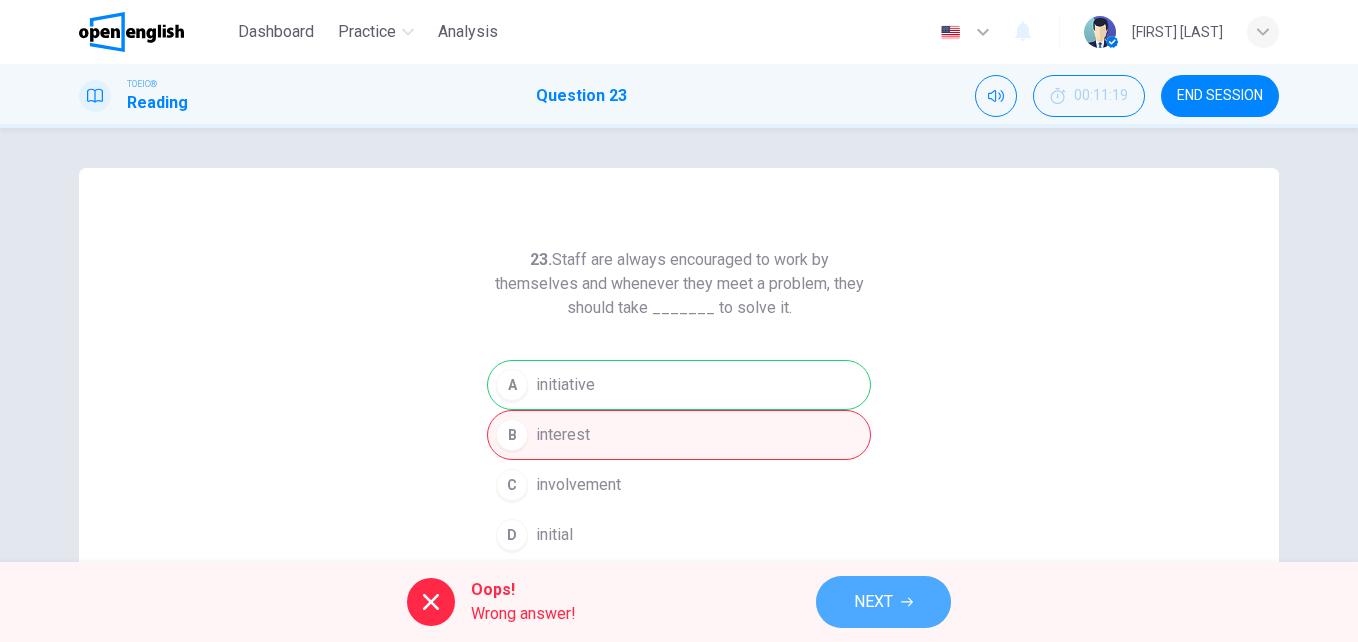 click on "NEXT" at bounding box center (883, 602) 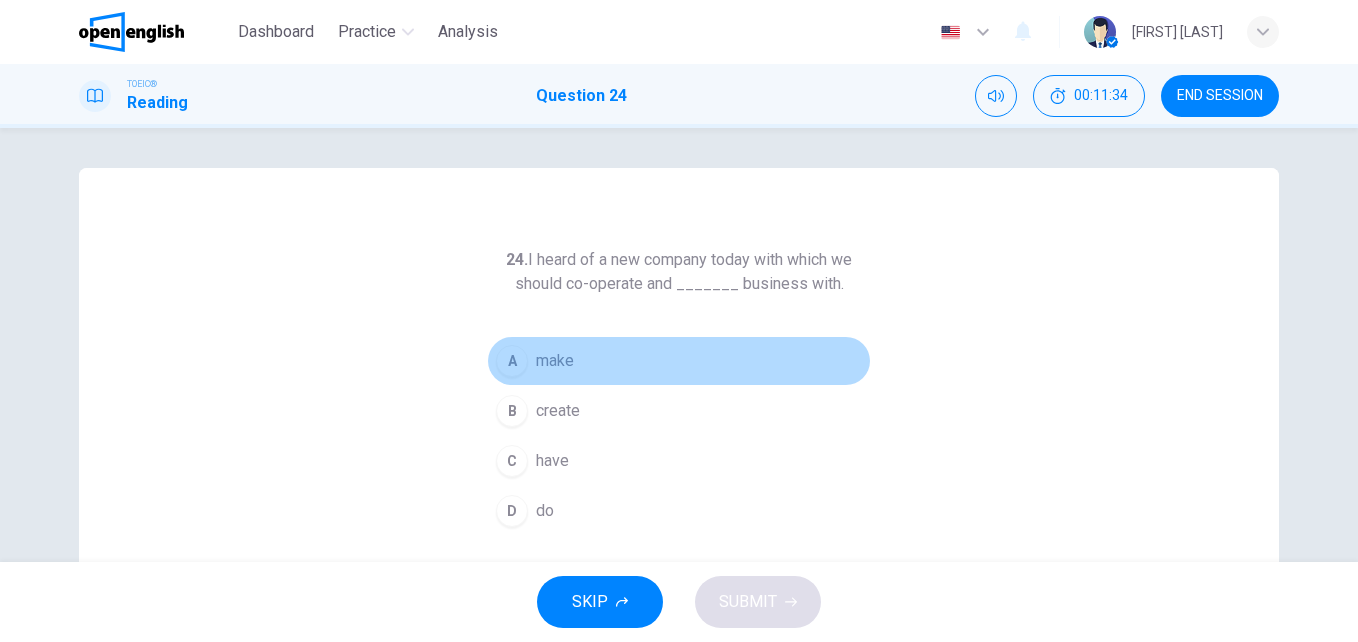 click on "make" at bounding box center [555, 361] 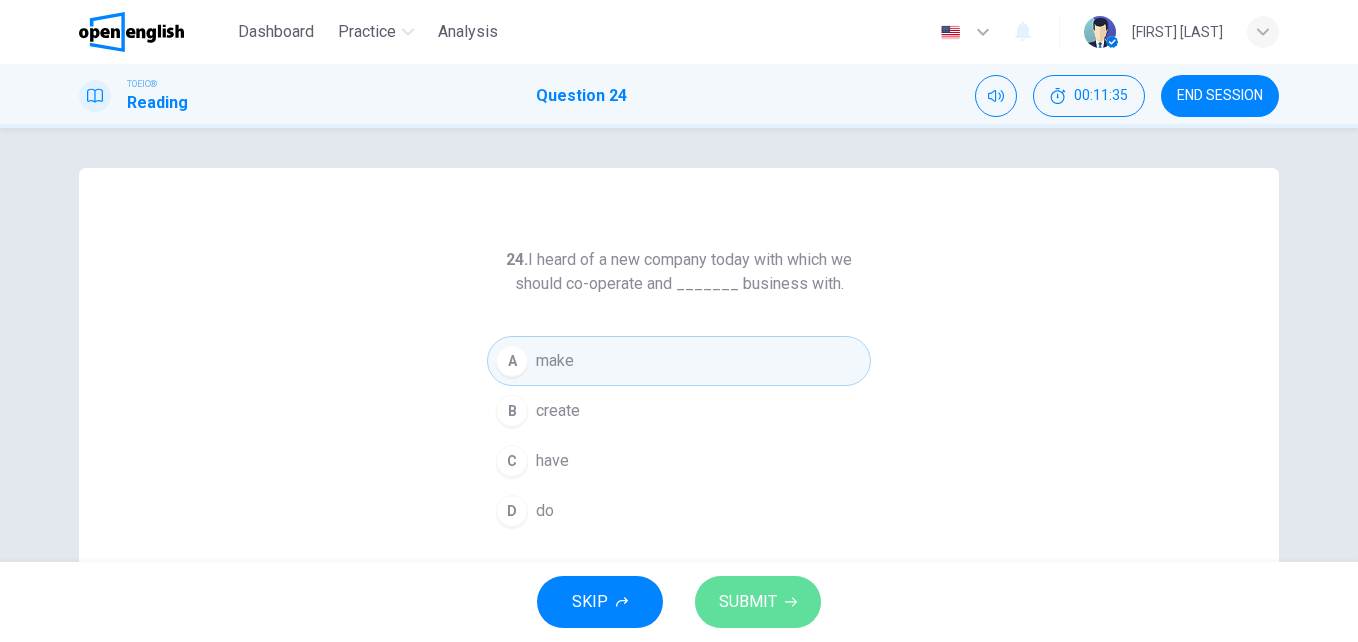 click on "SUBMIT" at bounding box center [758, 602] 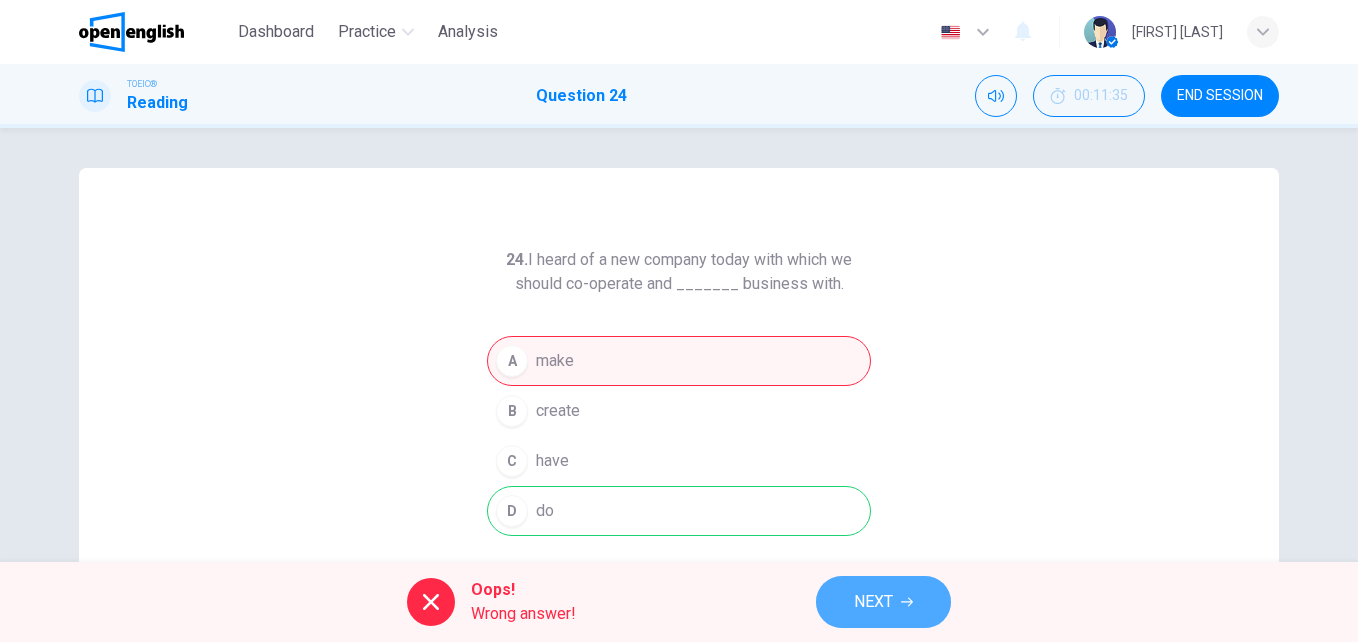 click on "NEXT" at bounding box center [873, 602] 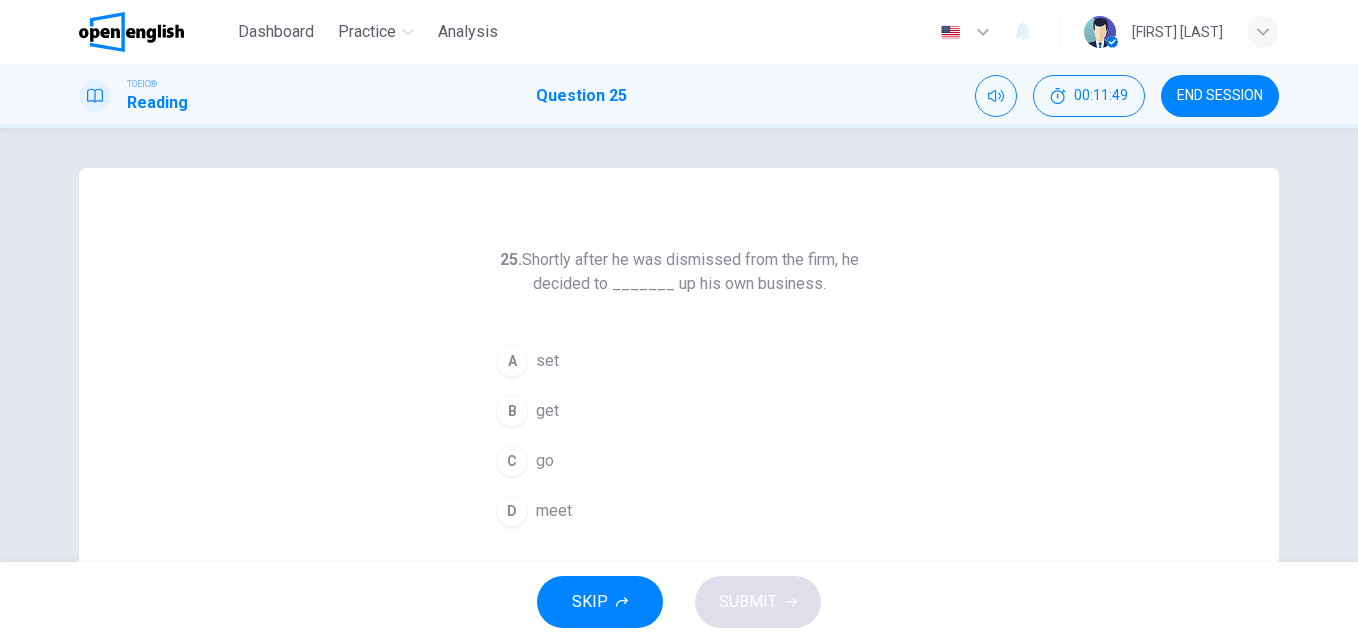 click on "set" at bounding box center (547, 361) 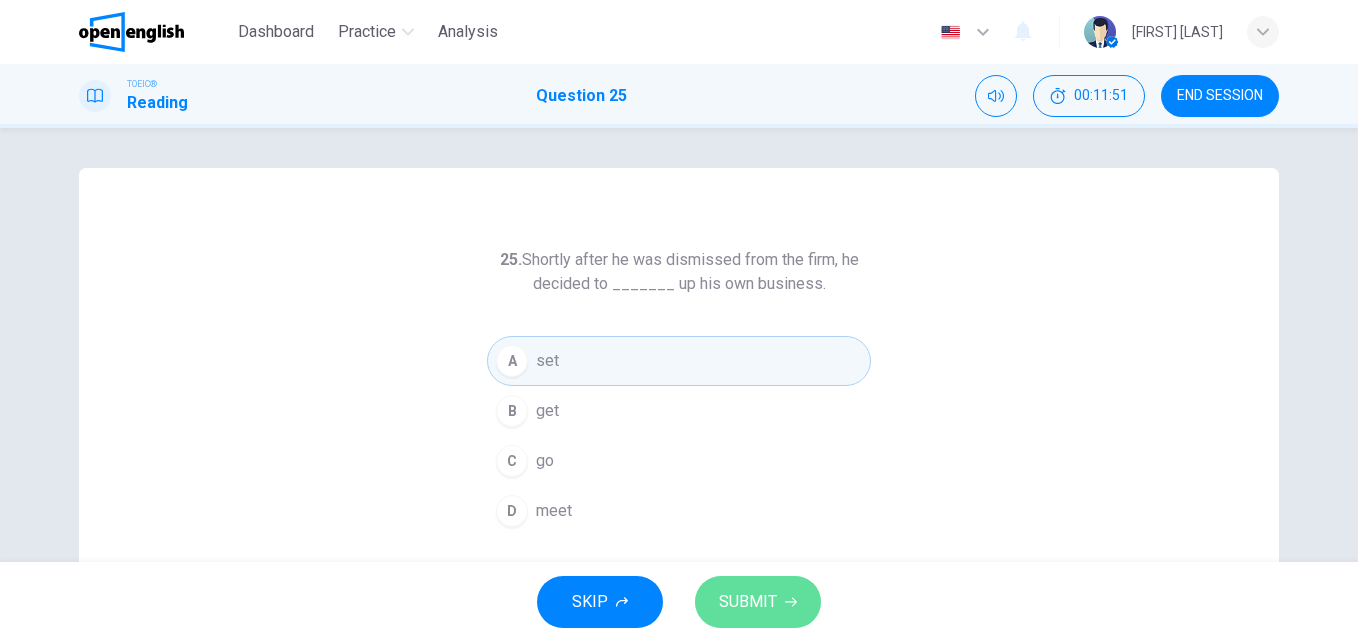 click on "SUBMIT" at bounding box center [748, 602] 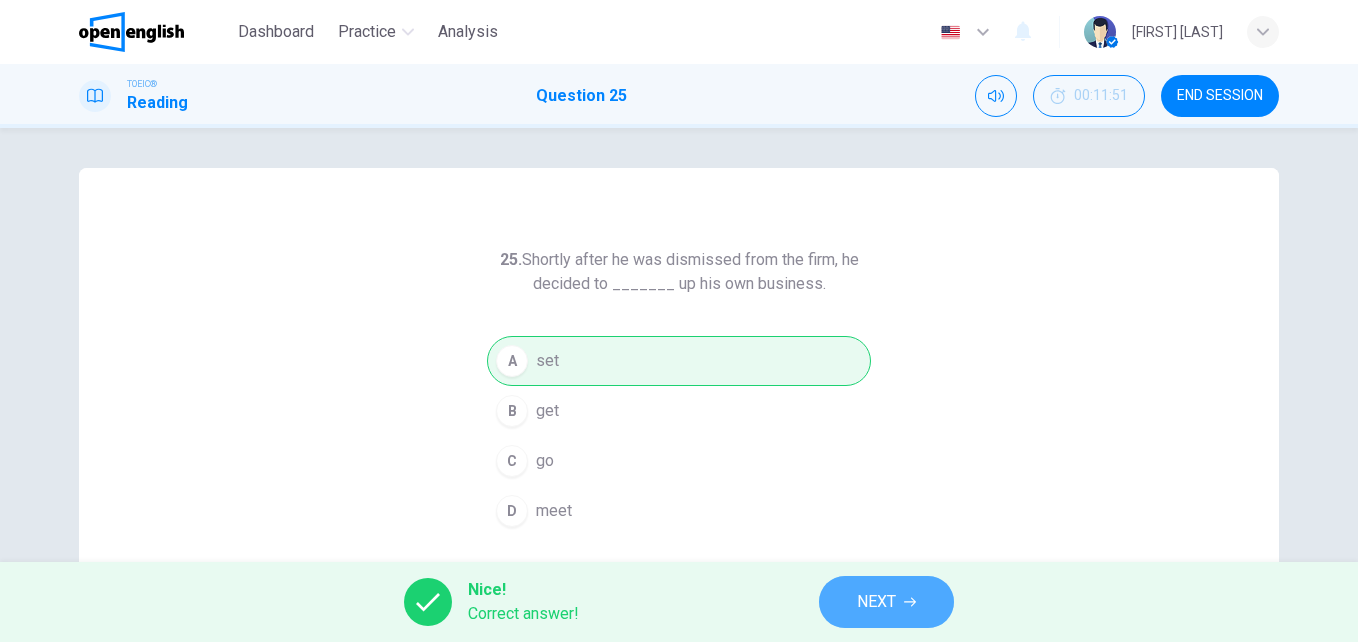 click on "NEXT" at bounding box center [886, 602] 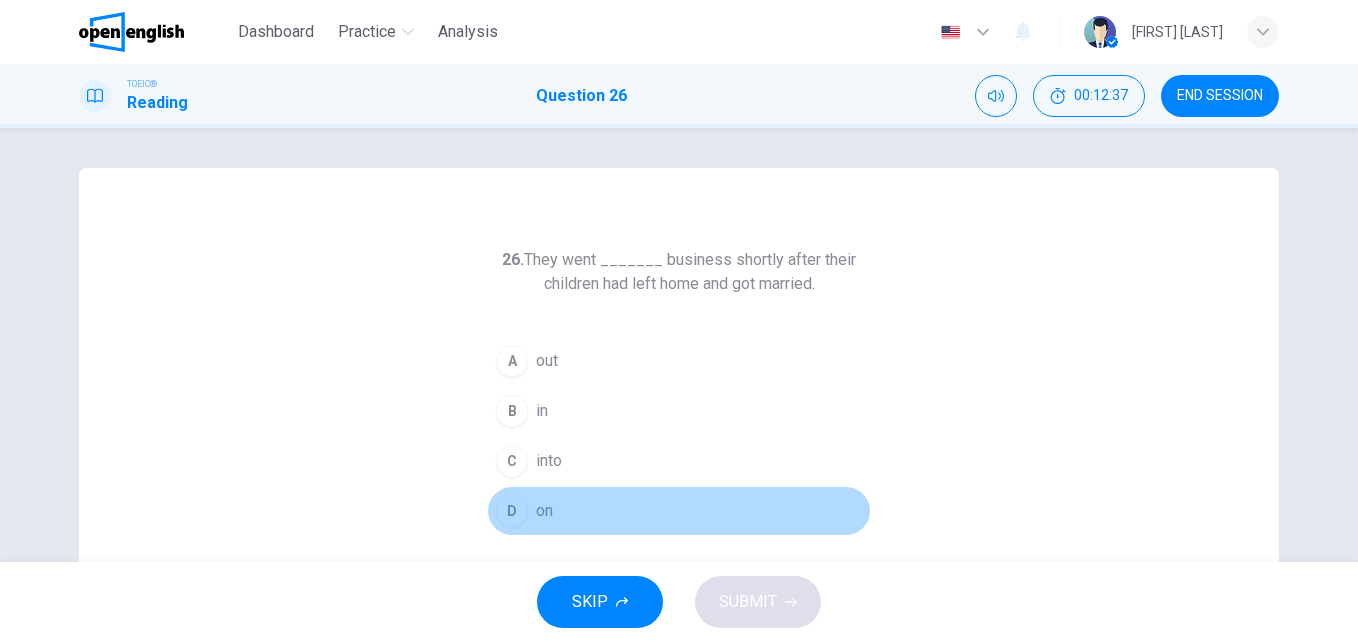 click on "on" at bounding box center [544, 511] 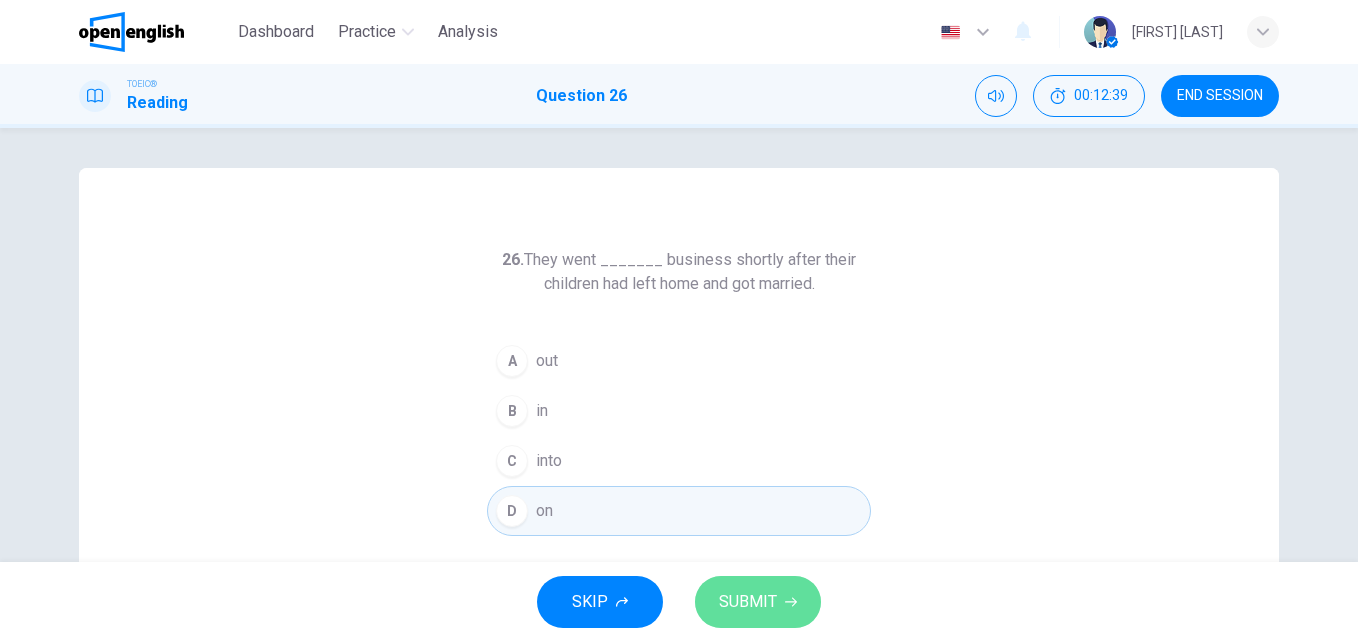 click on "SUBMIT" at bounding box center (748, 602) 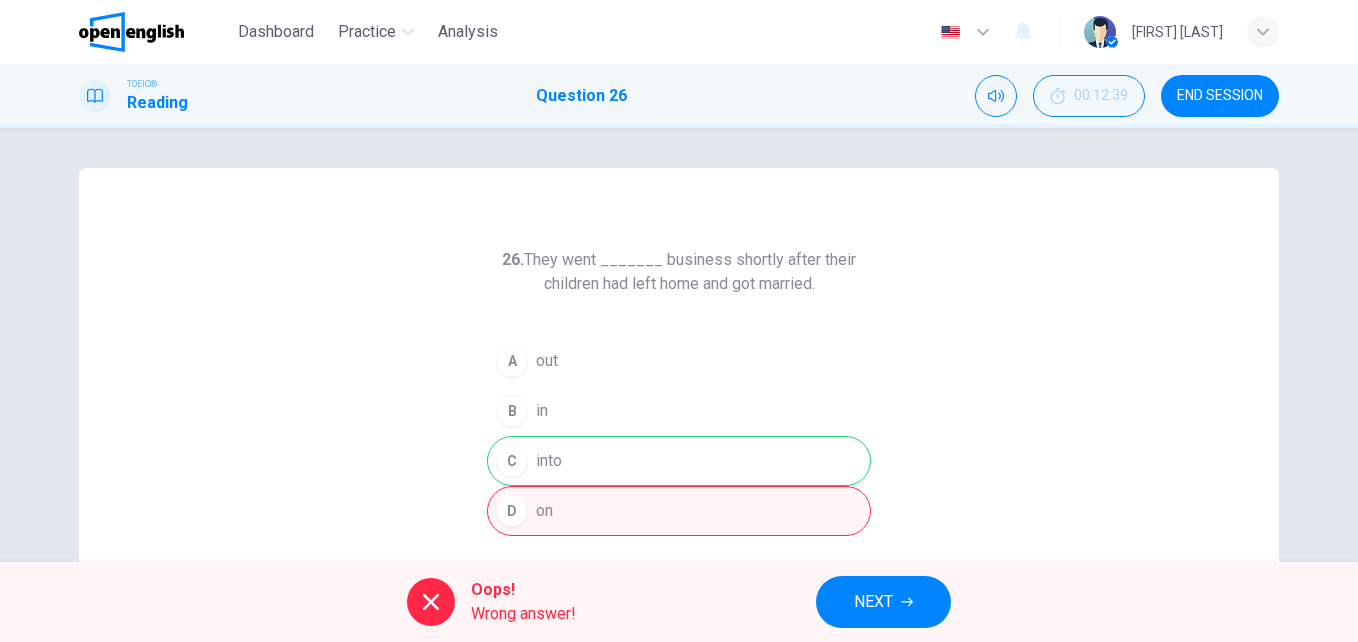 click on "NEXT" at bounding box center (873, 602) 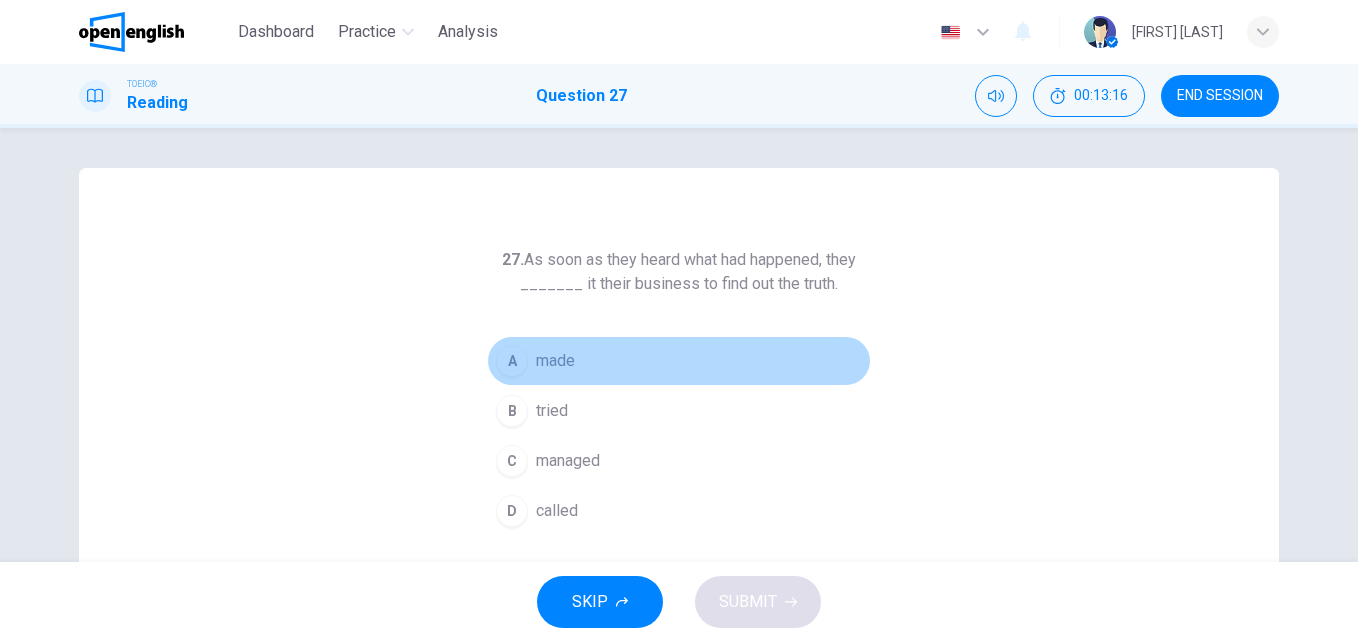 click on "made" at bounding box center (555, 361) 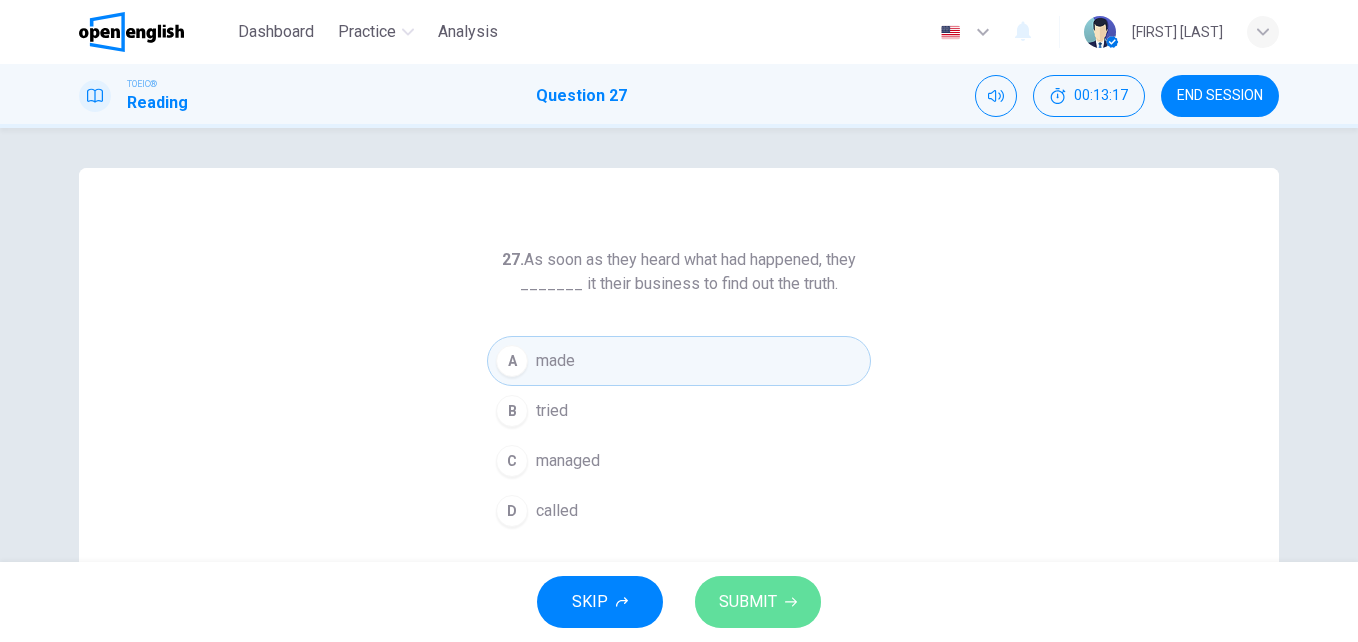 click on "SUBMIT" at bounding box center (748, 602) 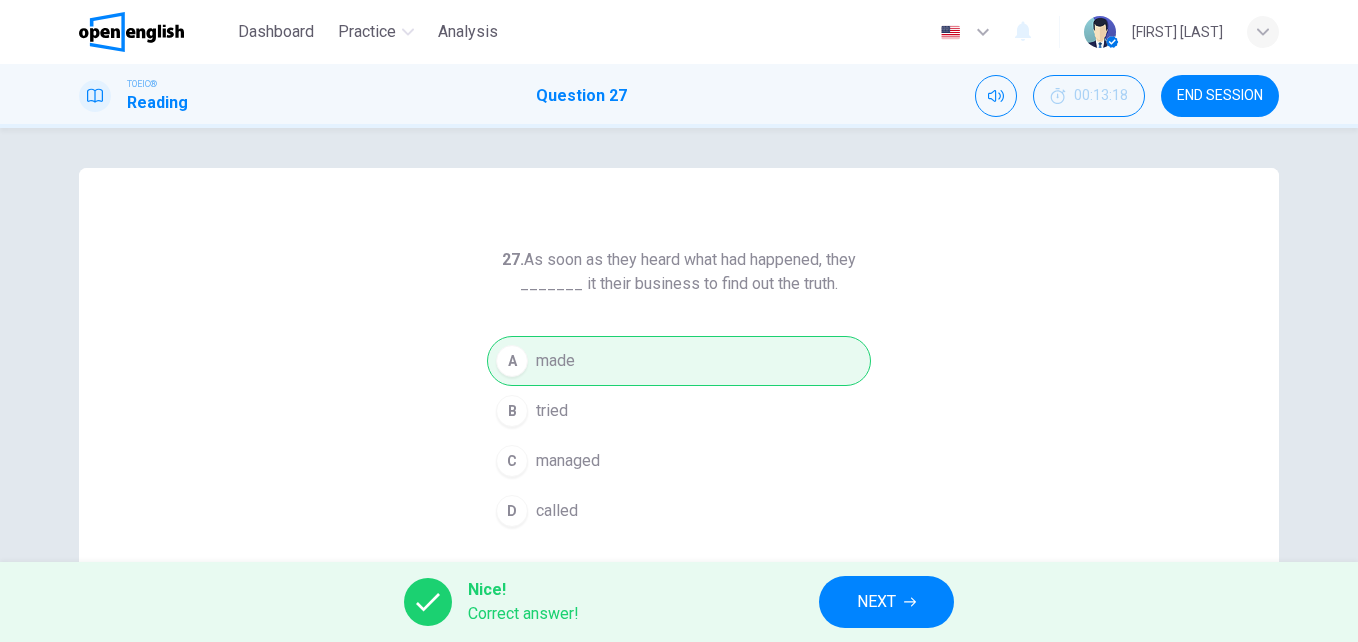click on "NEXT" at bounding box center (886, 602) 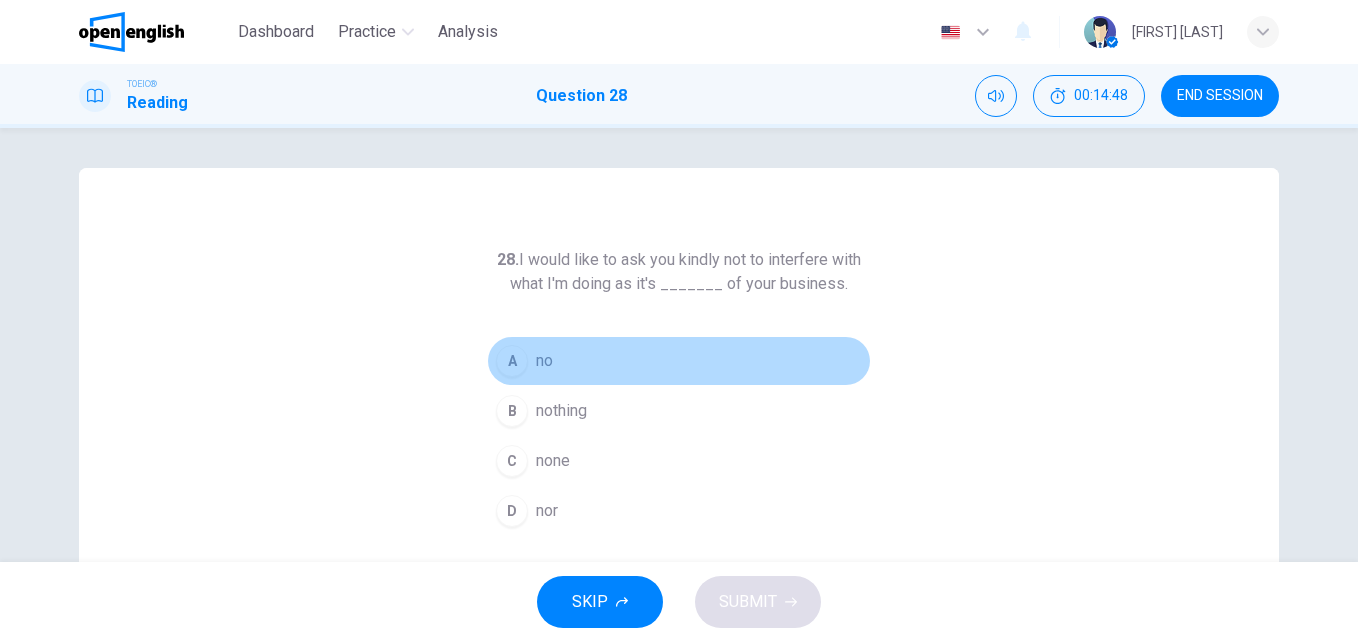 click on "no" at bounding box center (544, 361) 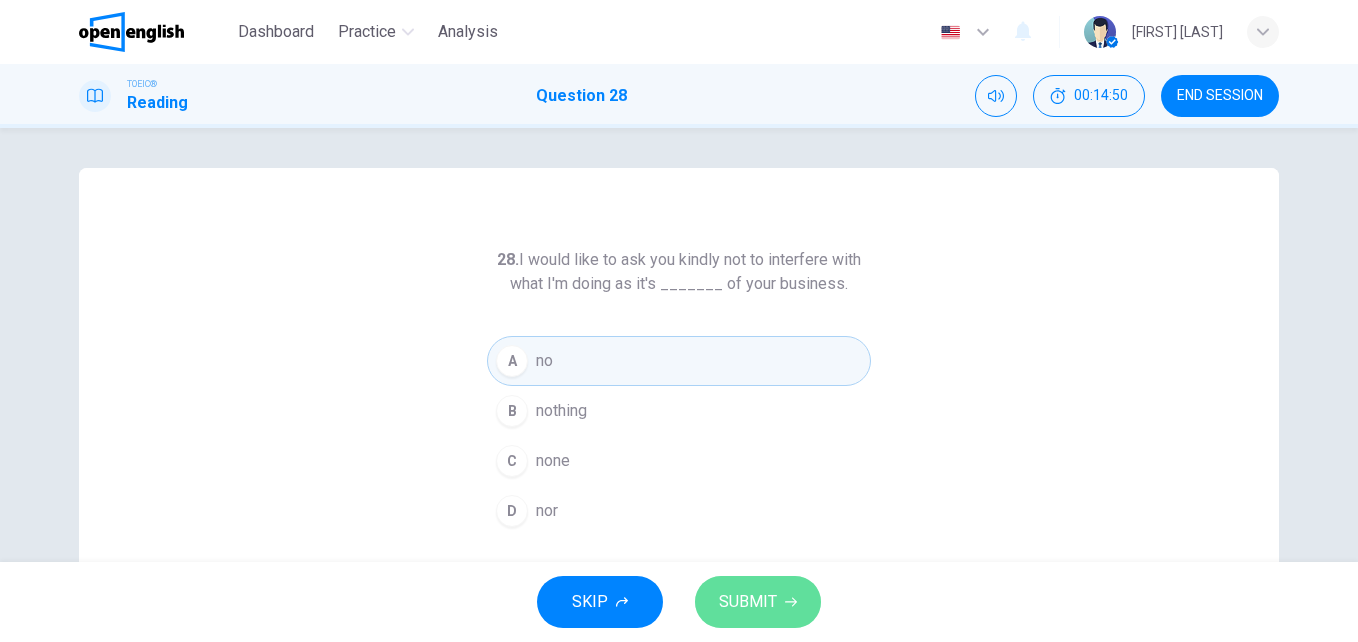 click on "SUBMIT" at bounding box center (758, 602) 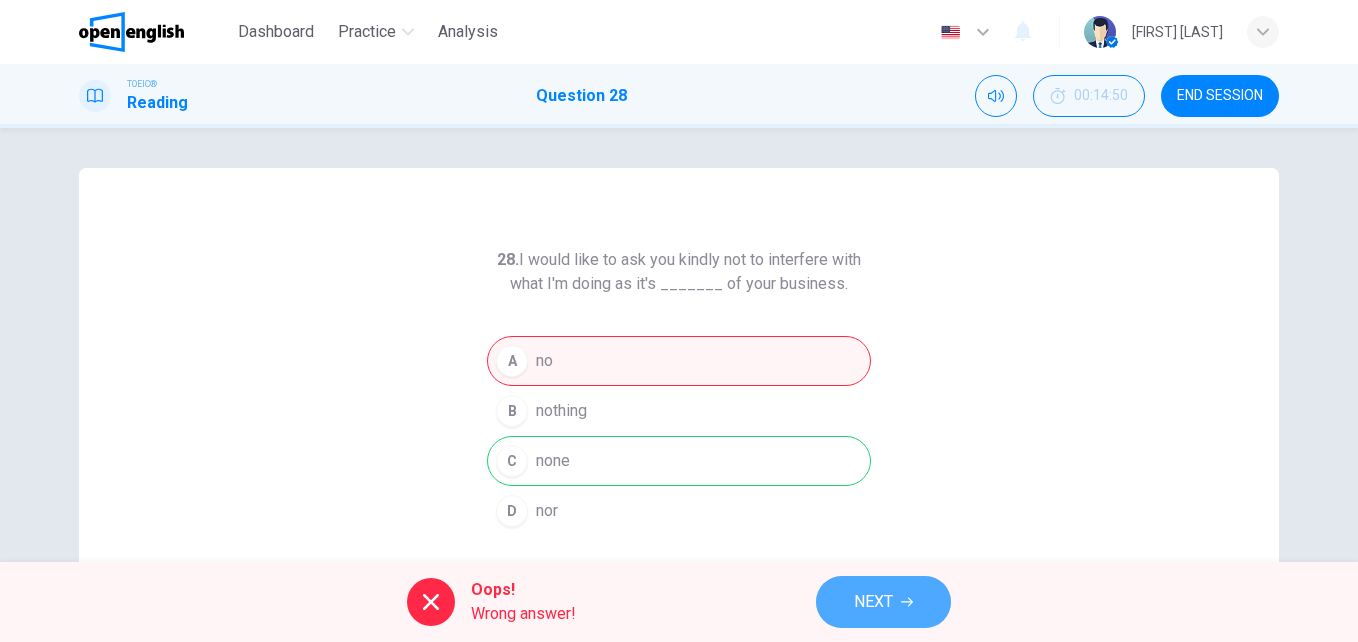 click on "NEXT" at bounding box center [873, 602] 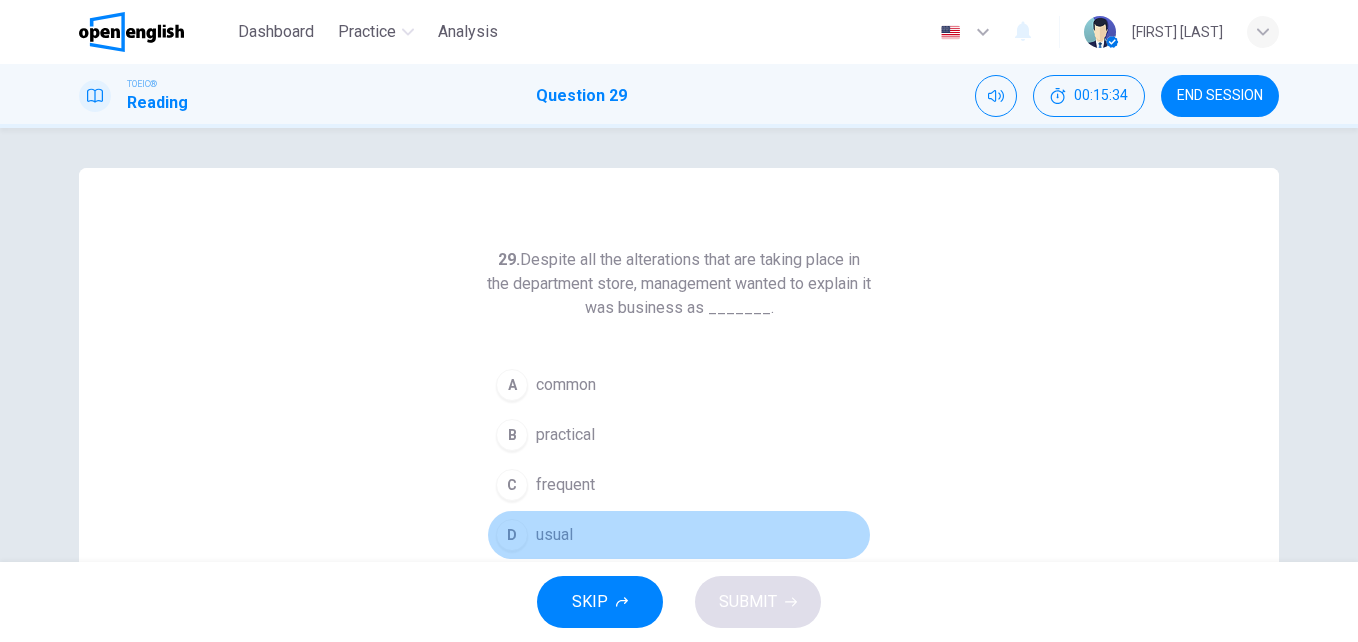 click on "usual" at bounding box center (554, 535) 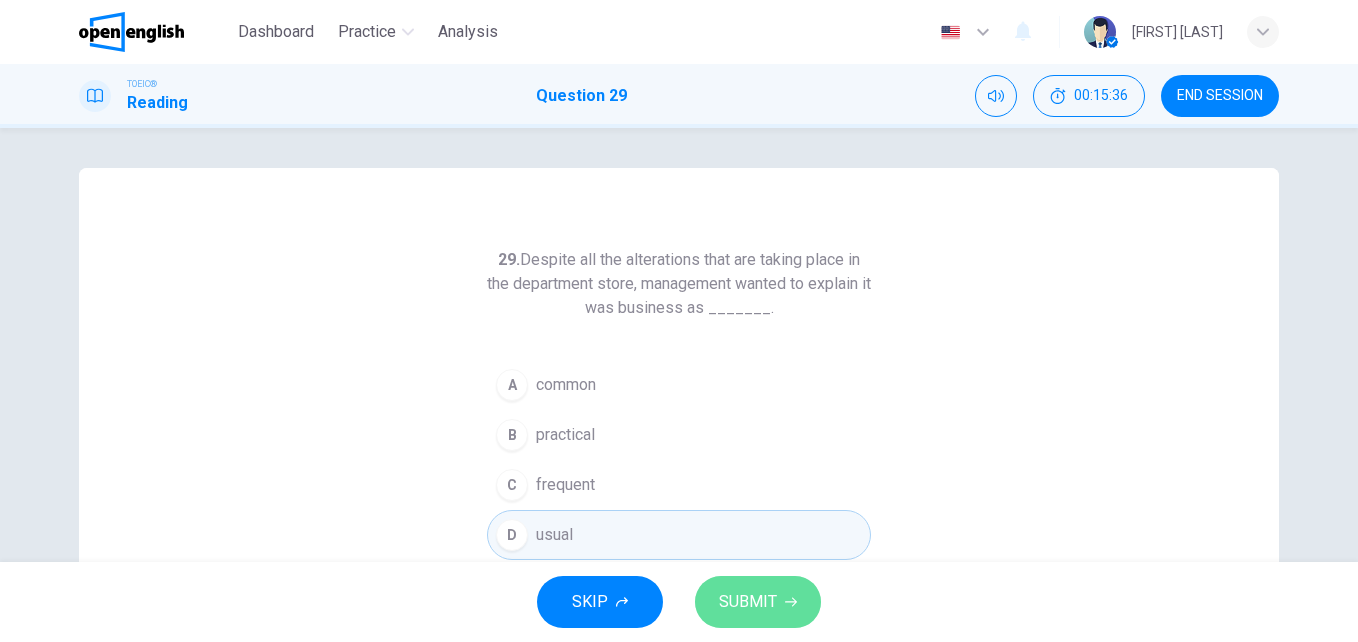 click on "SUBMIT" at bounding box center [758, 602] 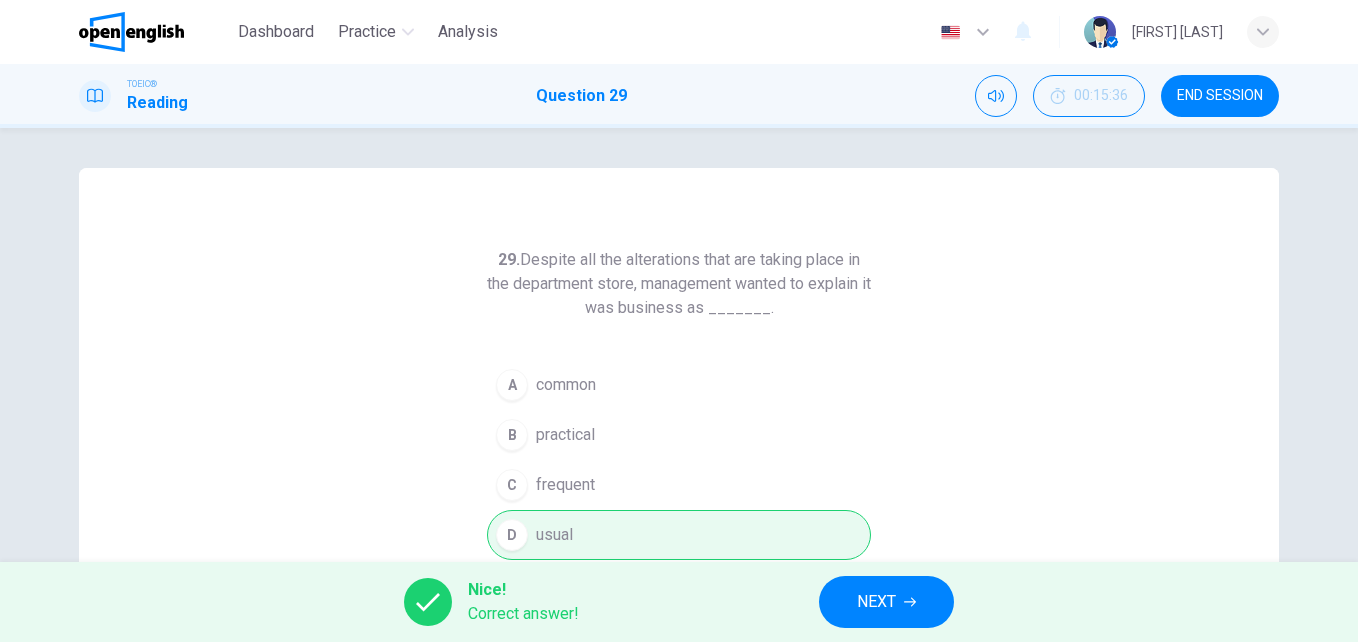 click on "NEXT" at bounding box center (886, 602) 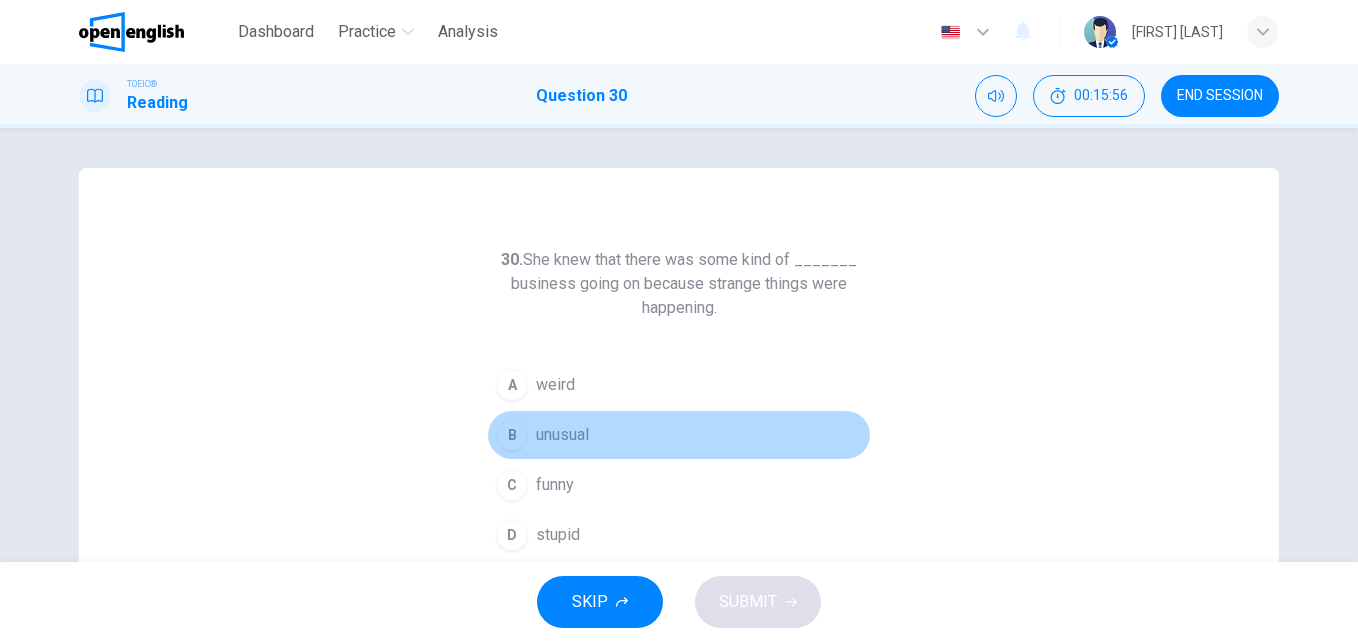 click on "unusual" at bounding box center [562, 435] 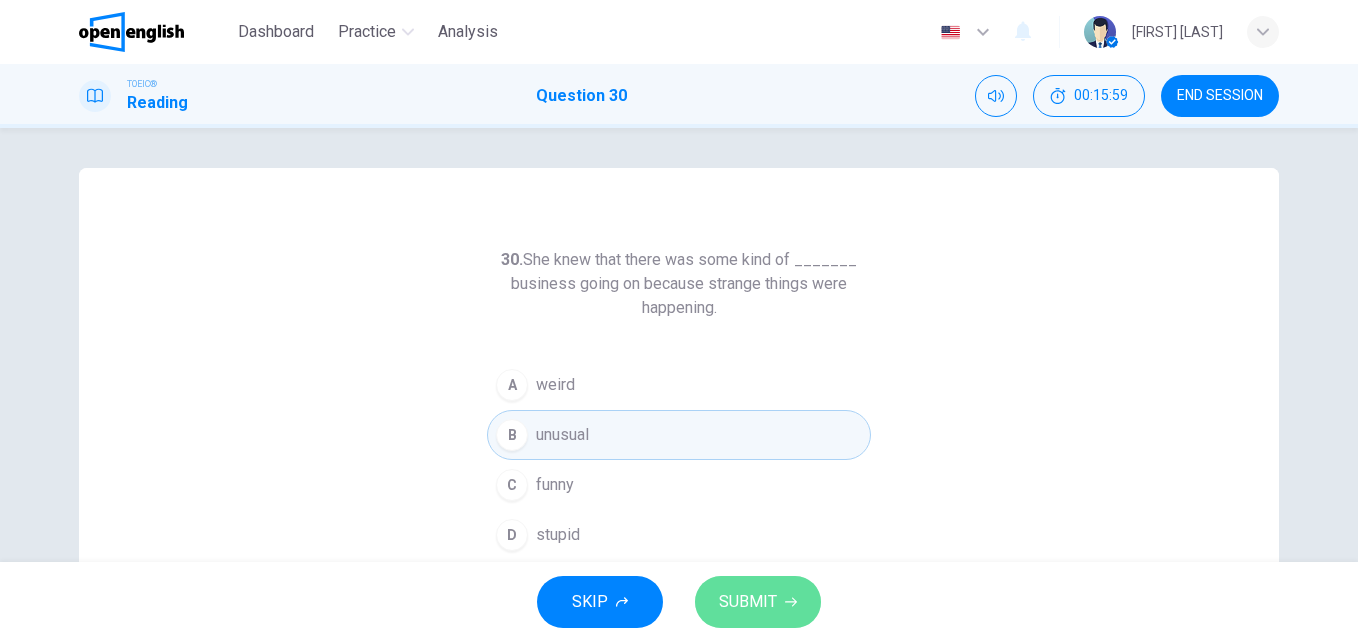 click 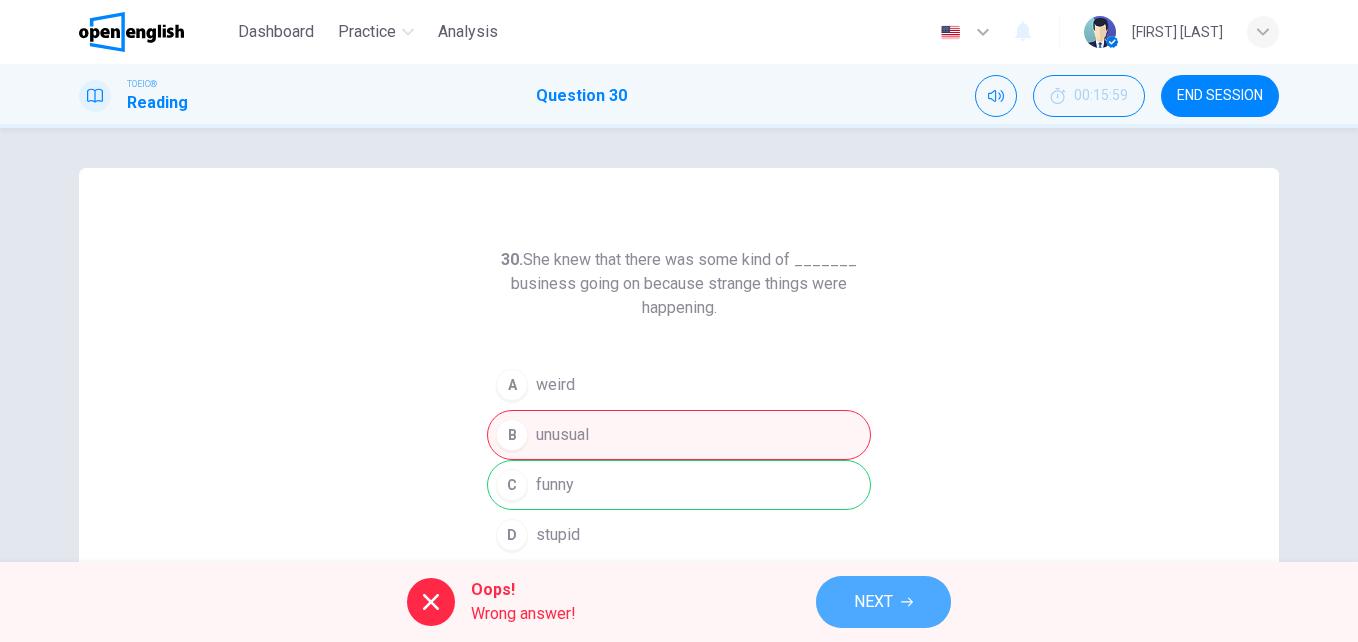 click on "NEXT" at bounding box center [873, 602] 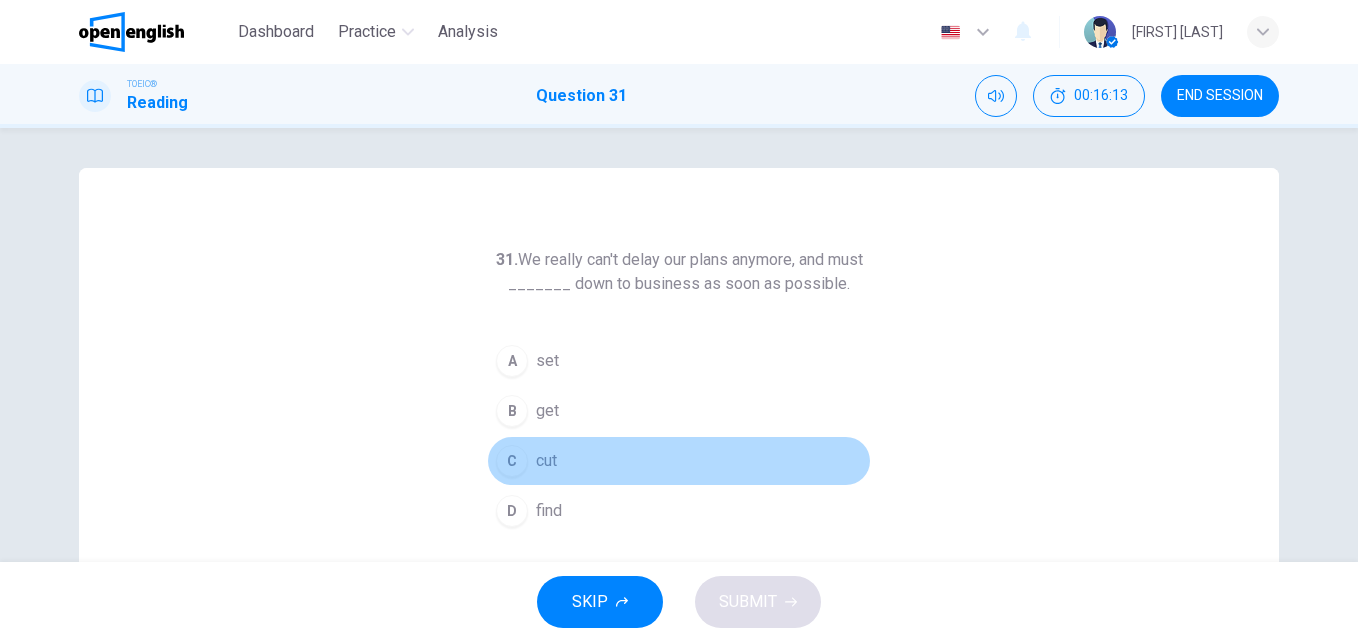click on "cut" at bounding box center [546, 461] 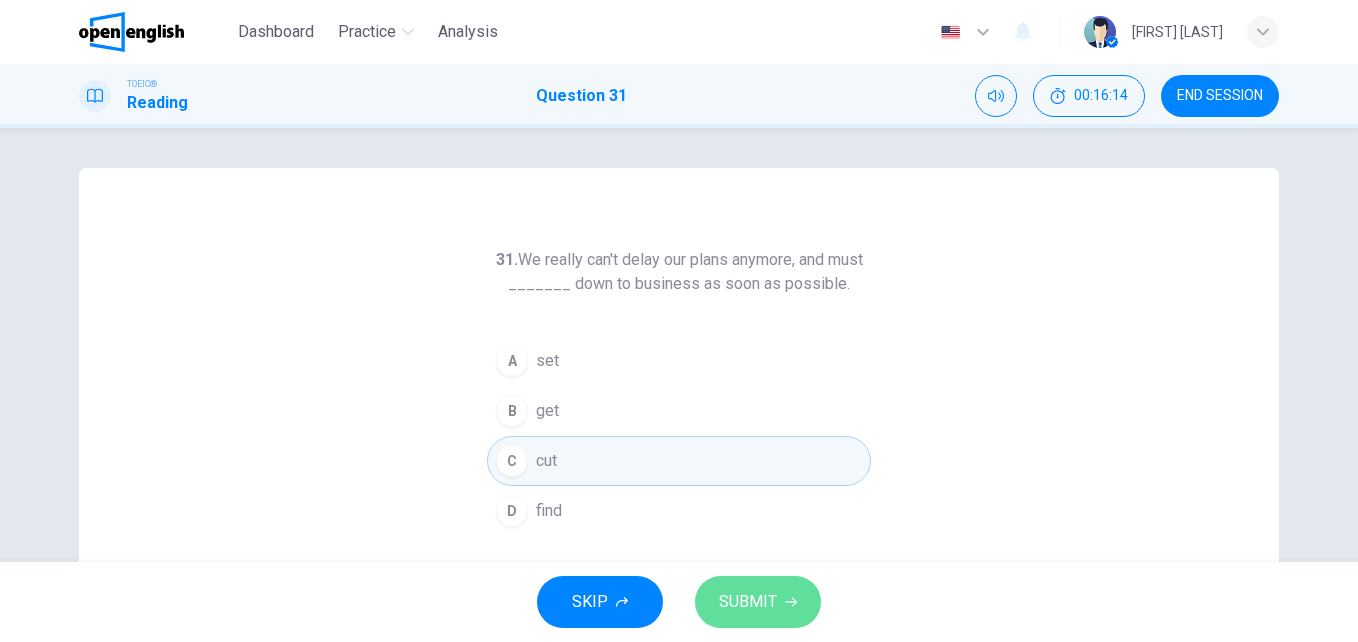 click on "SUBMIT" at bounding box center [748, 602] 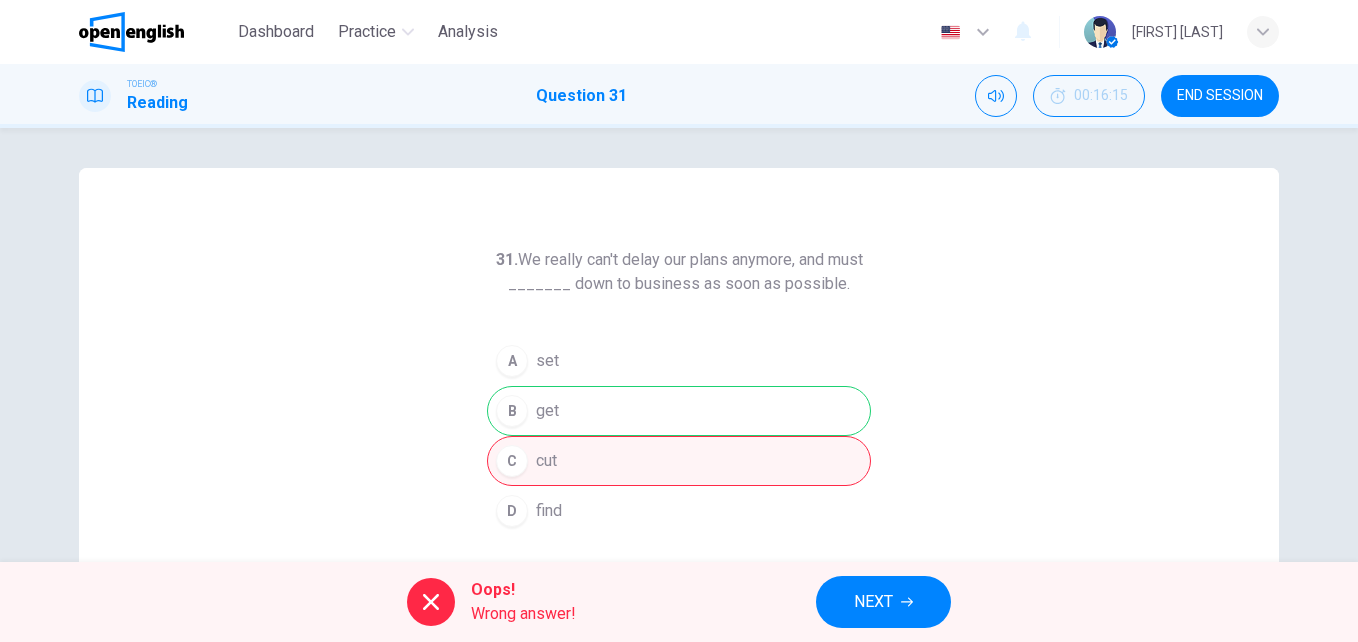 click on "NEXT" at bounding box center [873, 602] 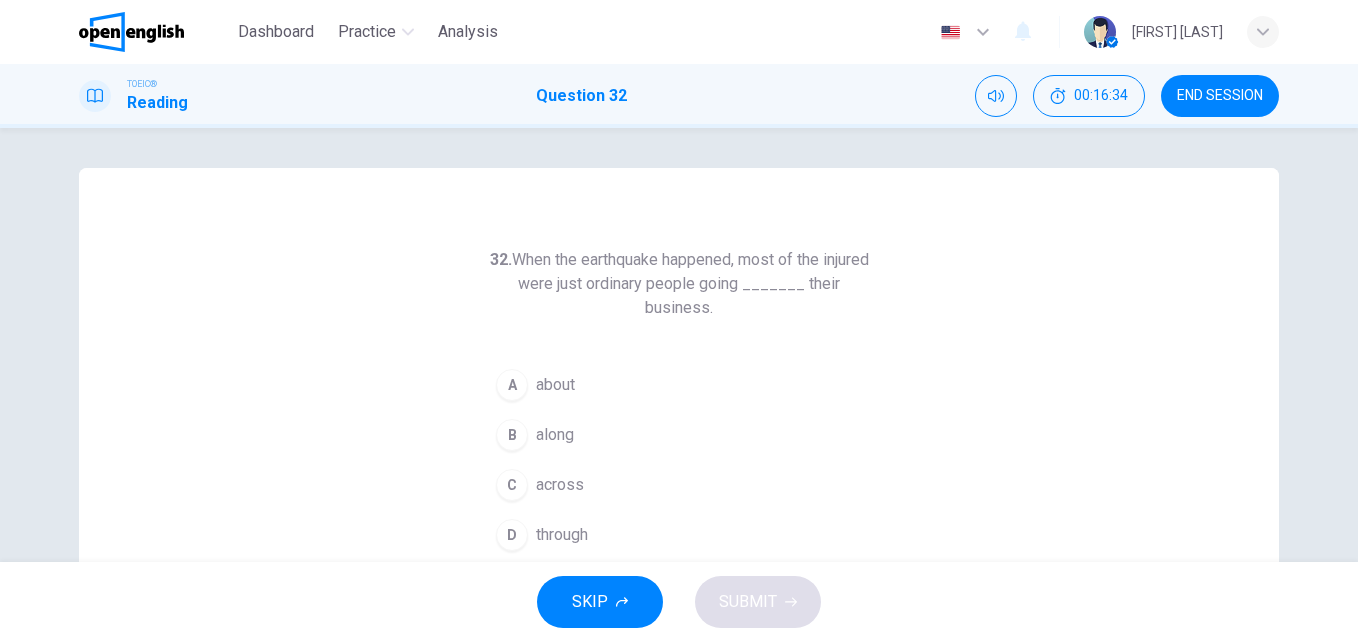 click on "through" at bounding box center (562, 535) 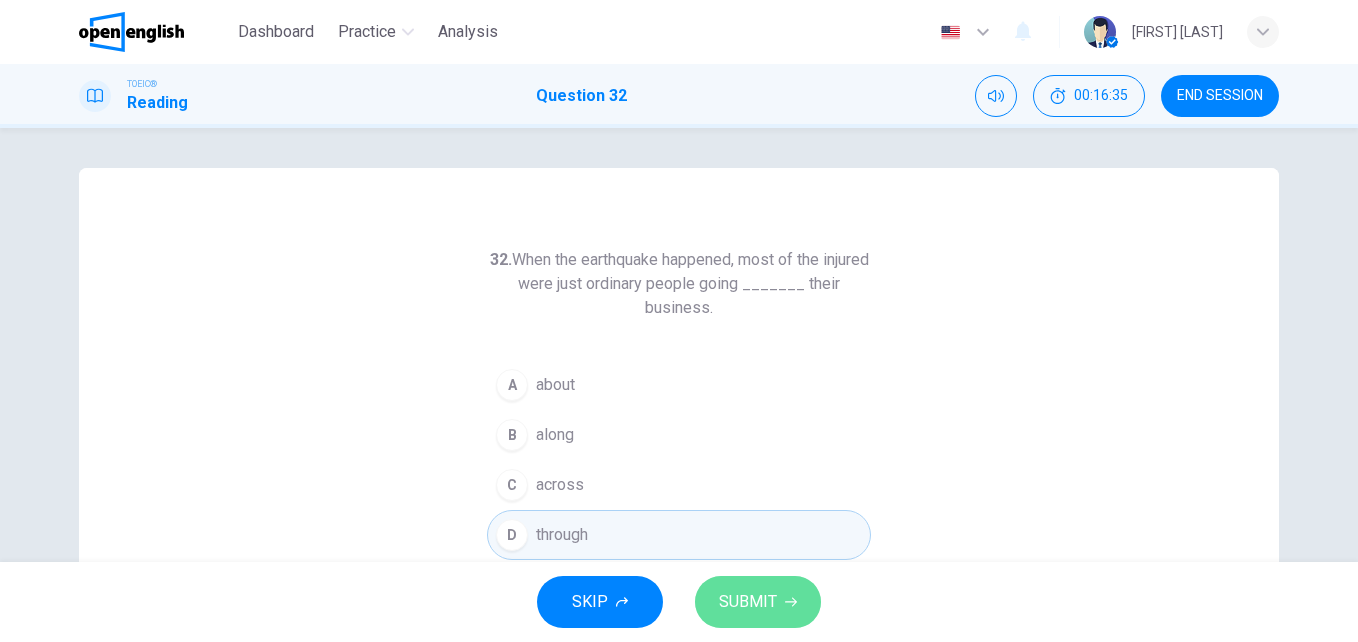 click on "SUBMIT" at bounding box center (748, 602) 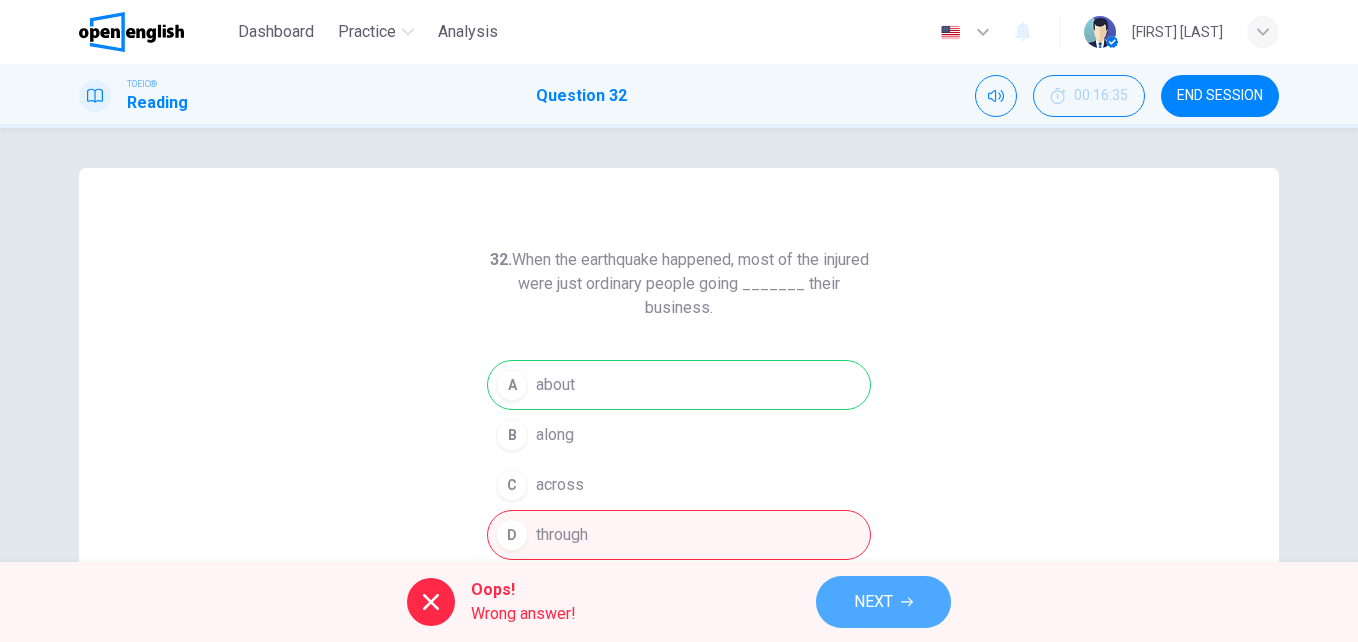 click on "NEXT" at bounding box center [873, 602] 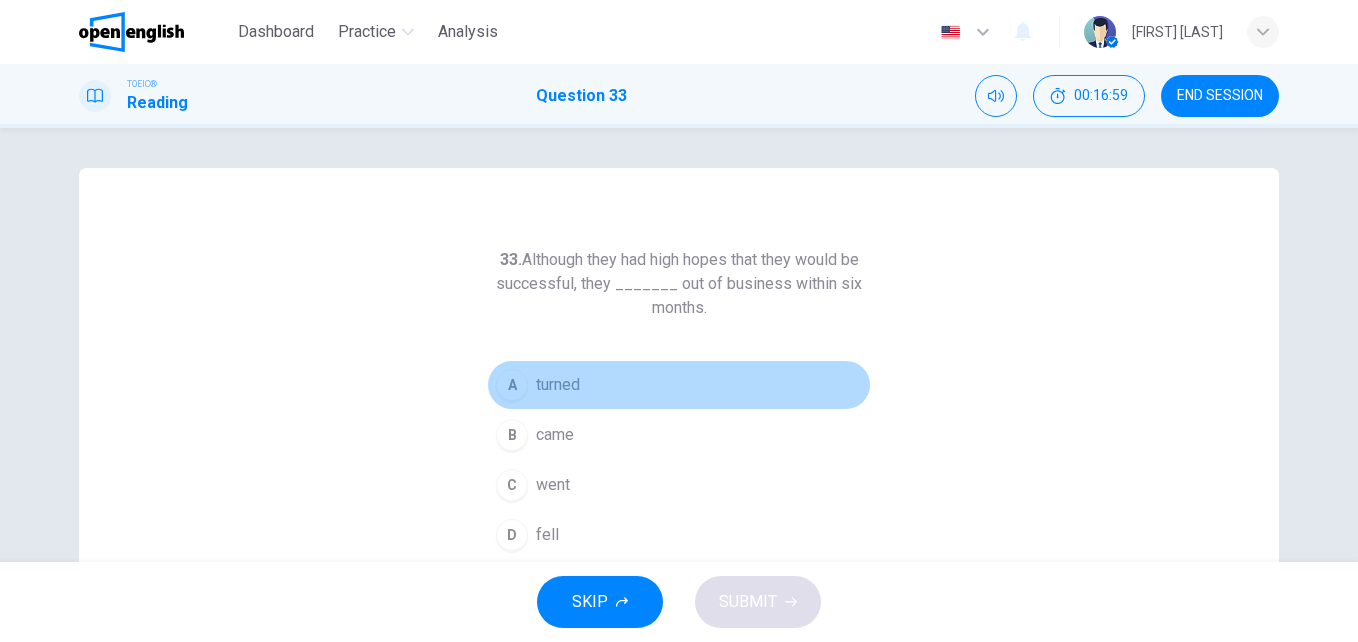 click on "turned" at bounding box center (558, 385) 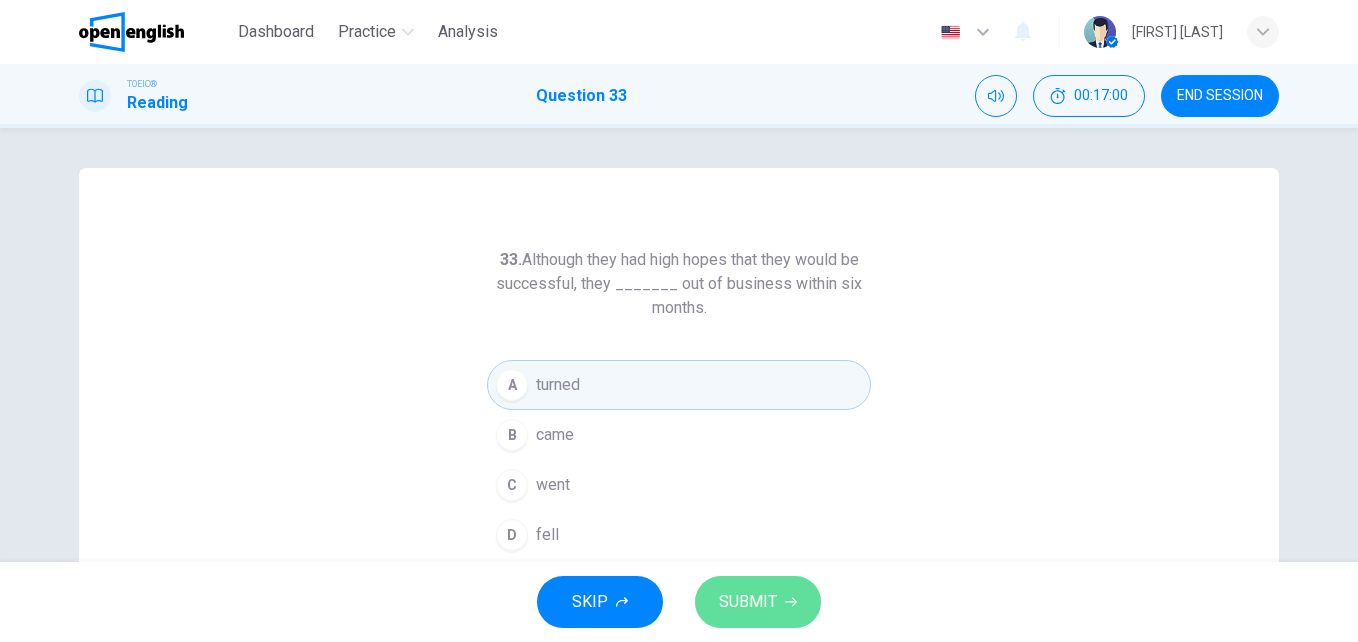 click on "SUBMIT" at bounding box center [748, 602] 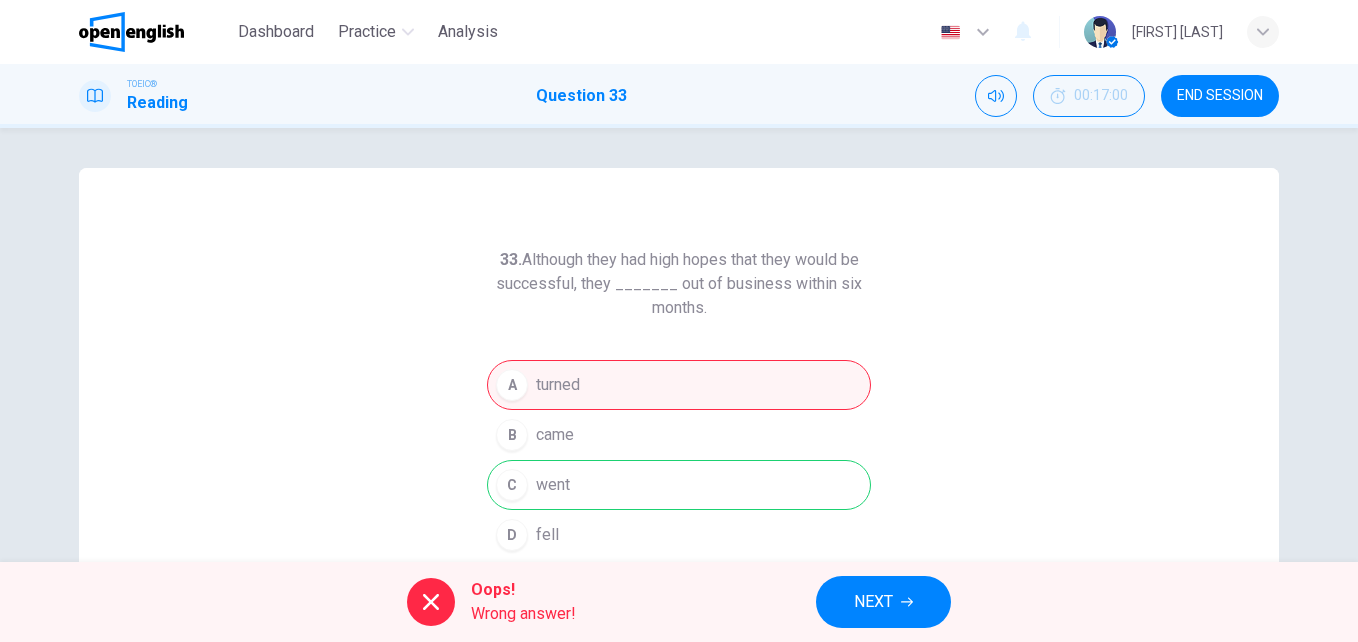 drag, startPoint x: 888, startPoint y: 635, endPoint x: 892, endPoint y: 615, distance: 20.396078 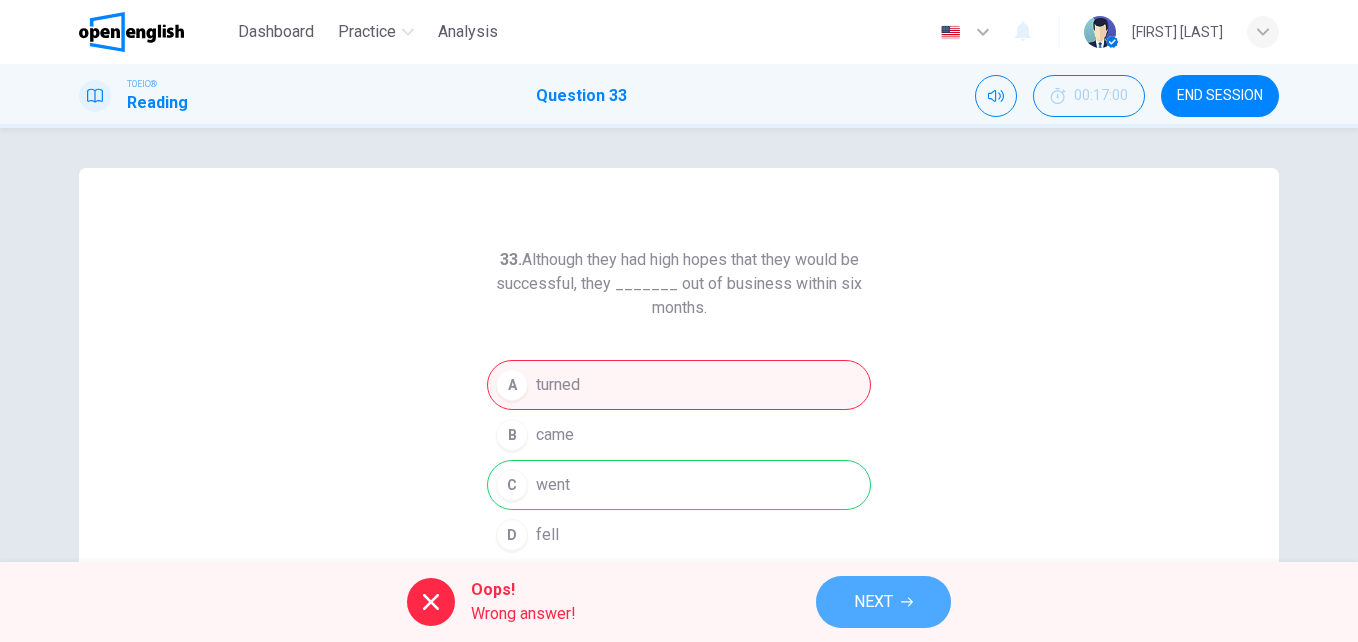 click on "NEXT" at bounding box center [873, 602] 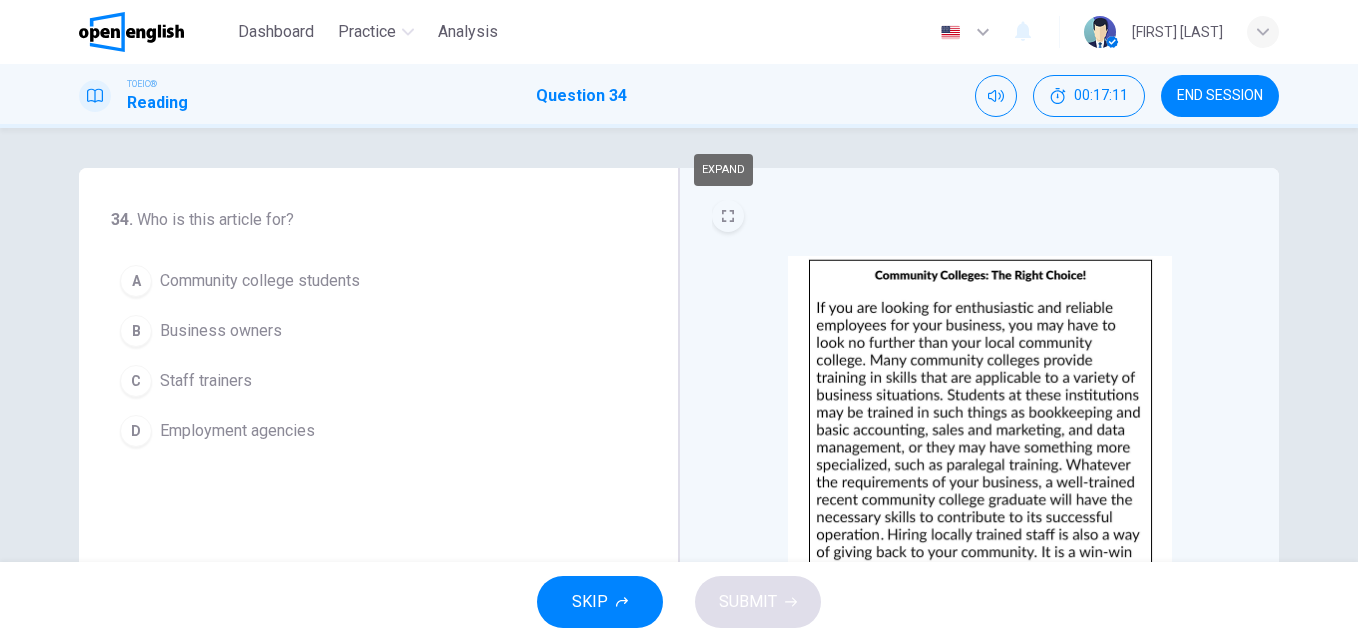 click 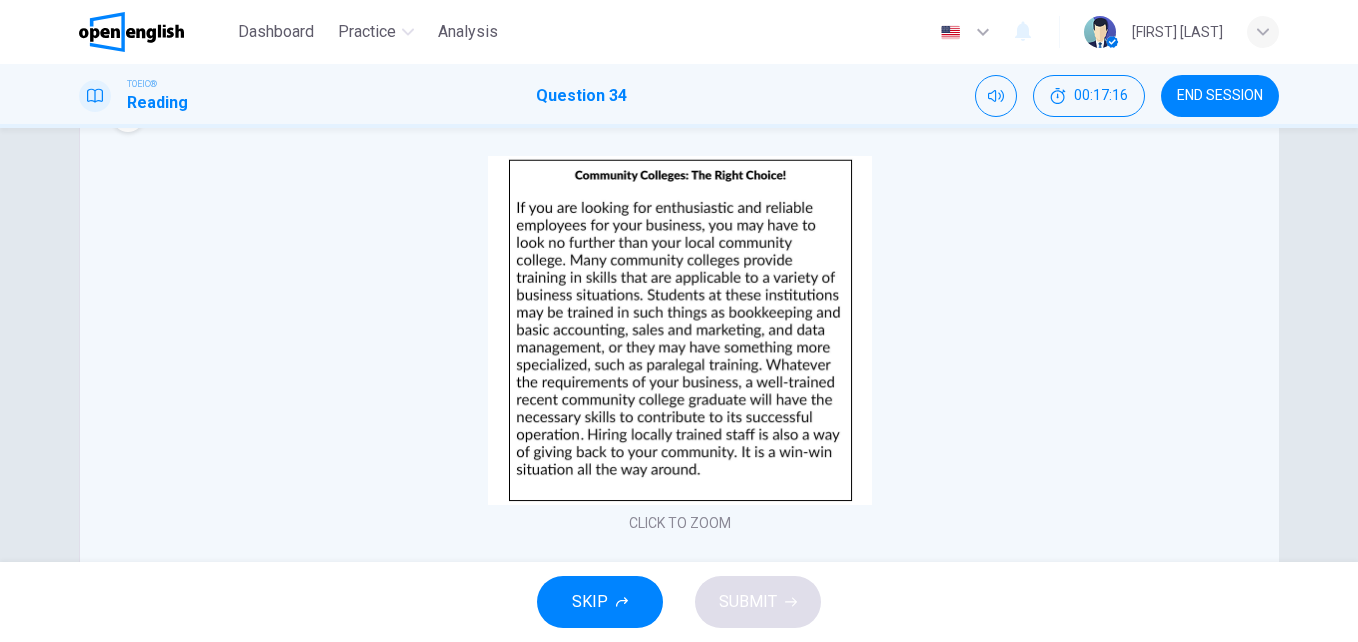scroll, scrollTop: 90, scrollLeft: 0, axis: vertical 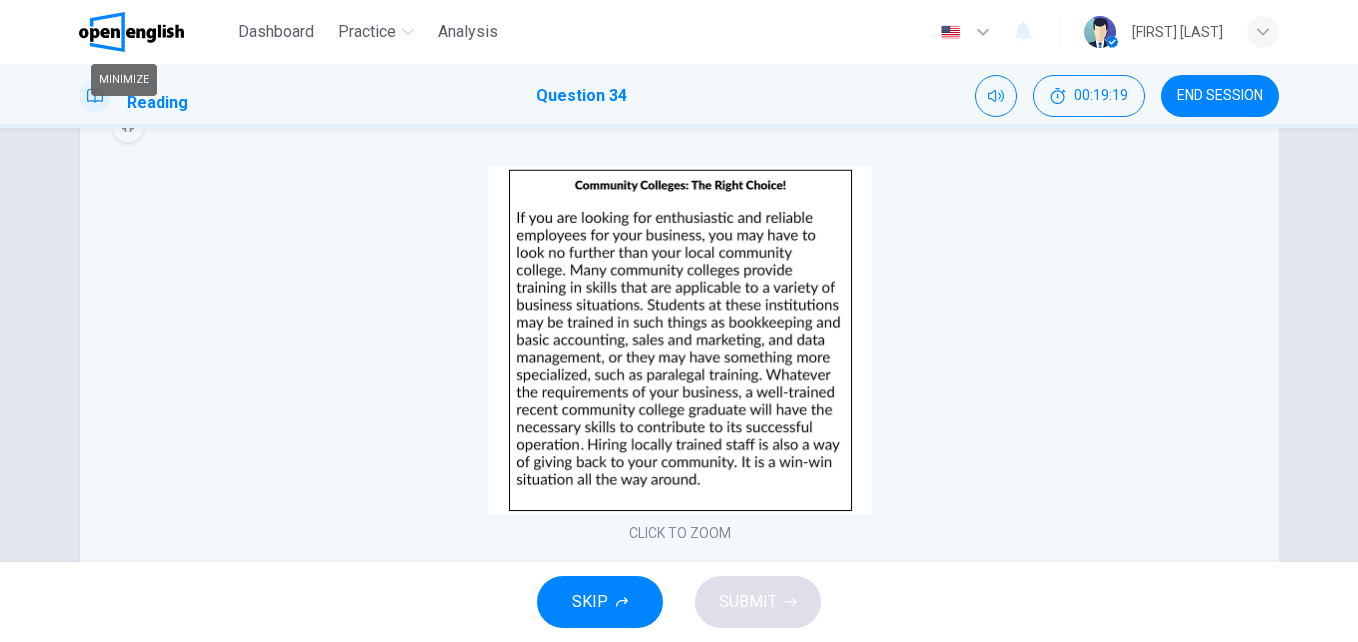 click at bounding box center (128, 126) 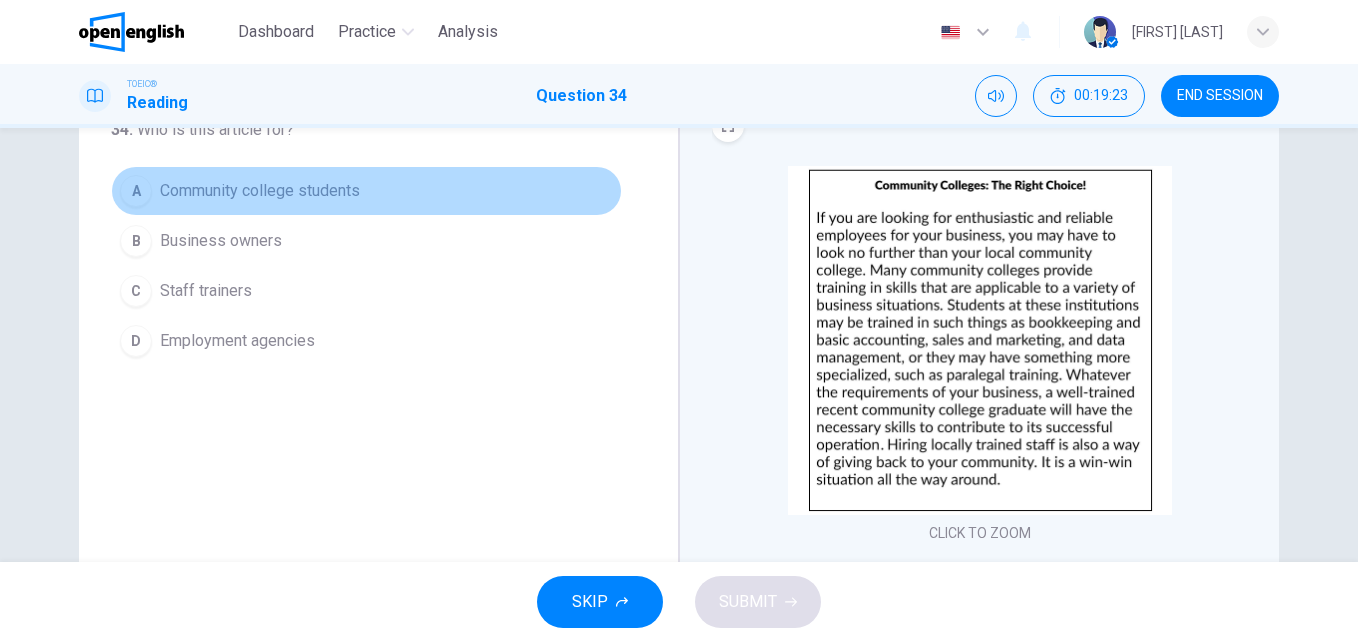 click on "Community college students" at bounding box center (260, 191) 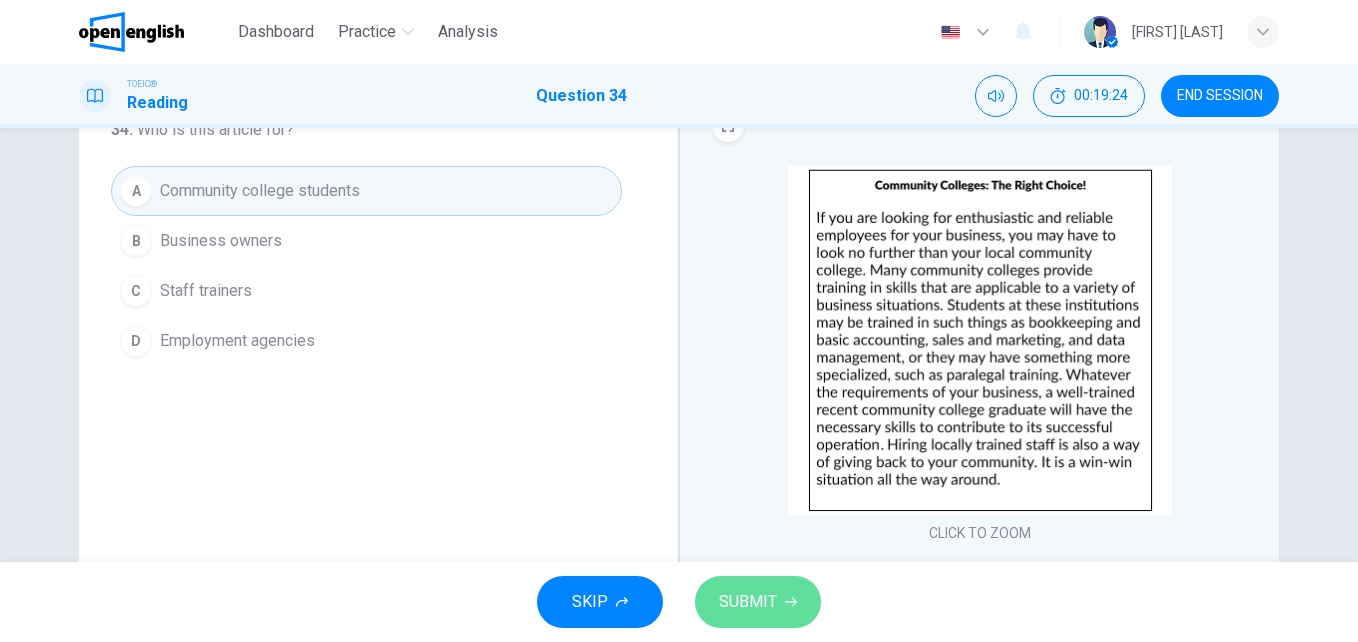 click on "SUBMIT" at bounding box center [748, 602] 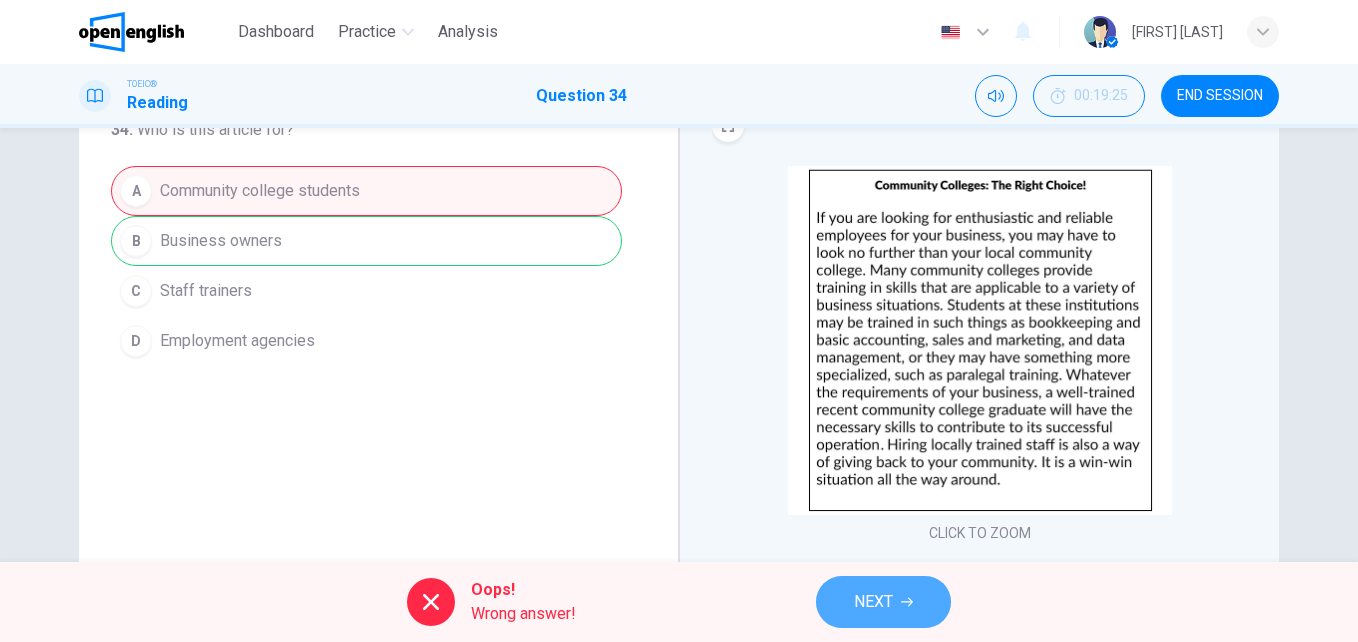 click on "NEXT" at bounding box center (873, 602) 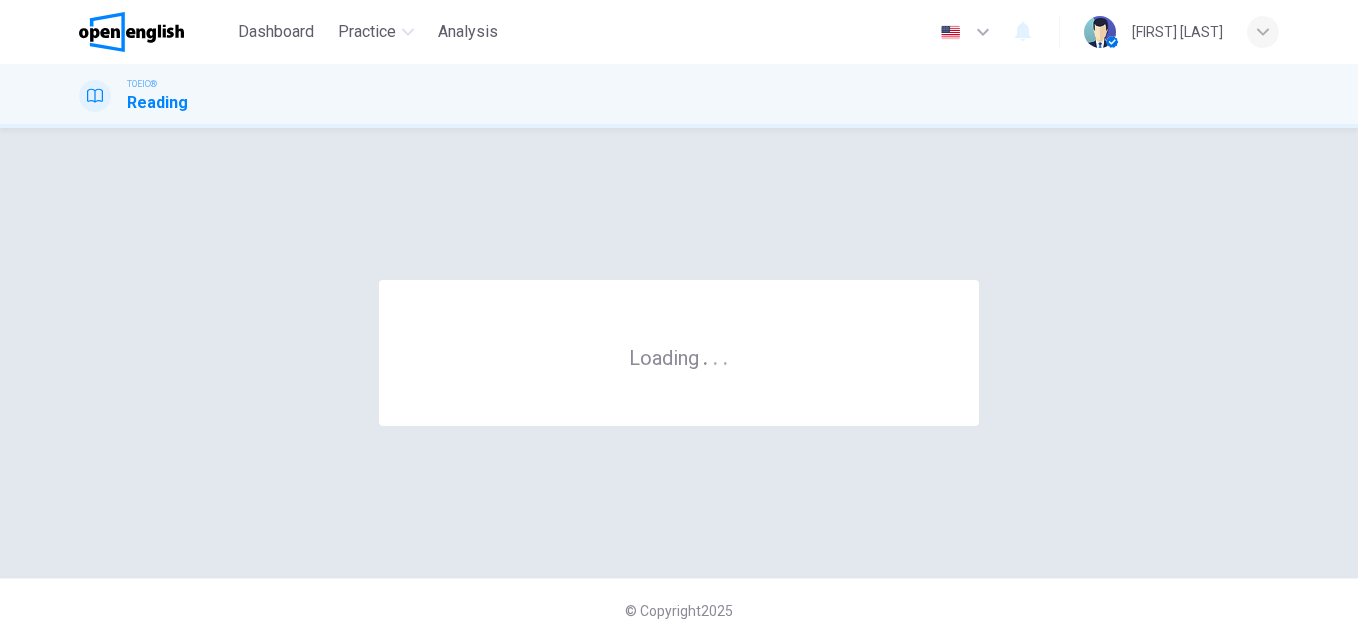scroll, scrollTop: 0, scrollLeft: 0, axis: both 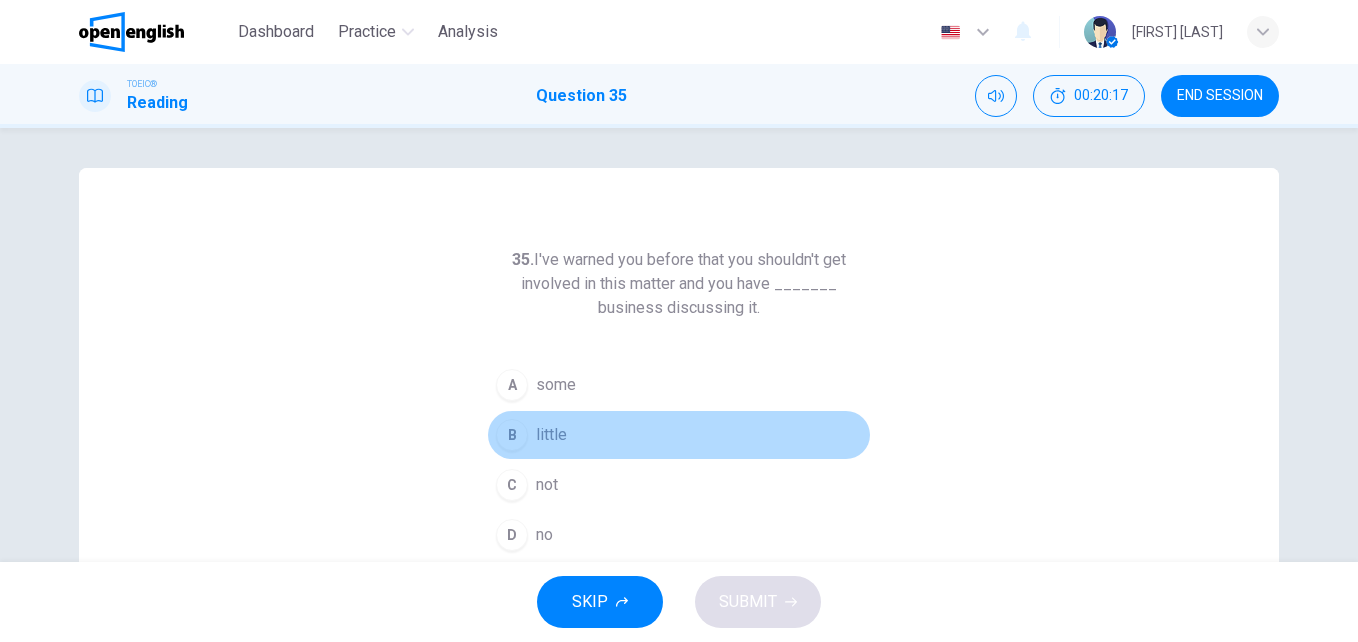 click on "little" at bounding box center (551, 435) 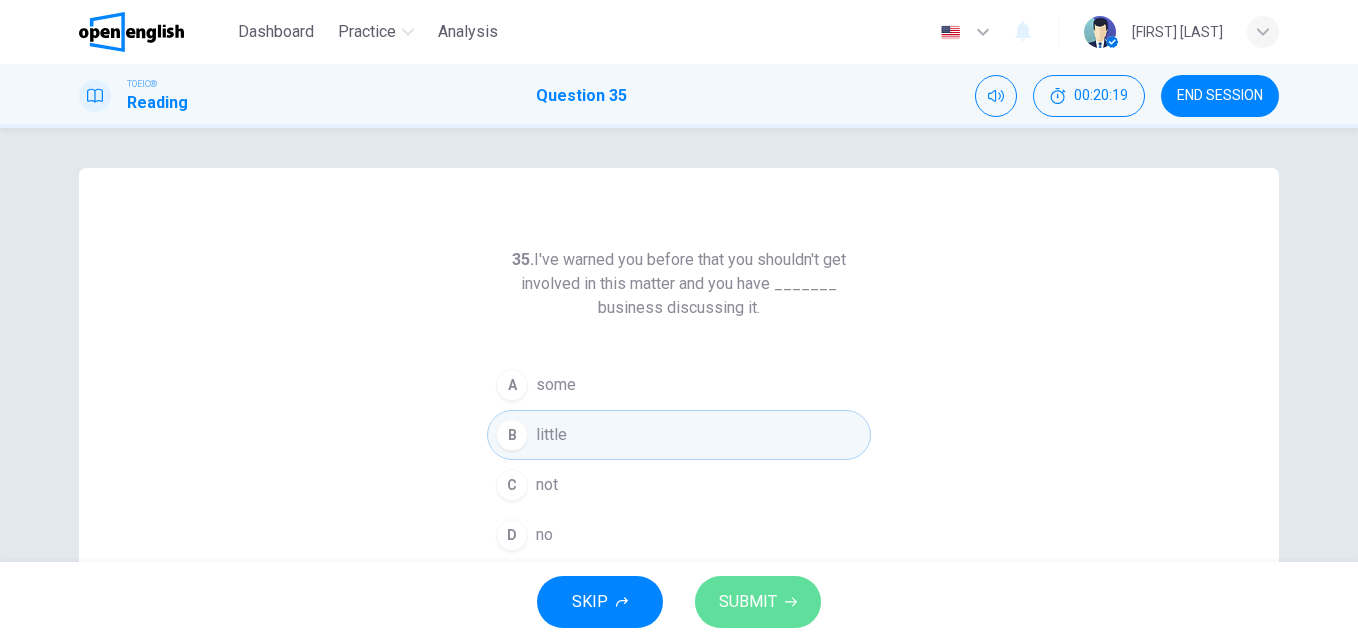click on "SUBMIT" at bounding box center (748, 602) 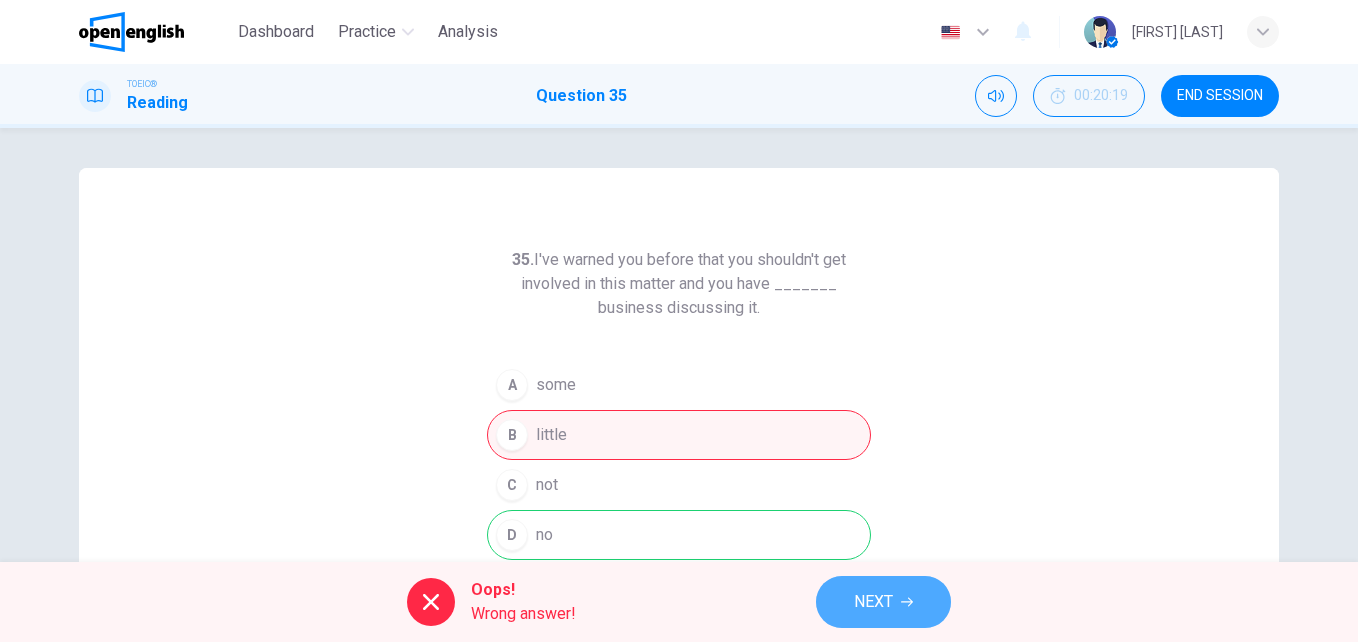 click on "NEXT" at bounding box center [883, 602] 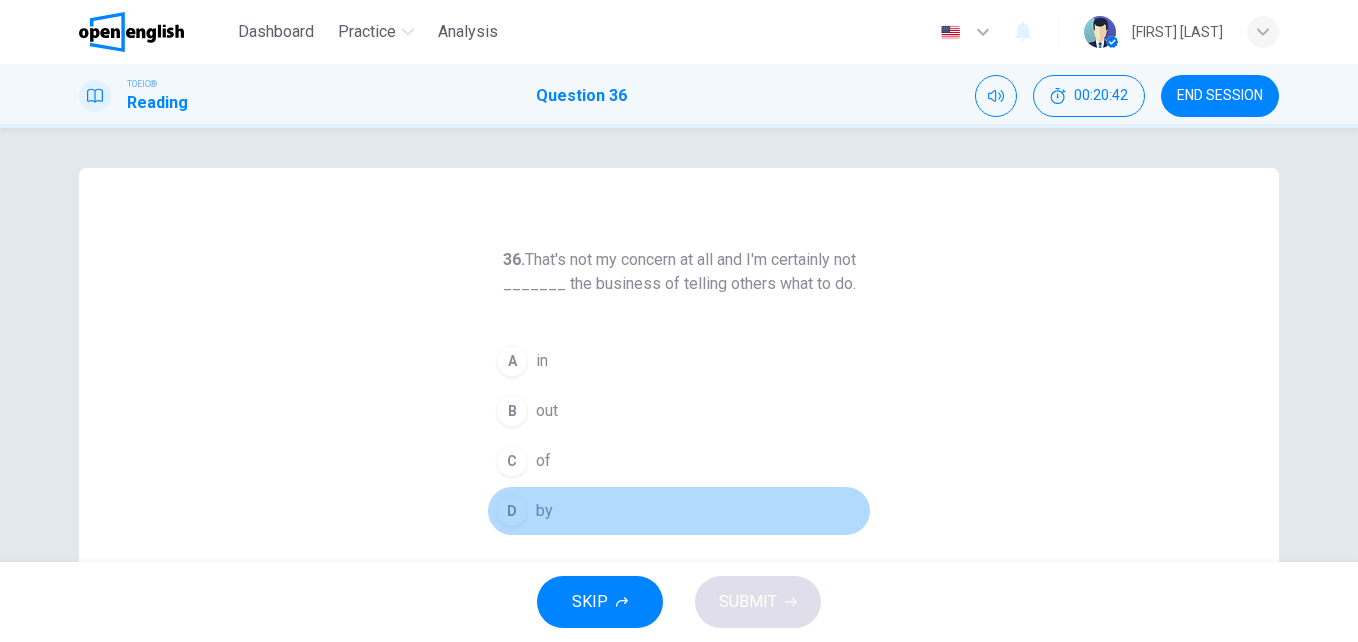 click on "by" at bounding box center (544, 511) 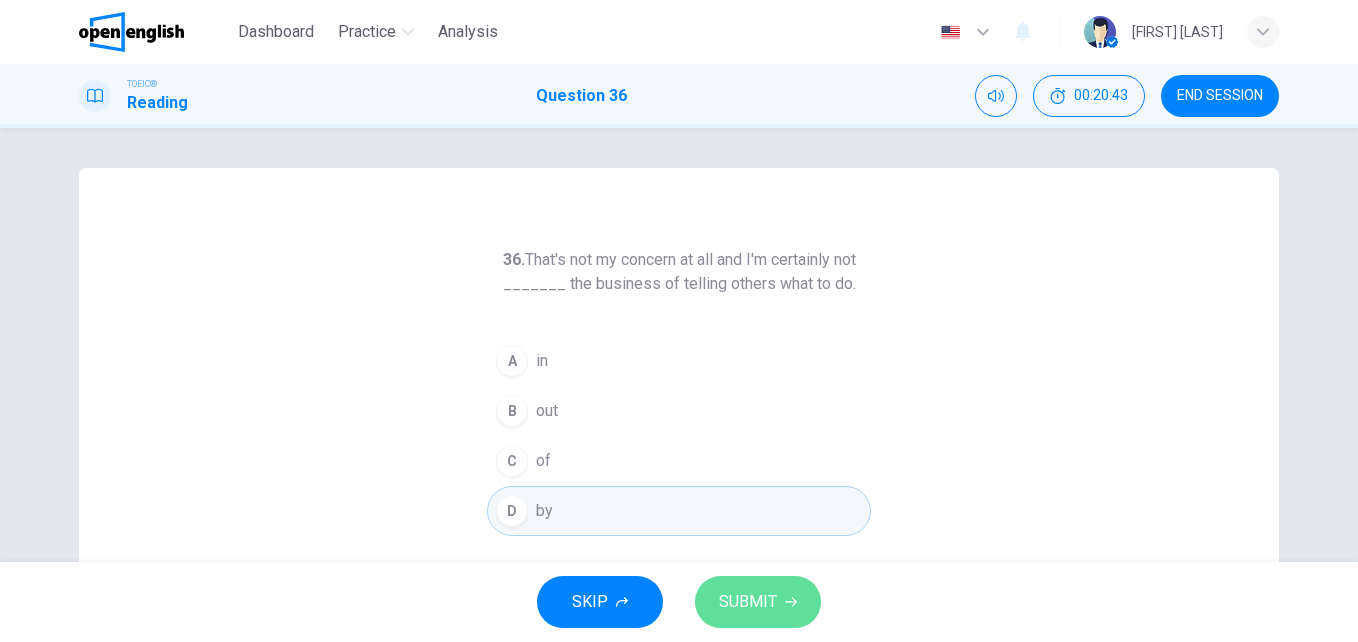 click on "SUBMIT" at bounding box center (748, 602) 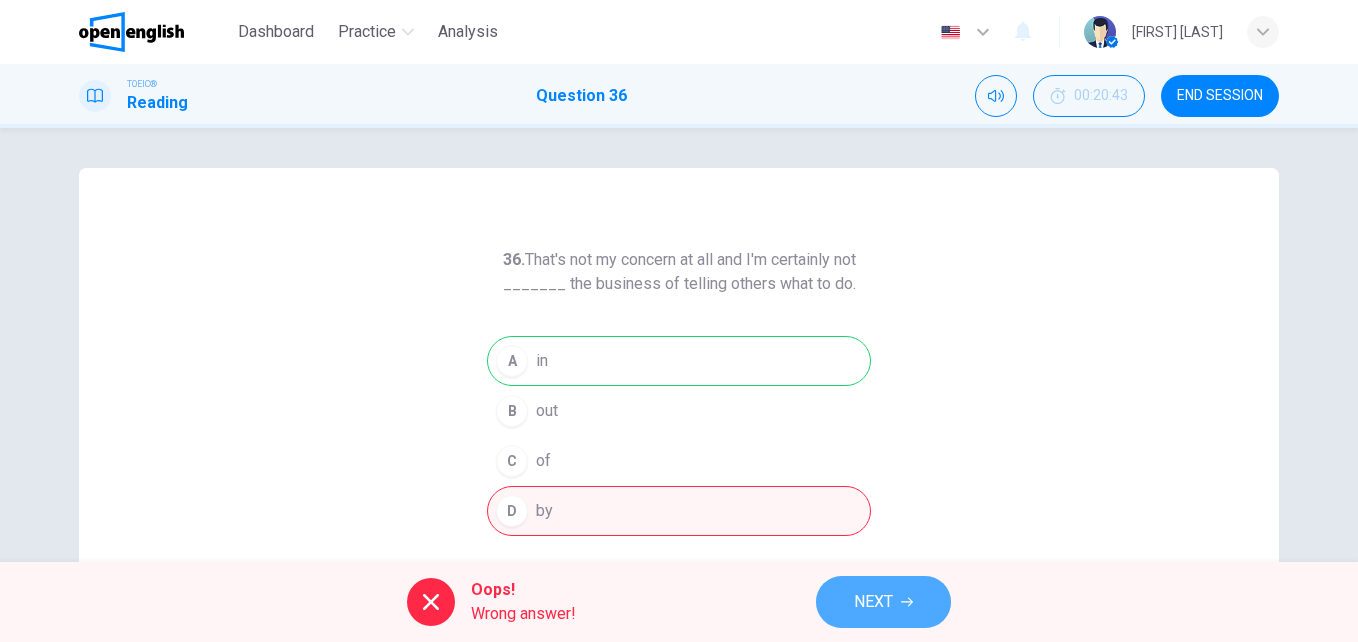 click on "NEXT" at bounding box center [883, 602] 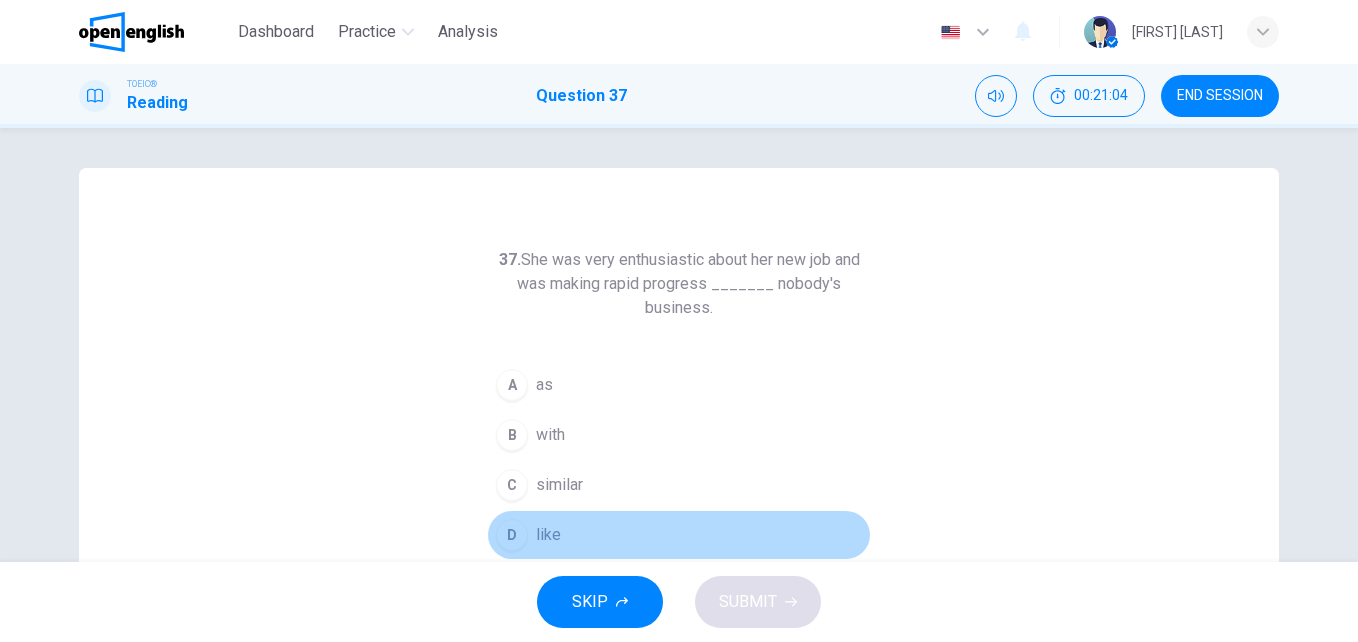 click on "like" at bounding box center [548, 535] 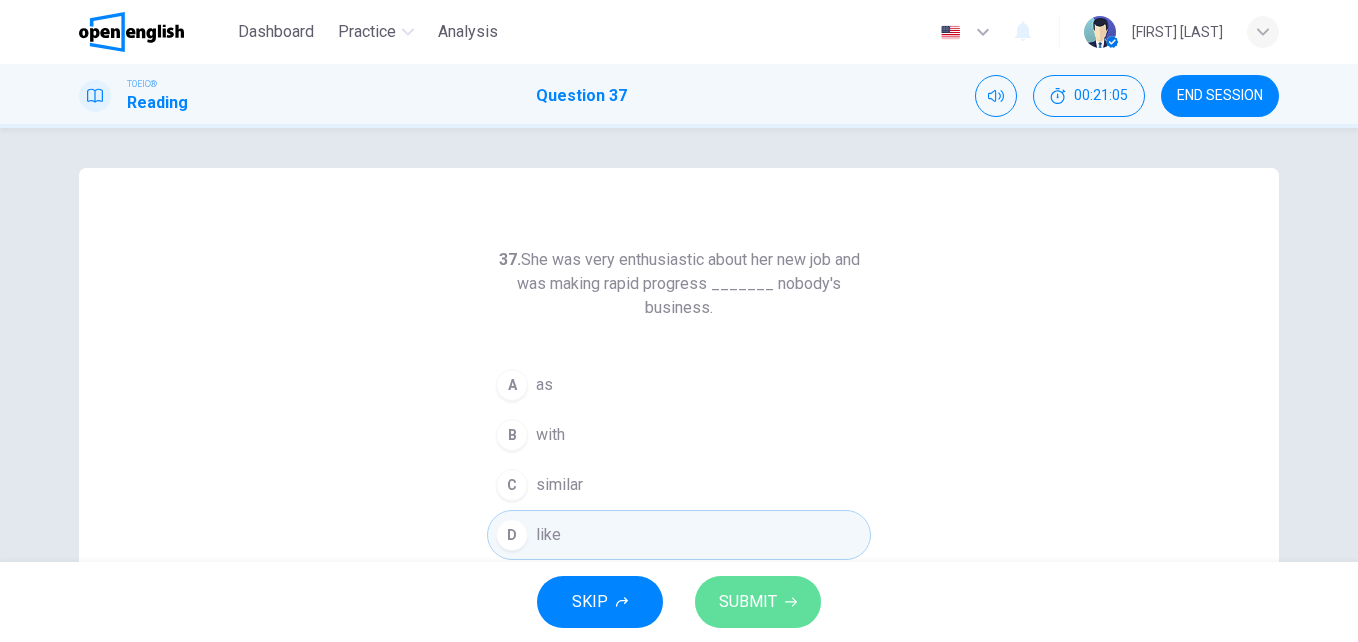 click on "SUBMIT" at bounding box center [748, 602] 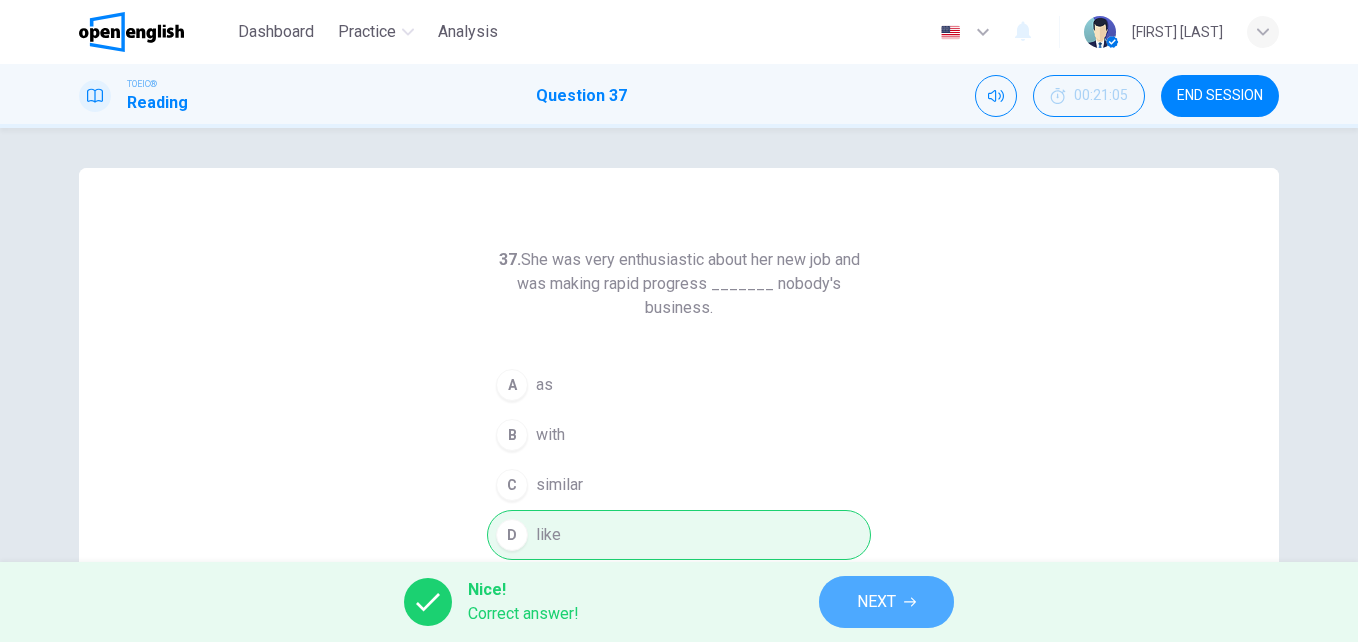 click on "NEXT" at bounding box center (886, 602) 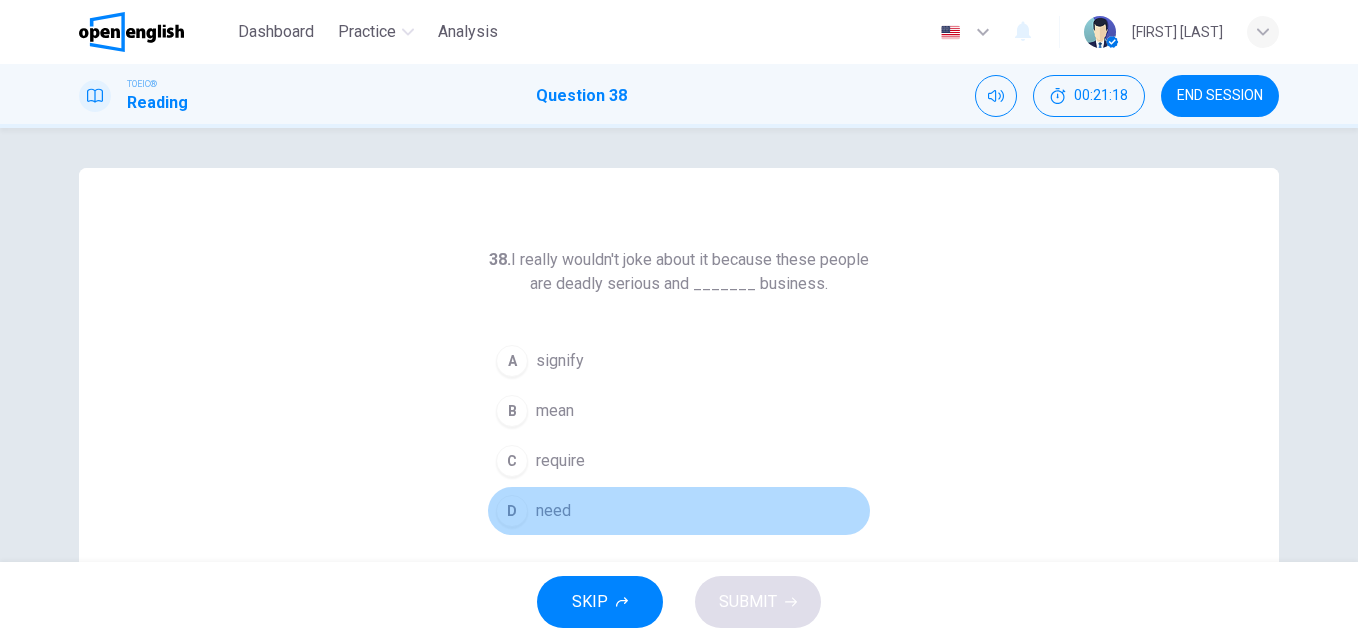 click on "need" at bounding box center (553, 511) 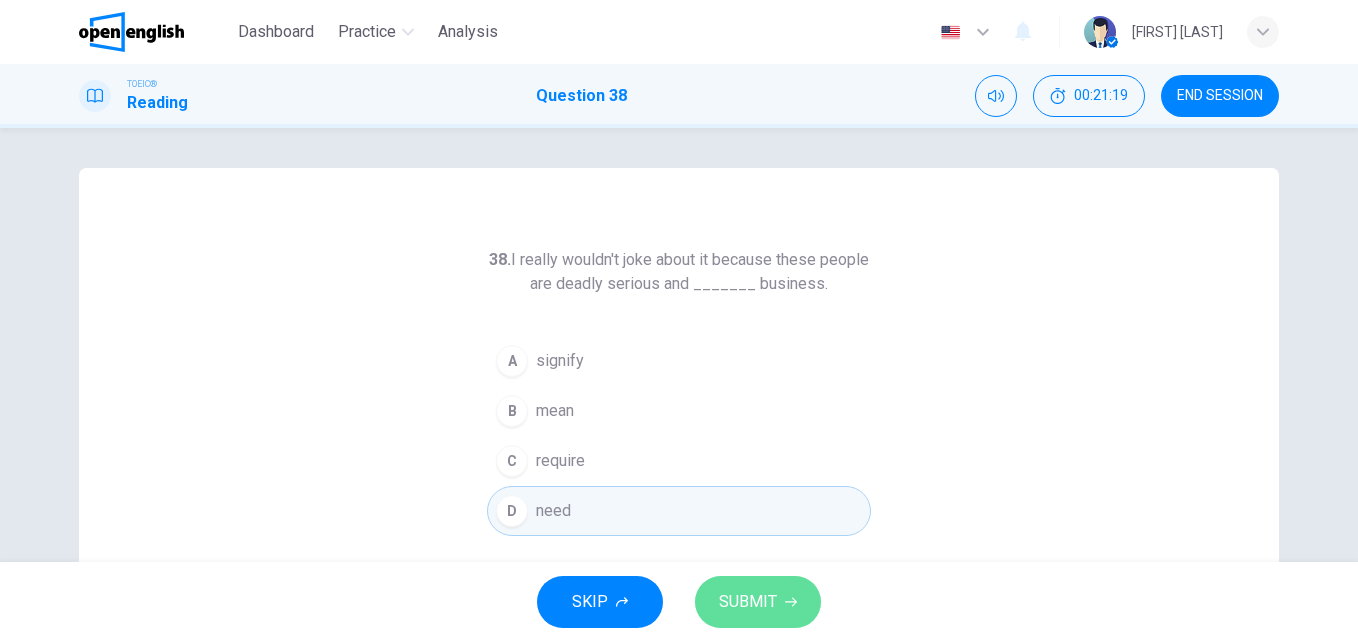 click on "SUBMIT" at bounding box center (758, 602) 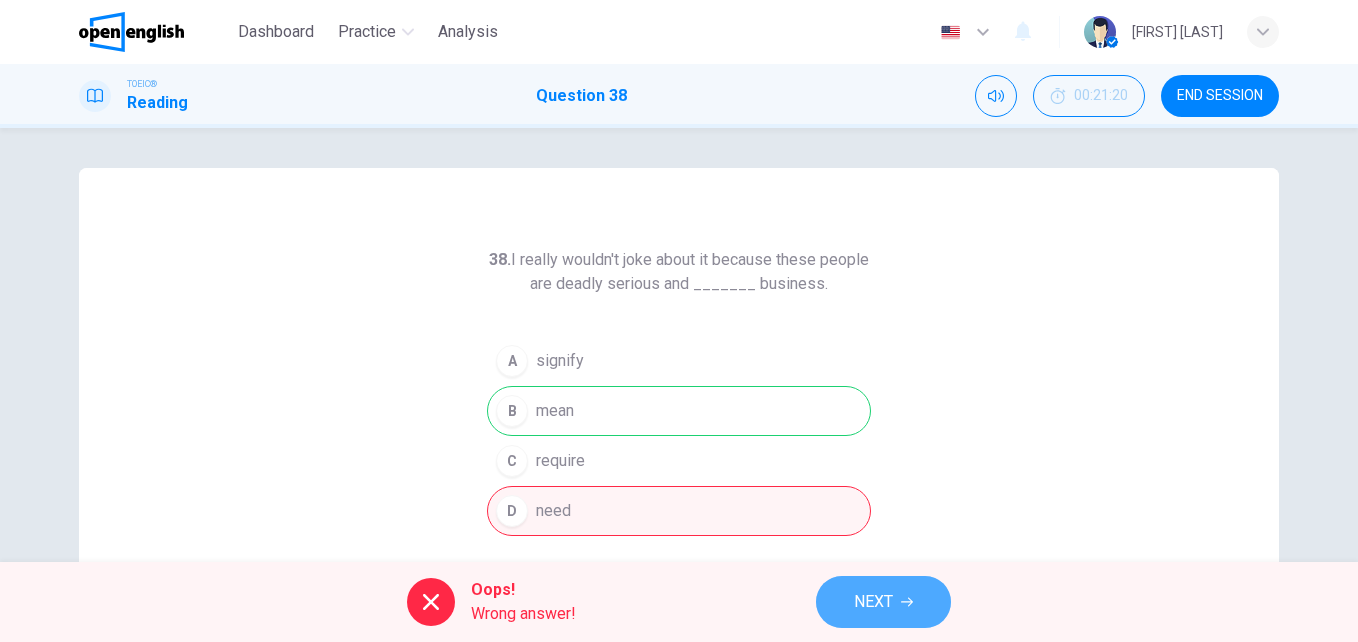 click on "NEXT" at bounding box center [873, 602] 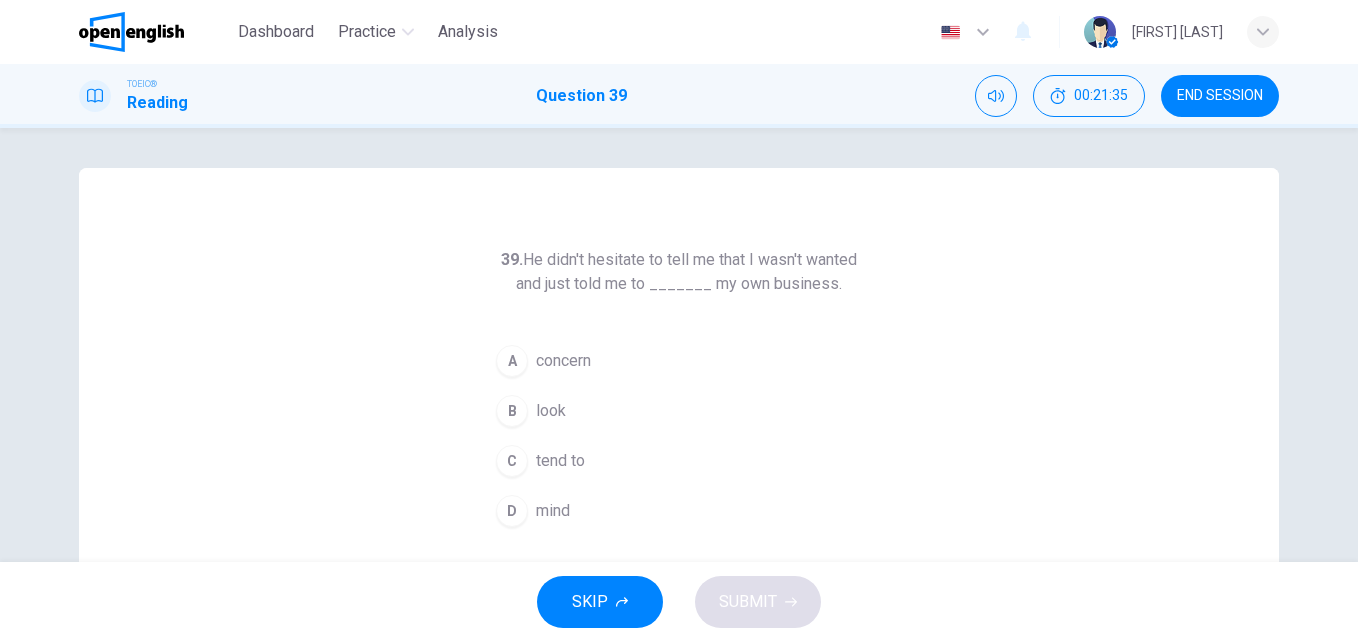 click on "concern" at bounding box center (563, 361) 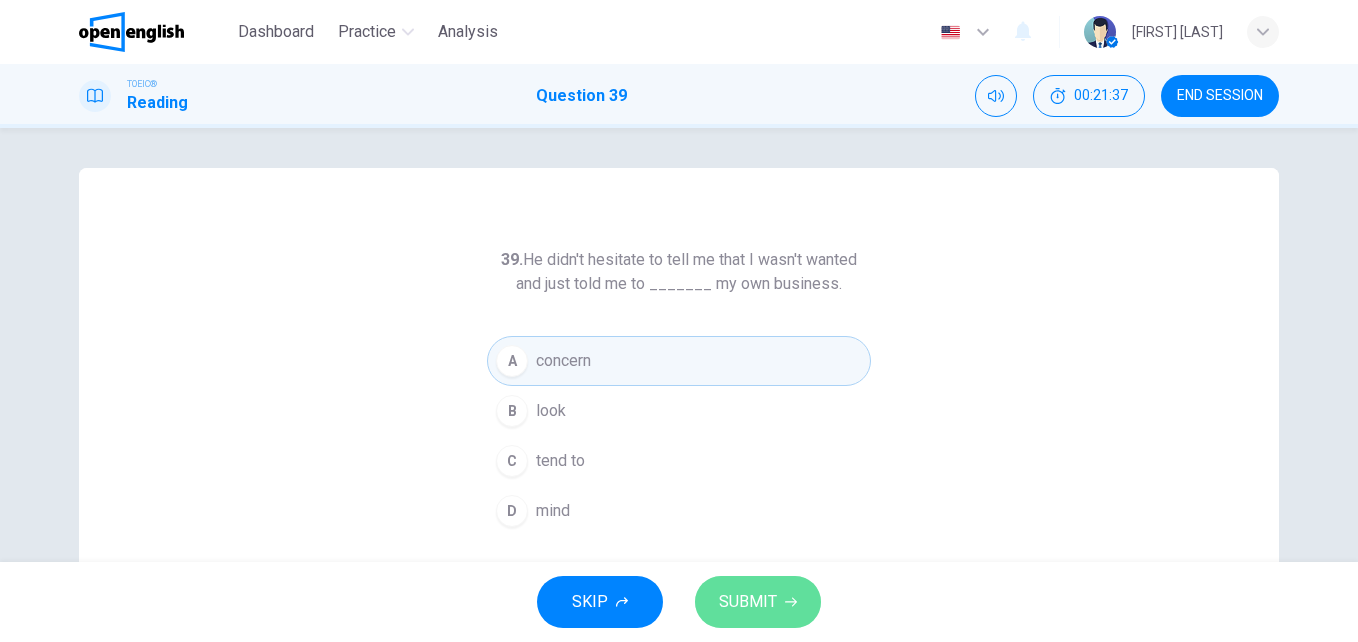 click on "SUBMIT" at bounding box center [748, 602] 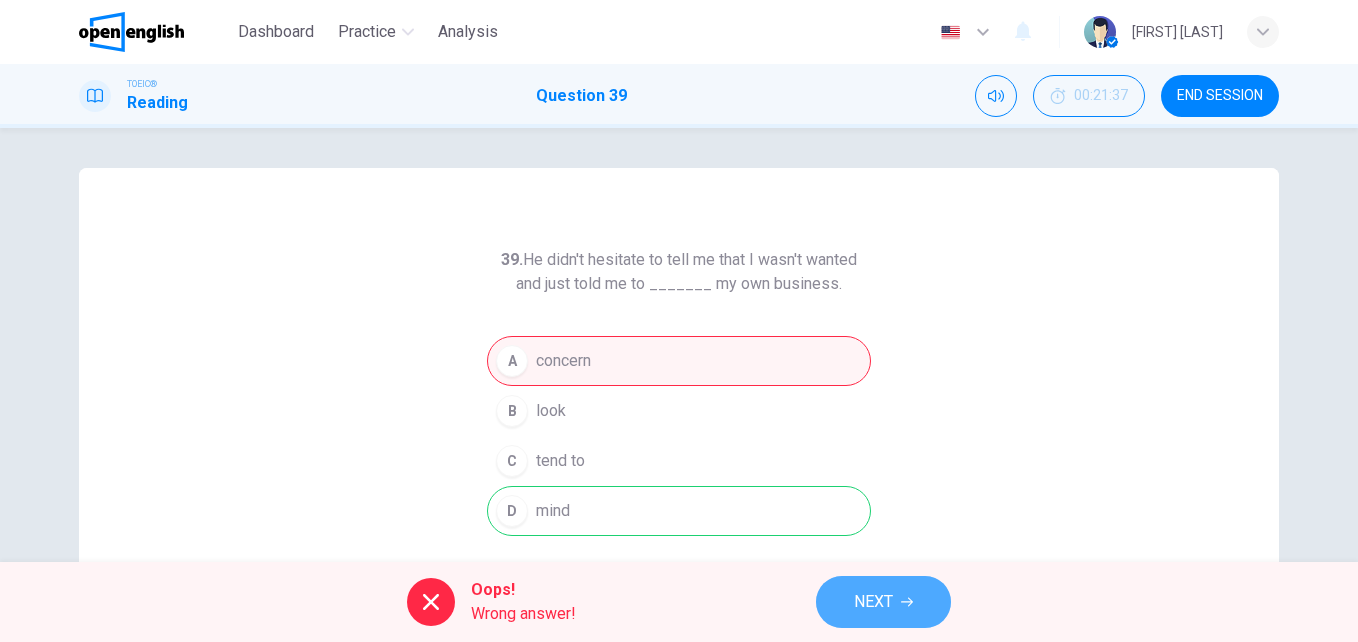 click on "NEXT" at bounding box center [883, 602] 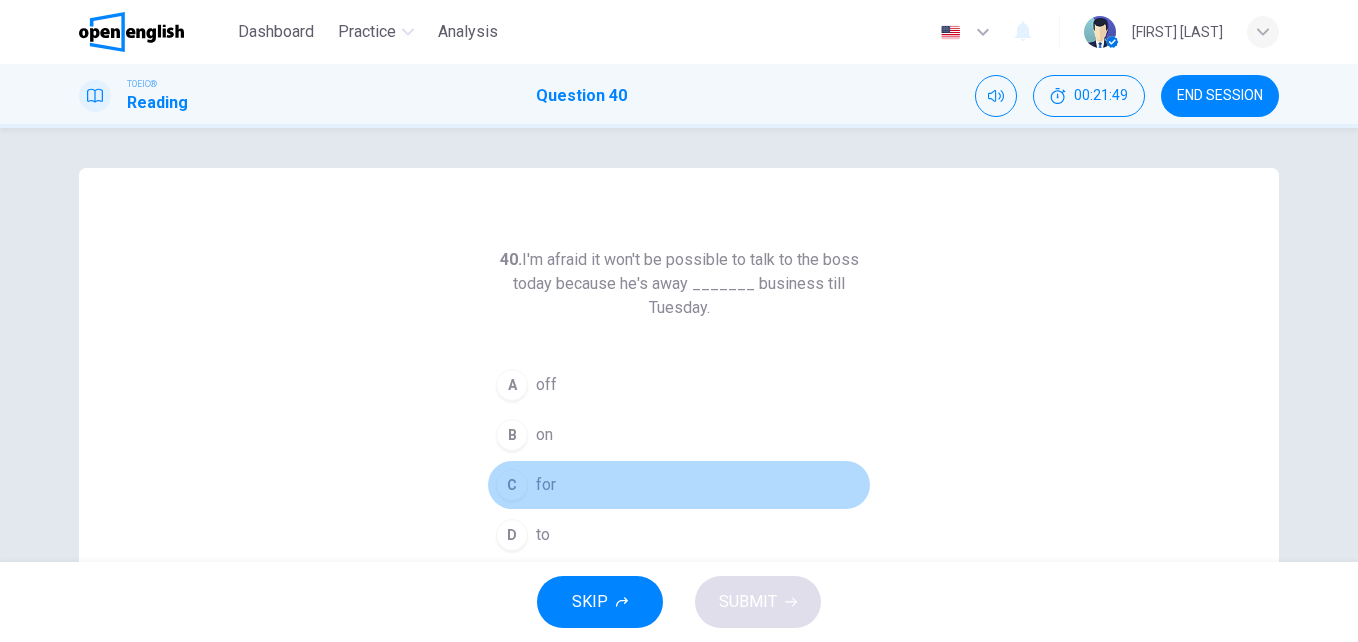 click on "for" at bounding box center (546, 485) 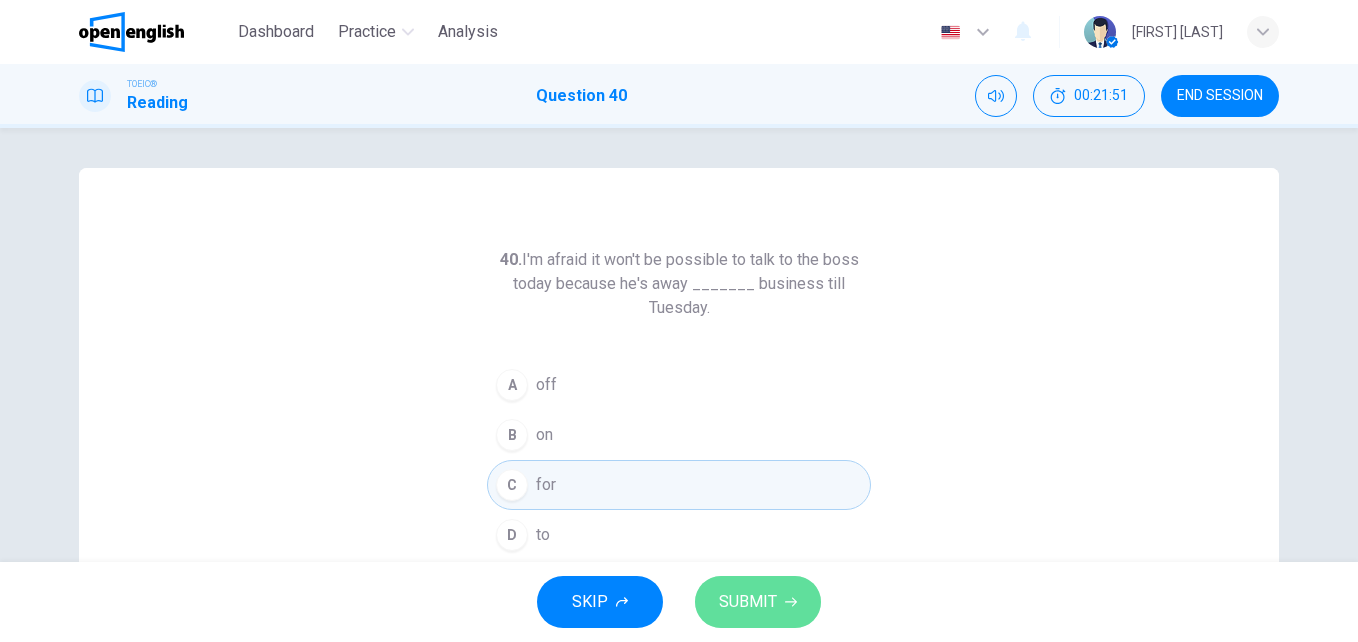 click on "SUBMIT" at bounding box center [748, 602] 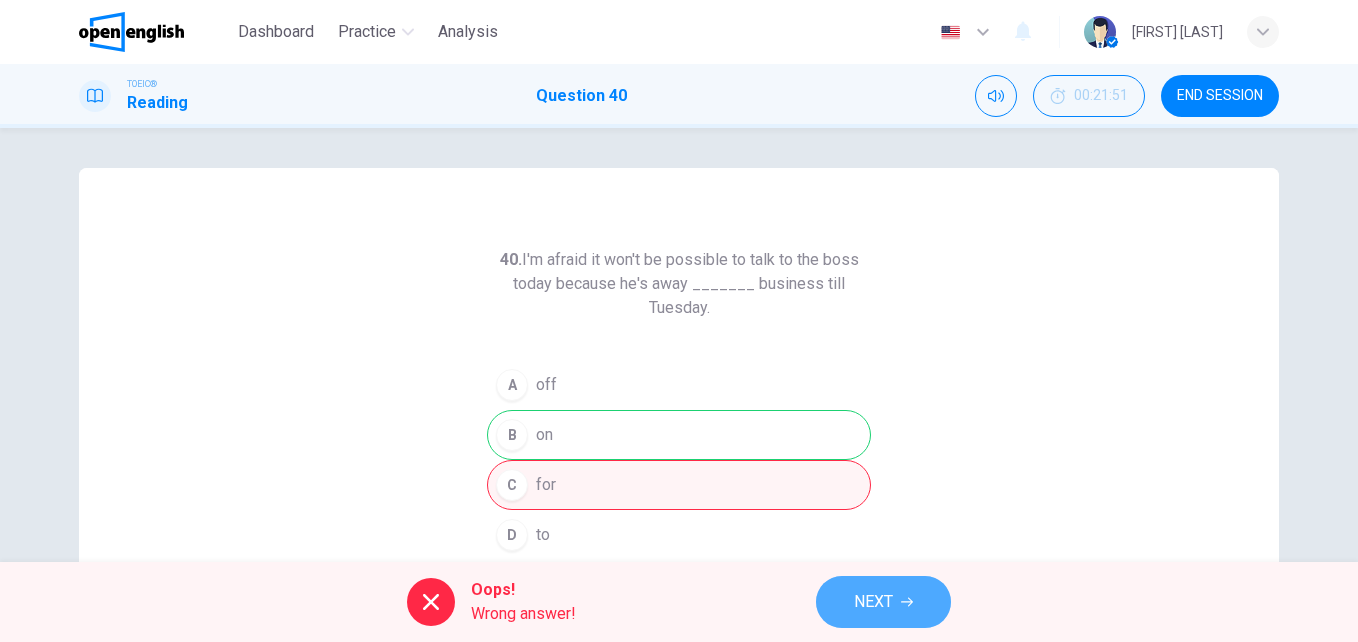 click on "NEXT" at bounding box center (873, 602) 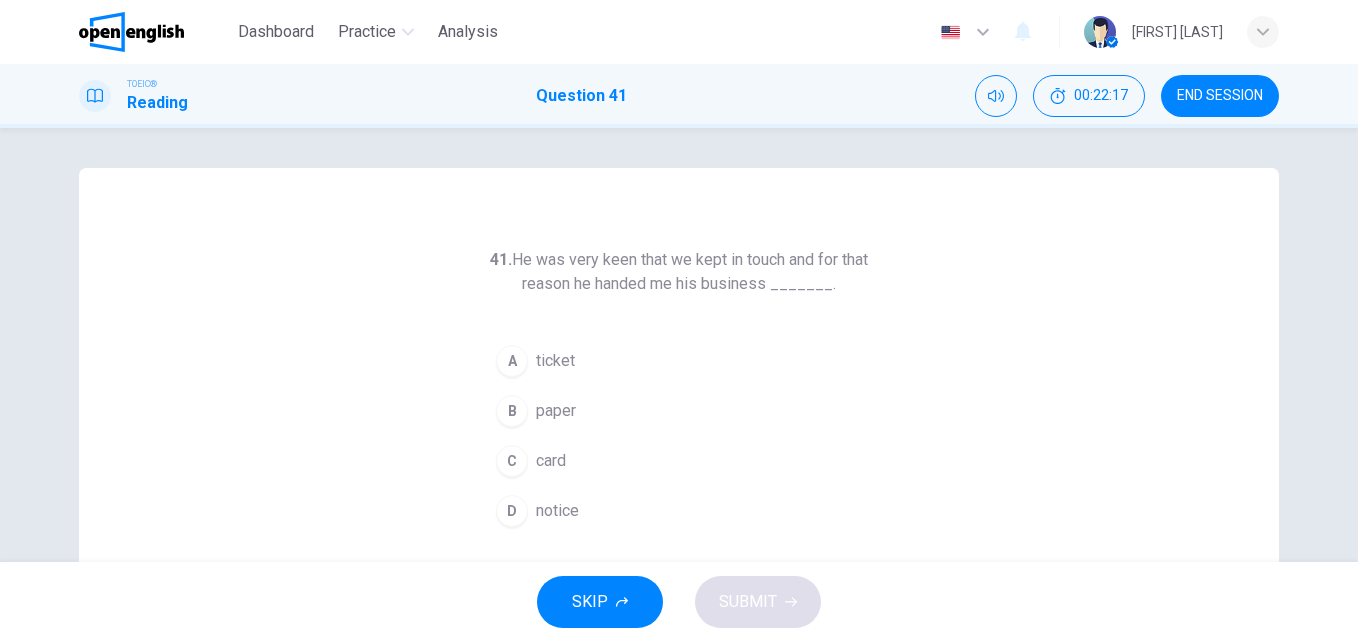 click on "ticket" at bounding box center [555, 361] 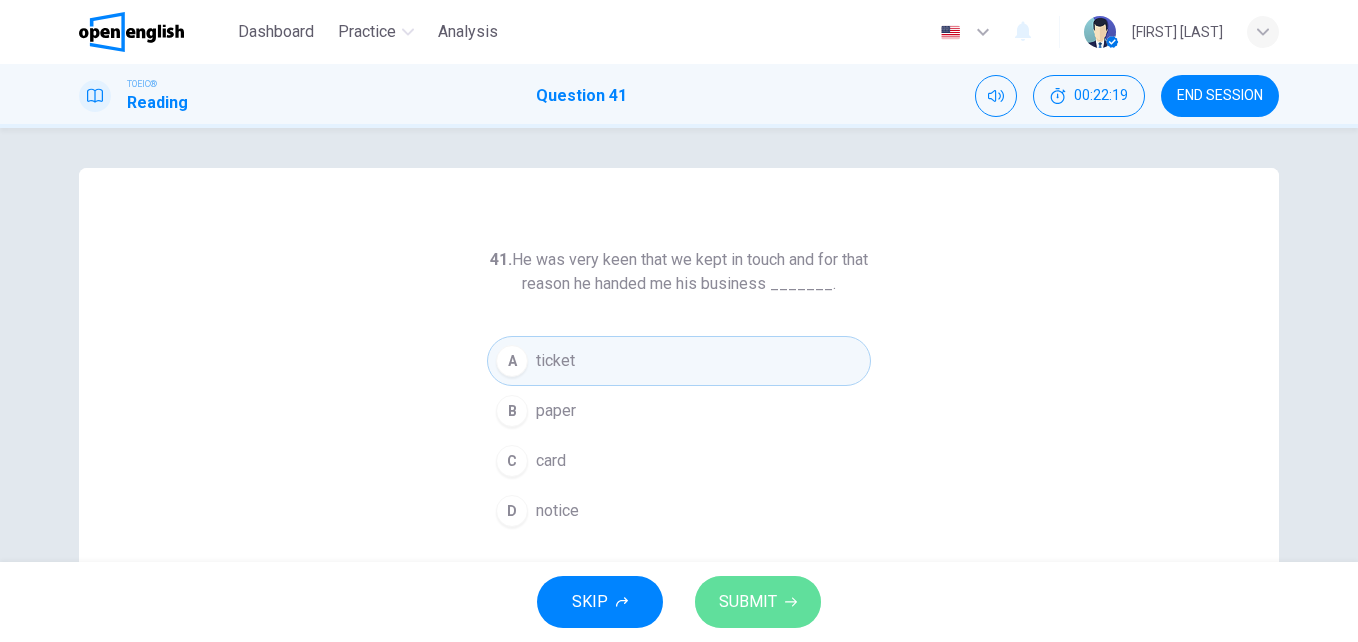 click on "SUBMIT" at bounding box center (748, 602) 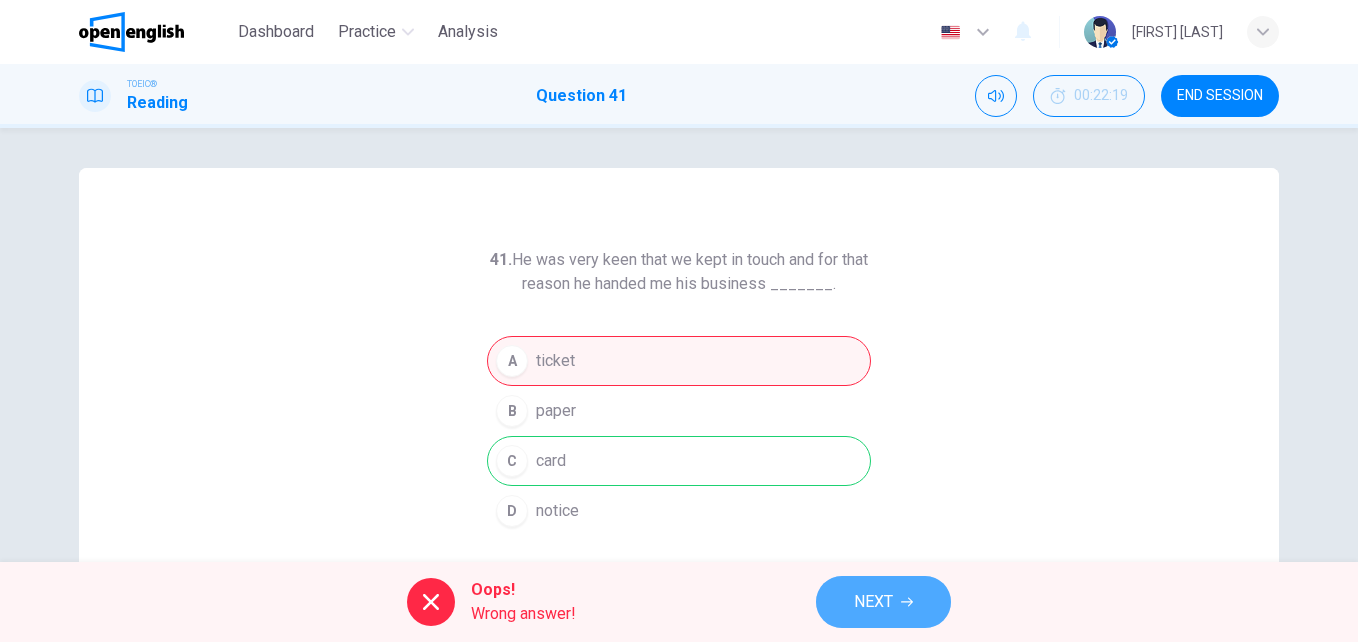 click on "NEXT" at bounding box center (883, 602) 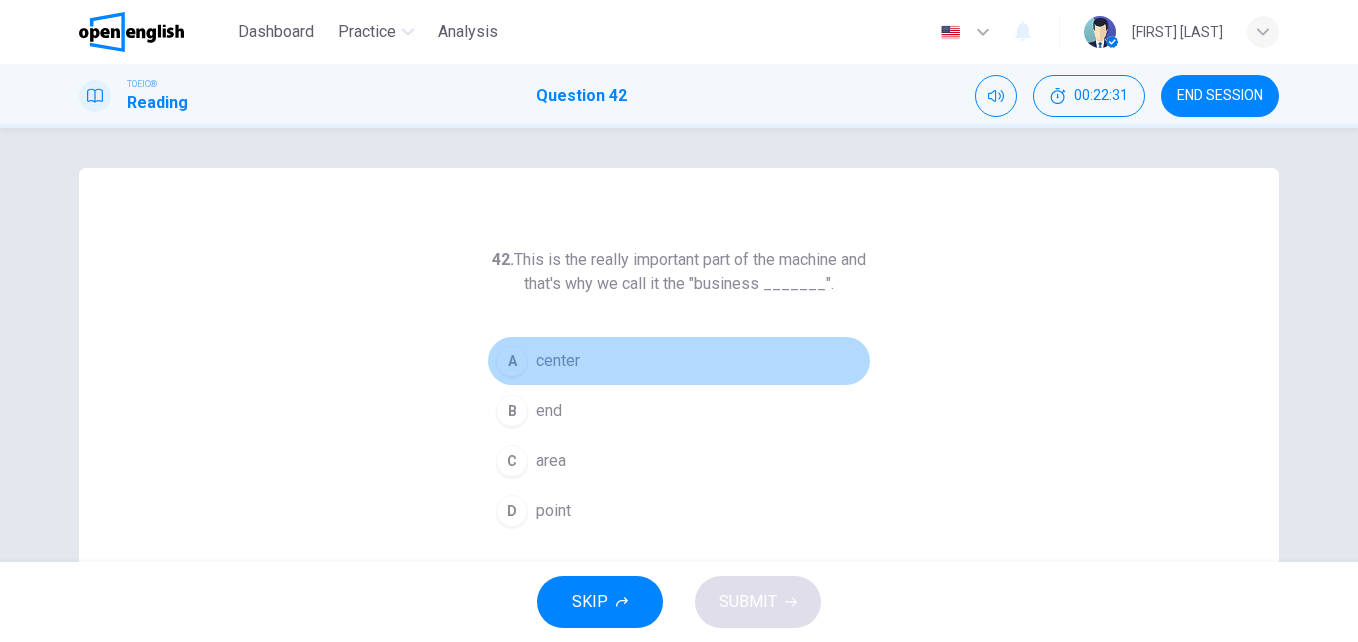 click on "center" at bounding box center (558, 361) 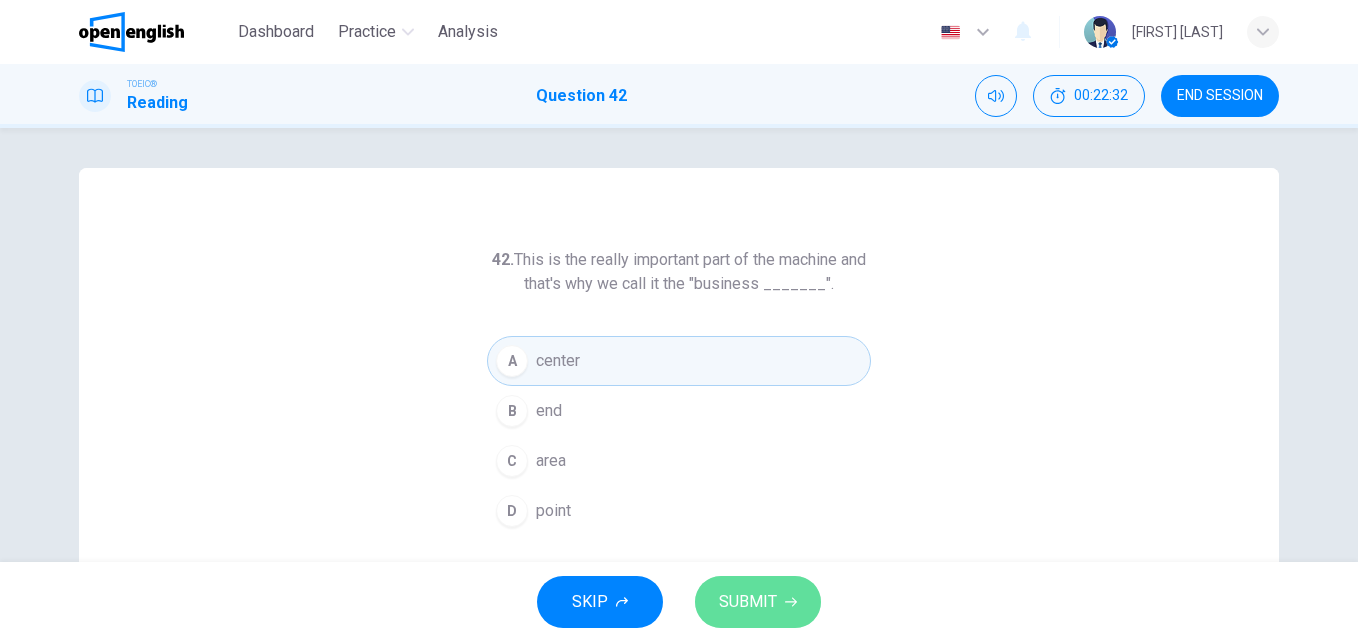 click on "SUBMIT" at bounding box center (748, 602) 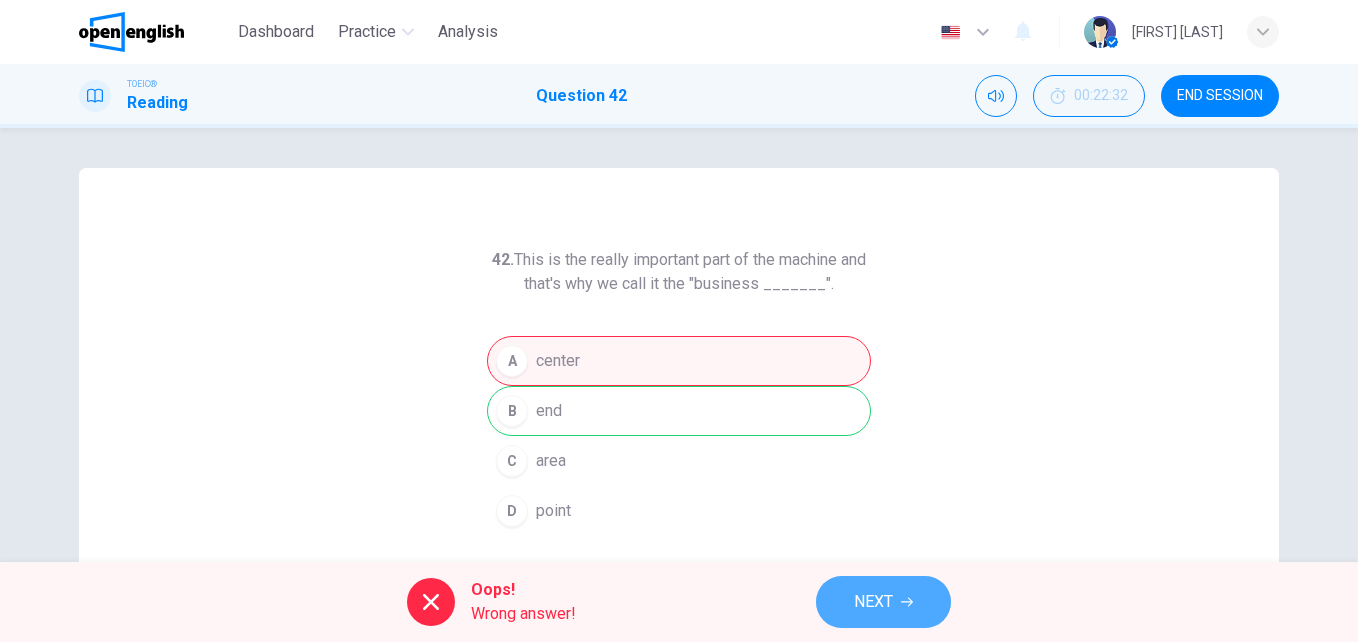 click on "NEXT" at bounding box center [883, 602] 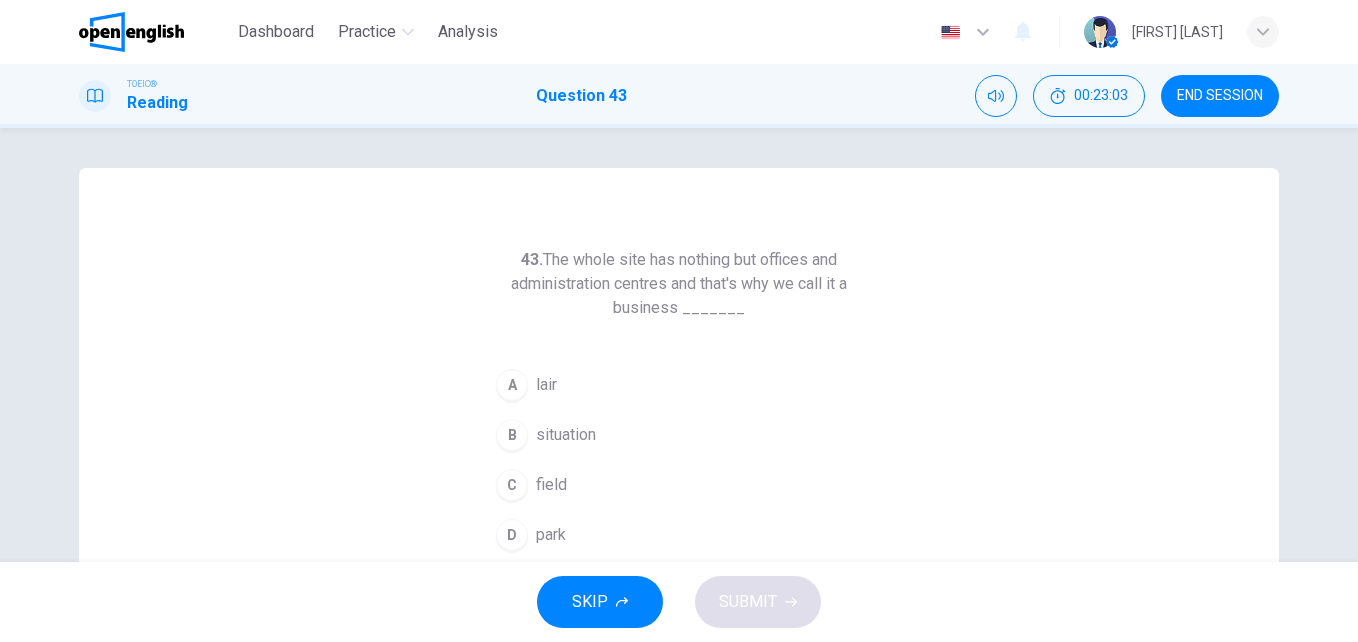 click on "field" at bounding box center (551, 485) 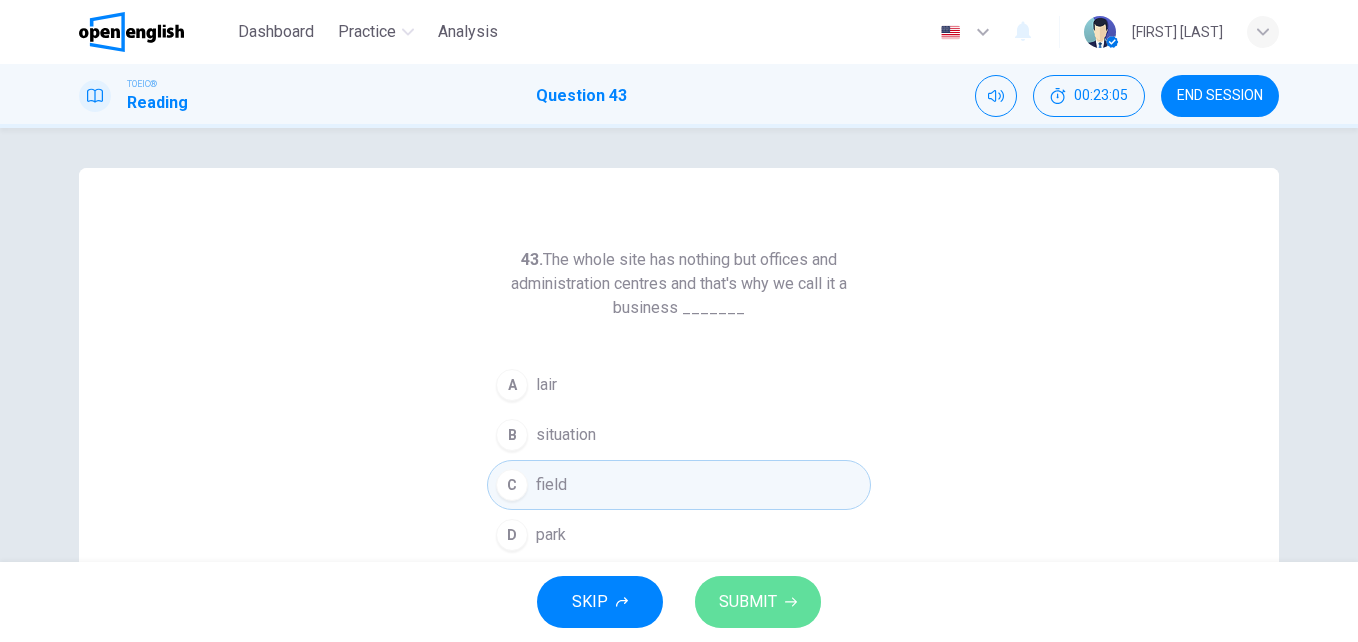 click on "SUBMIT" at bounding box center [748, 602] 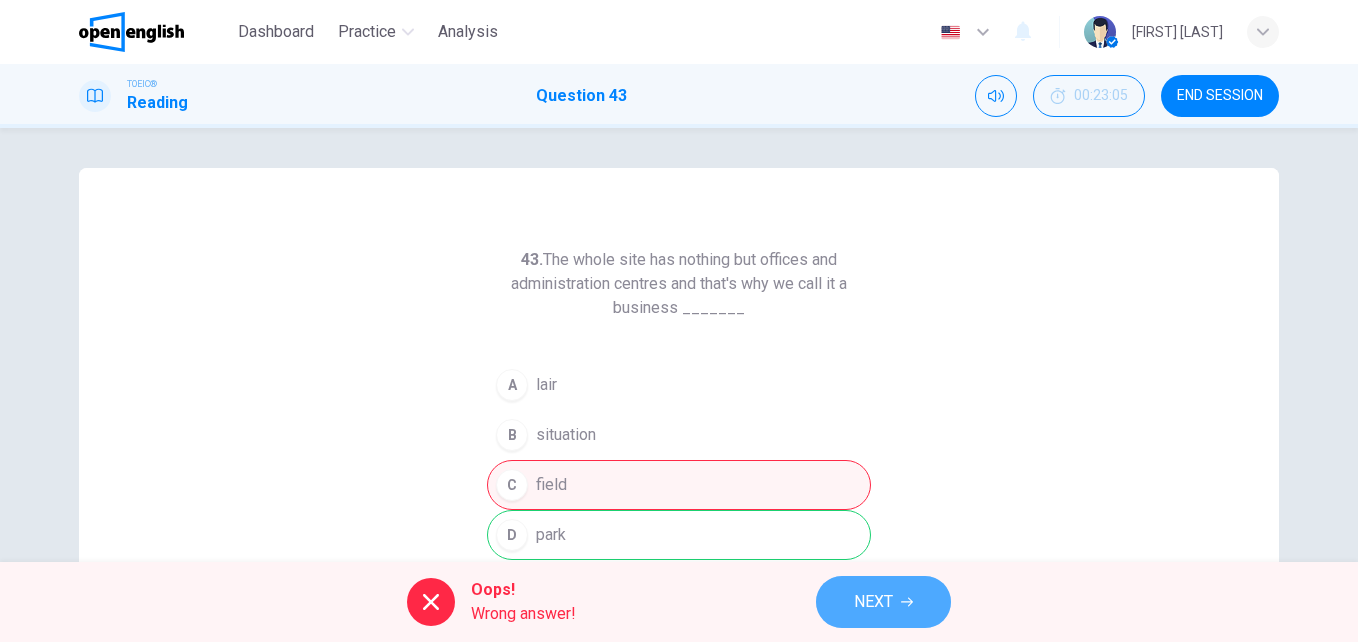 click on "NEXT" at bounding box center (883, 602) 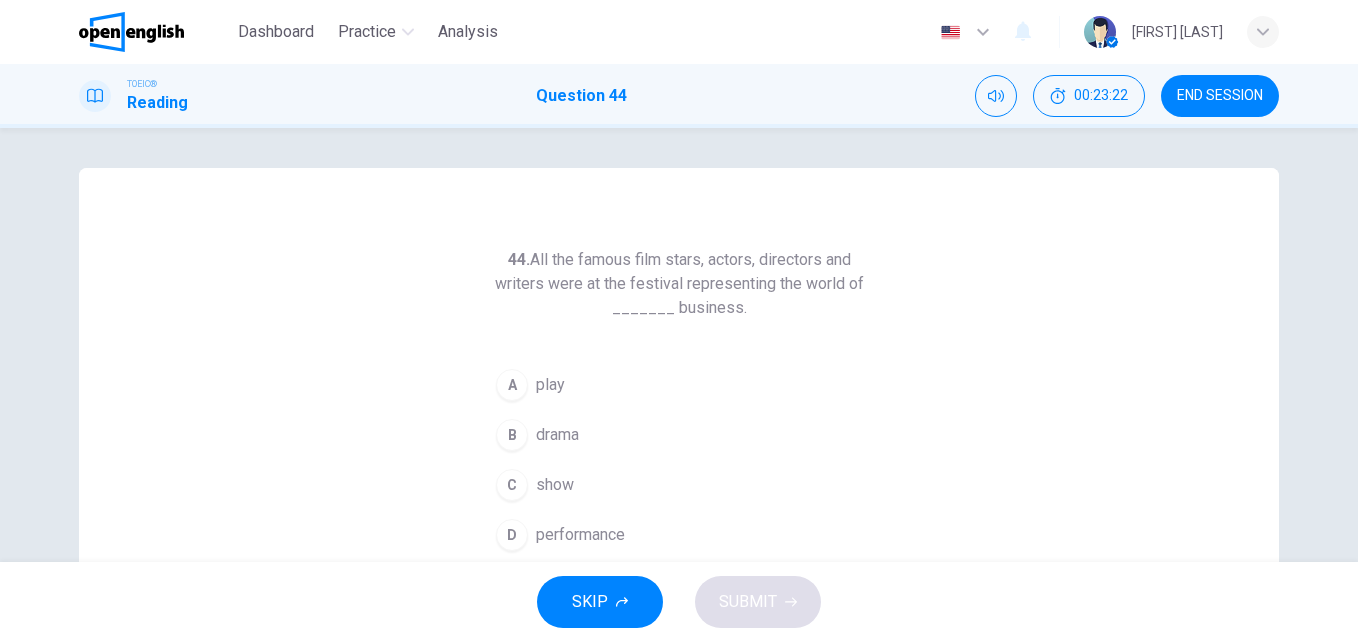 click on "show" at bounding box center (555, 485) 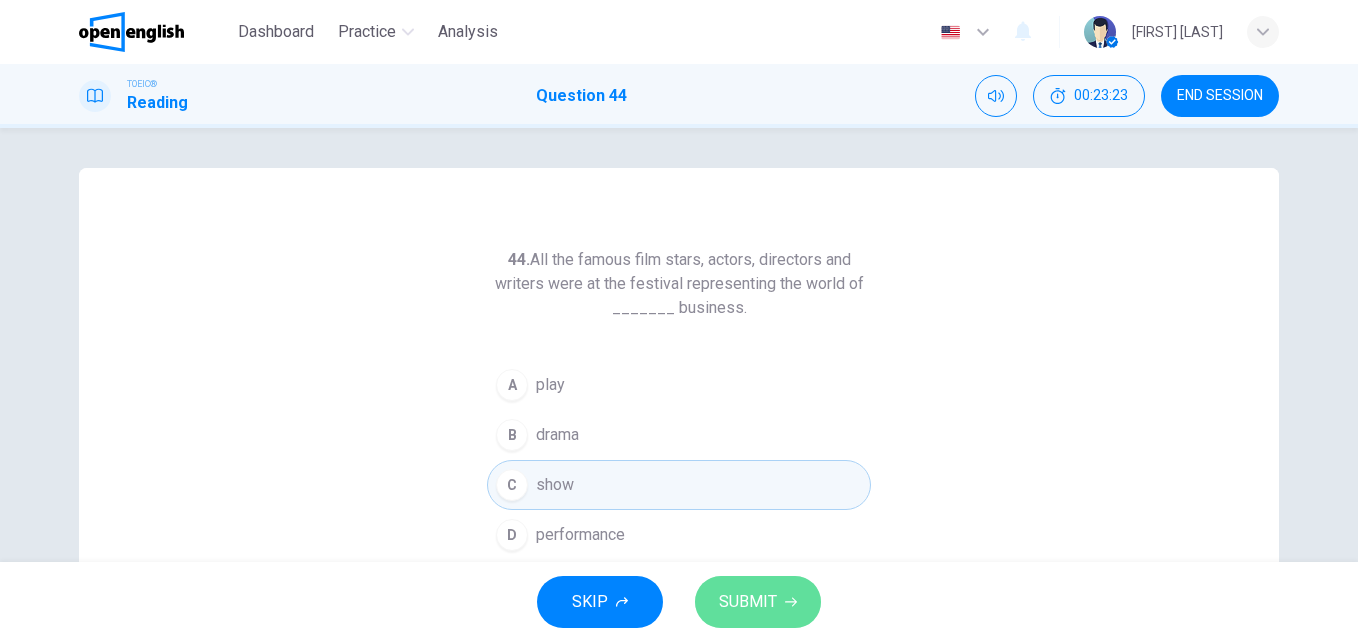 click on "SUBMIT" at bounding box center (748, 602) 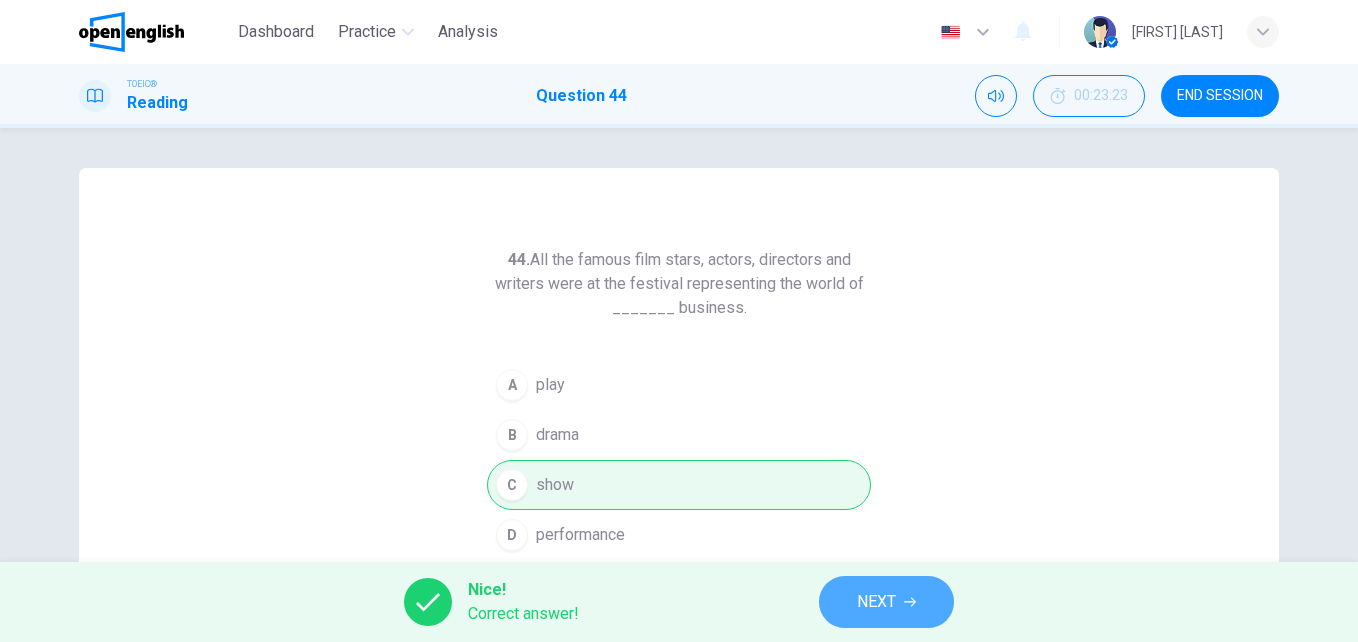 click on "NEXT" at bounding box center (876, 602) 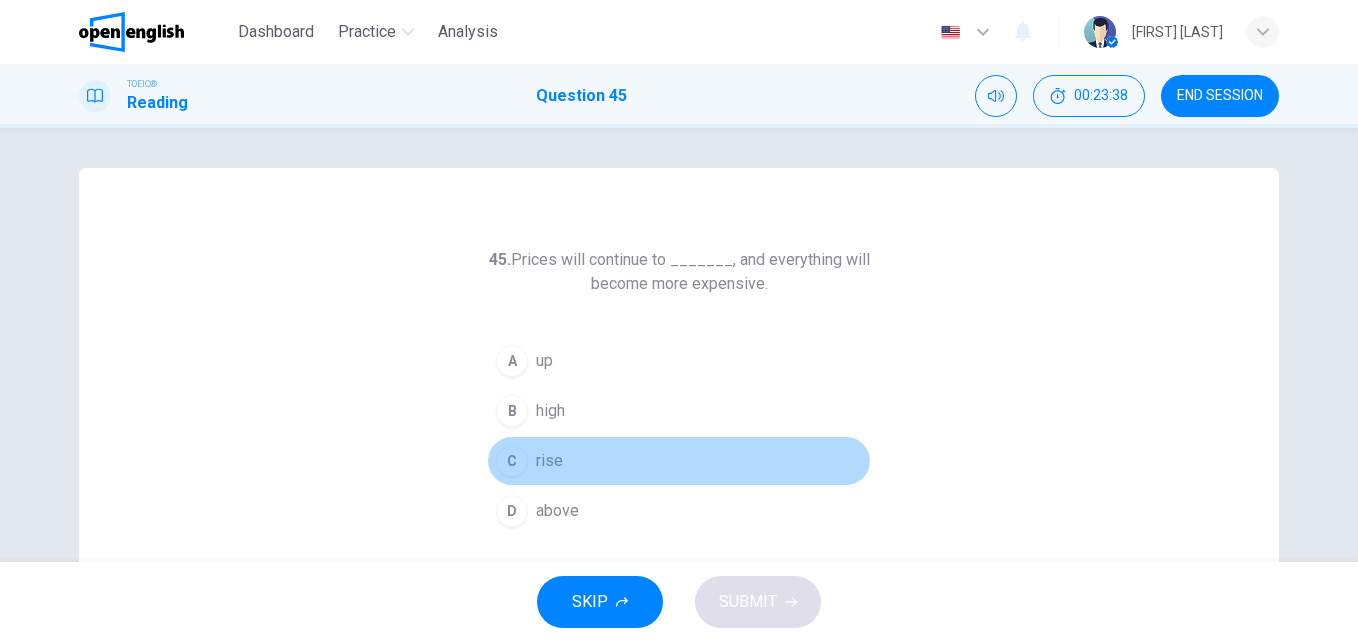 click on "rise" at bounding box center (549, 461) 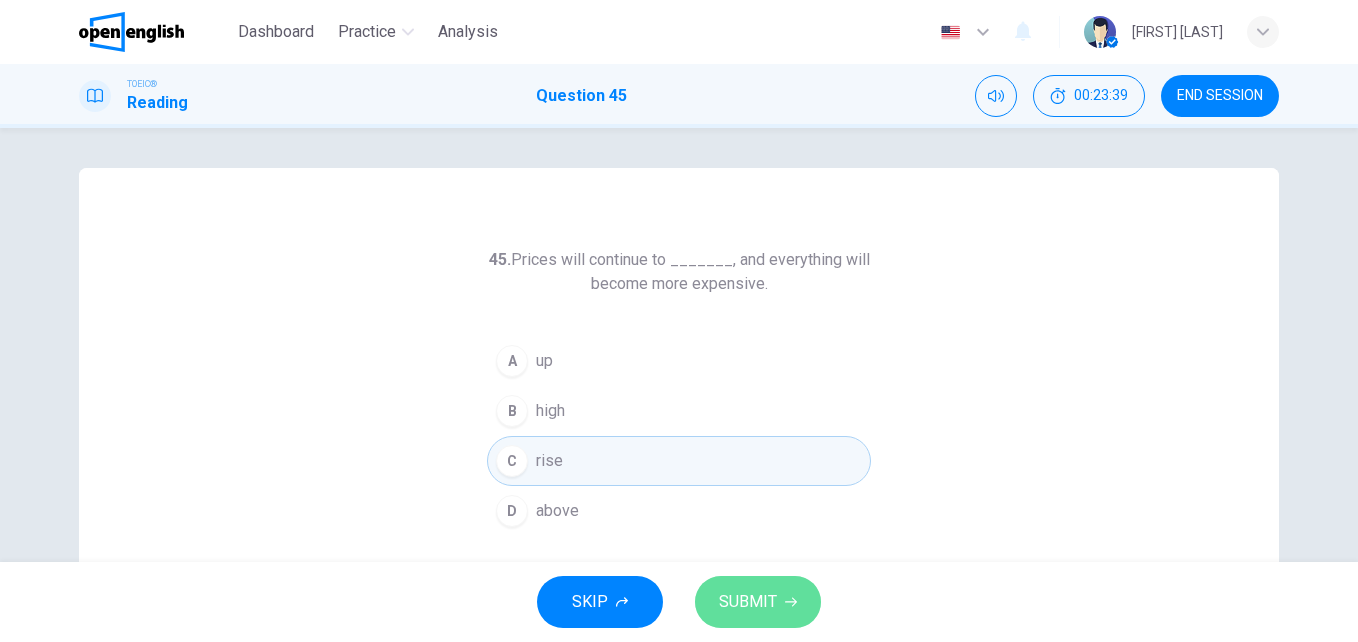 click on "SUBMIT" at bounding box center [748, 602] 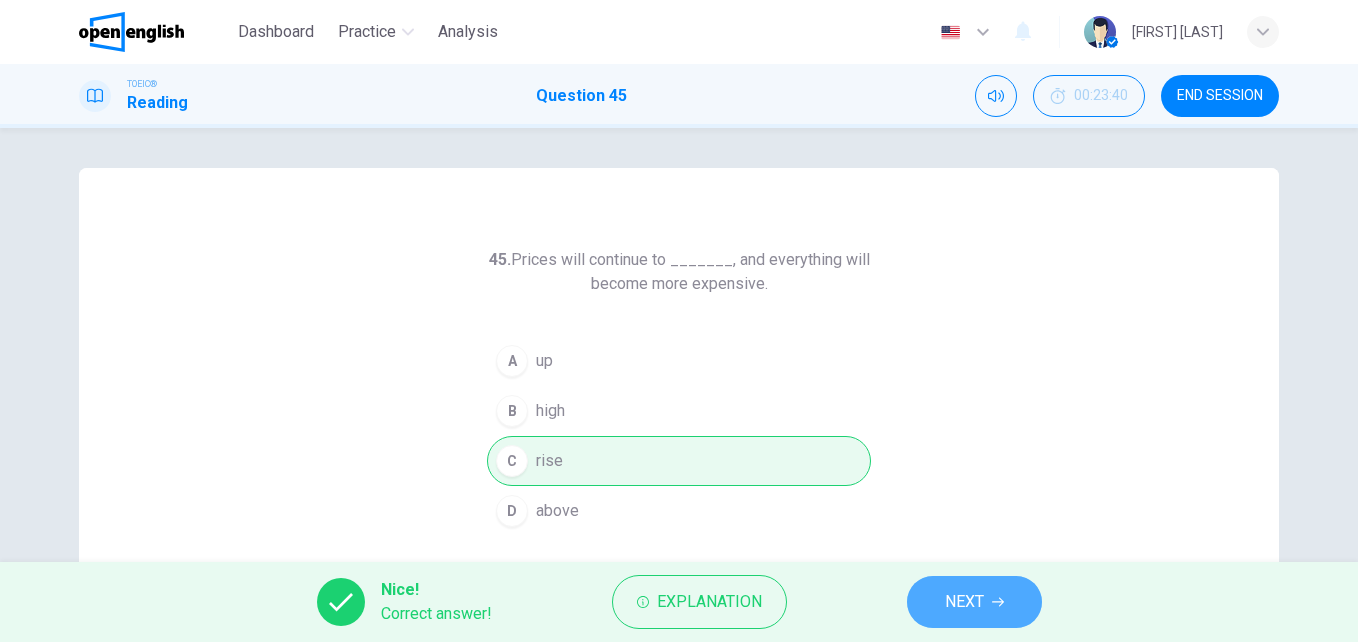 click on "NEXT" at bounding box center (964, 602) 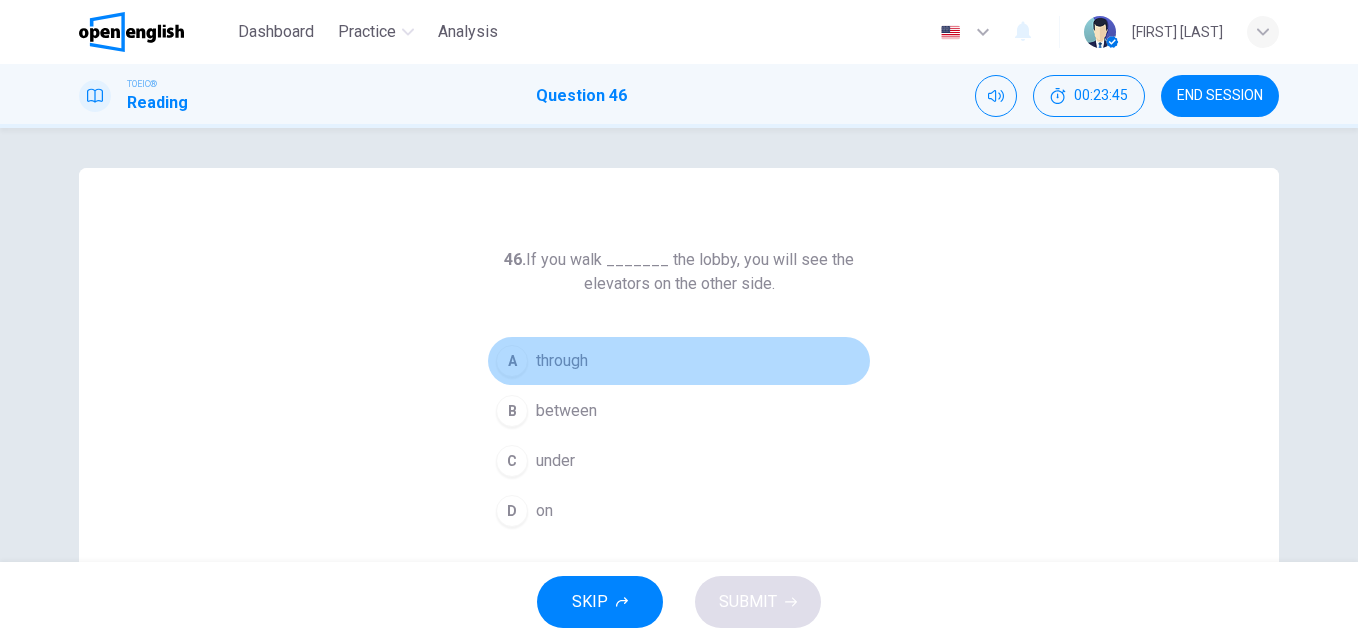 click on "through" at bounding box center [562, 361] 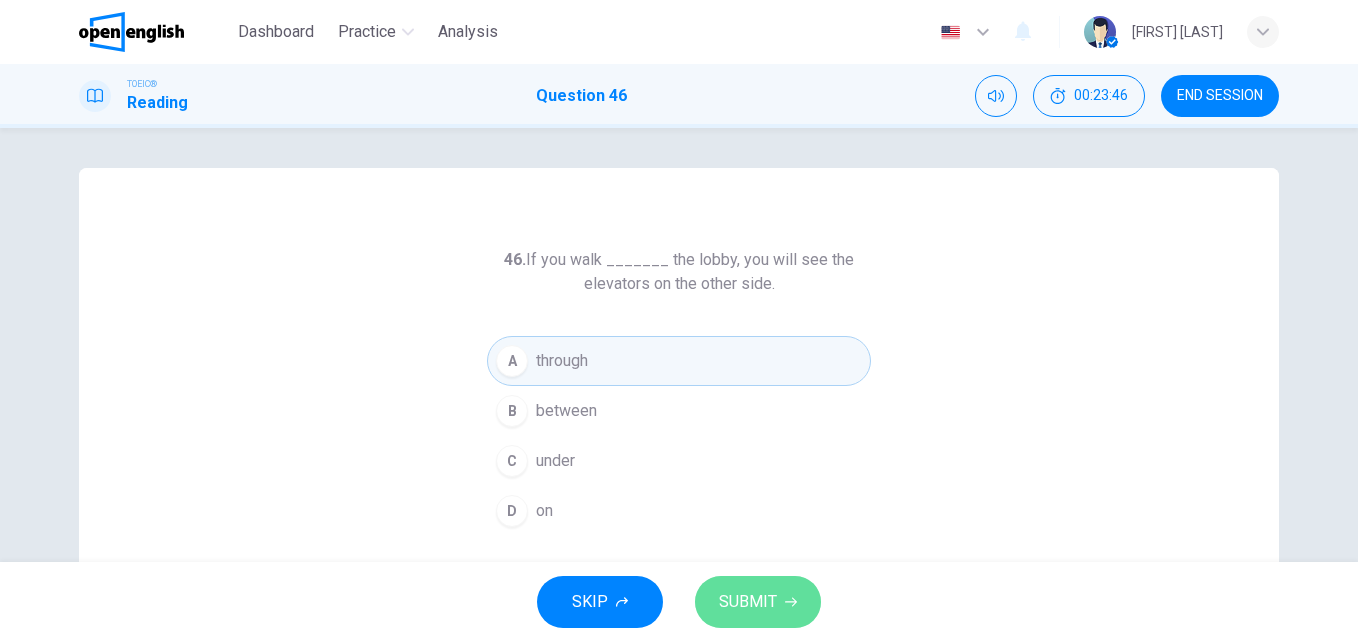 click on "SUBMIT" at bounding box center (748, 602) 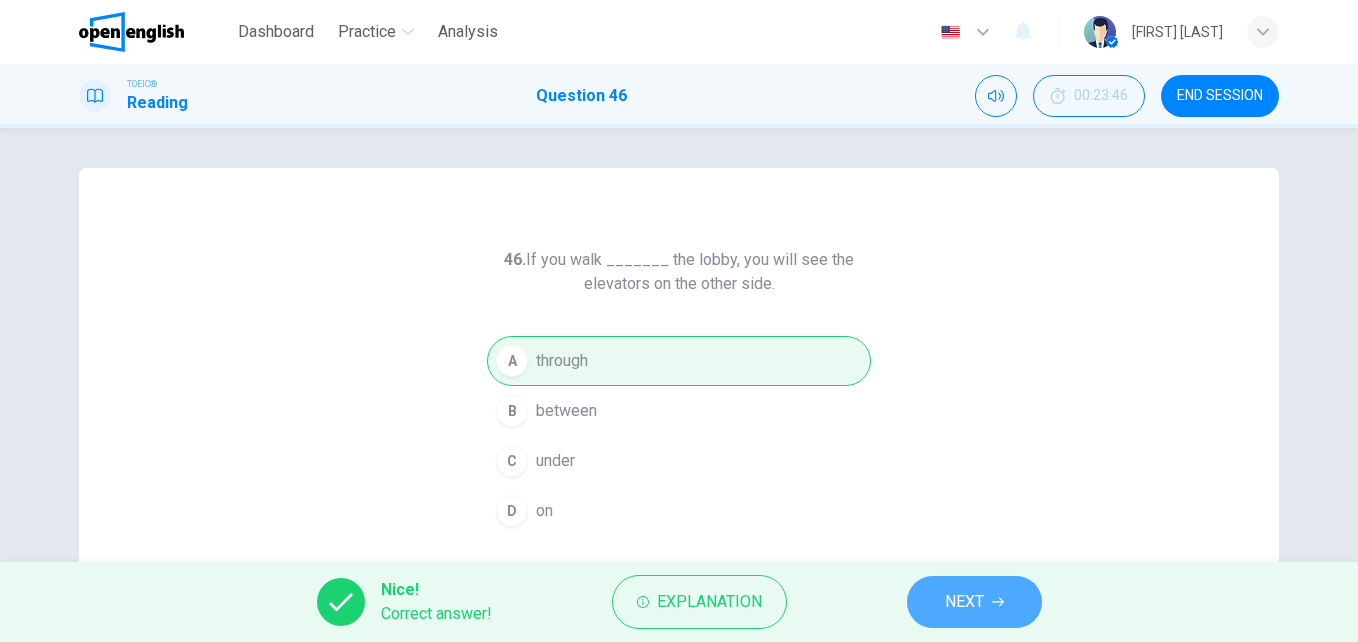 click on "NEXT" at bounding box center [974, 602] 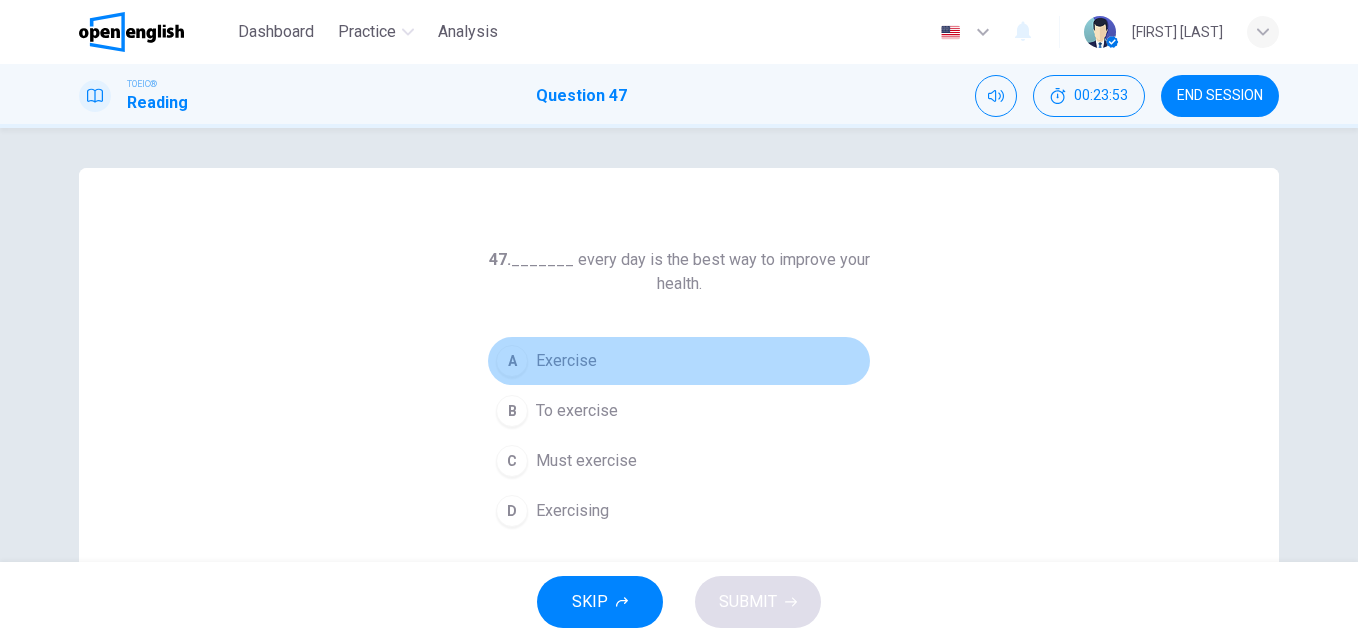 click on "Exercise" at bounding box center [566, 361] 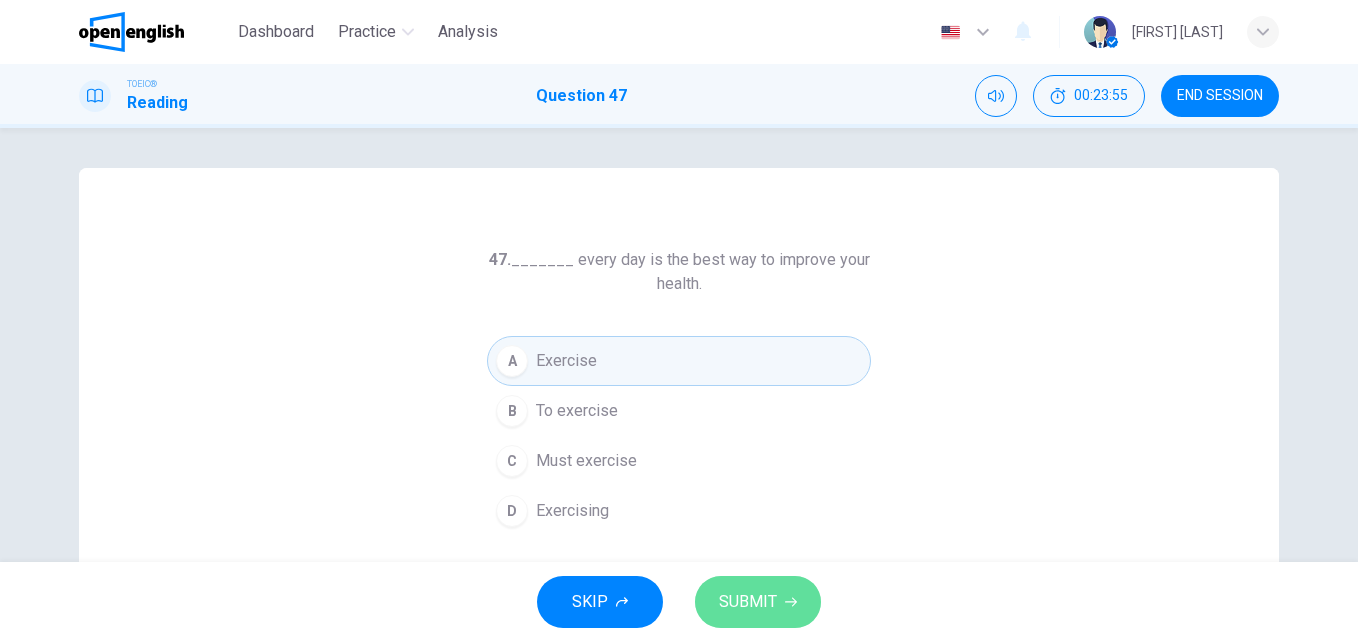 click on "SUBMIT" at bounding box center [748, 602] 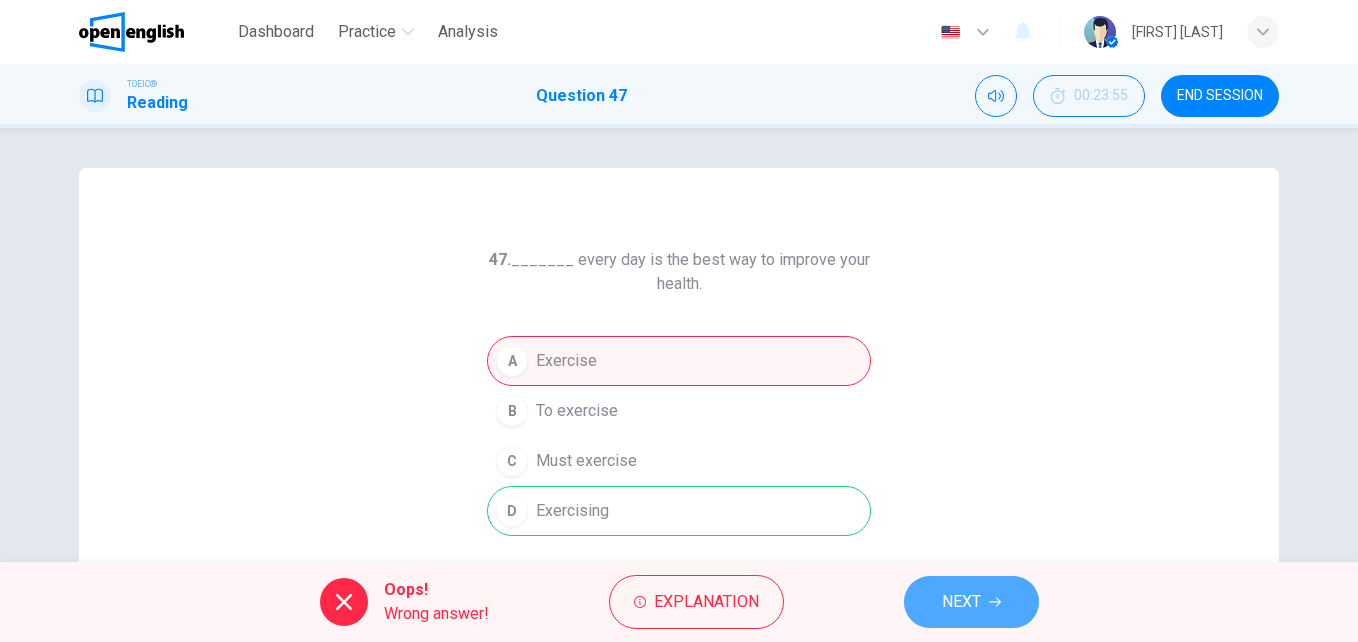 click on "NEXT" at bounding box center (961, 602) 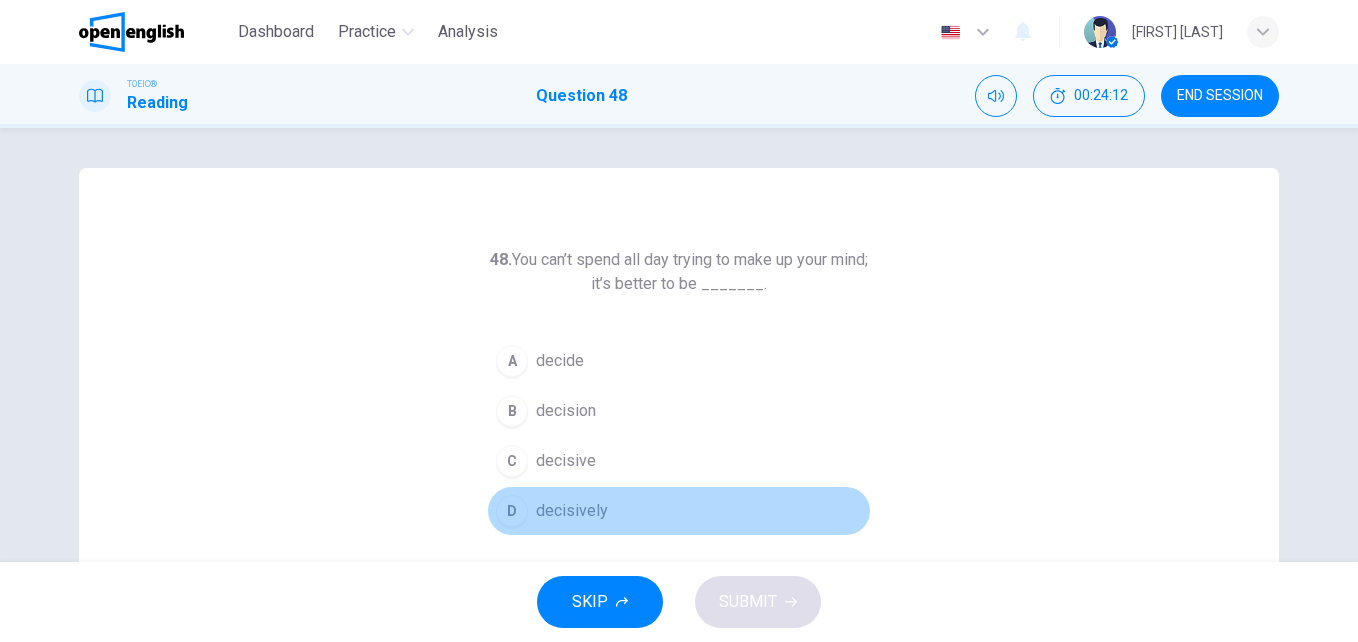click on "decisively" at bounding box center [572, 511] 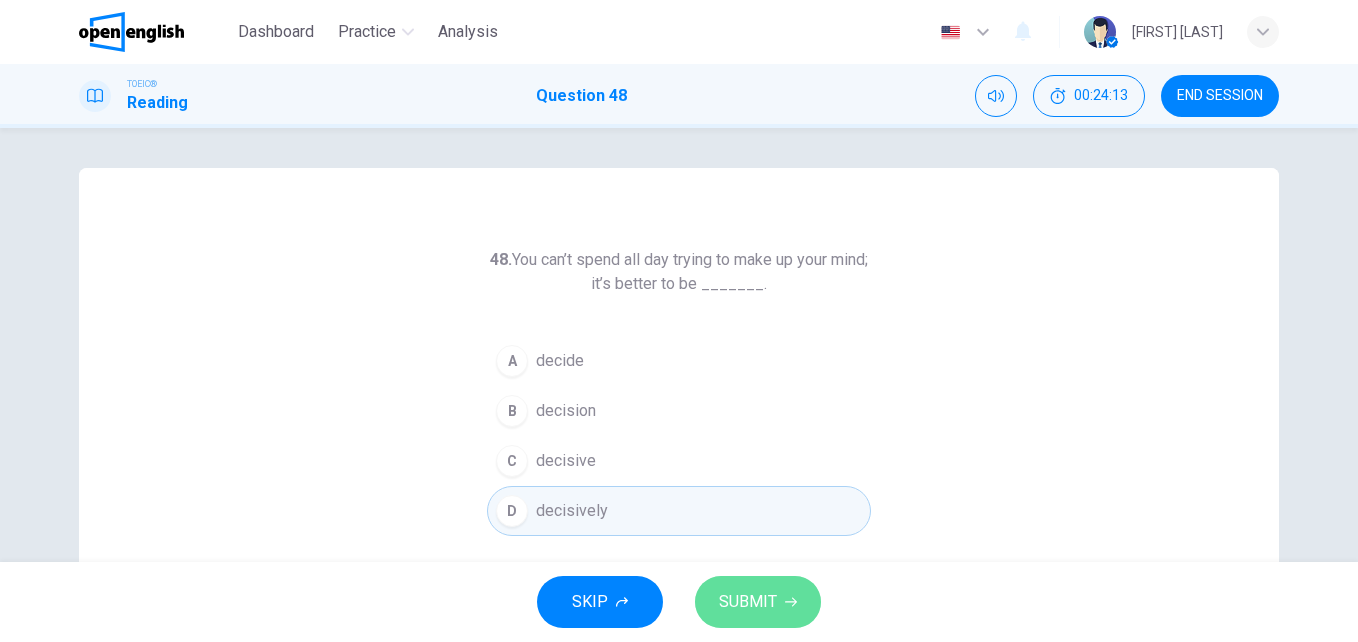 click on "SUBMIT" at bounding box center (748, 602) 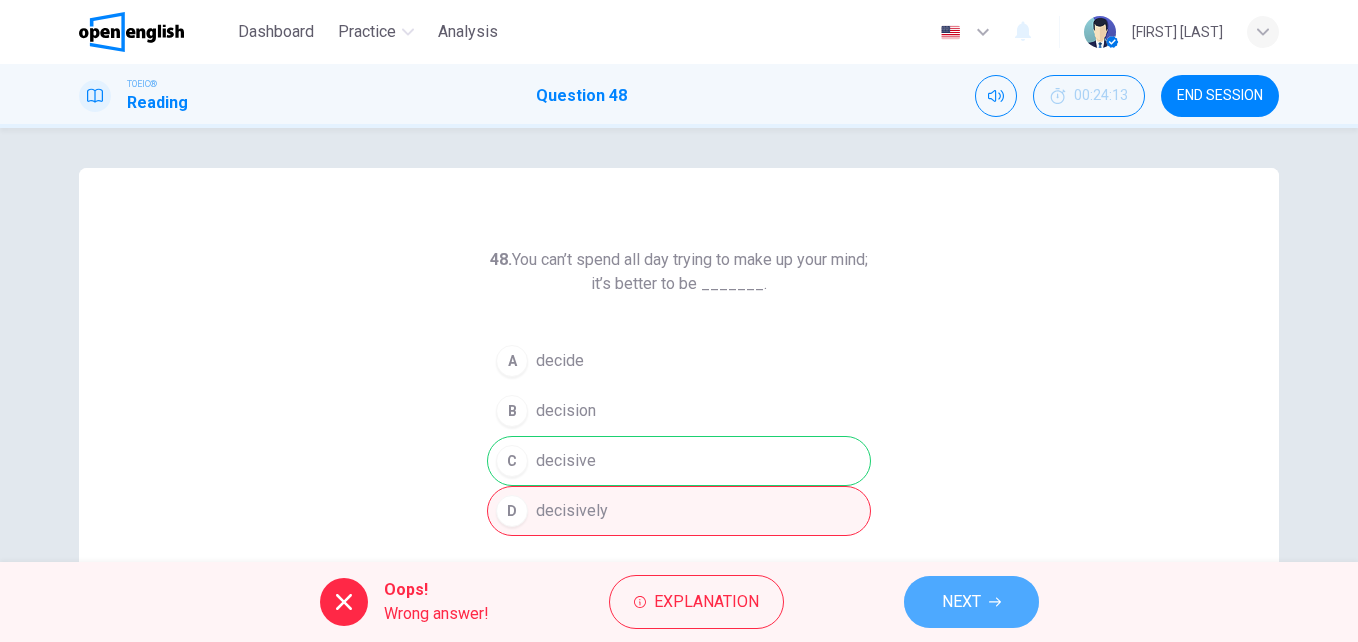 click on "NEXT" at bounding box center (961, 602) 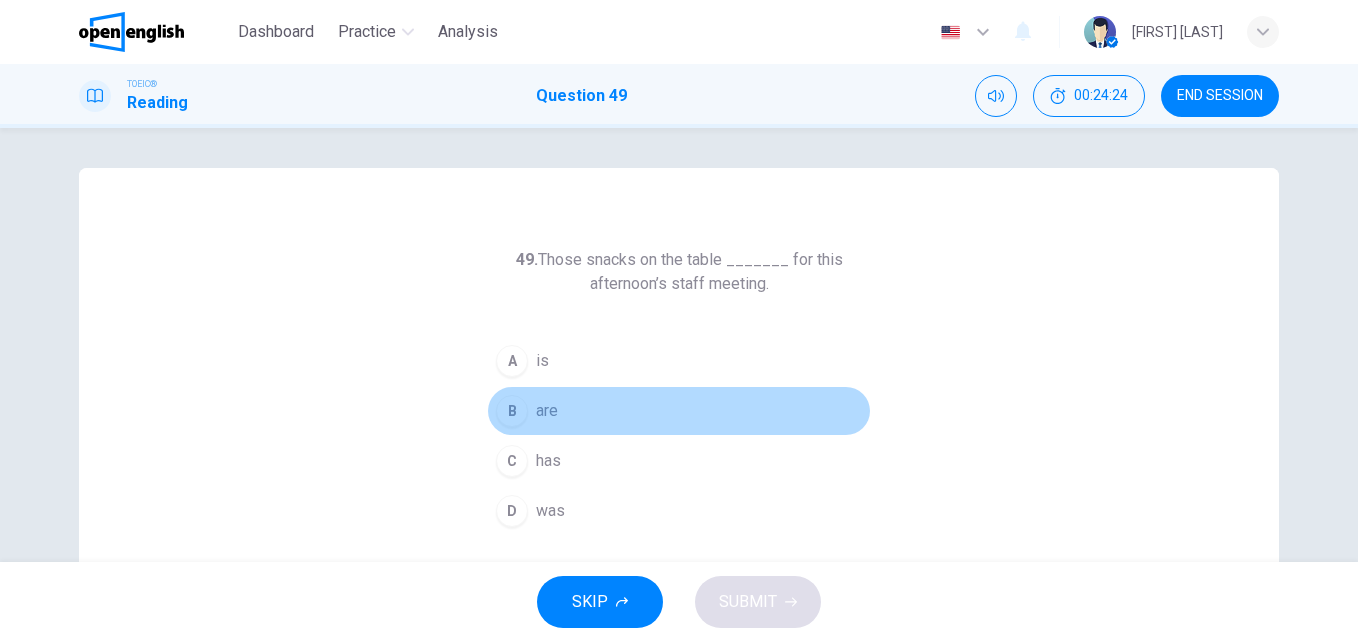 click on "are" at bounding box center [547, 411] 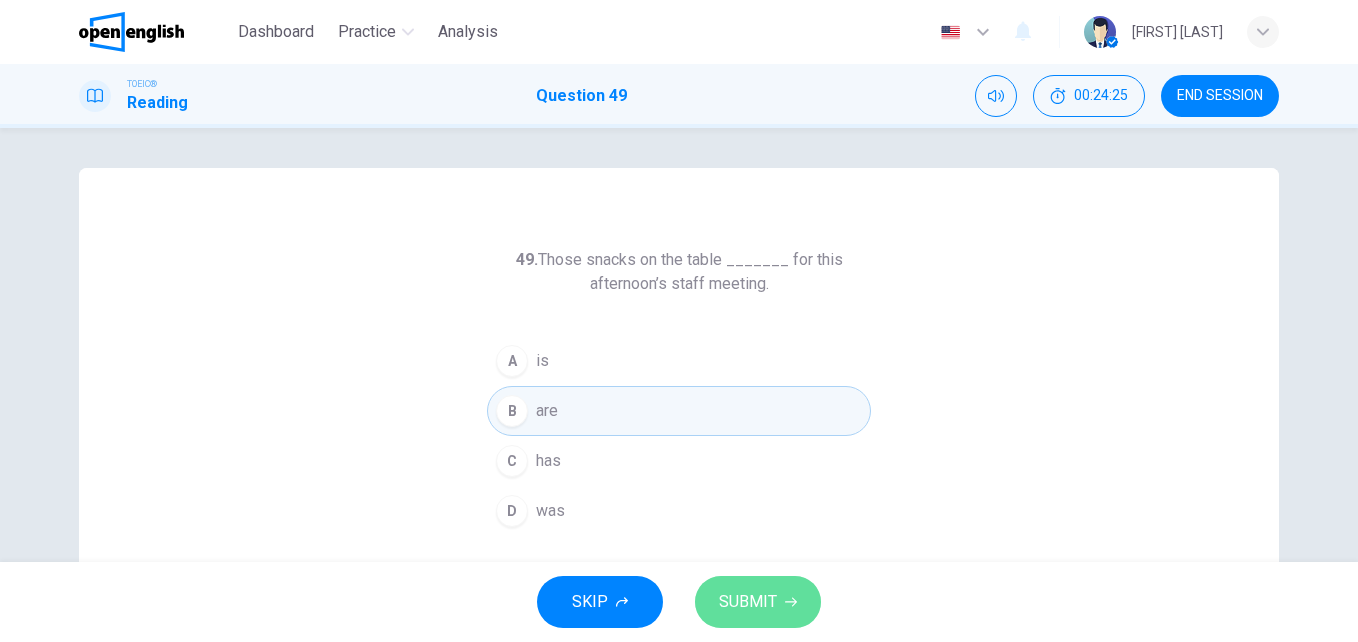 click on "SUBMIT" at bounding box center [758, 602] 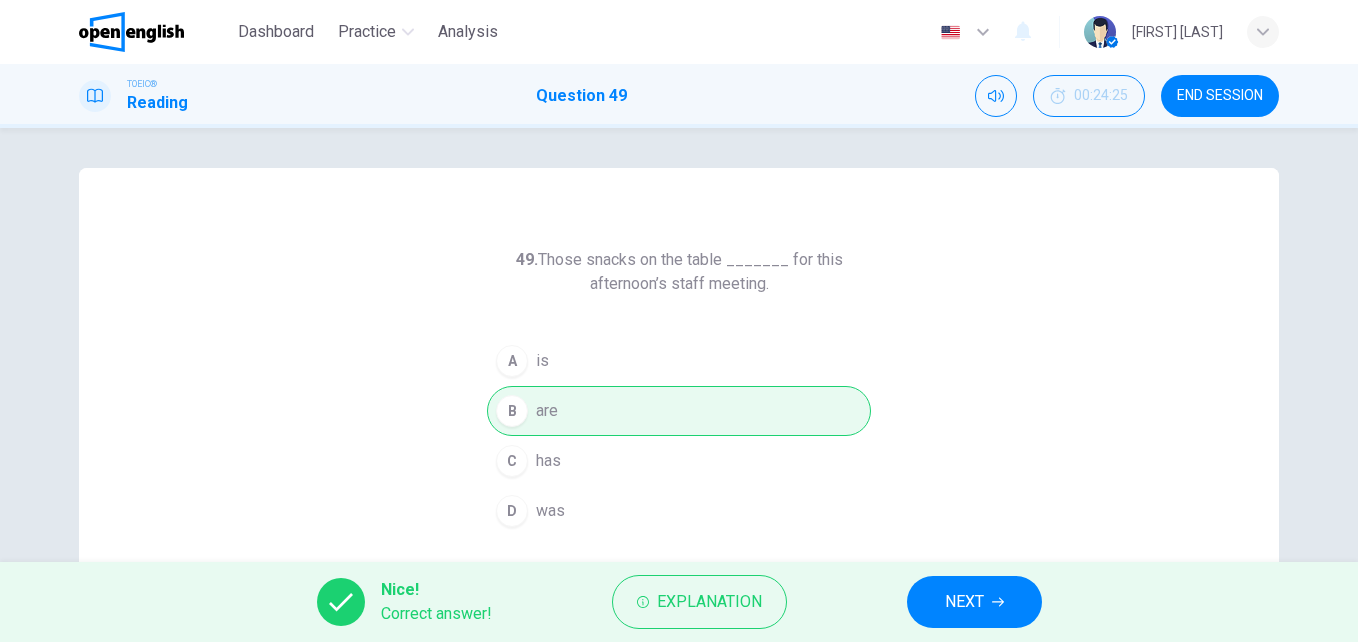 click on "NEXT" at bounding box center (974, 602) 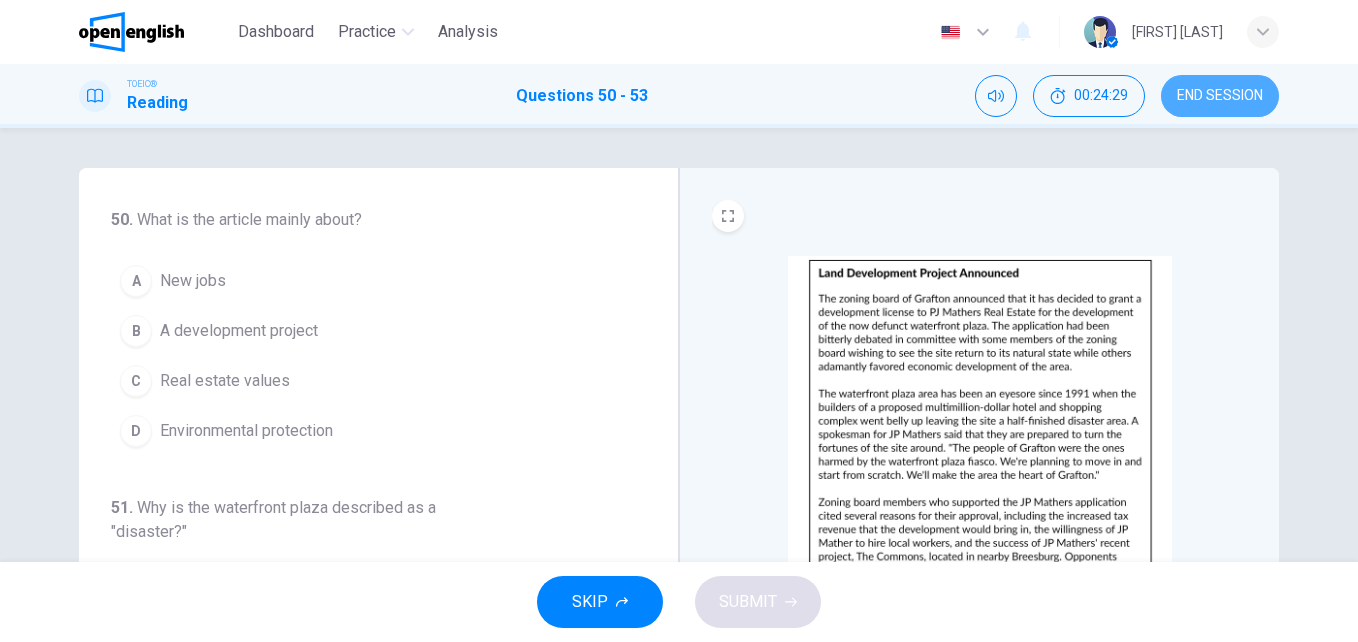 click on "END SESSION" at bounding box center (1220, 96) 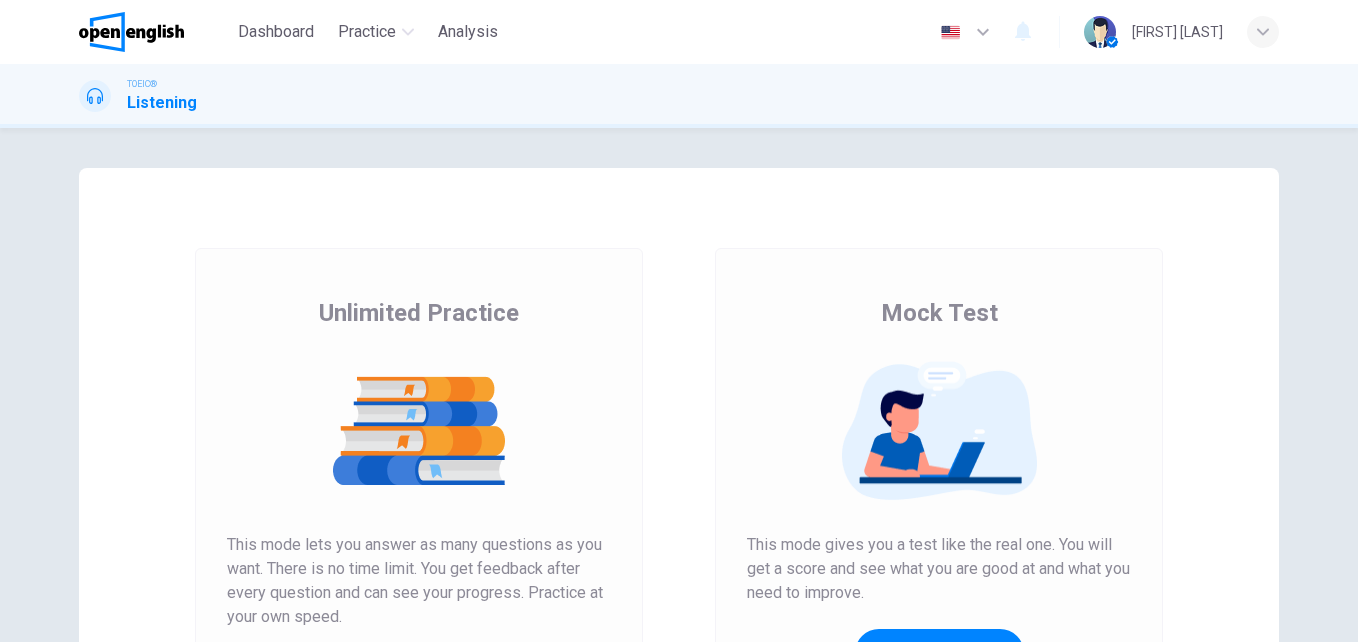 scroll, scrollTop: 0, scrollLeft: 0, axis: both 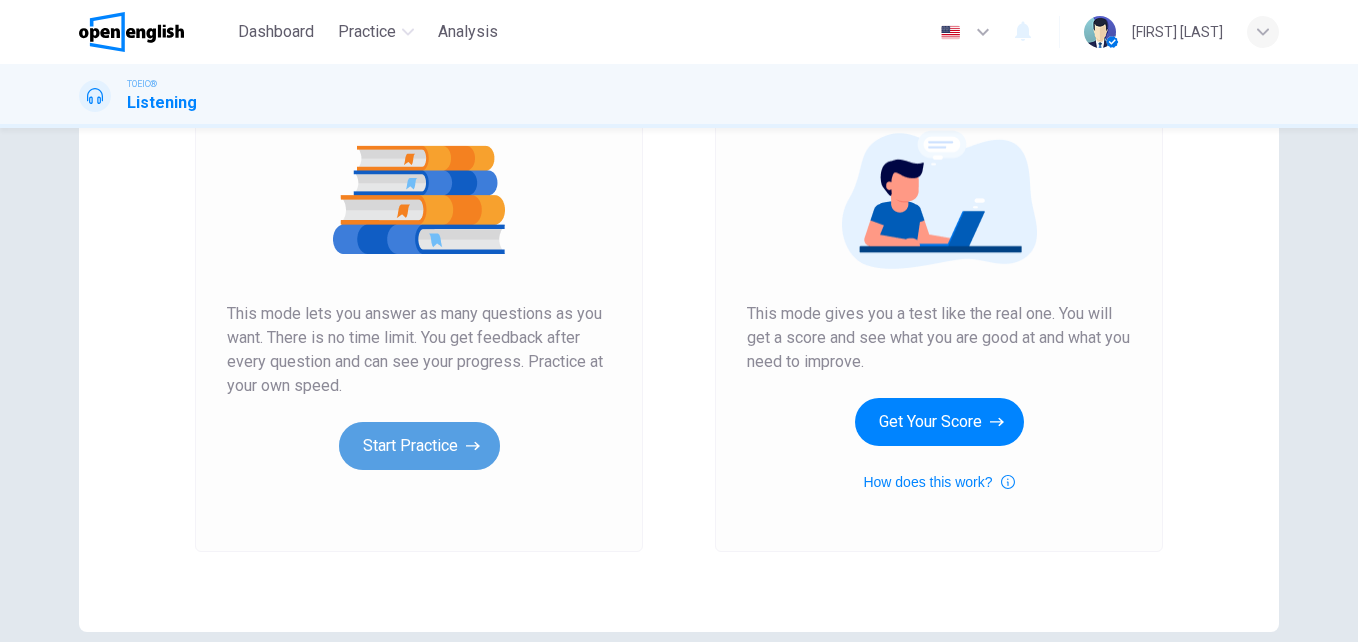 click on "Start Practice" at bounding box center (419, 446) 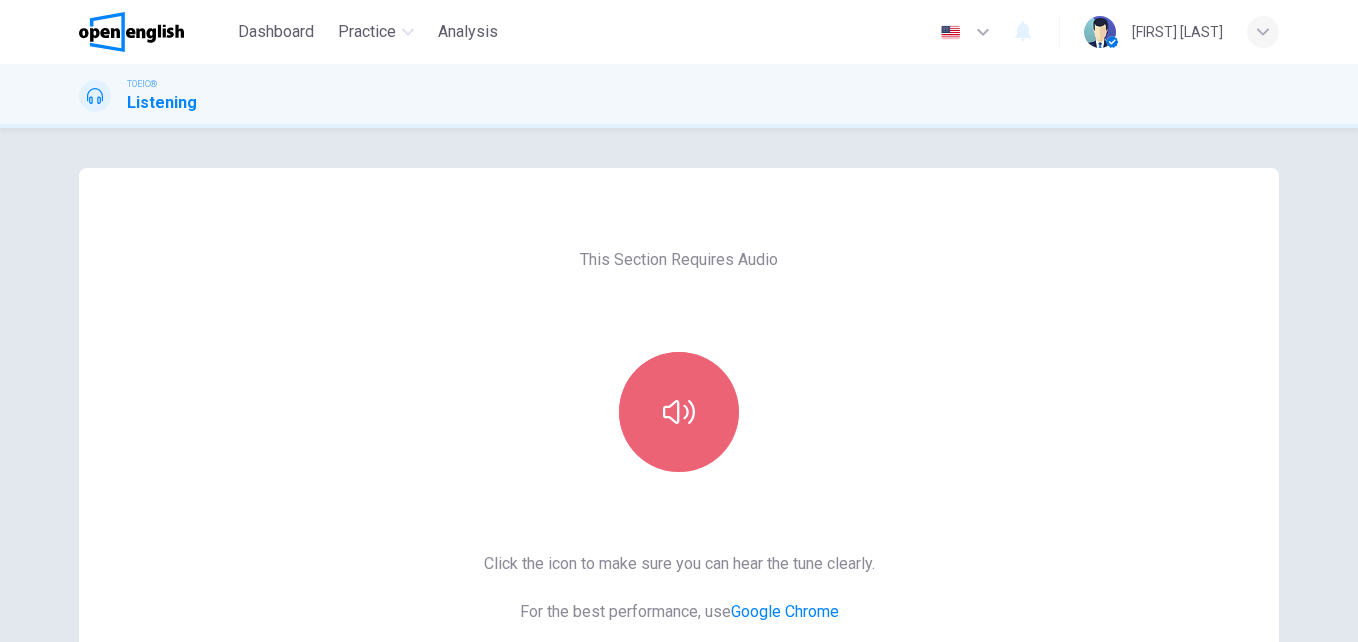 click at bounding box center [679, 412] 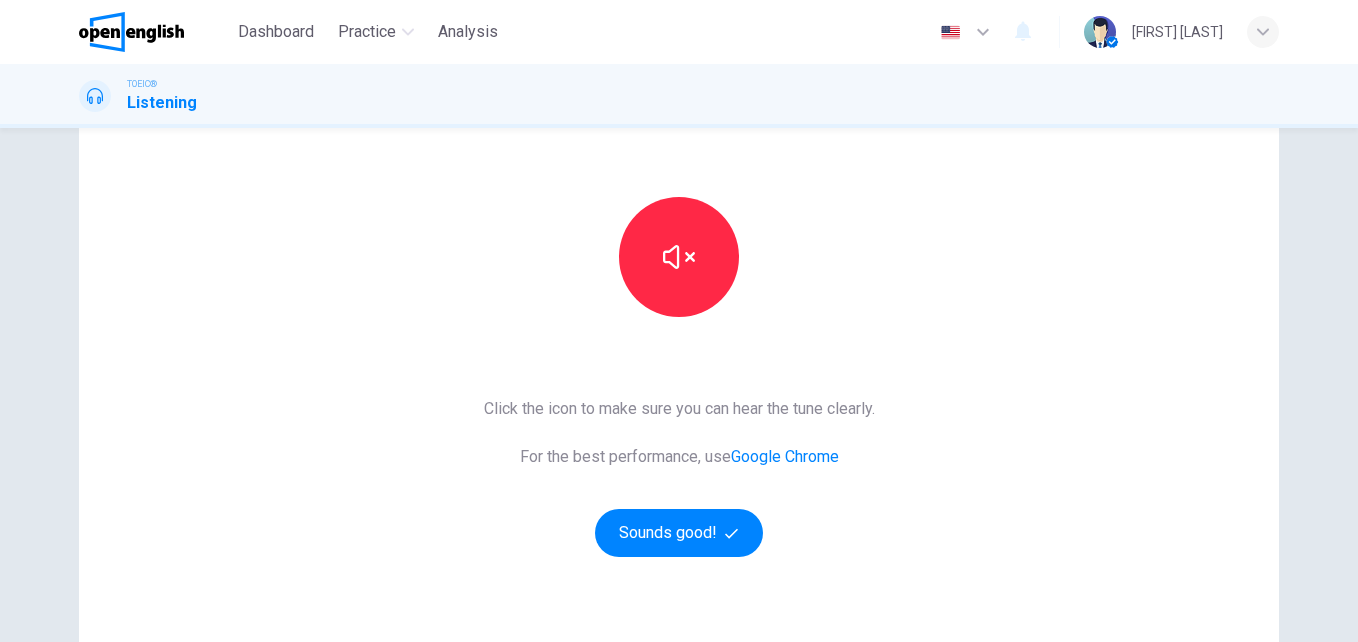 scroll, scrollTop: 160, scrollLeft: 0, axis: vertical 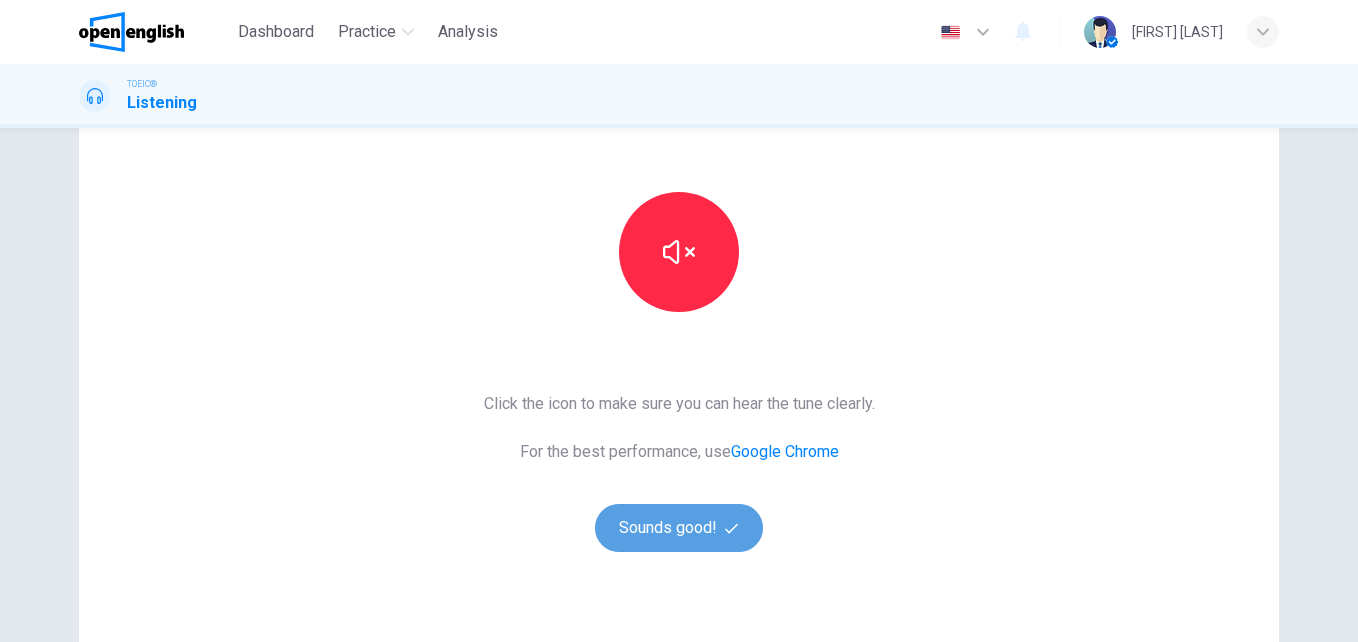 click on "Sounds good!" at bounding box center [679, 528] 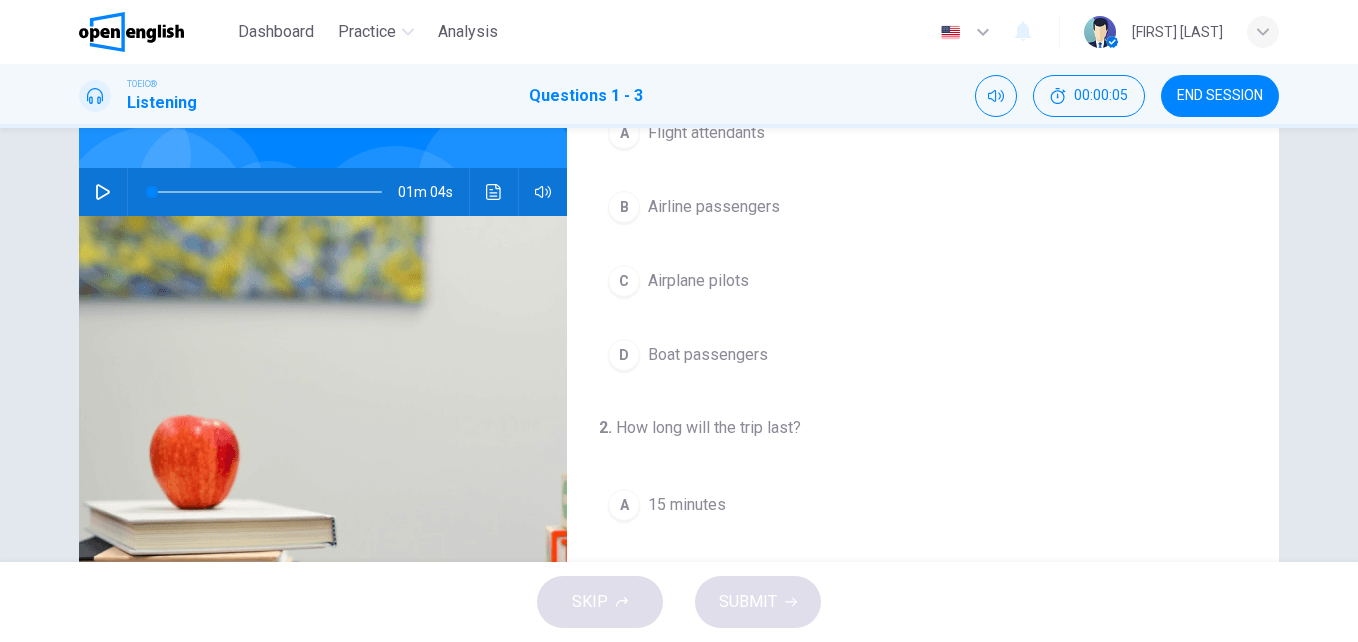 scroll, scrollTop: 0, scrollLeft: 0, axis: both 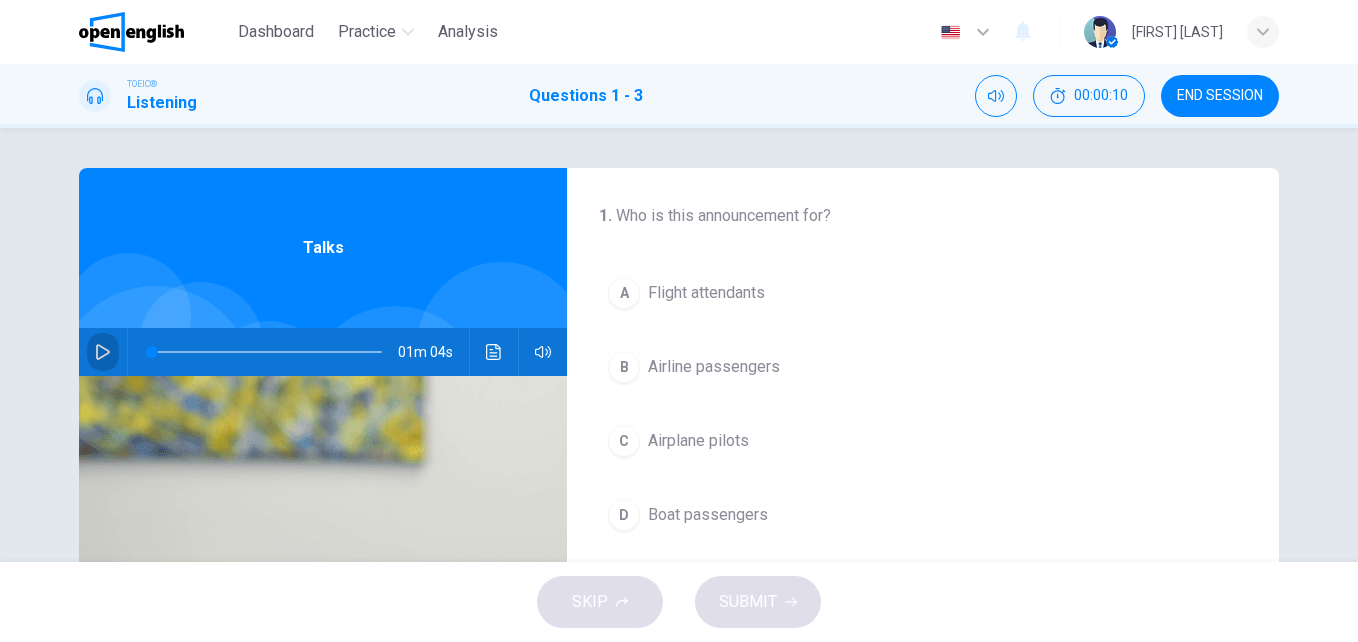 click 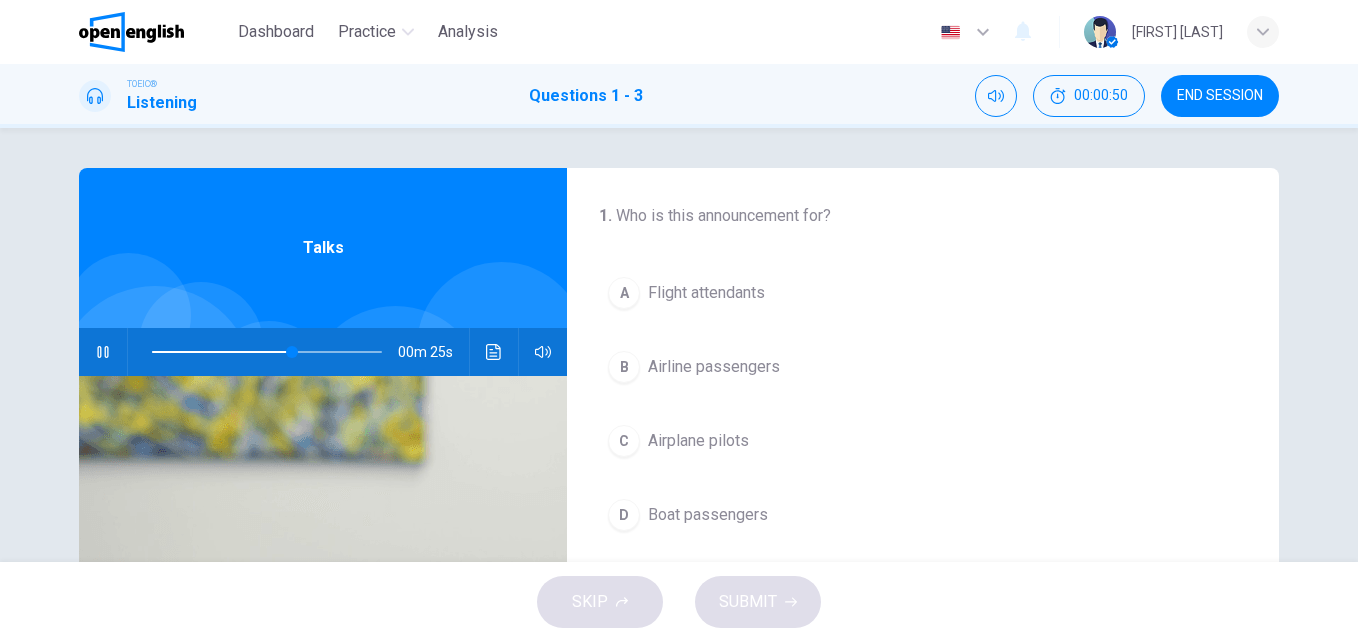 click on "Airline passengers" at bounding box center [714, 367] 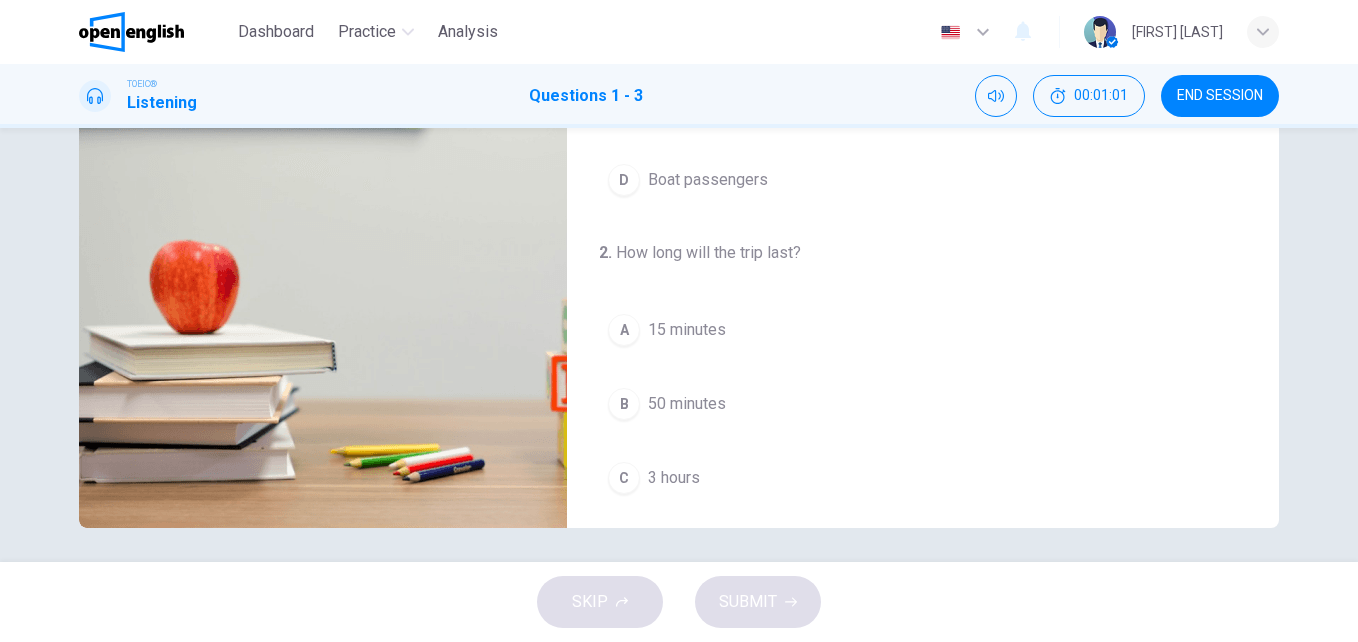 scroll, scrollTop: 341, scrollLeft: 0, axis: vertical 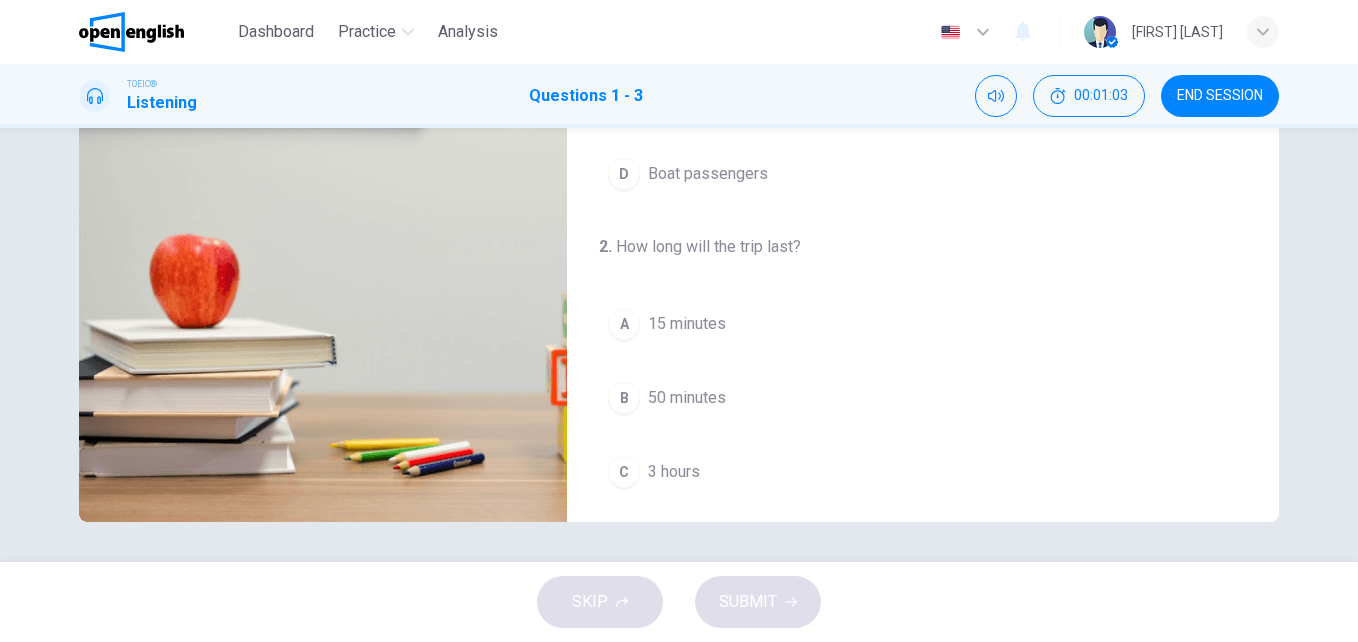 click on "3 hours" at bounding box center [674, 472] 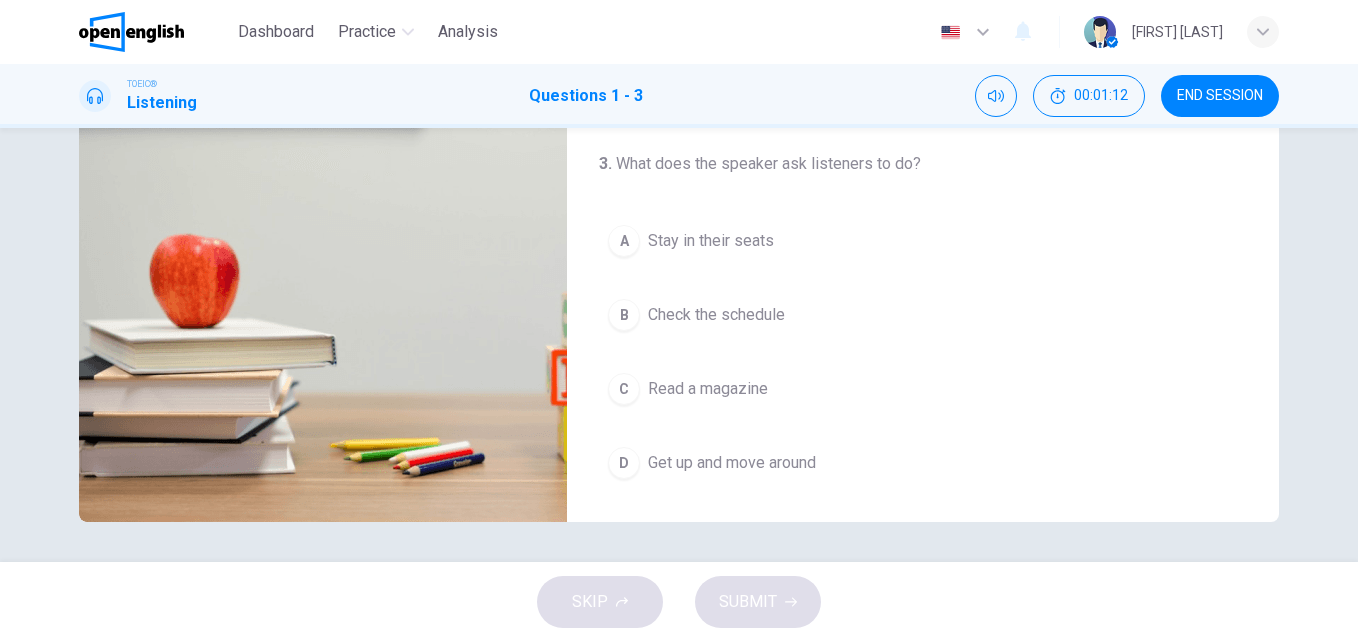 scroll, scrollTop: 457, scrollLeft: 0, axis: vertical 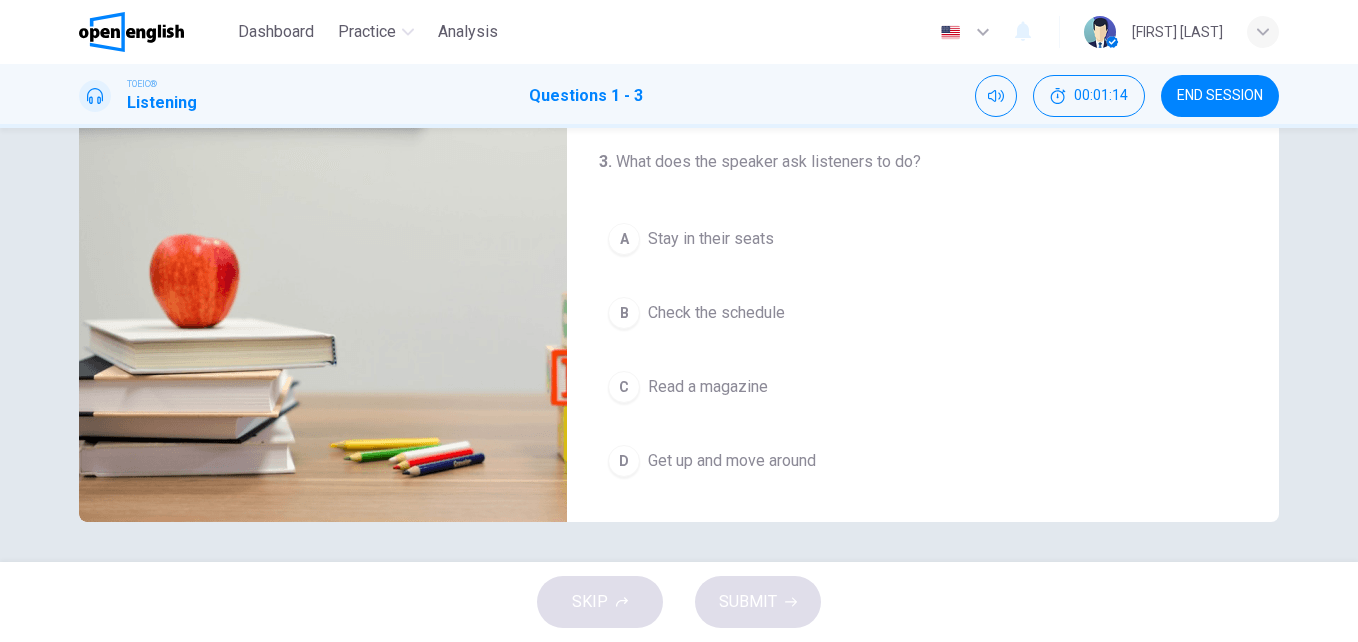 type on "*" 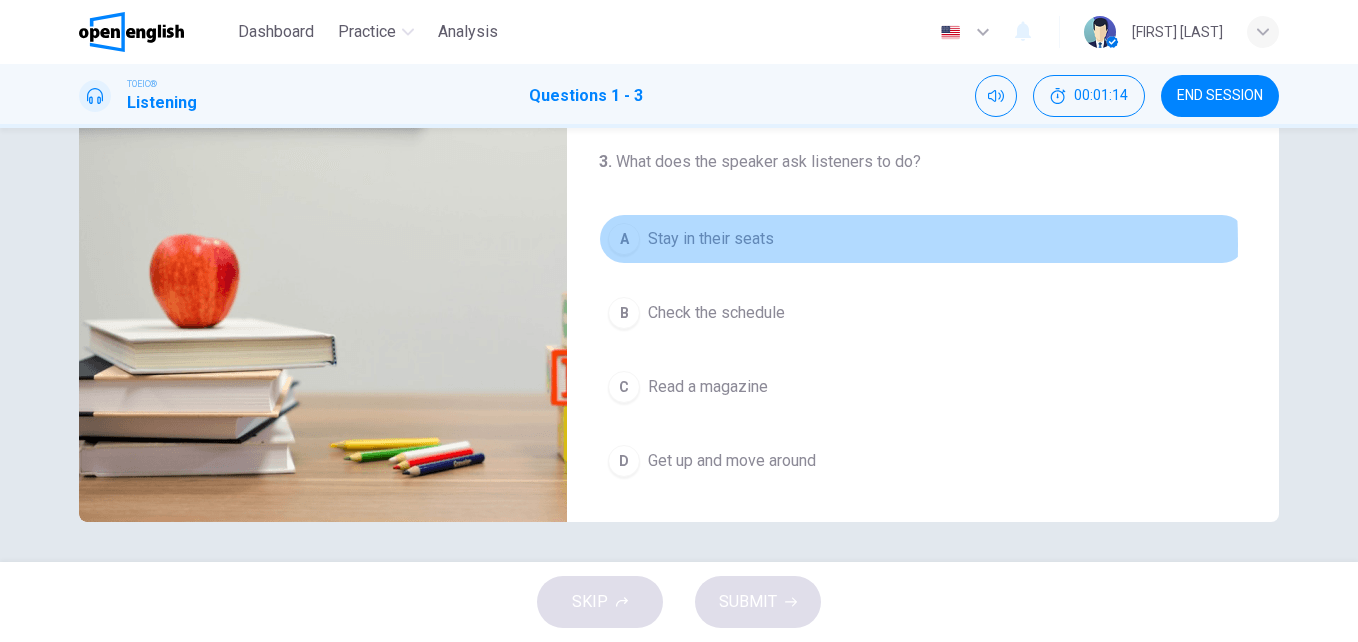 click on "Stay in their seats" at bounding box center (711, 239) 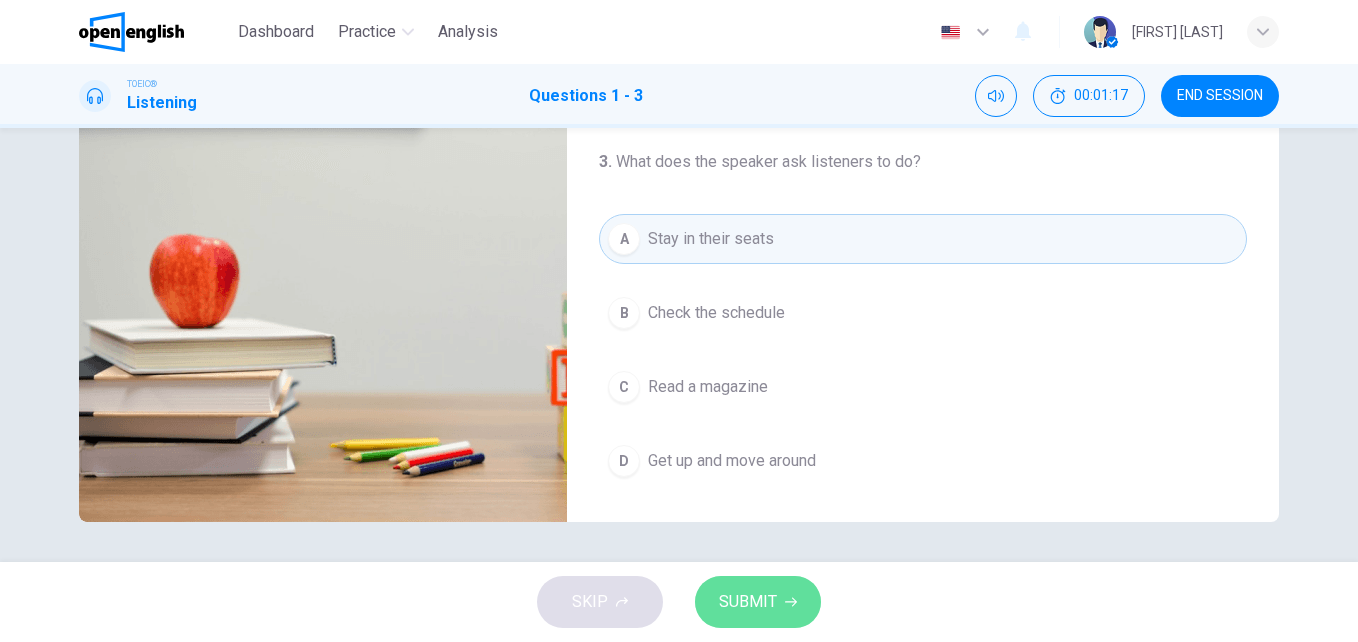 click on "SUBMIT" at bounding box center [748, 602] 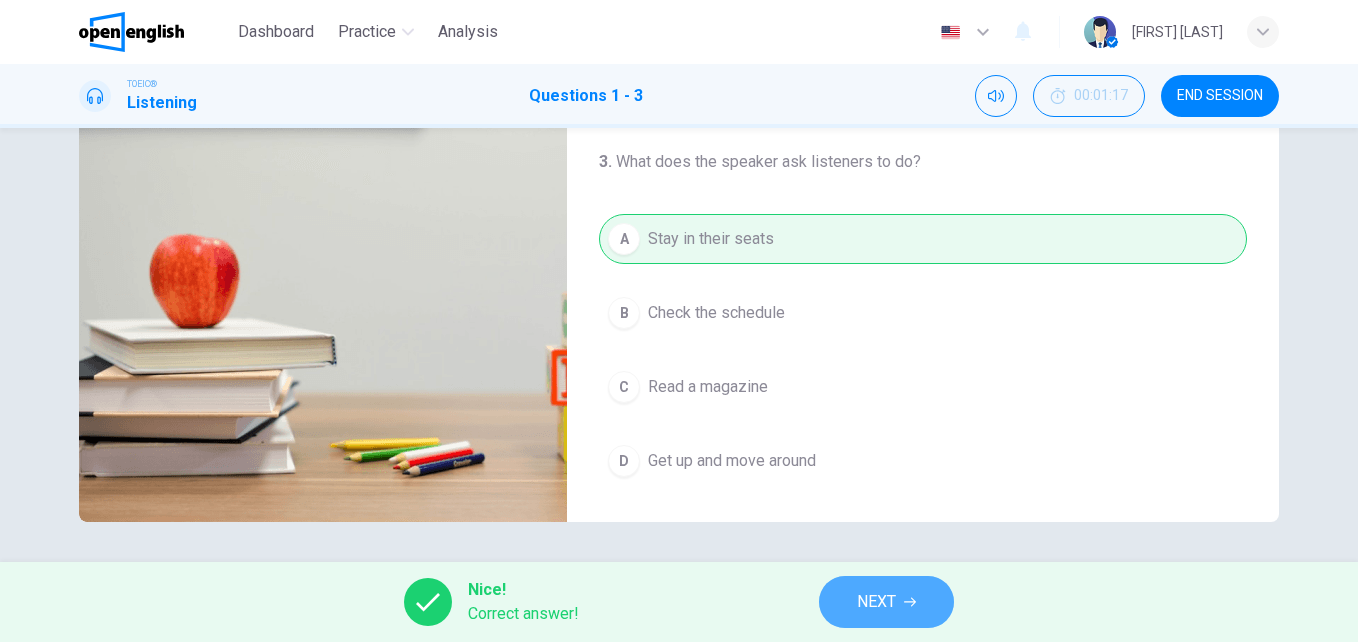 click on "NEXT" at bounding box center (886, 602) 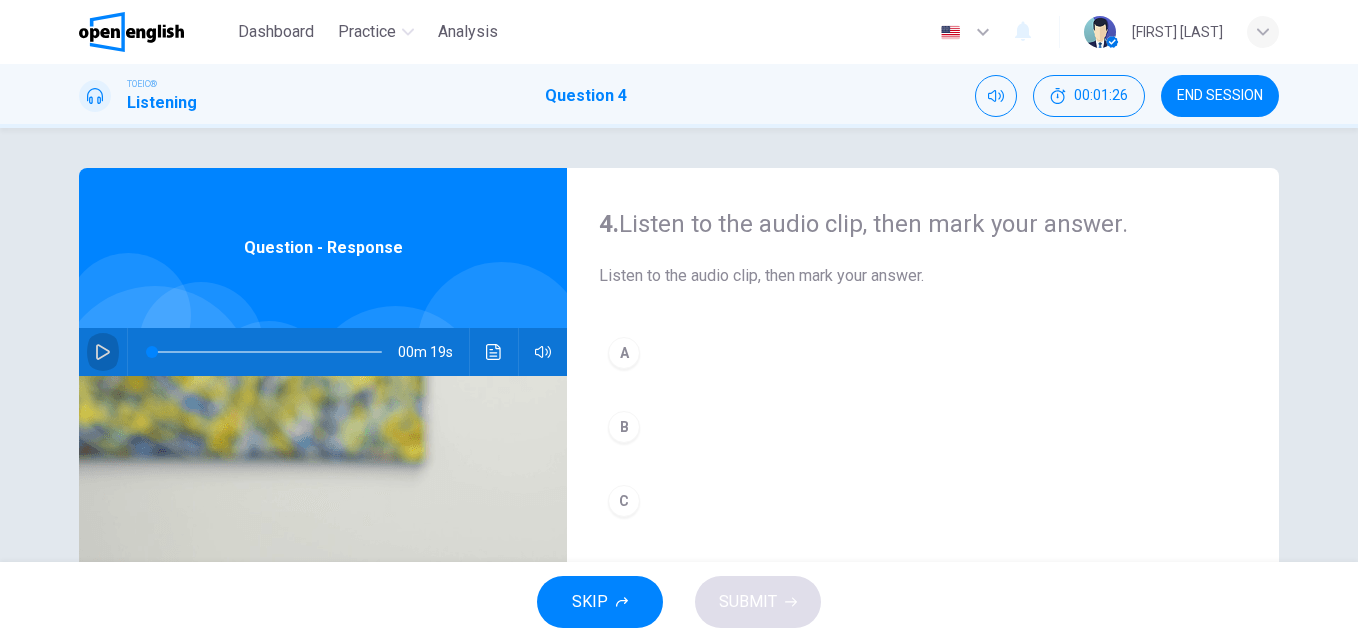 click 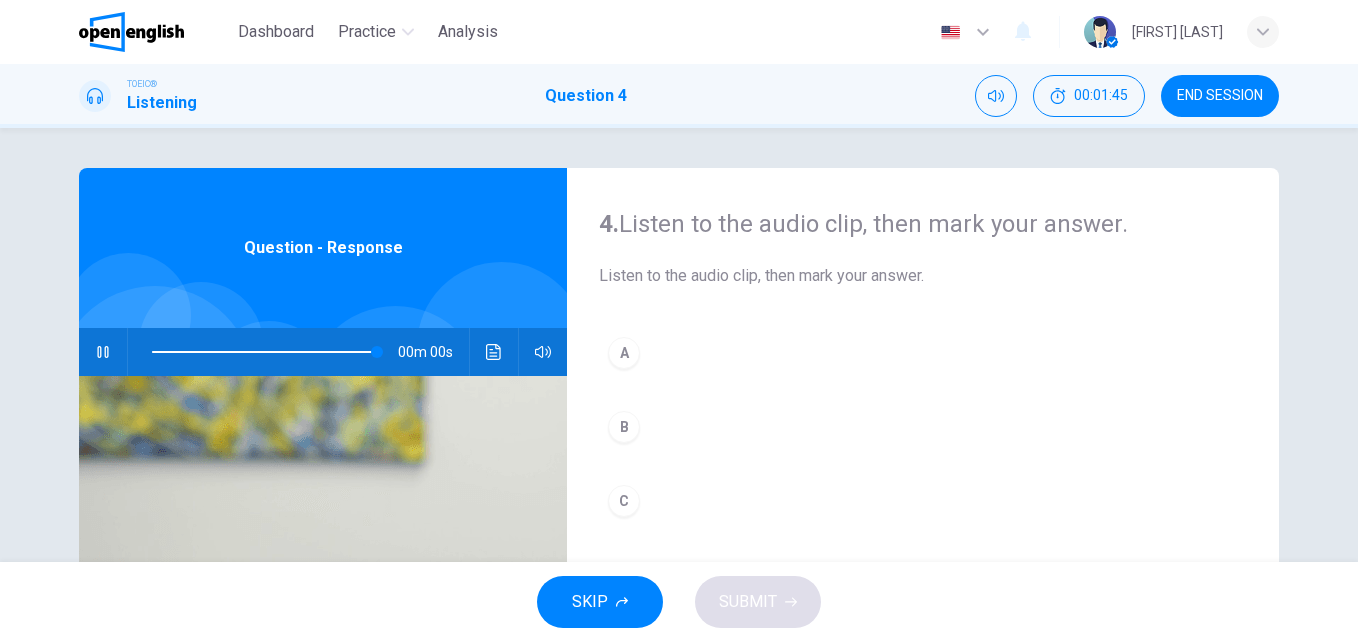 type on "*" 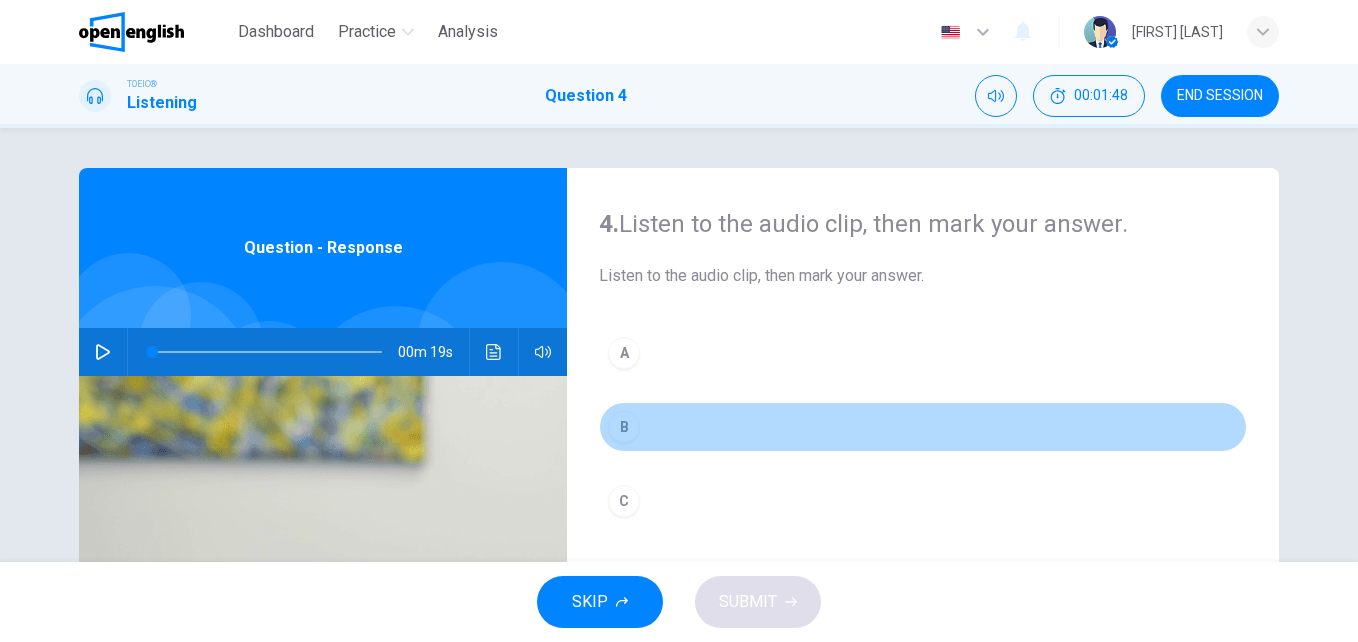 click on "B" at bounding box center [624, 427] 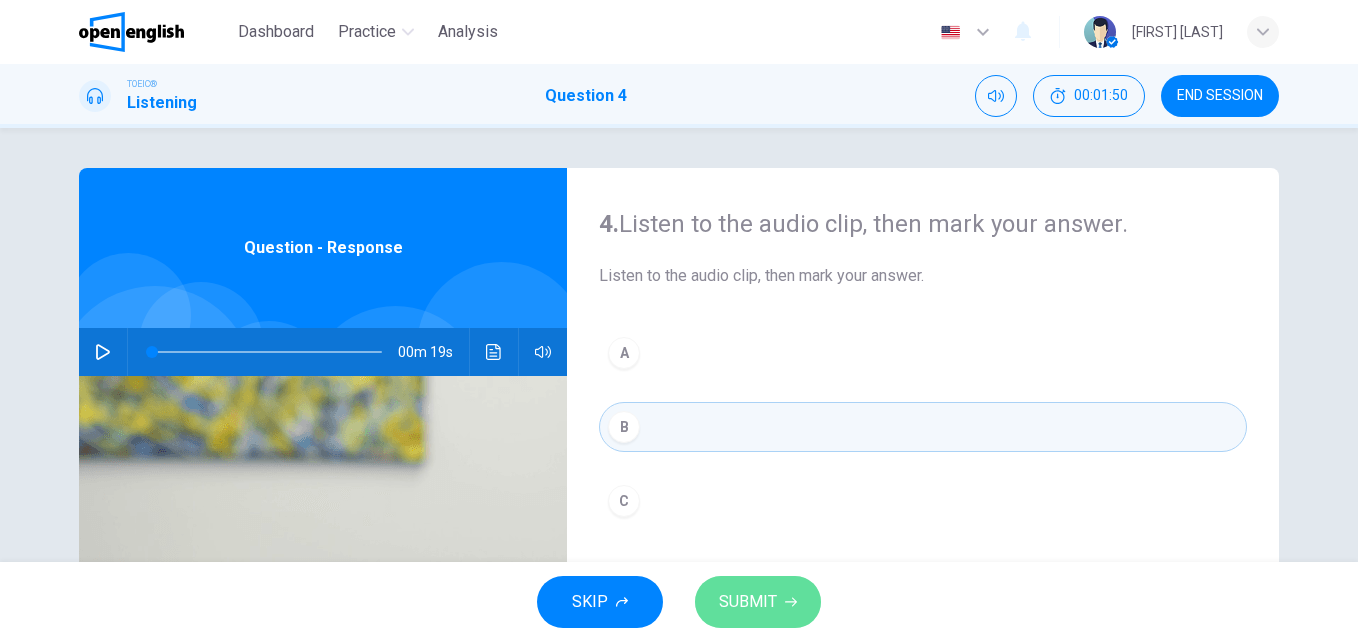 click on "SUBMIT" at bounding box center (748, 602) 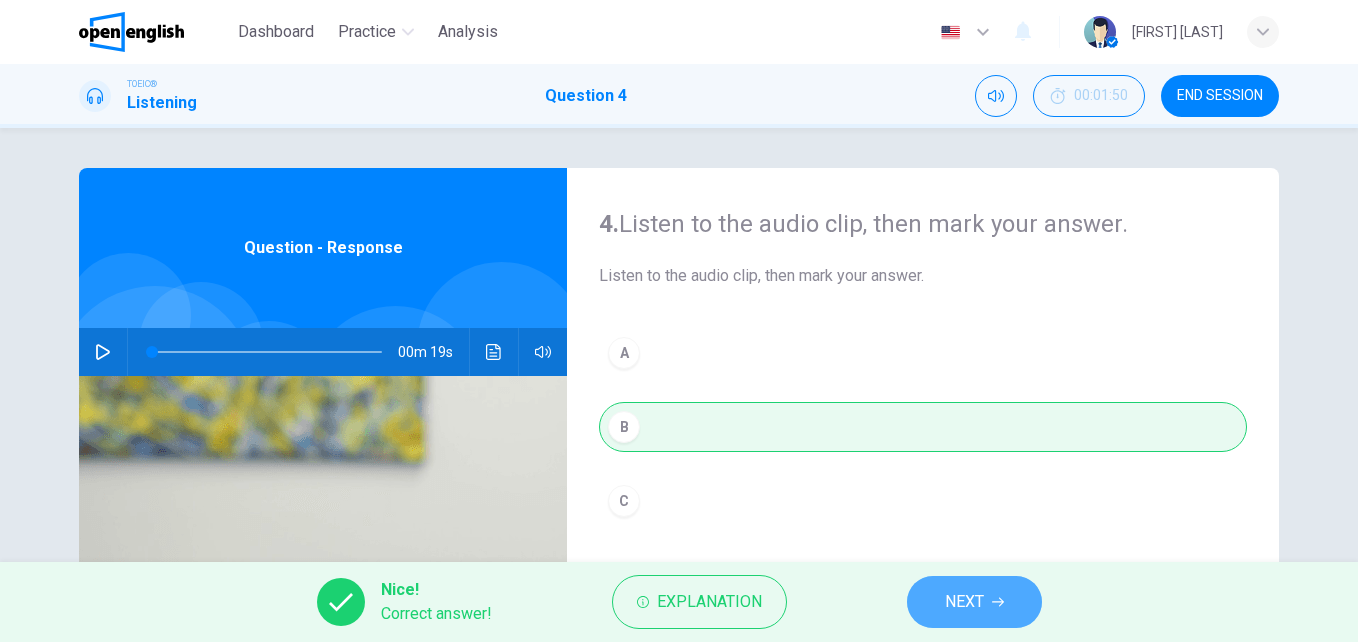 click on "NEXT" at bounding box center [974, 602] 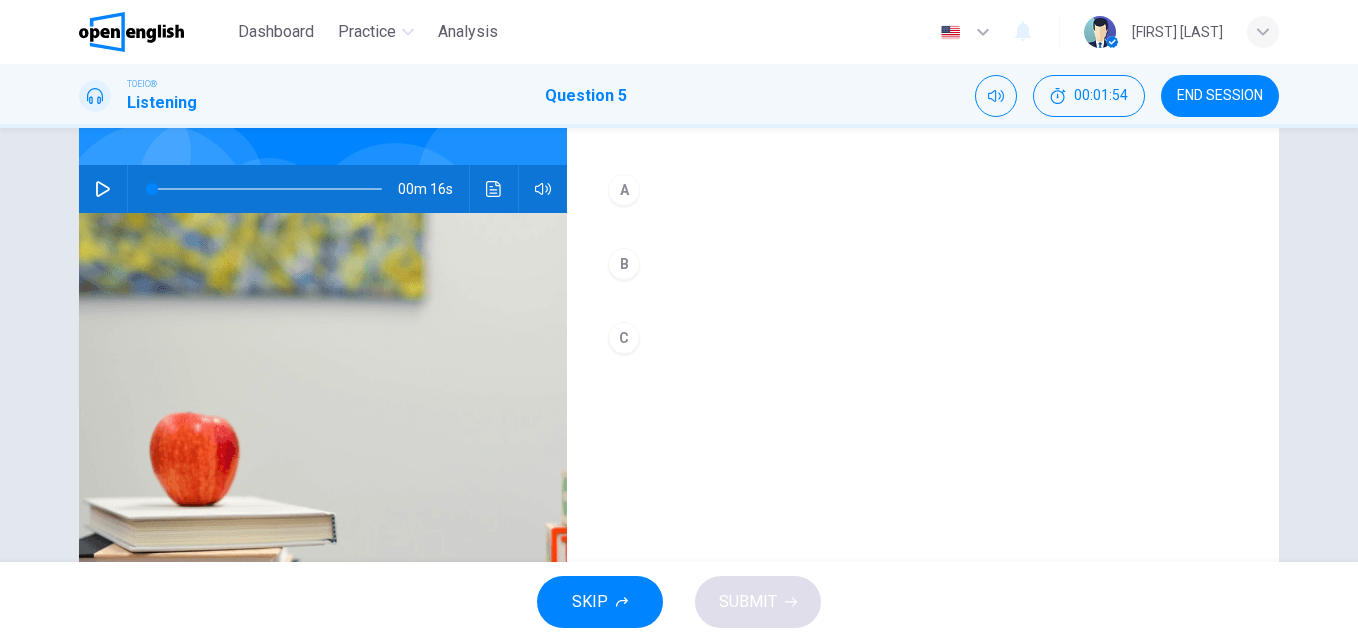 scroll, scrollTop: 172, scrollLeft: 0, axis: vertical 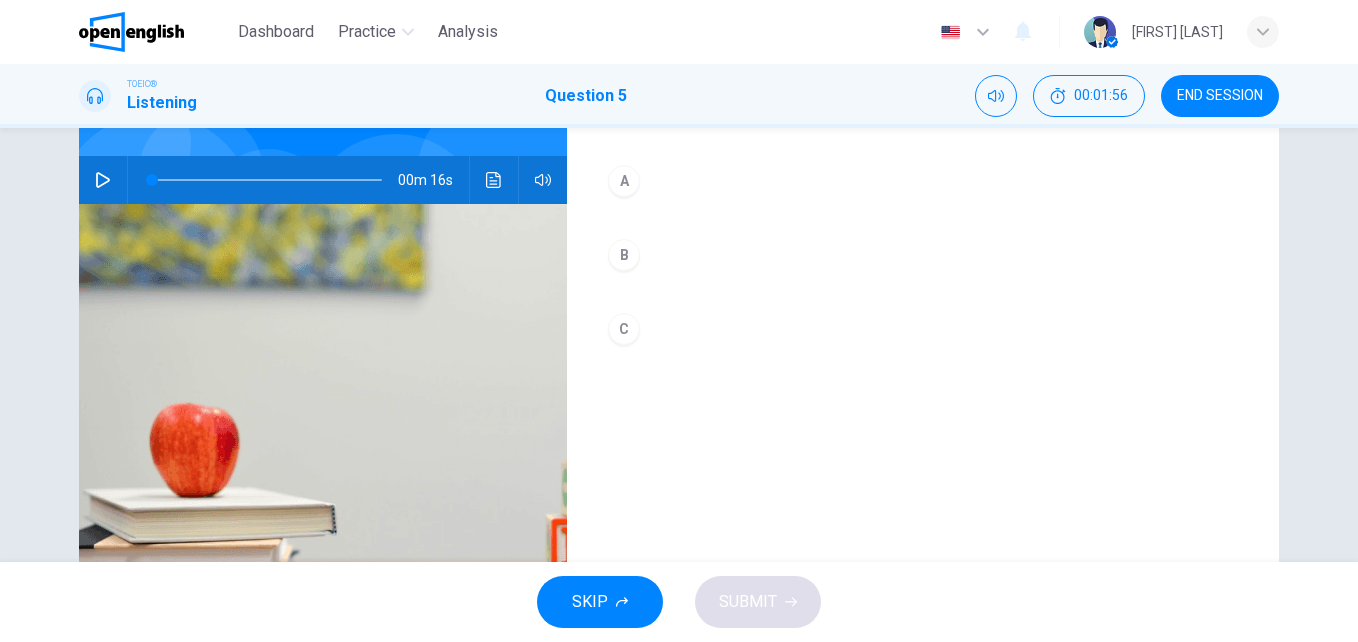click 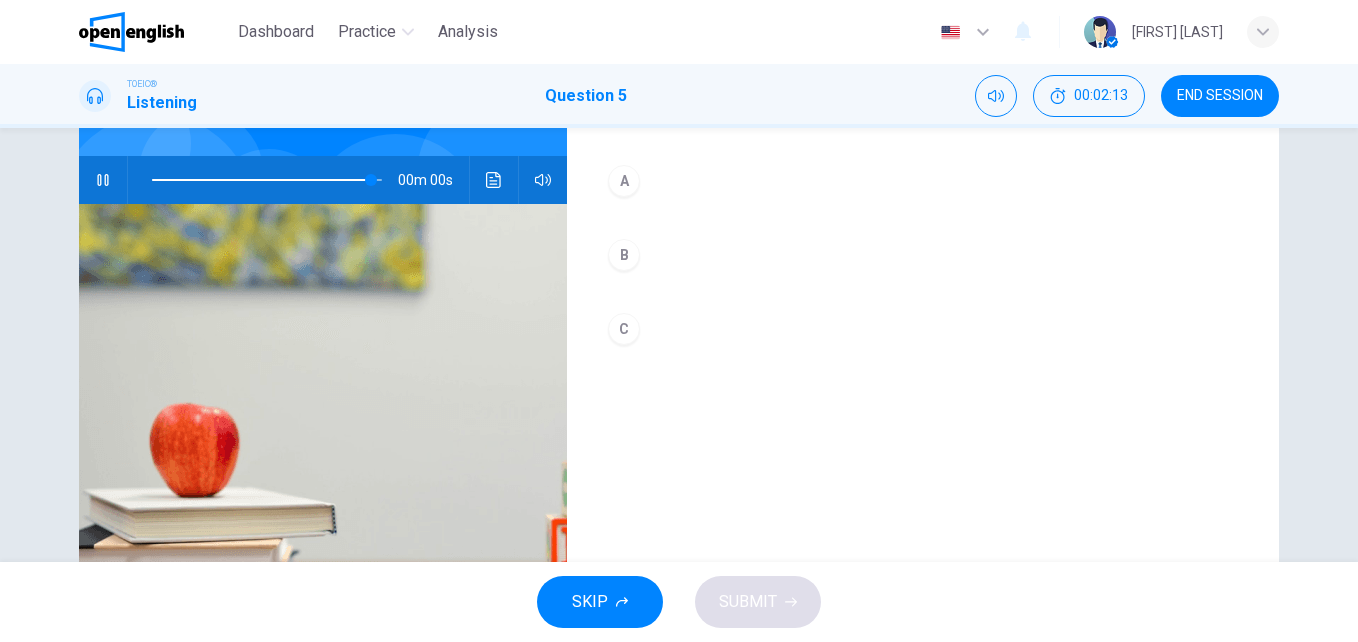 type on "*" 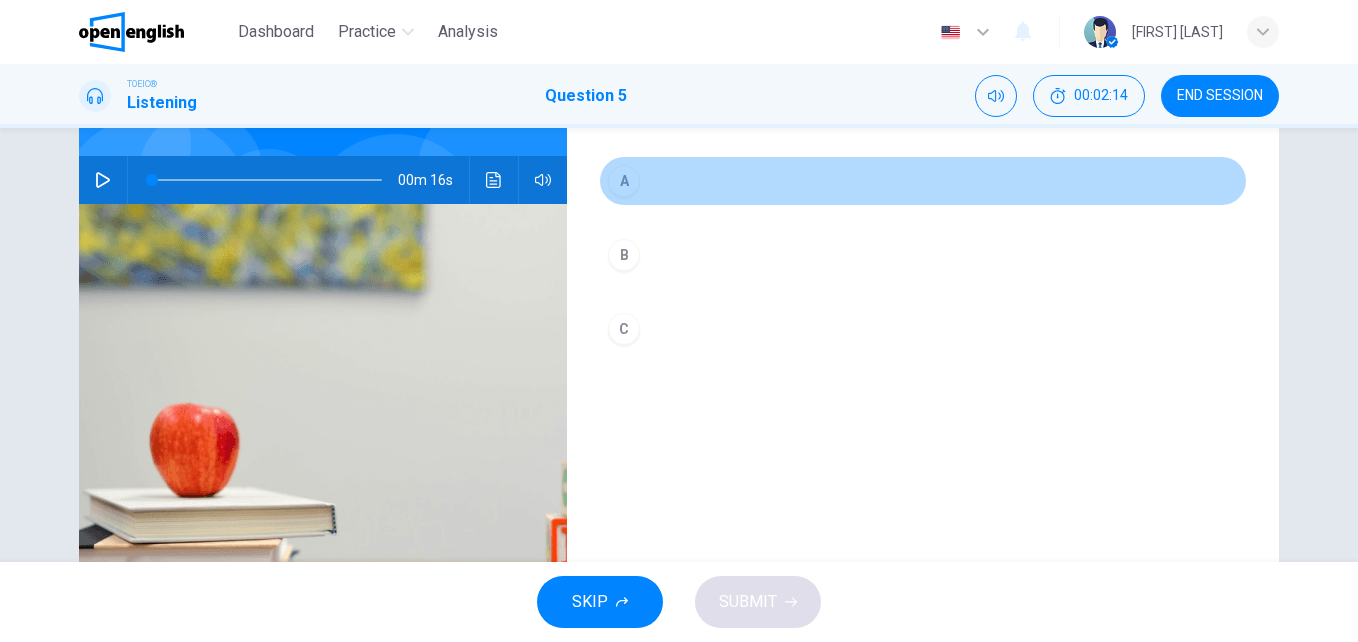 click on "A" at bounding box center (624, 181) 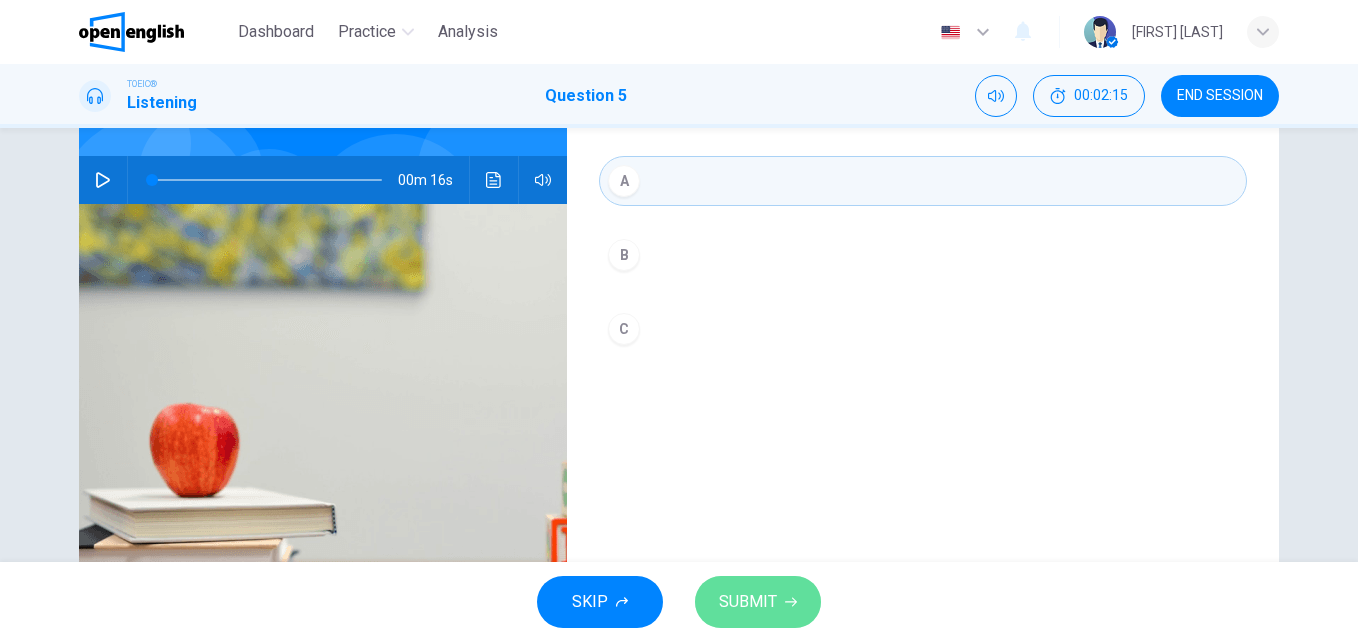 click on "SUBMIT" at bounding box center (748, 602) 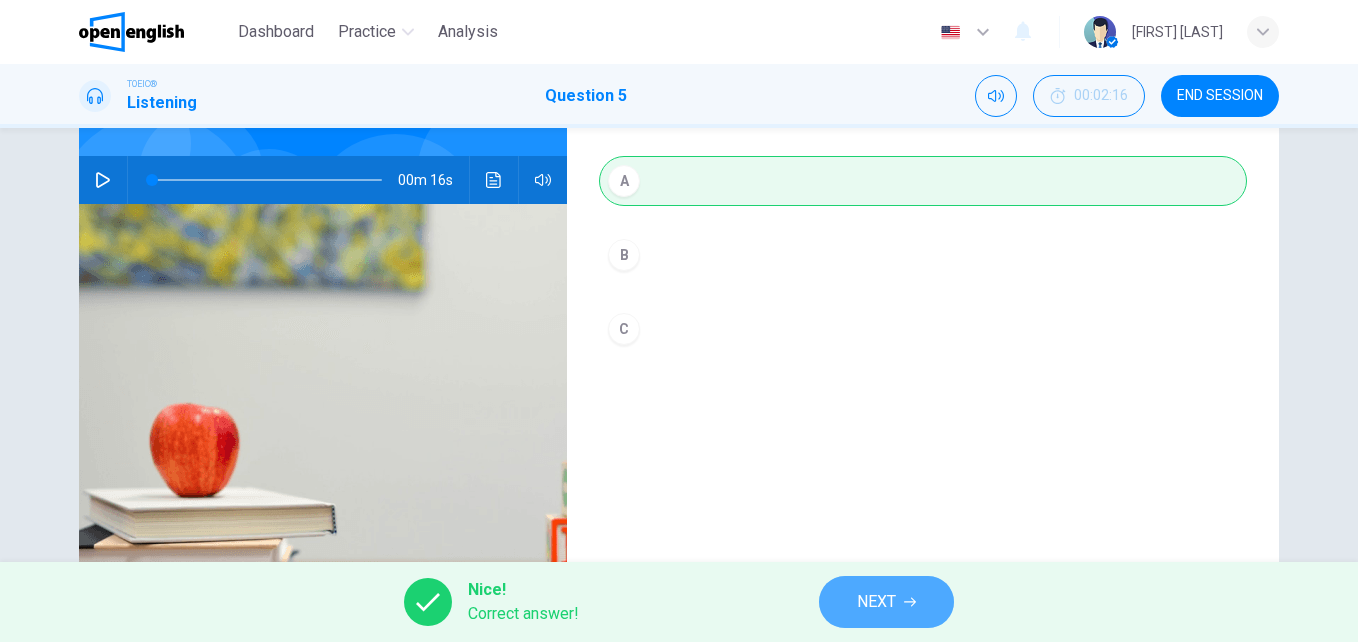 click on "NEXT" at bounding box center [886, 602] 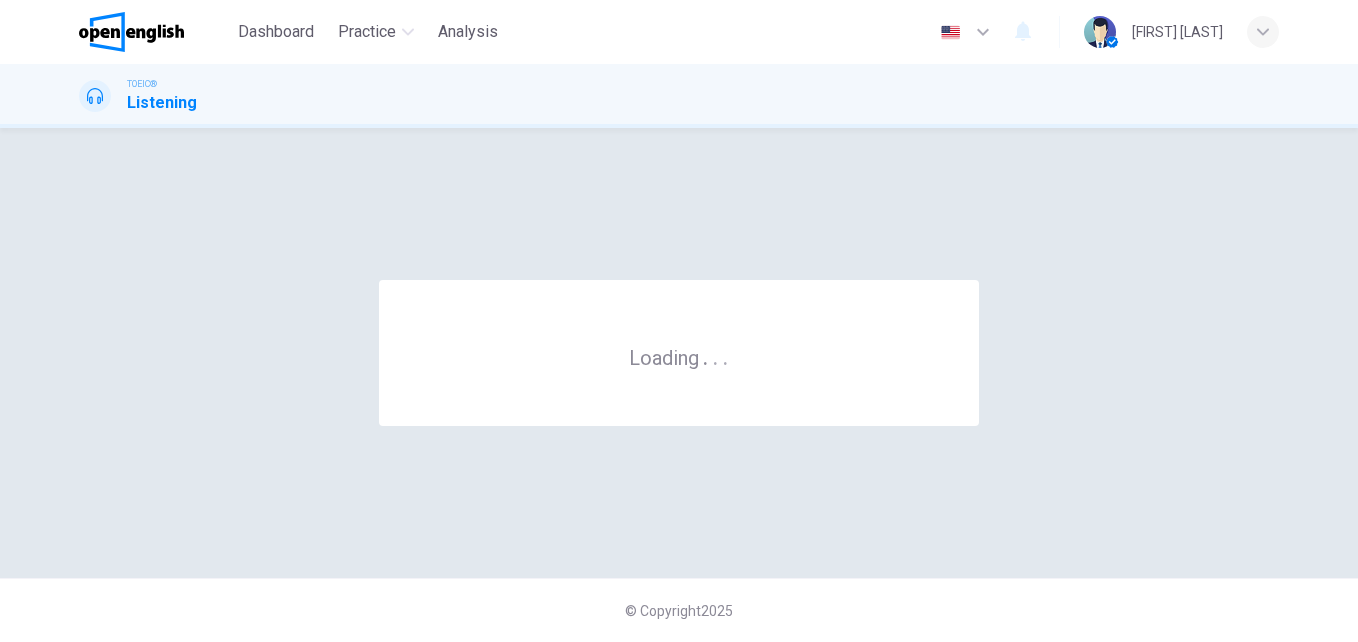 scroll, scrollTop: 0, scrollLeft: 0, axis: both 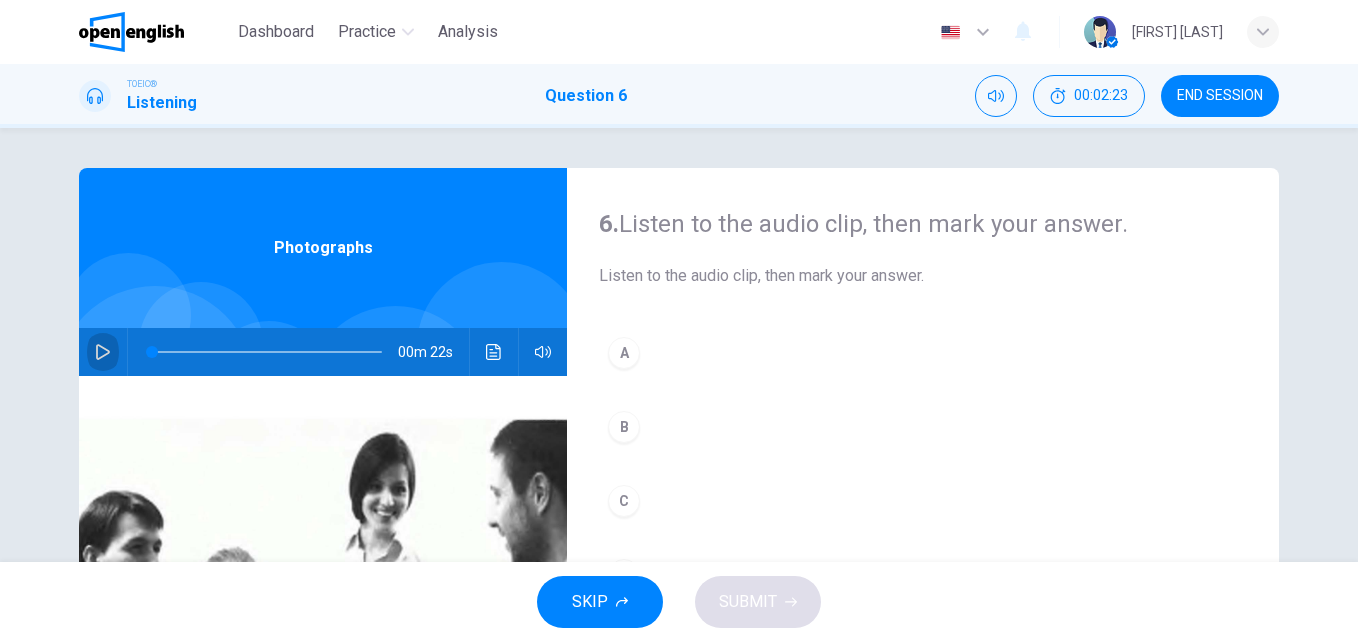 click 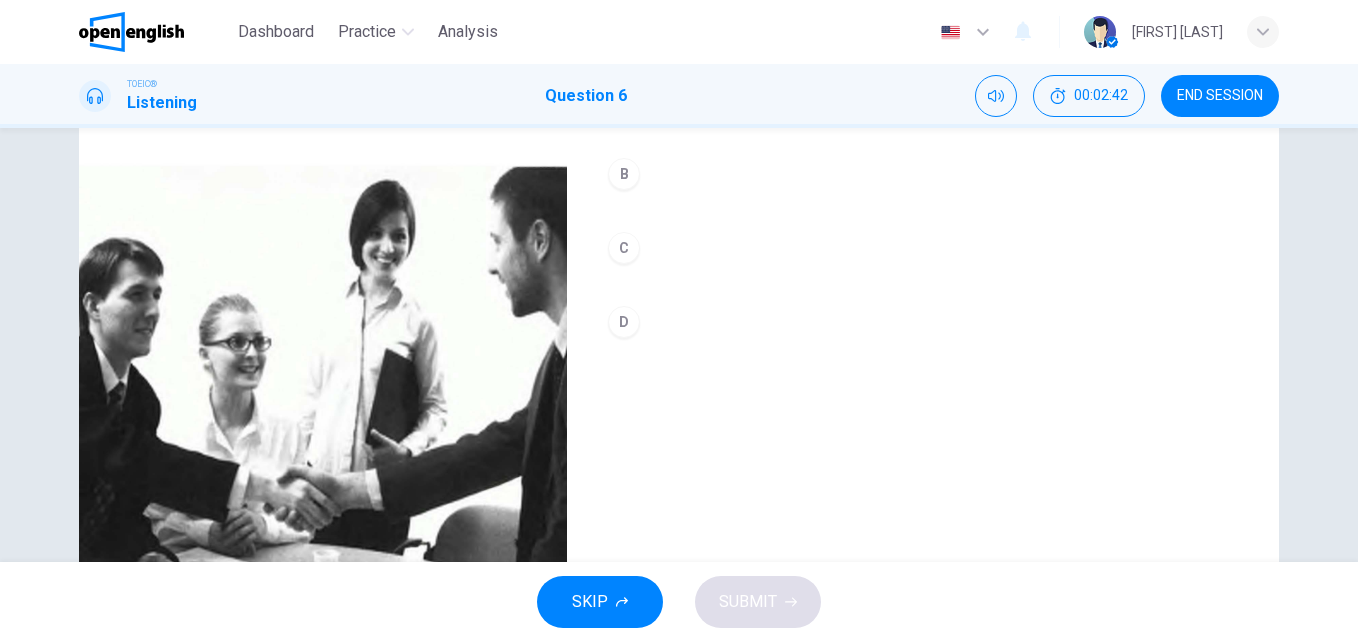 scroll, scrollTop: 261, scrollLeft: 0, axis: vertical 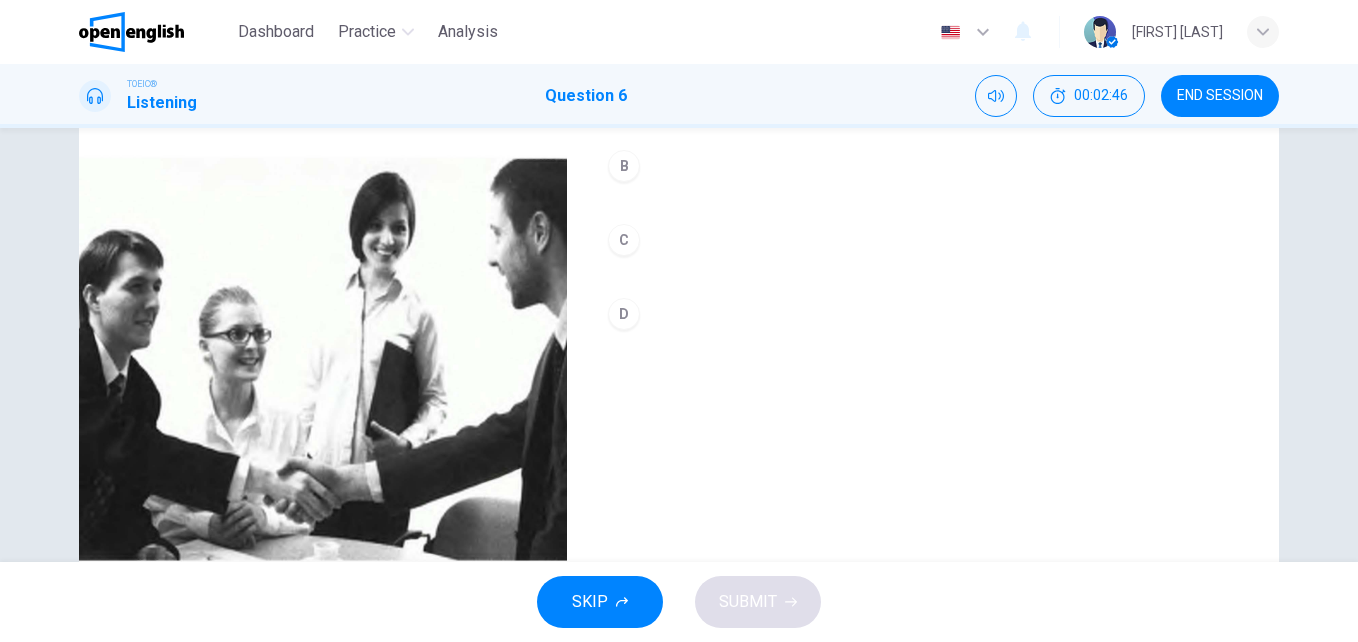 type on "*" 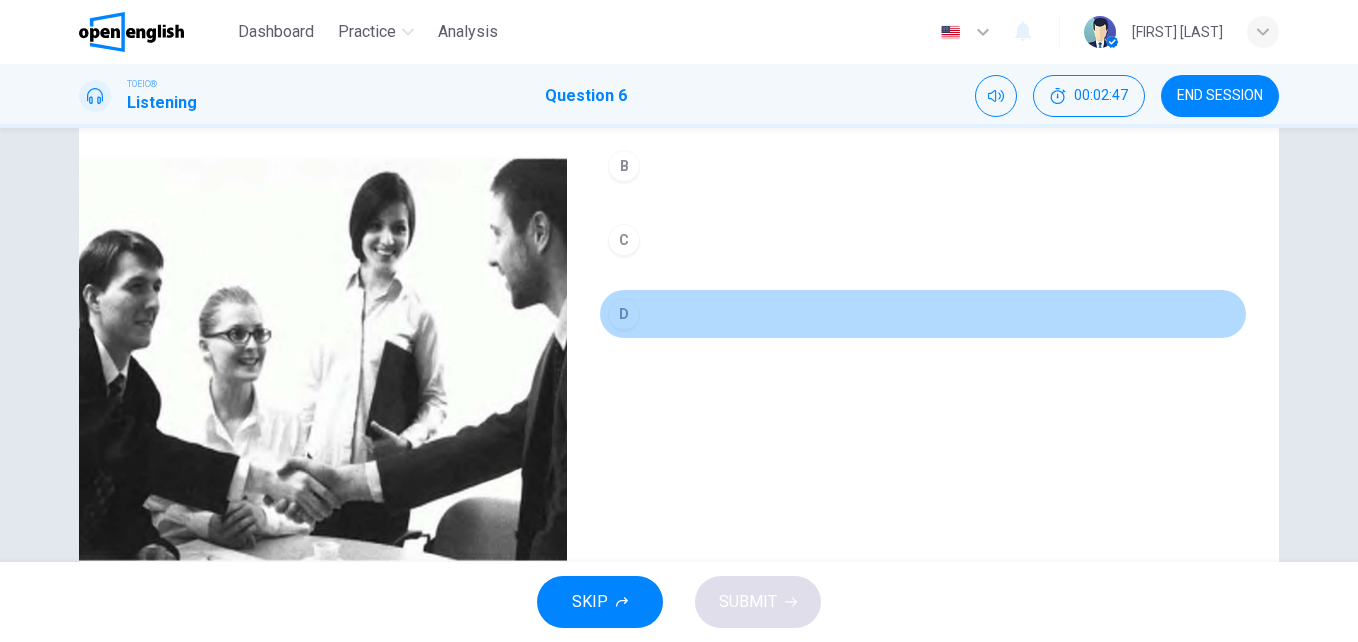 click on "D" at bounding box center (624, 314) 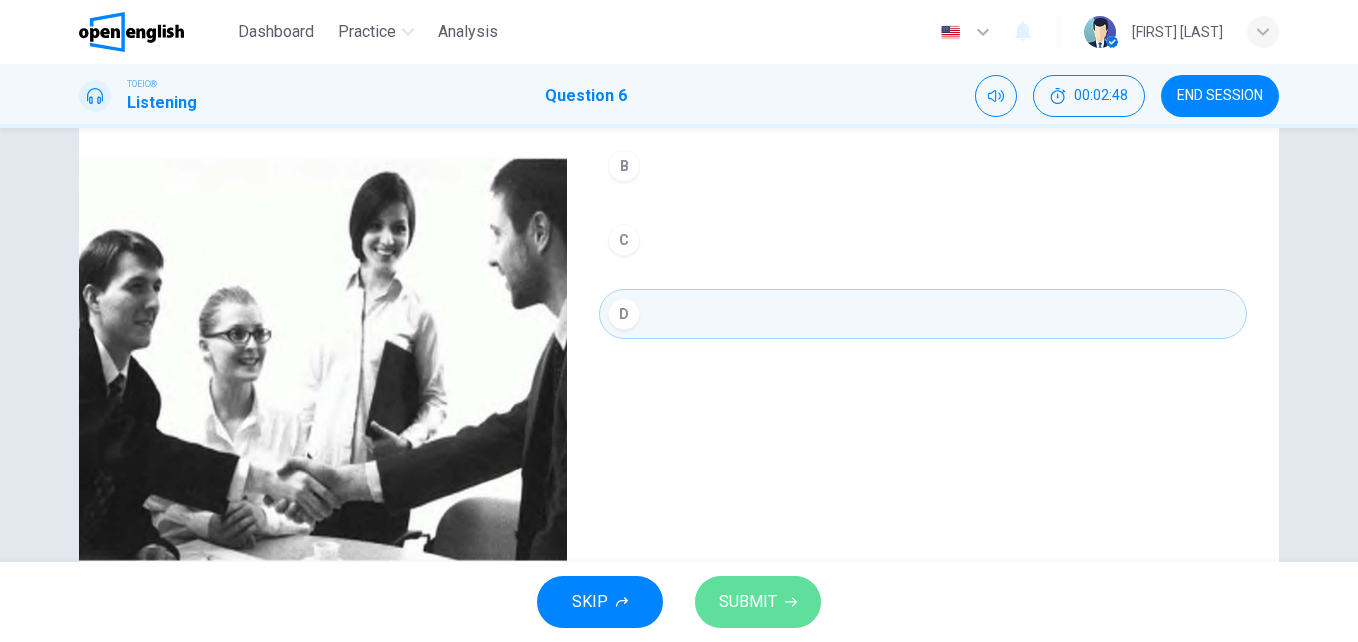 click on "SUBMIT" at bounding box center [758, 602] 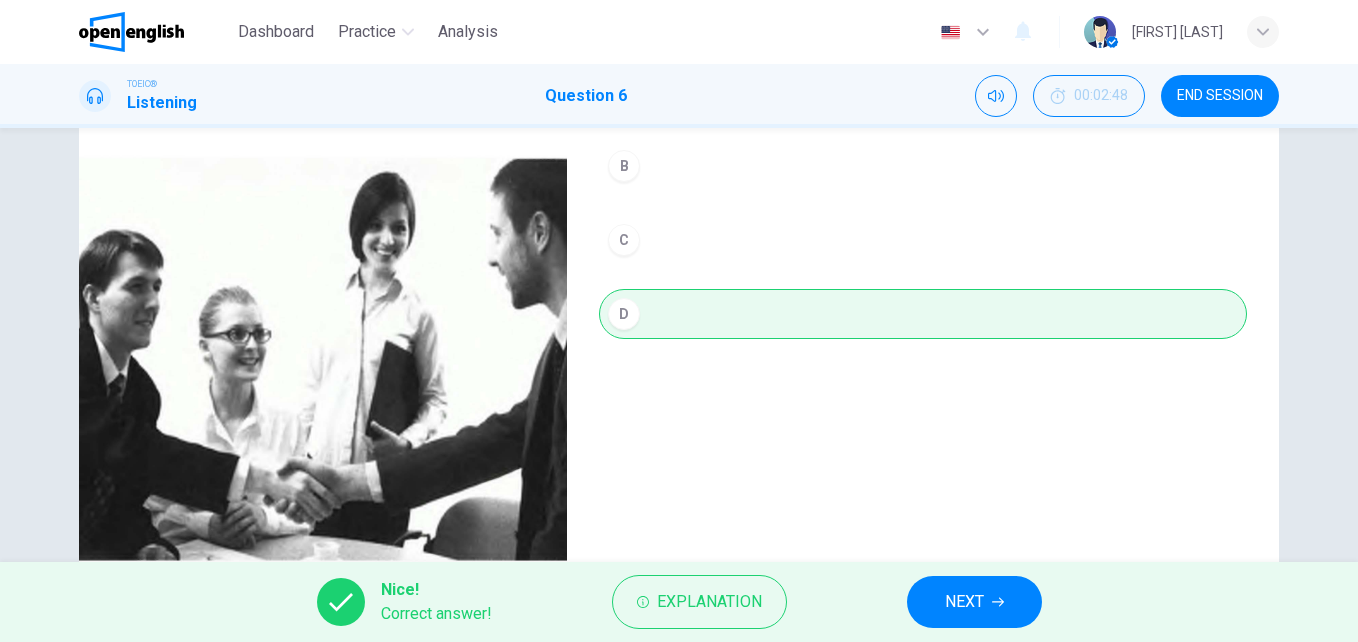 click on "NEXT" at bounding box center [964, 602] 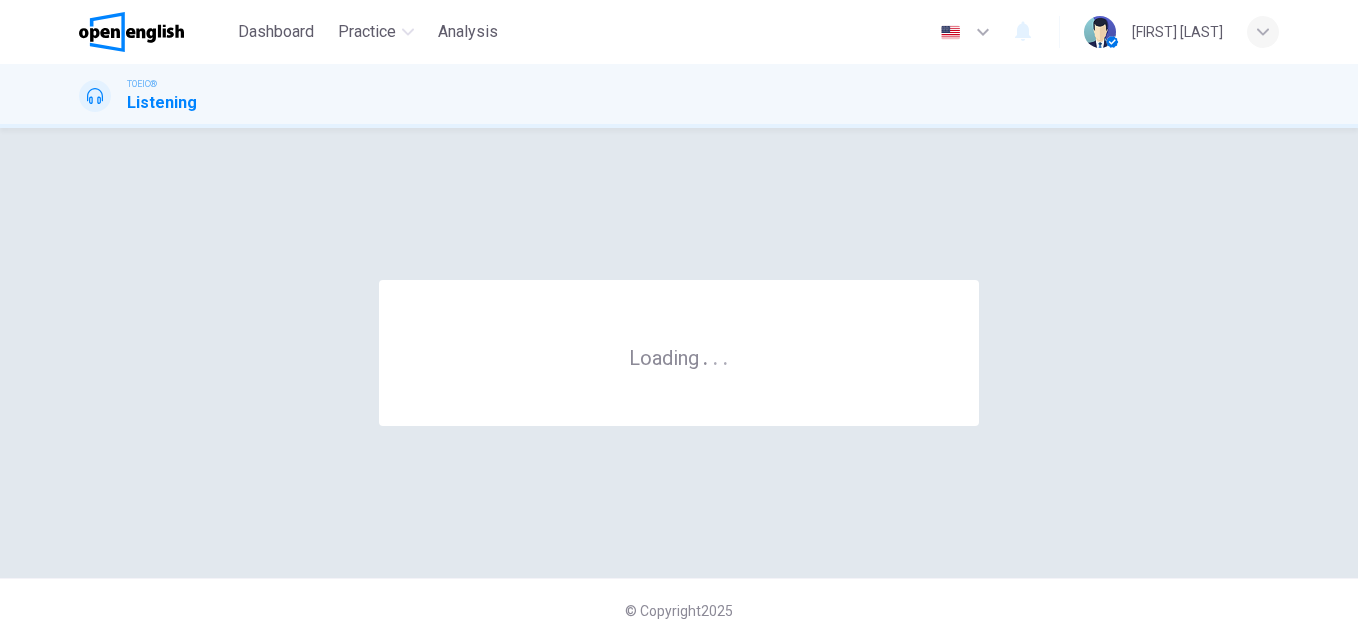 scroll, scrollTop: 0, scrollLeft: 0, axis: both 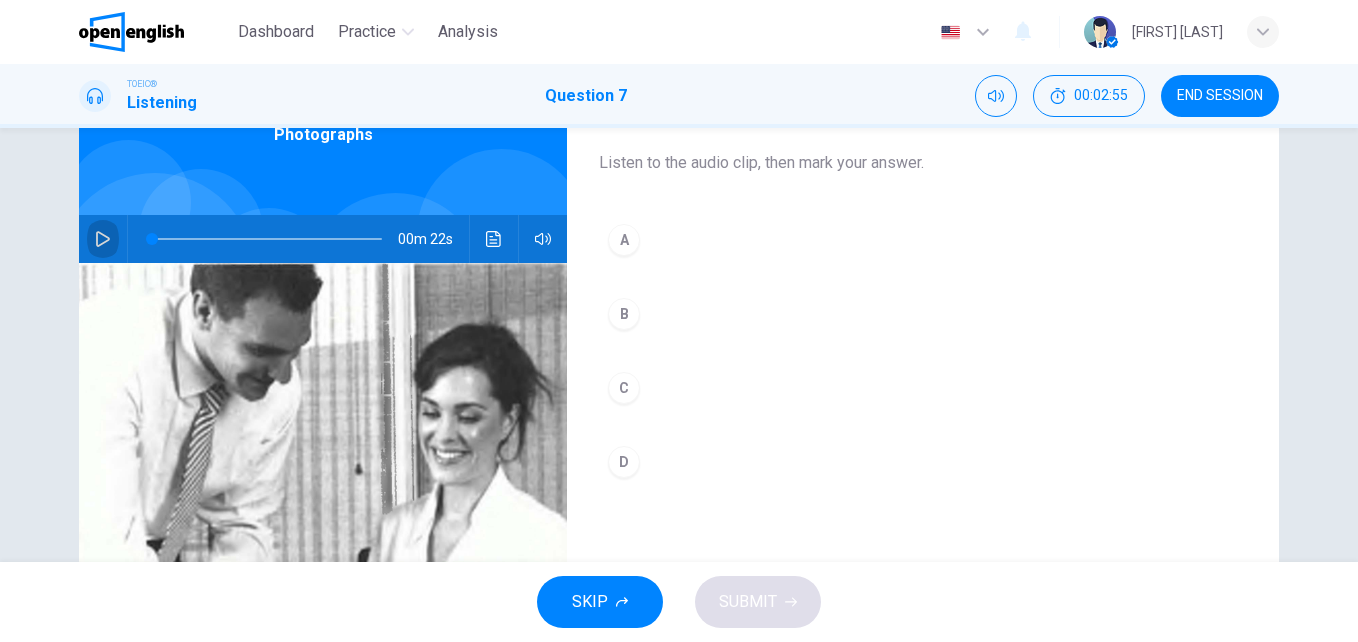 click 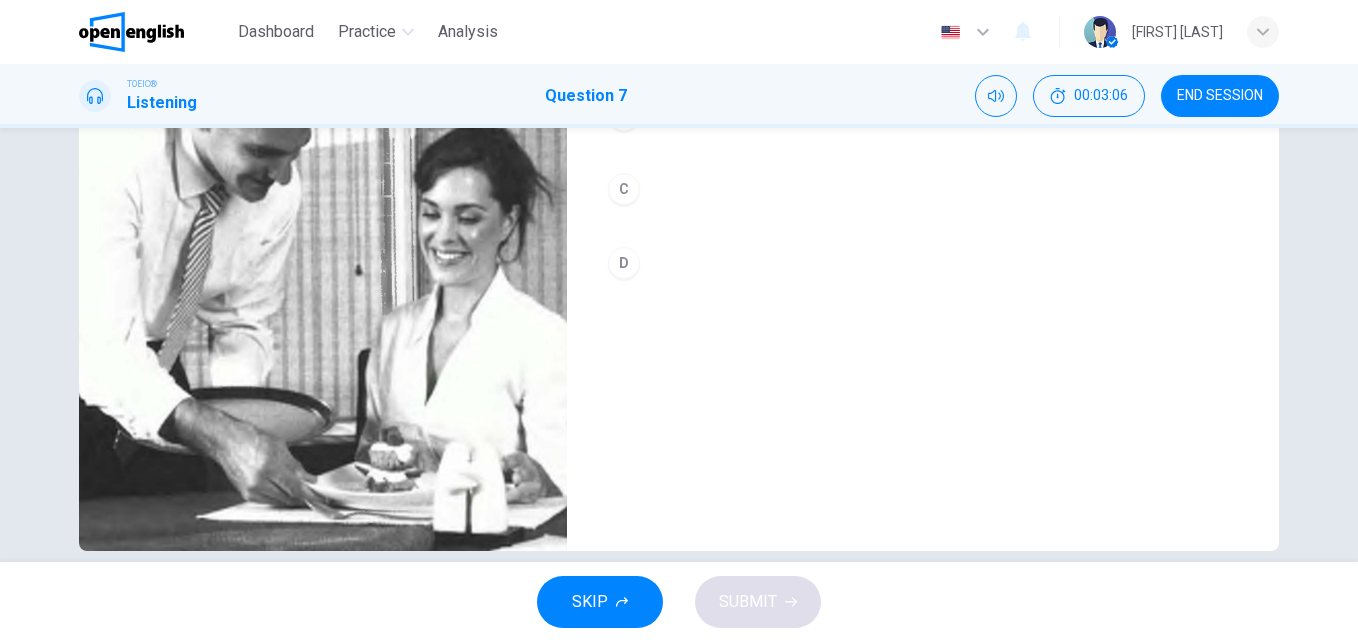 scroll, scrollTop: 308, scrollLeft: 0, axis: vertical 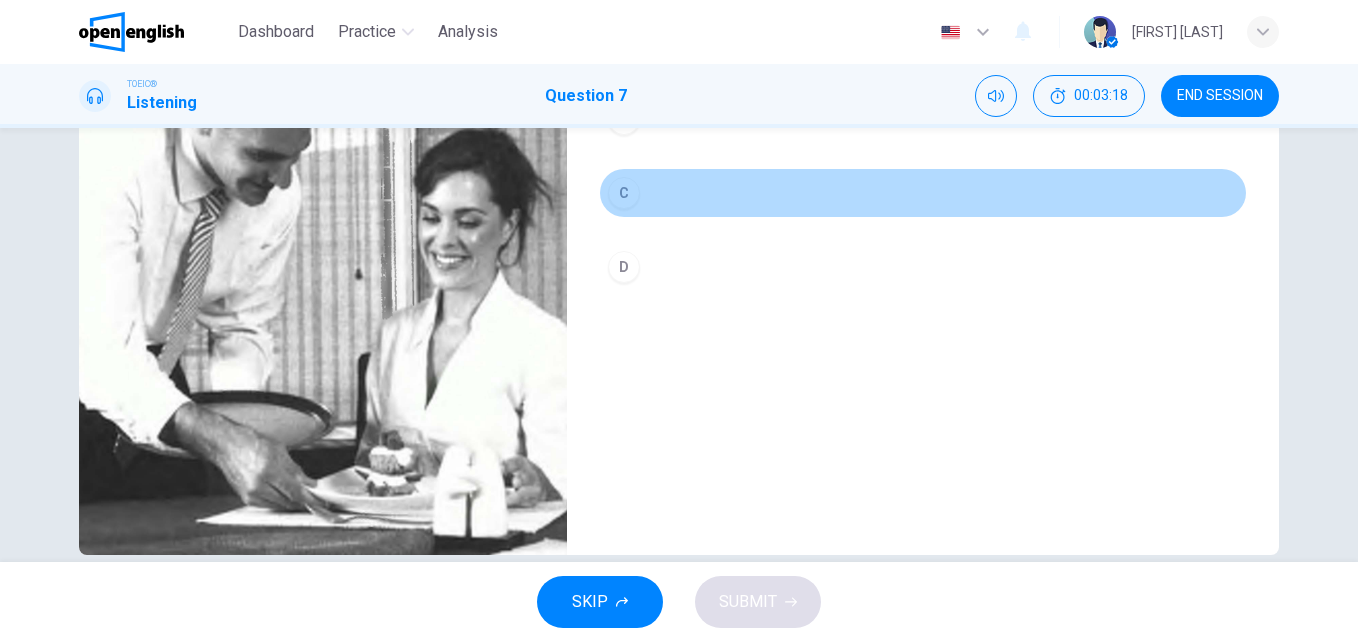 click on "C" at bounding box center [624, 193] 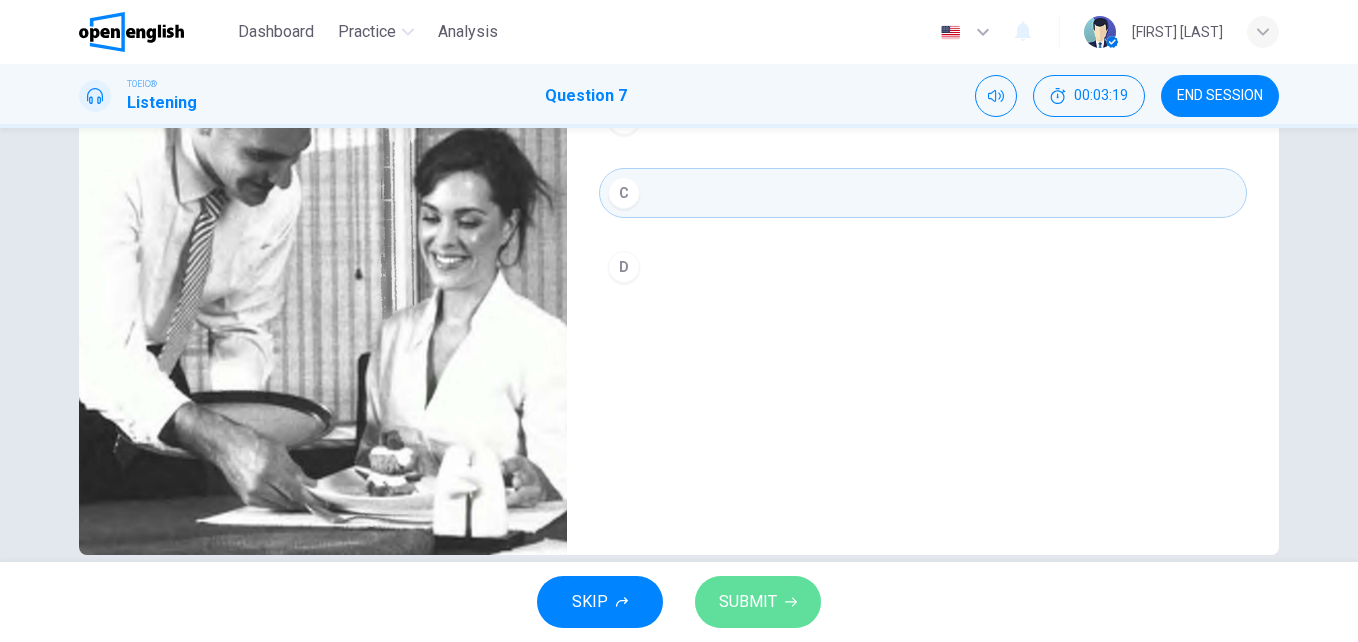 click on "SUBMIT" at bounding box center (748, 602) 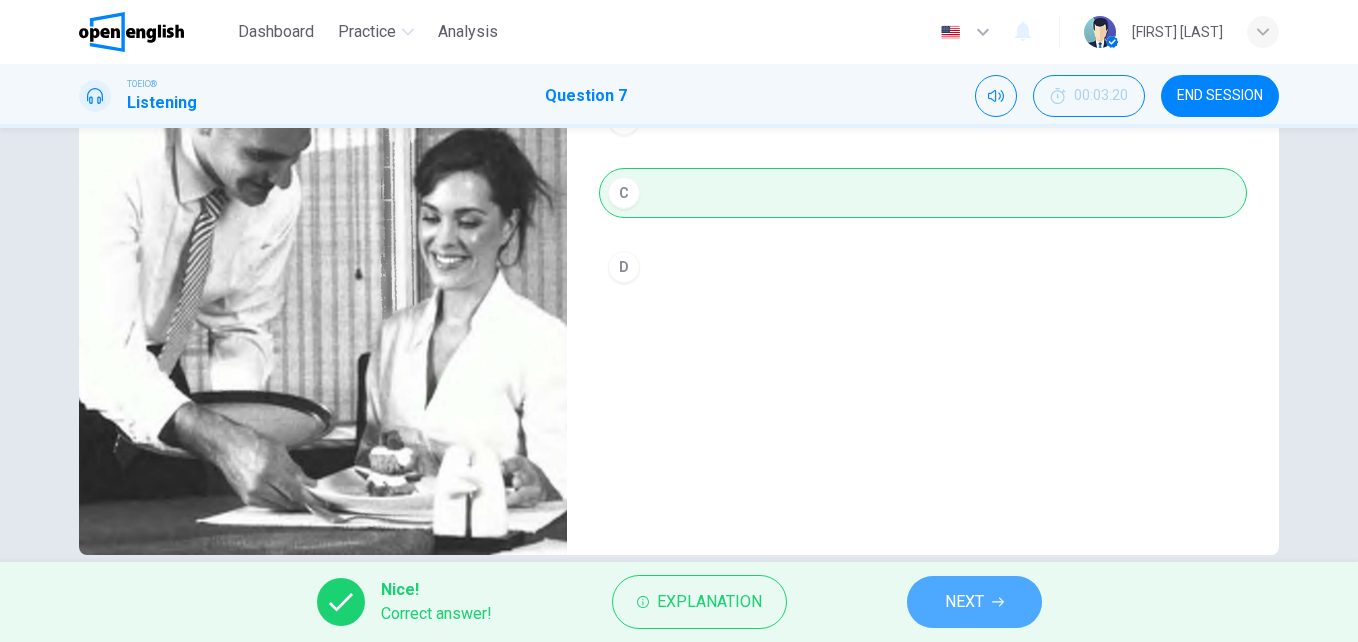 click on "NEXT" at bounding box center (964, 602) 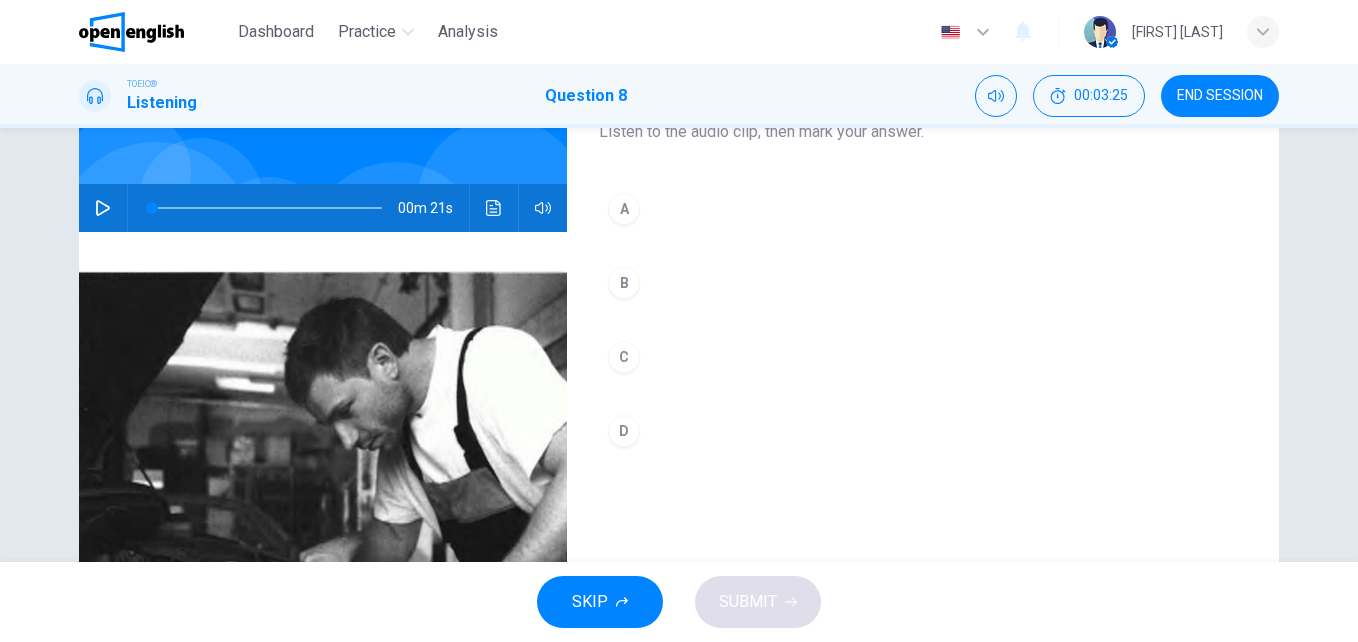 scroll, scrollTop: 148, scrollLeft: 0, axis: vertical 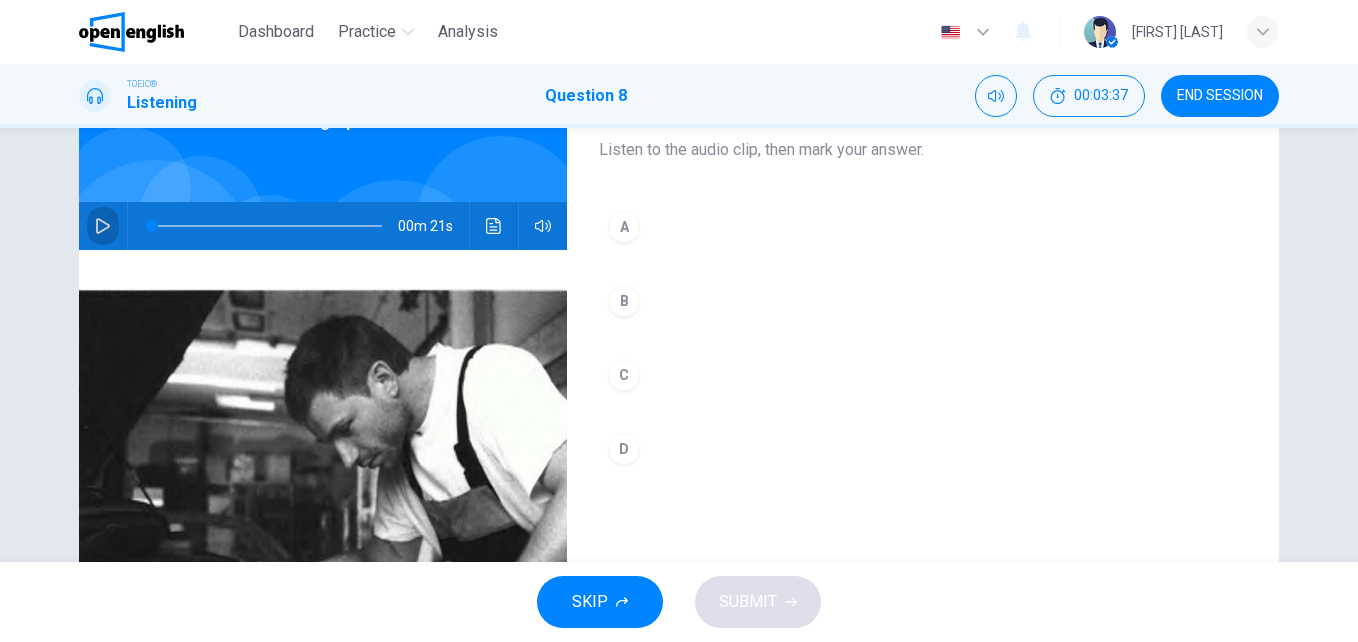 click 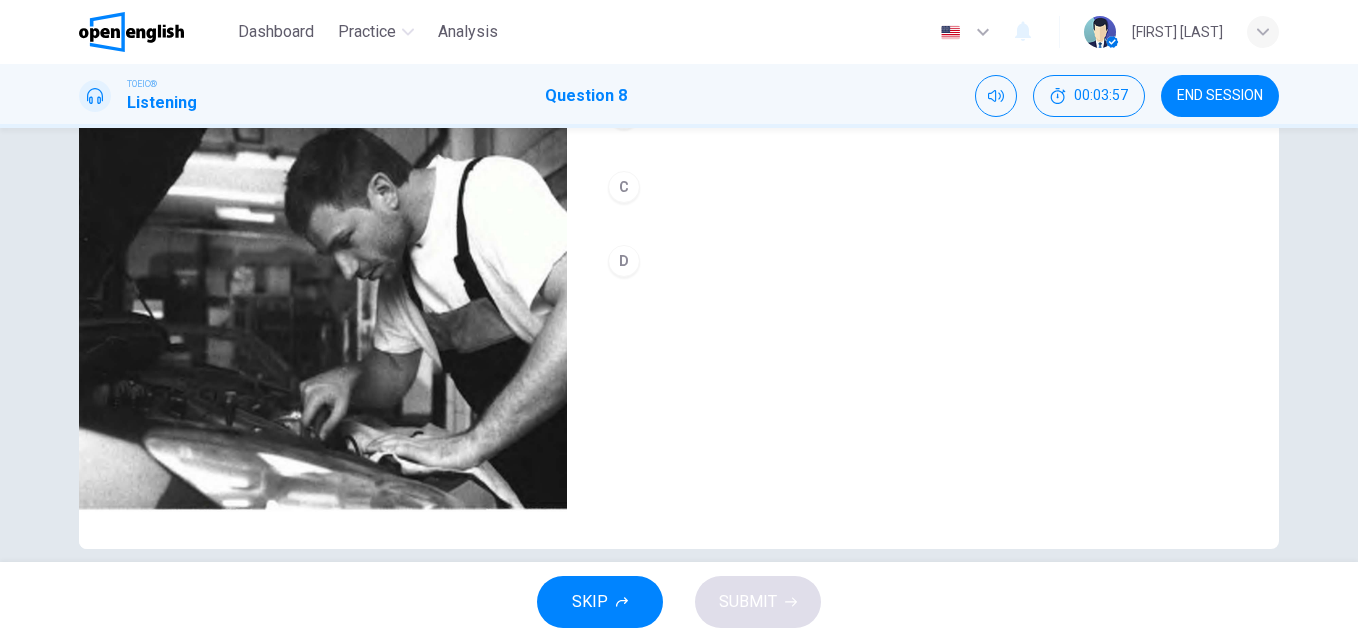scroll, scrollTop: 324, scrollLeft: 0, axis: vertical 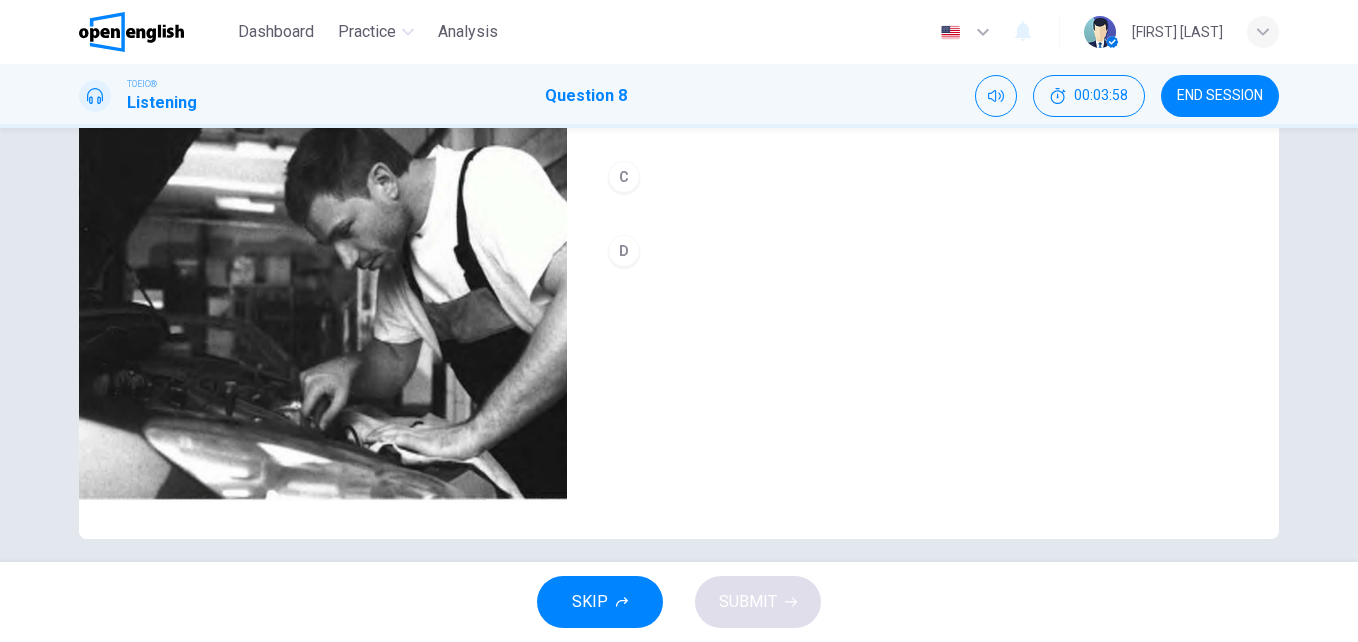 type on "*" 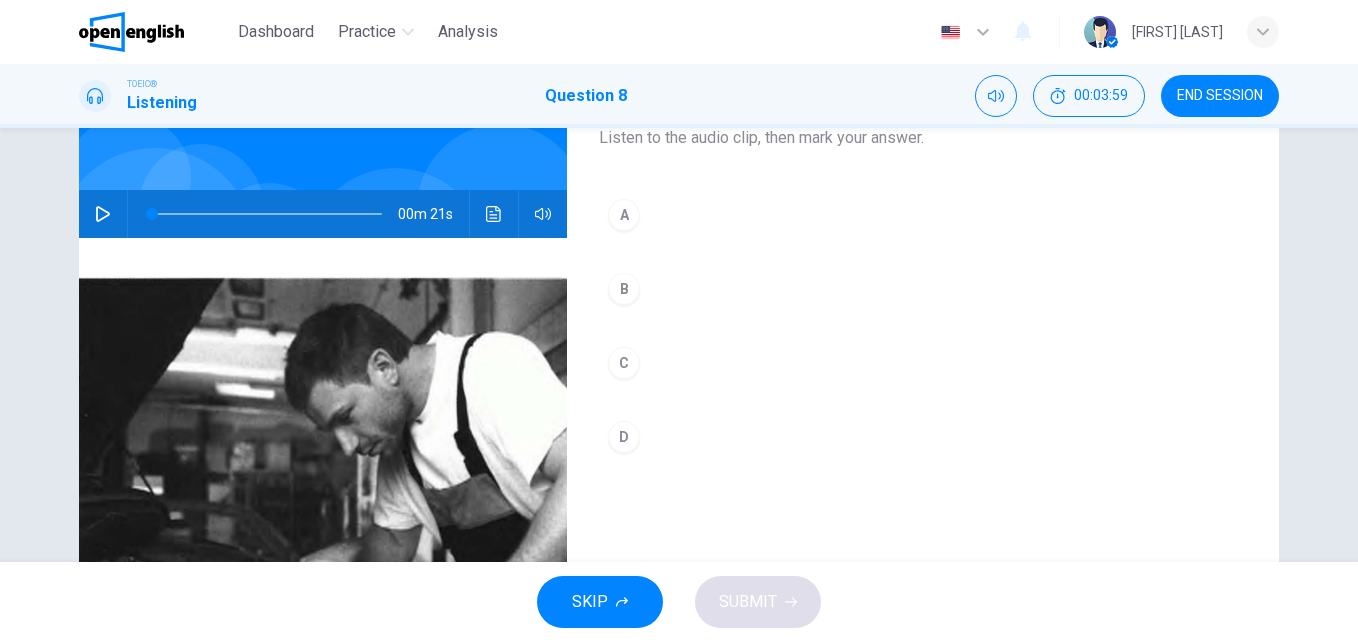scroll, scrollTop: 136, scrollLeft: 0, axis: vertical 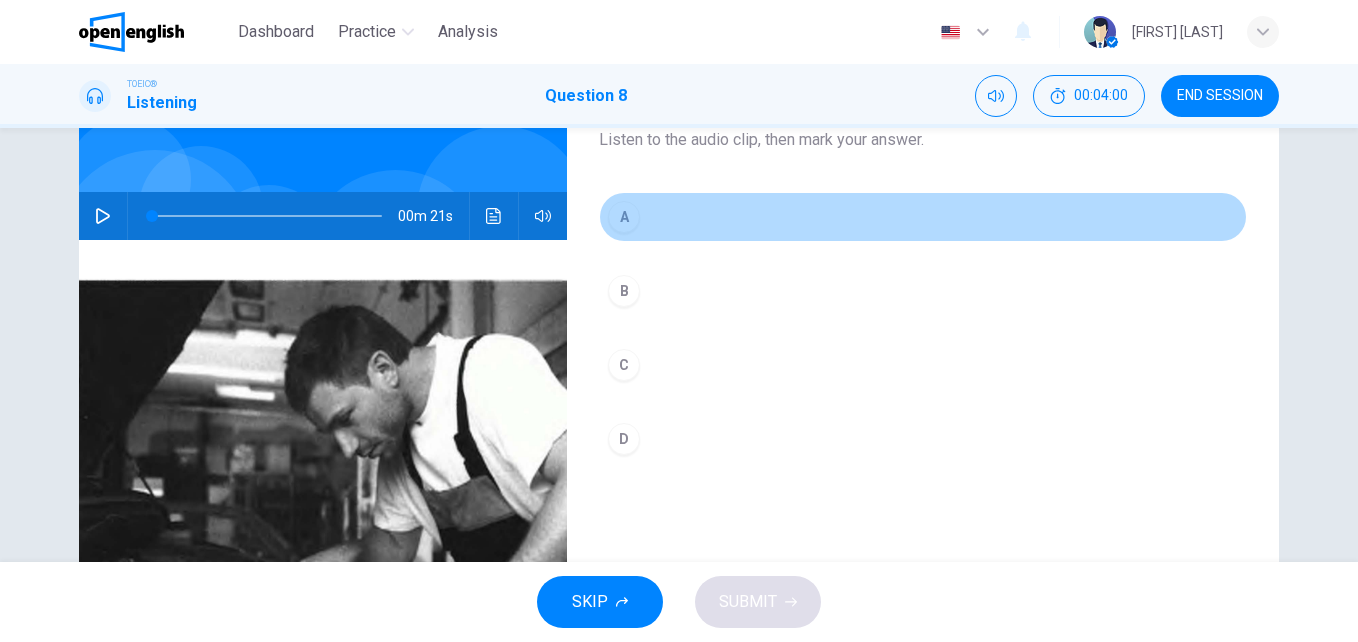 click on "A" at bounding box center [624, 217] 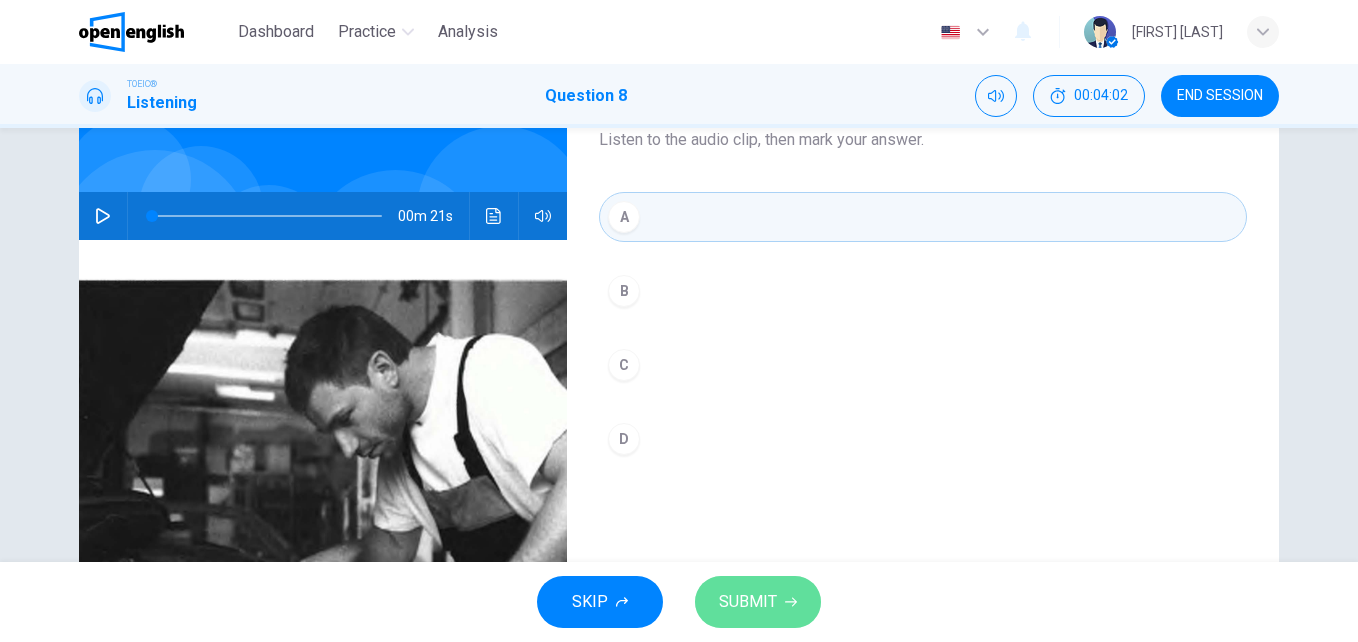 click on "SUBMIT" at bounding box center (758, 602) 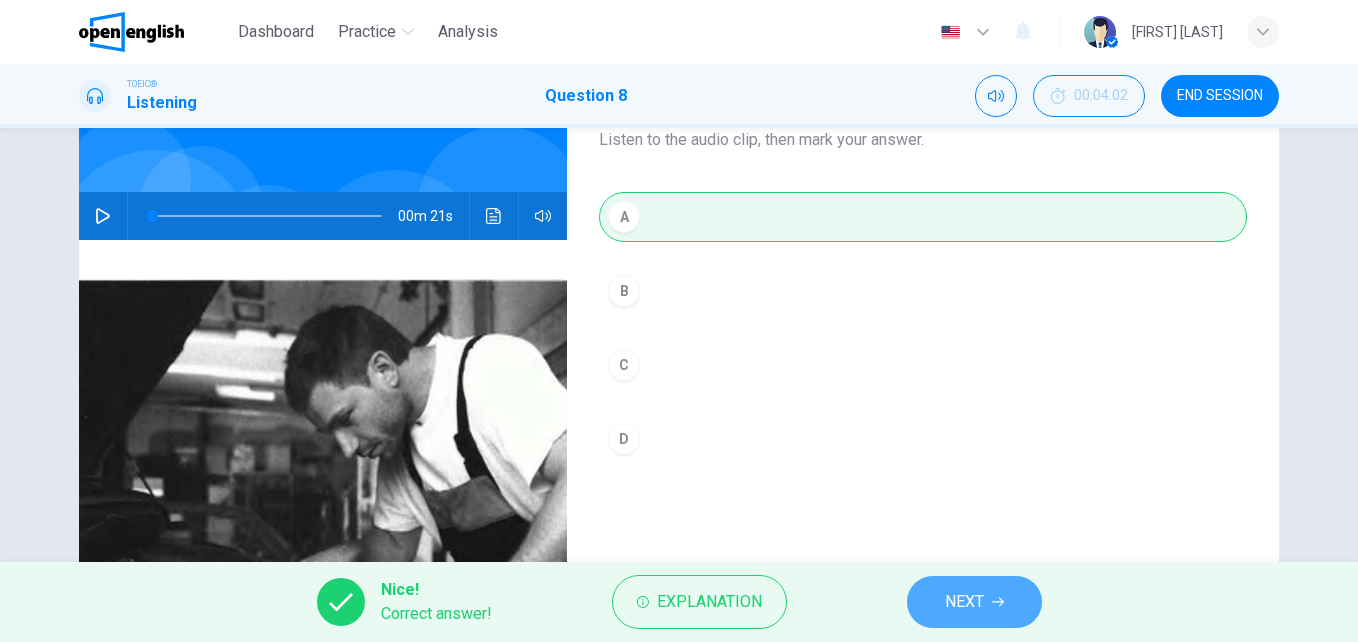 click on "NEXT" at bounding box center (974, 602) 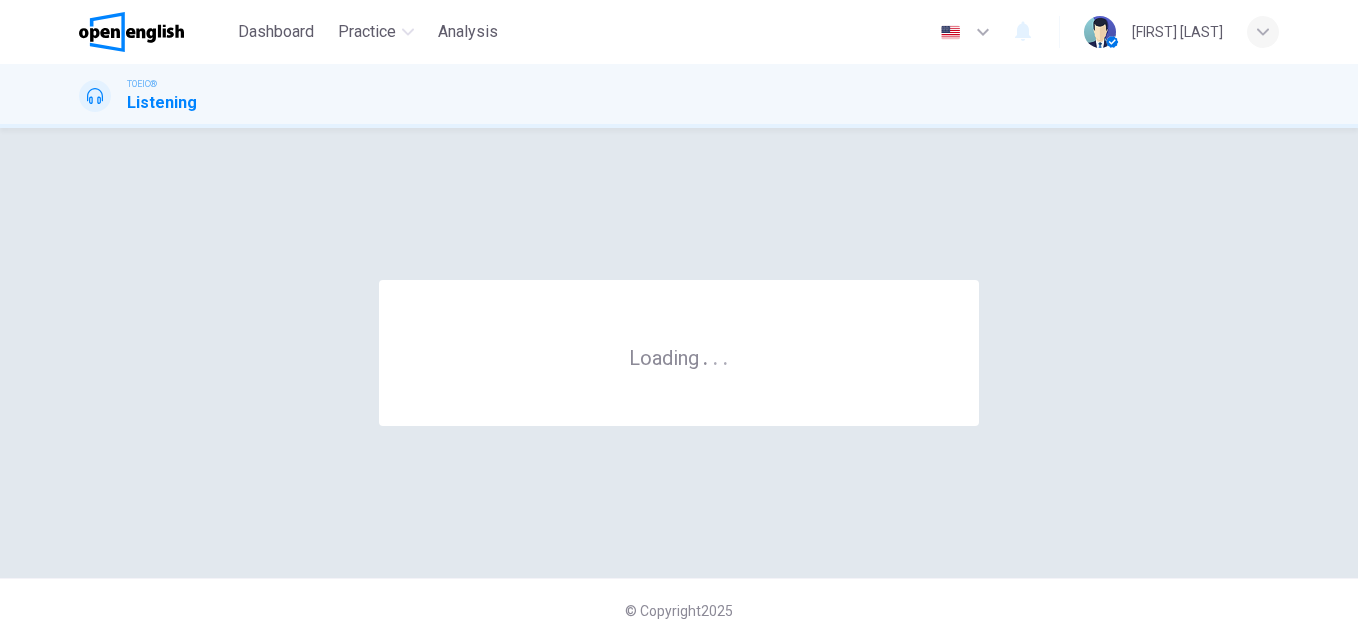 scroll, scrollTop: 0, scrollLeft: 0, axis: both 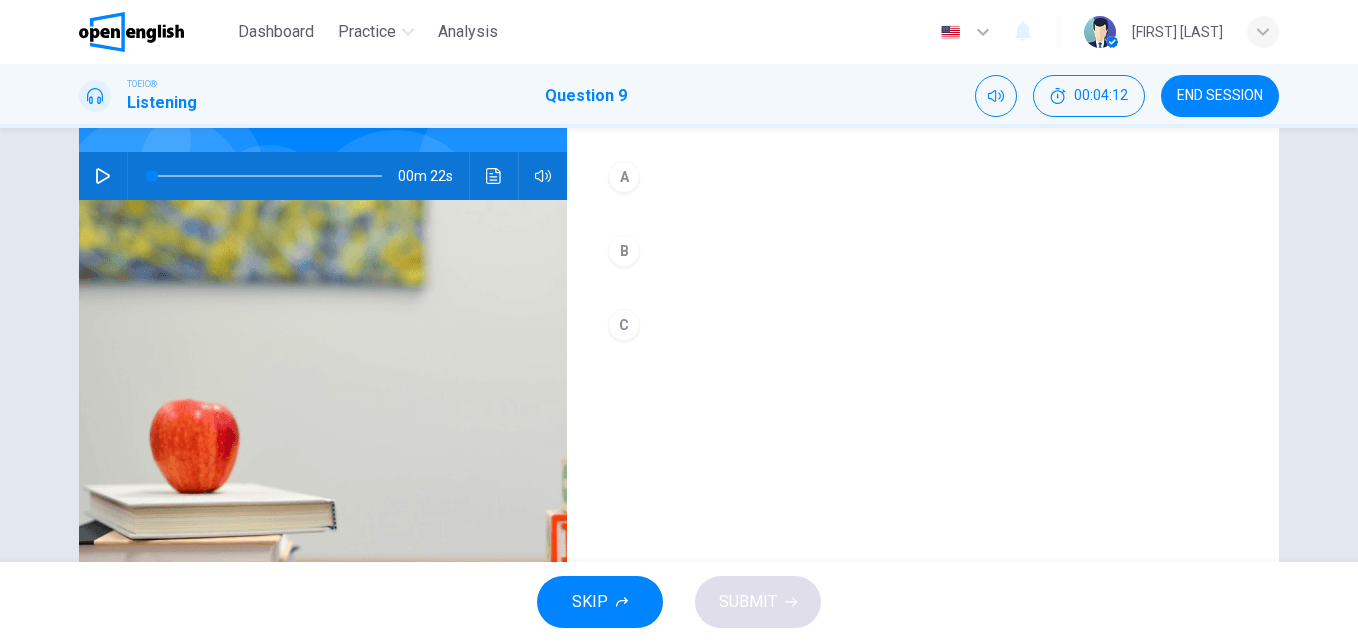 click 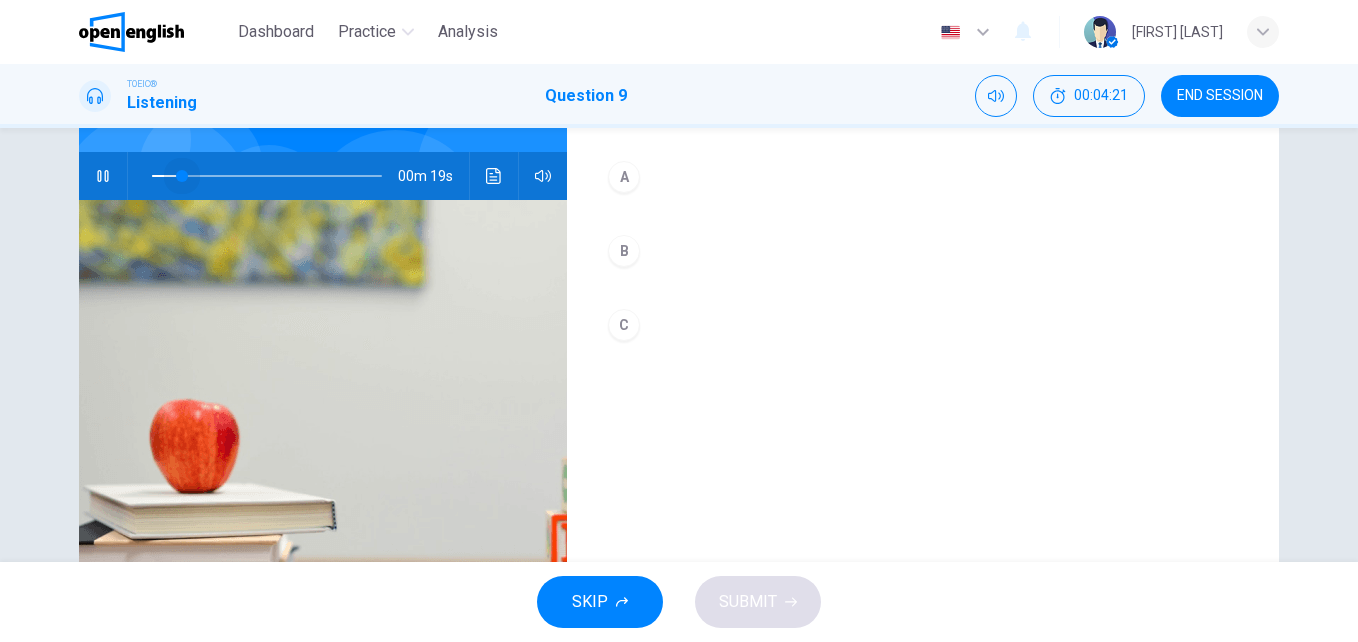 click at bounding box center (267, 176) 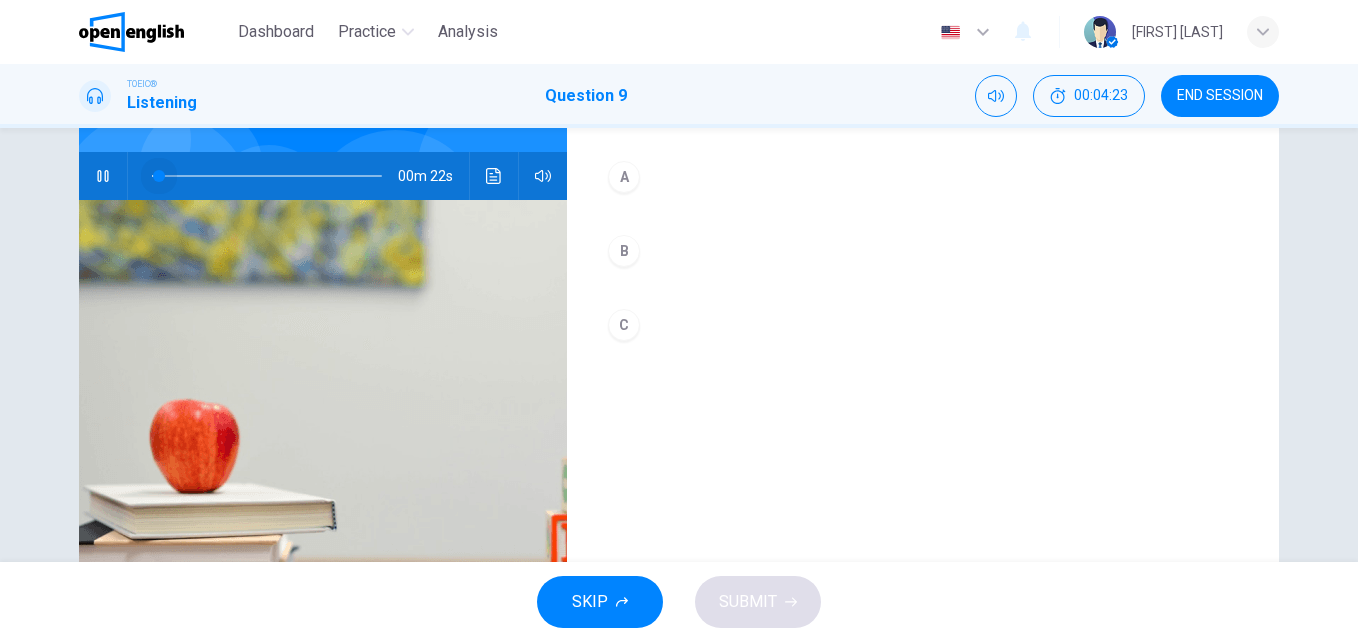 click at bounding box center [267, 176] 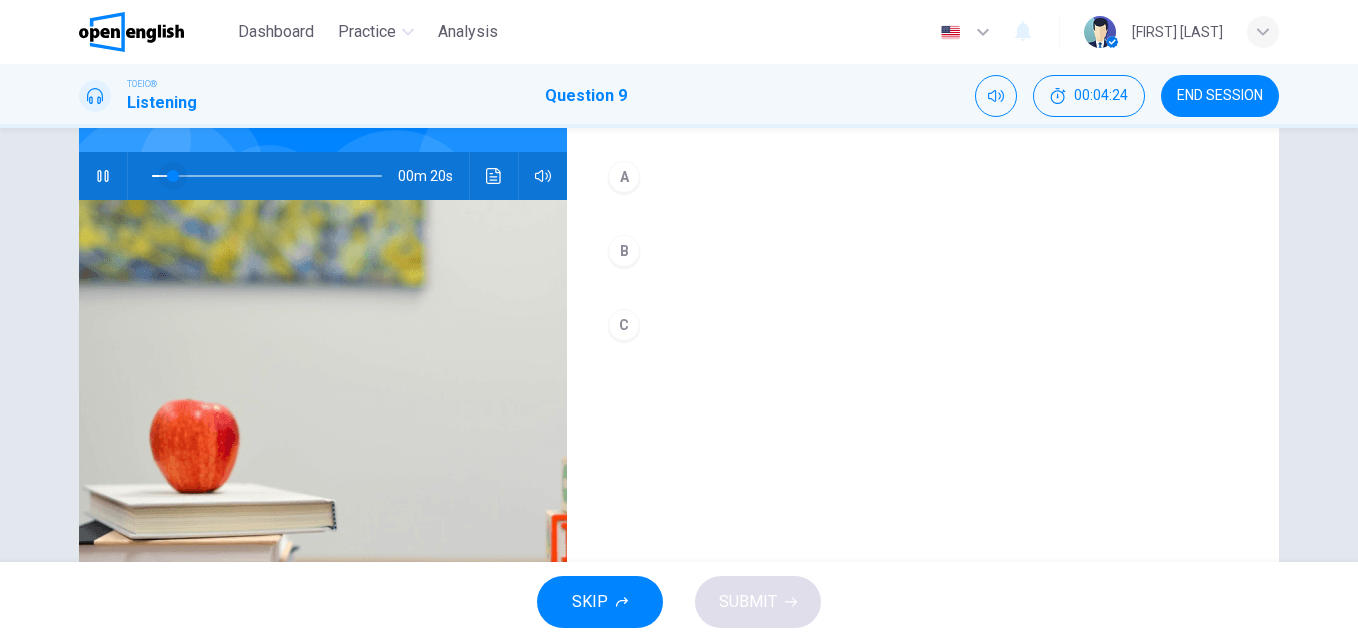 click at bounding box center [263, 176] 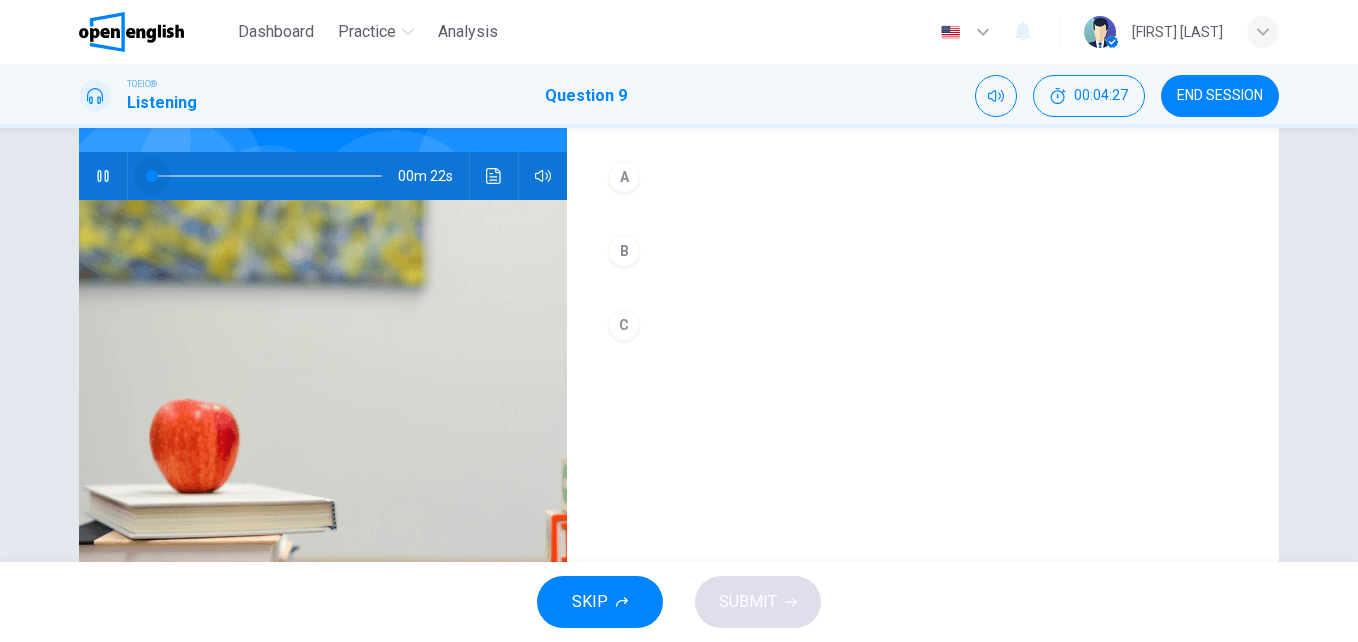 drag, startPoint x: 178, startPoint y: 181, endPoint x: 114, endPoint y: 193, distance: 65.11528 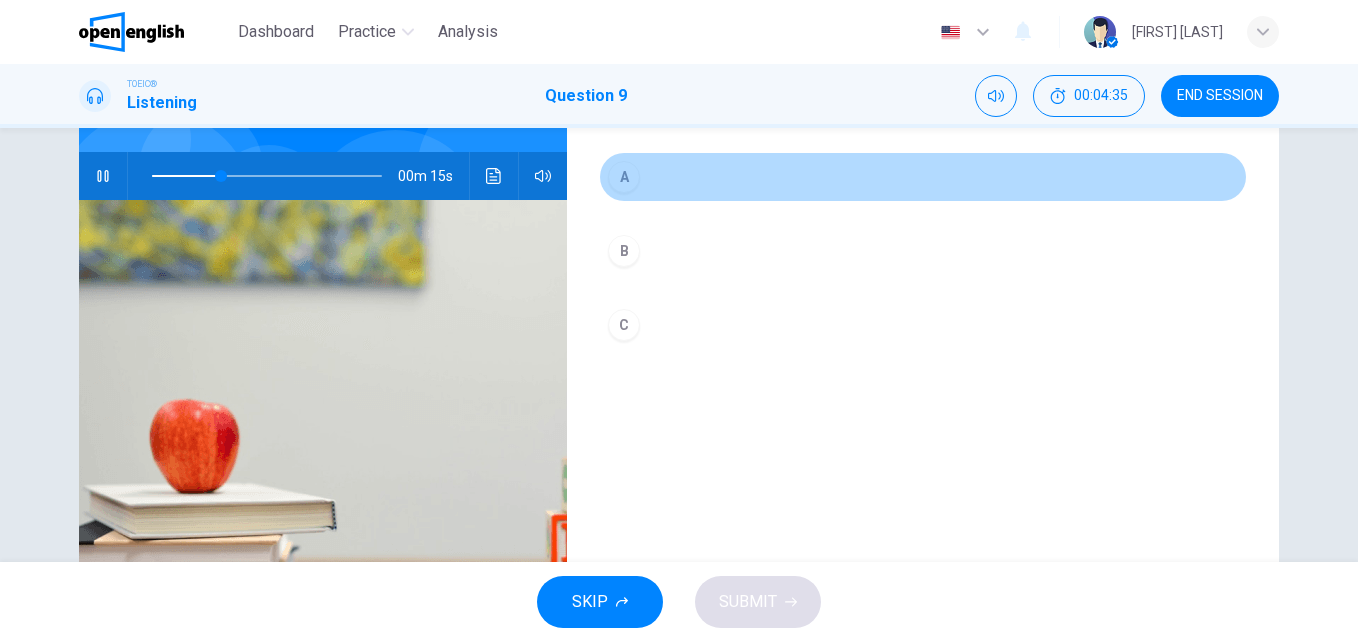 click on "A" at bounding box center (624, 177) 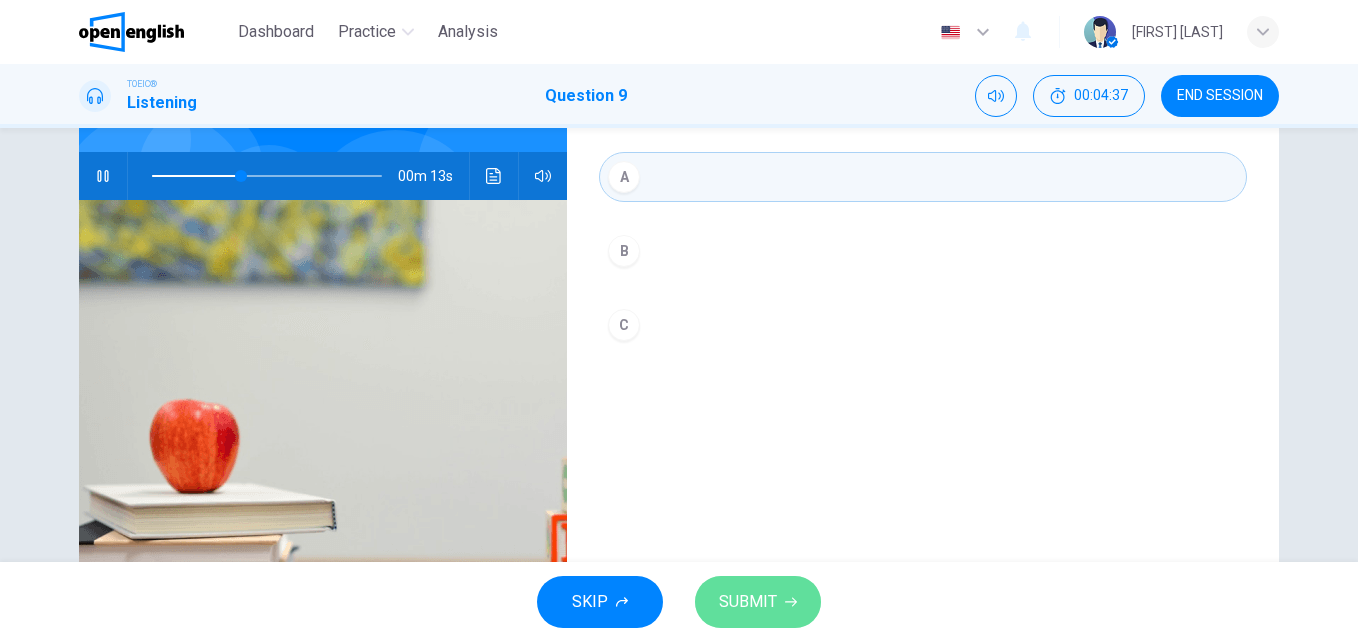 click on "SUBMIT" at bounding box center (748, 602) 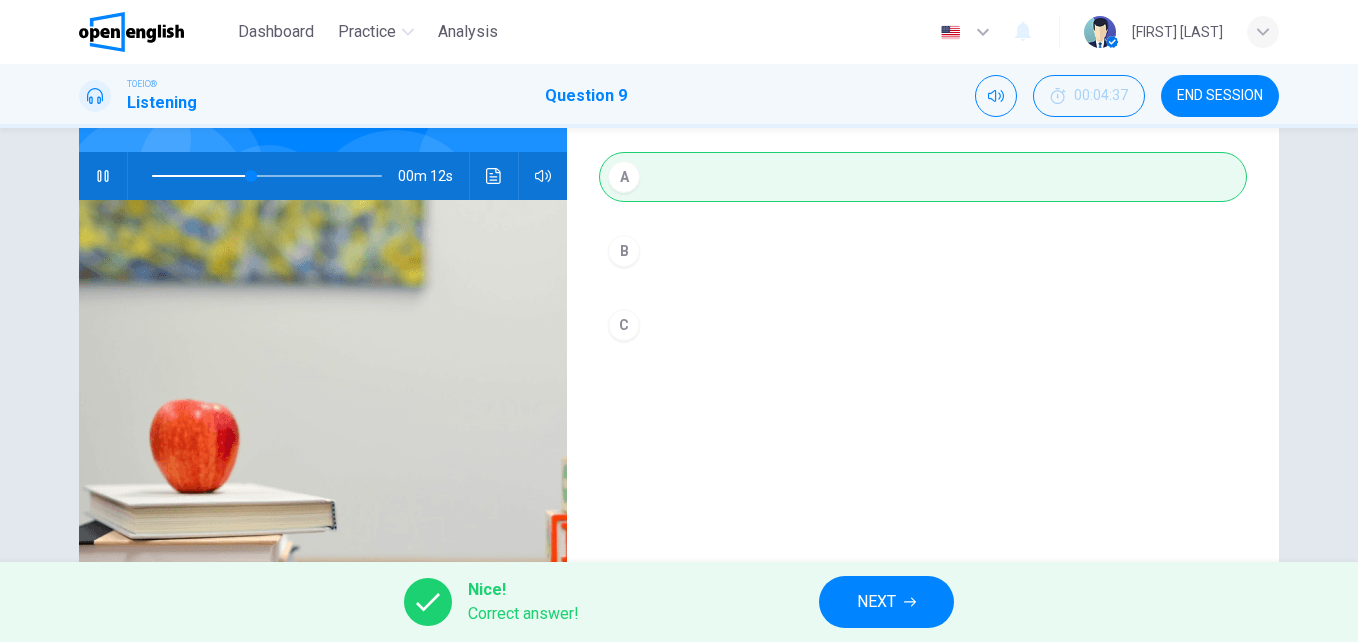 type on "**" 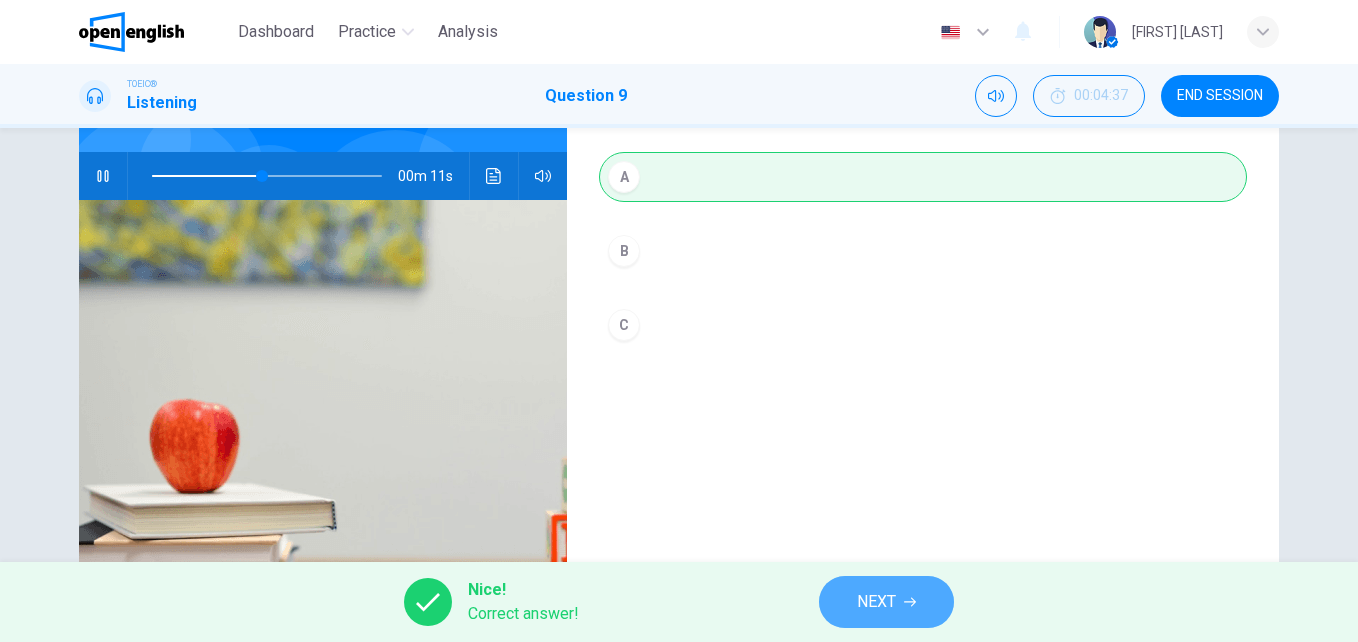 click on "NEXT" at bounding box center (886, 602) 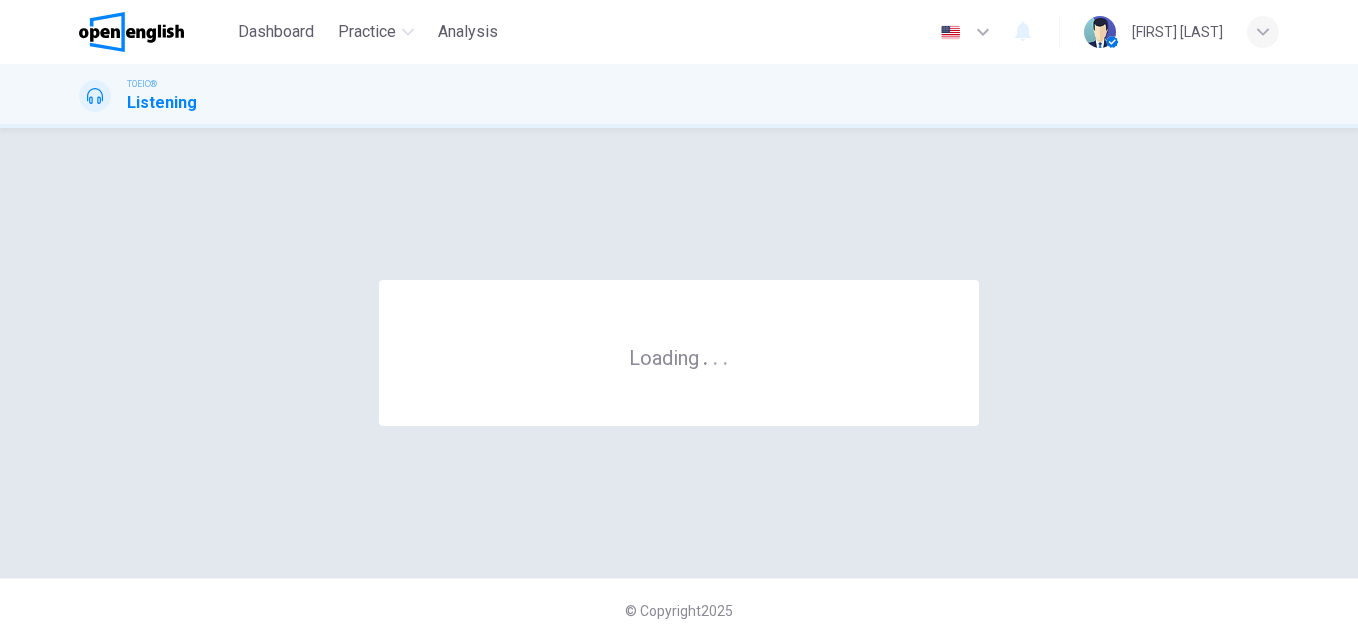 scroll, scrollTop: 0, scrollLeft: 0, axis: both 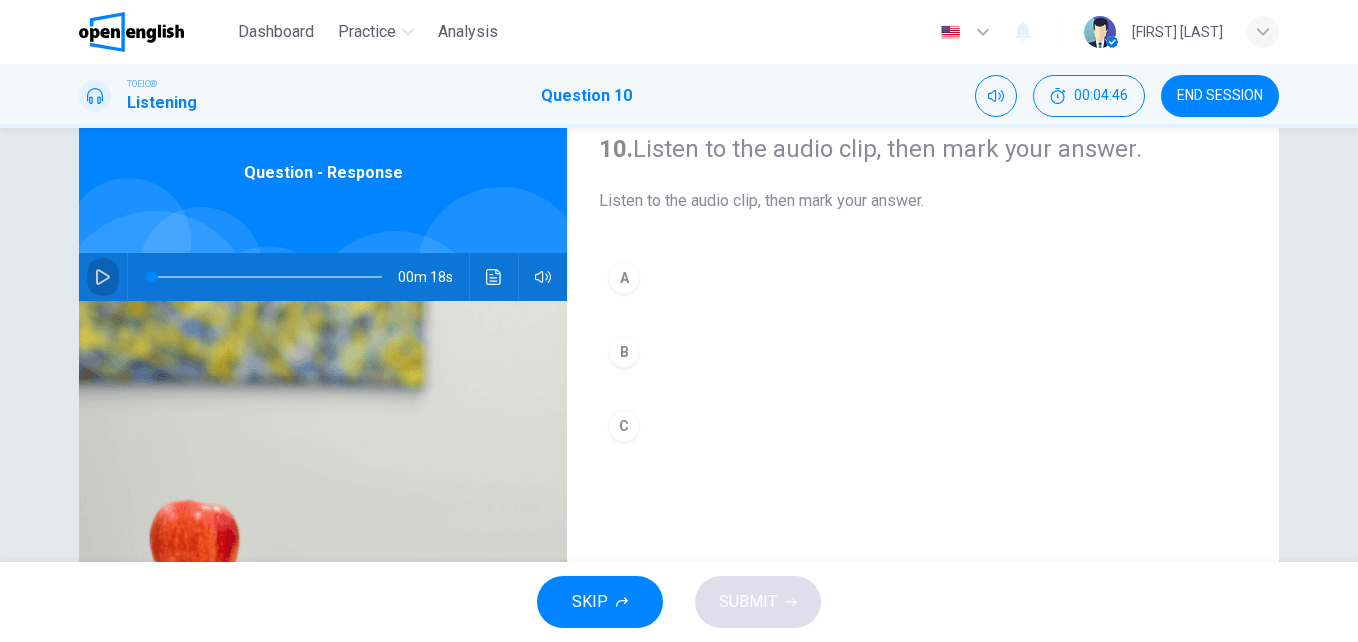click 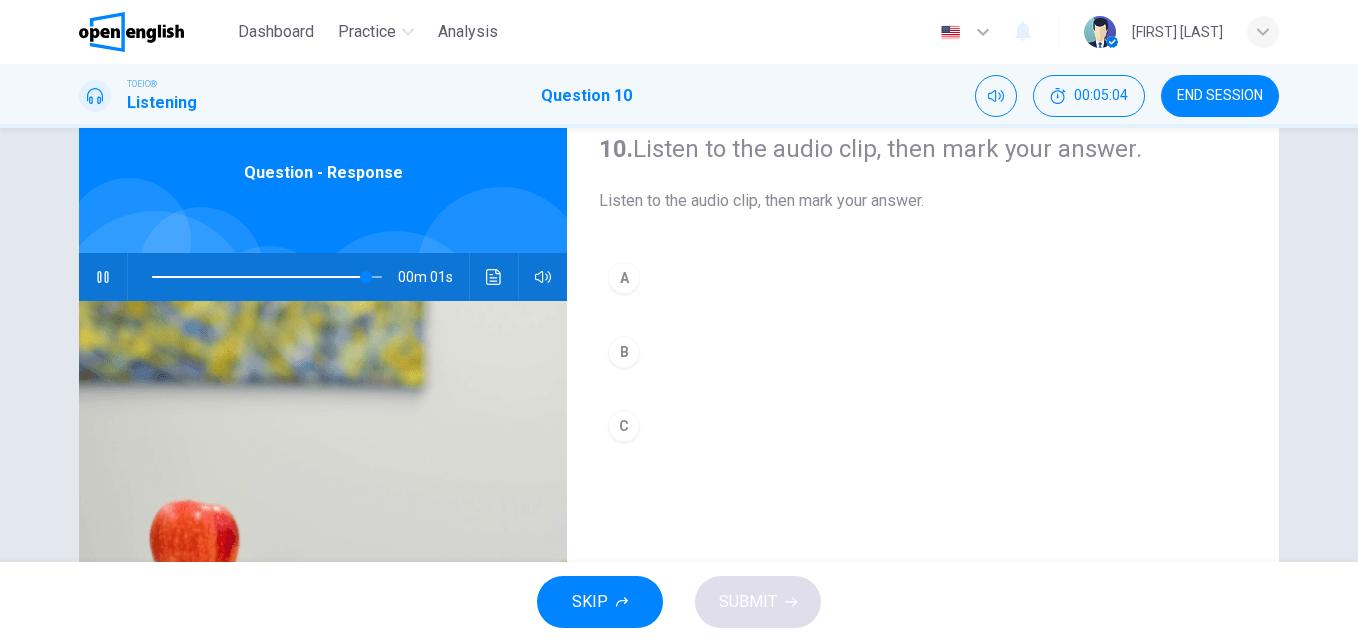 type on "*" 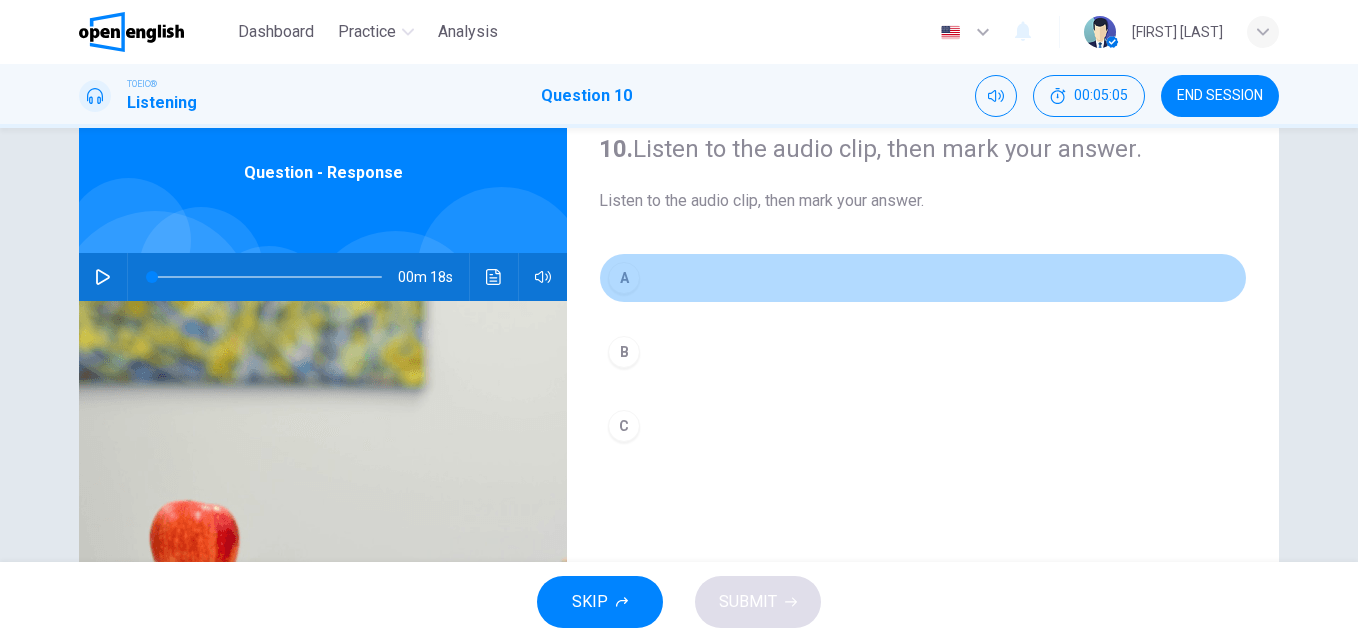 click on "A" at bounding box center (624, 278) 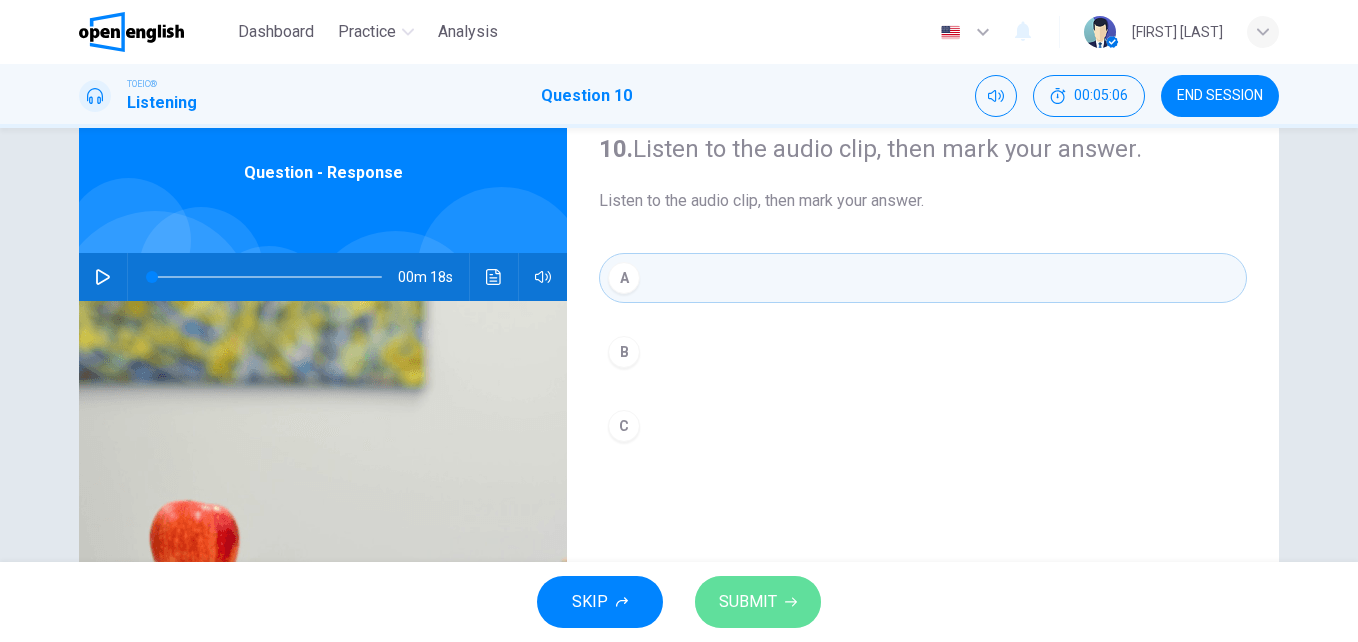 click on "SUBMIT" at bounding box center (748, 602) 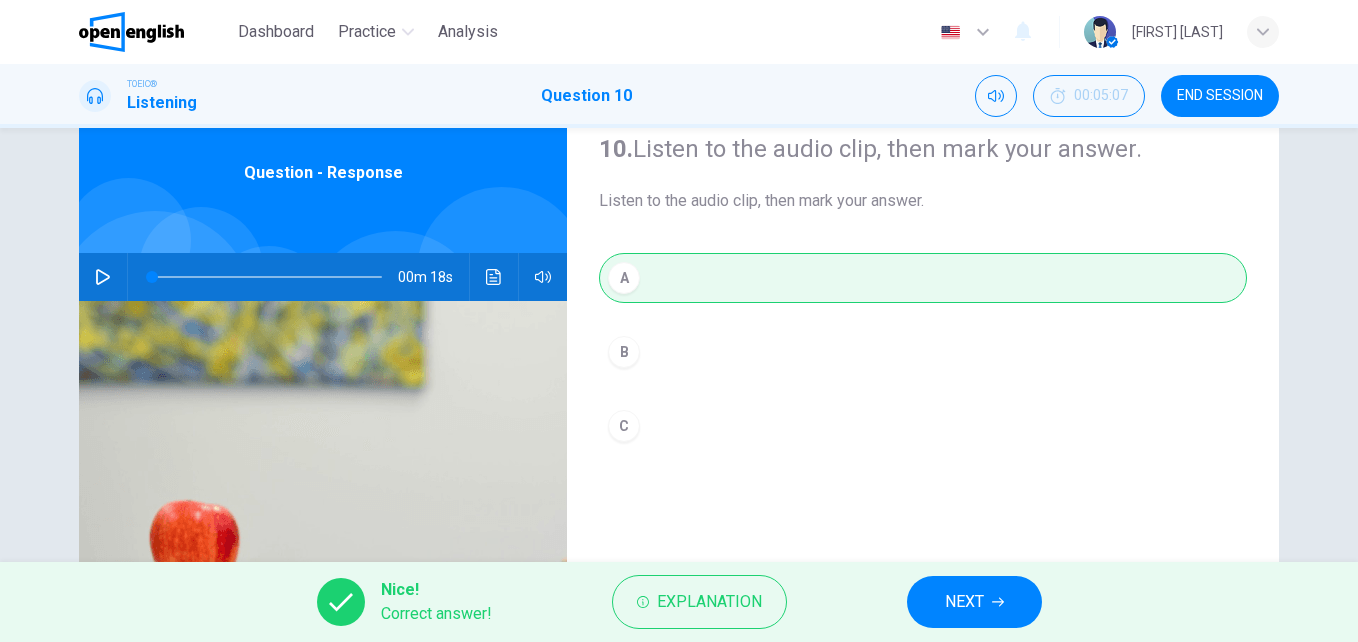 click on "NEXT" at bounding box center [974, 602] 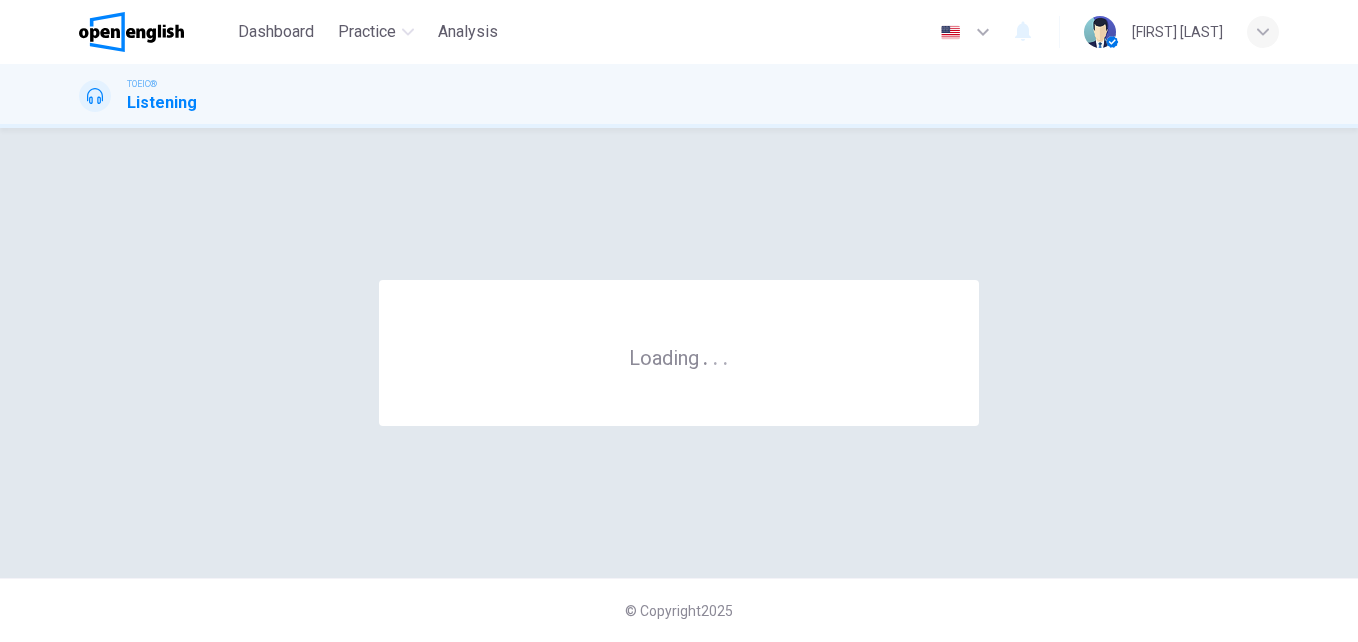 scroll, scrollTop: 0, scrollLeft: 0, axis: both 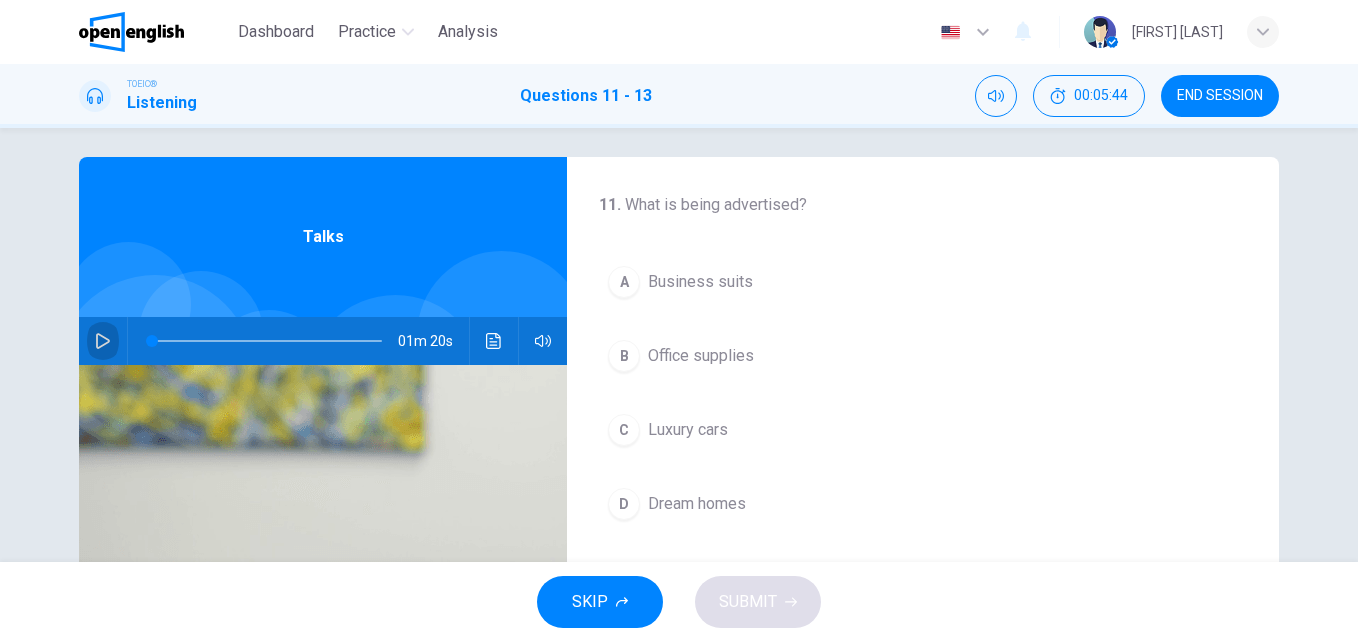 click 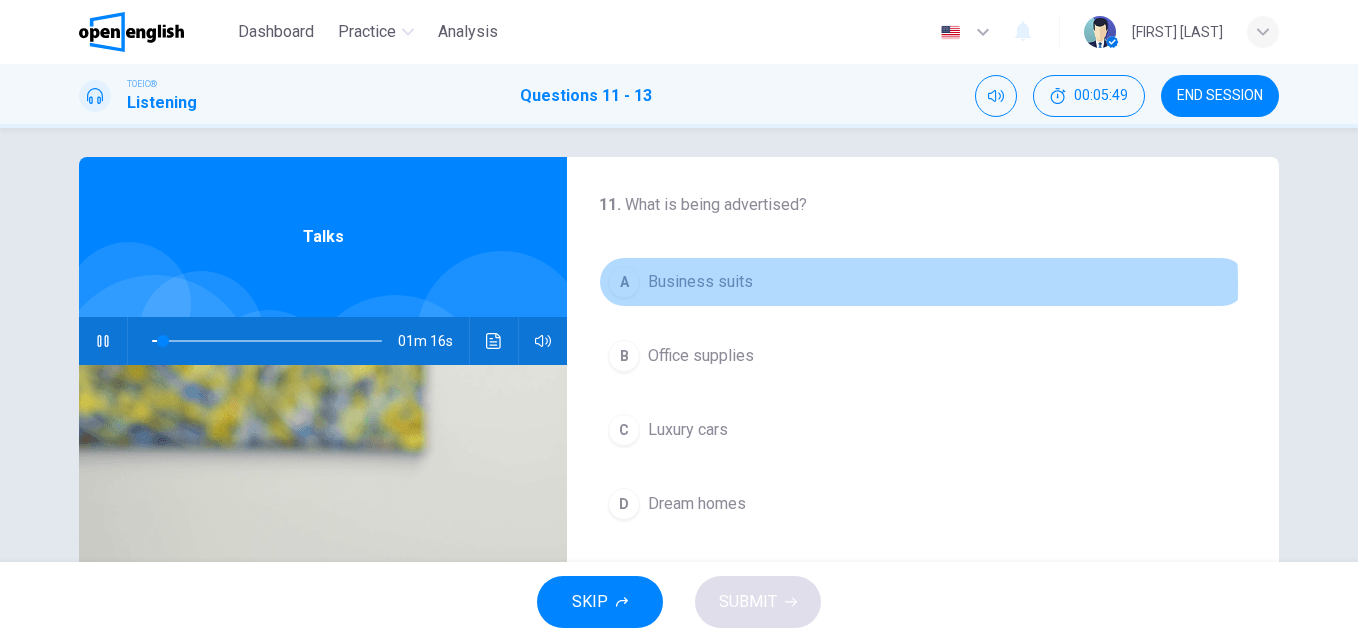 click on "A" at bounding box center (624, 282) 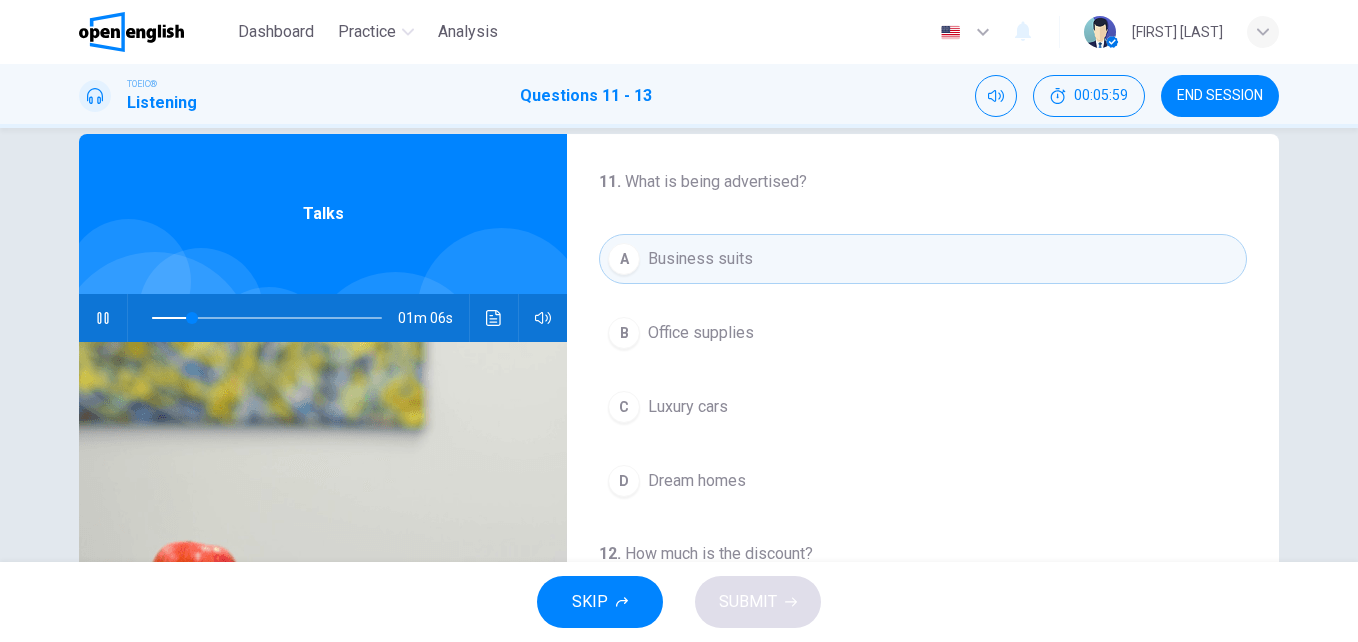 scroll, scrollTop: 33, scrollLeft: 0, axis: vertical 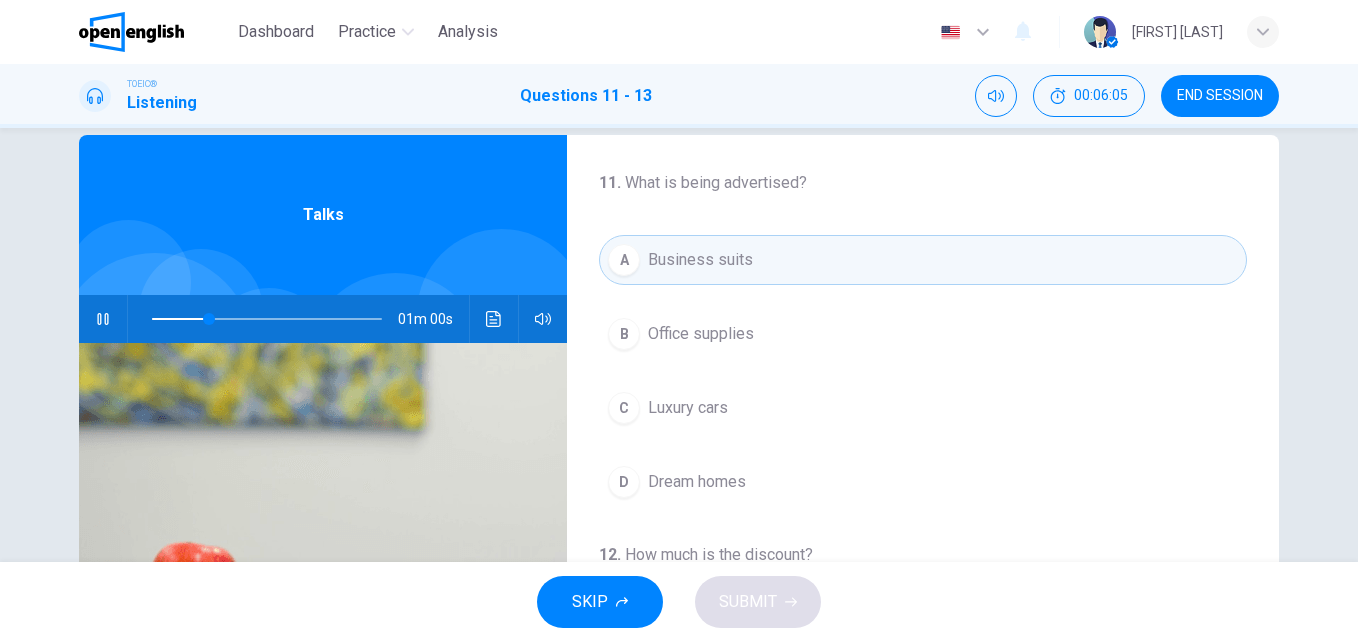 click on "C Luxury cars" at bounding box center [923, 408] 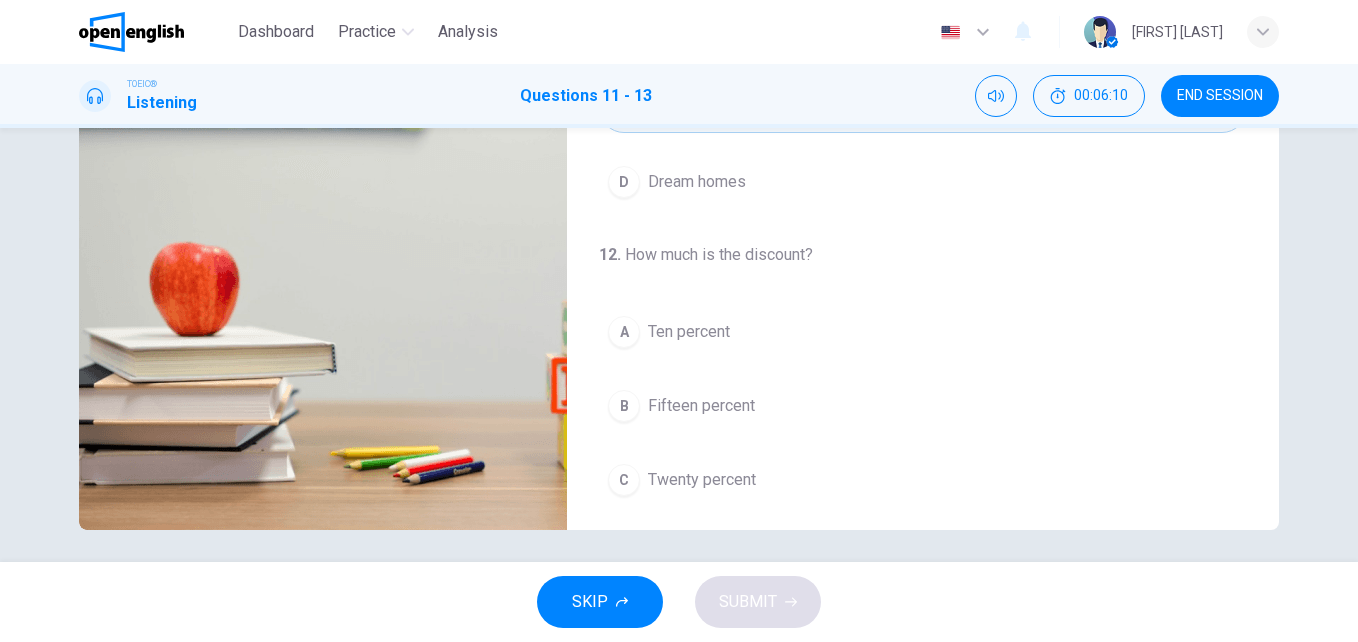scroll, scrollTop: 341, scrollLeft: 0, axis: vertical 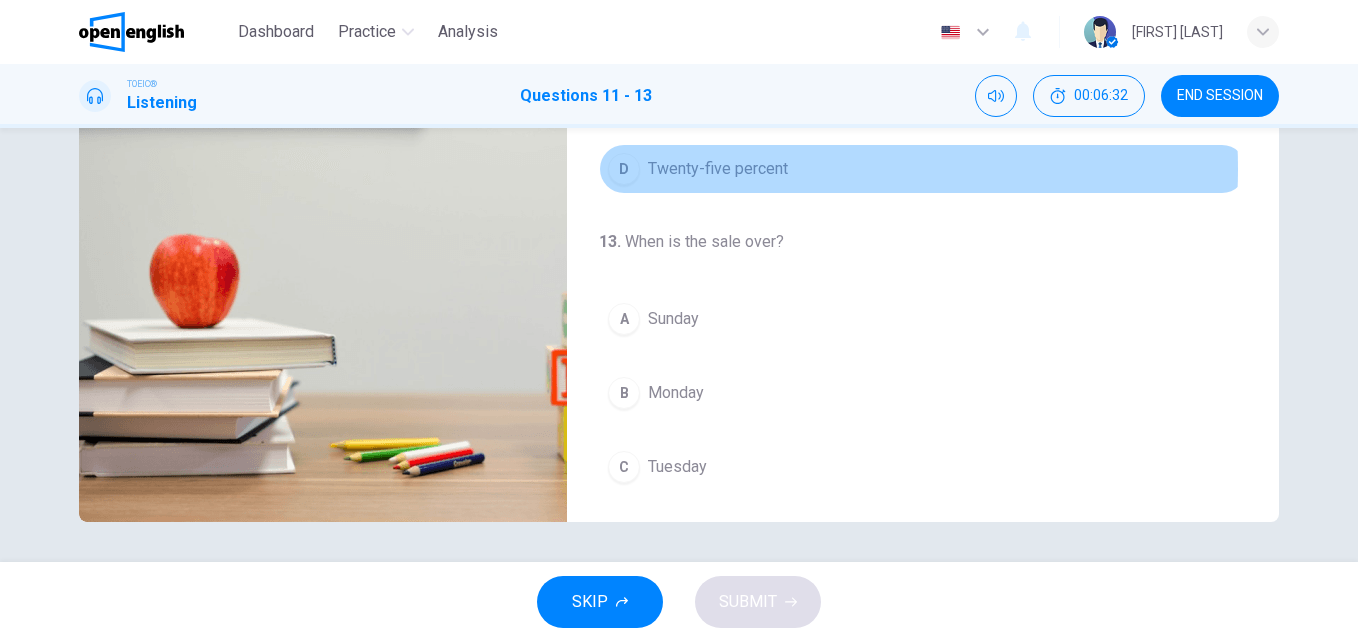 click on "Twenty-five percent" at bounding box center (718, 169) 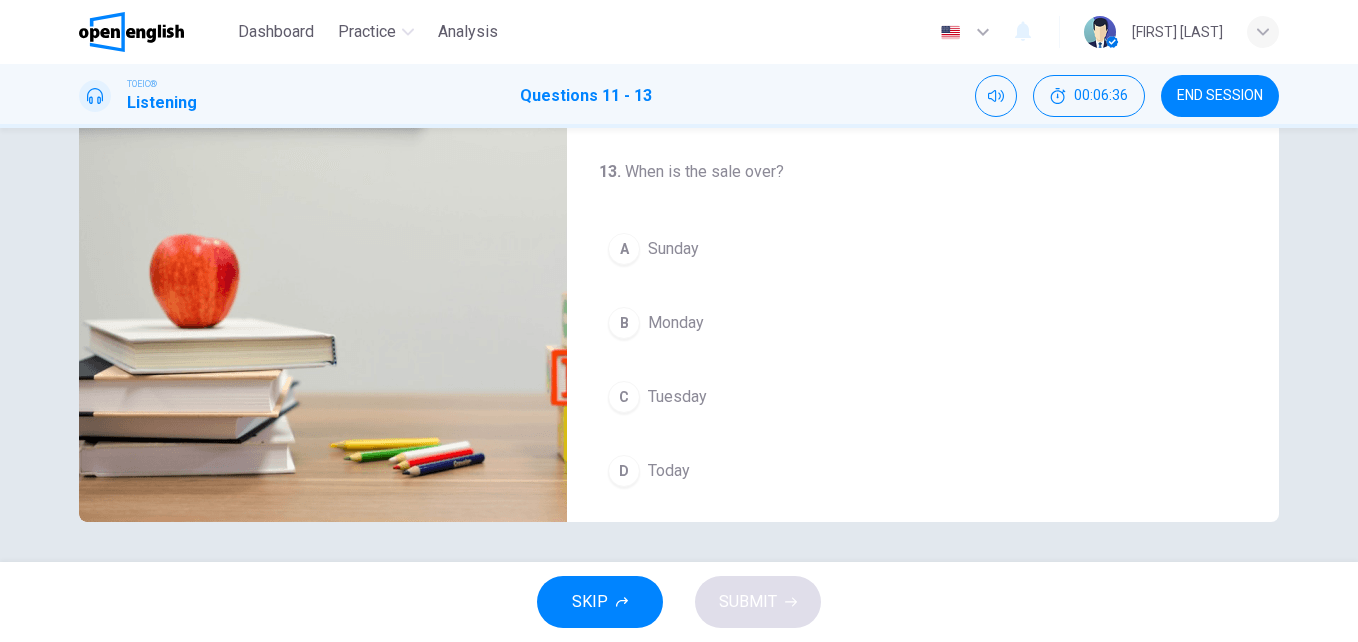 scroll, scrollTop: 457, scrollLeft: 0, axis: vertical 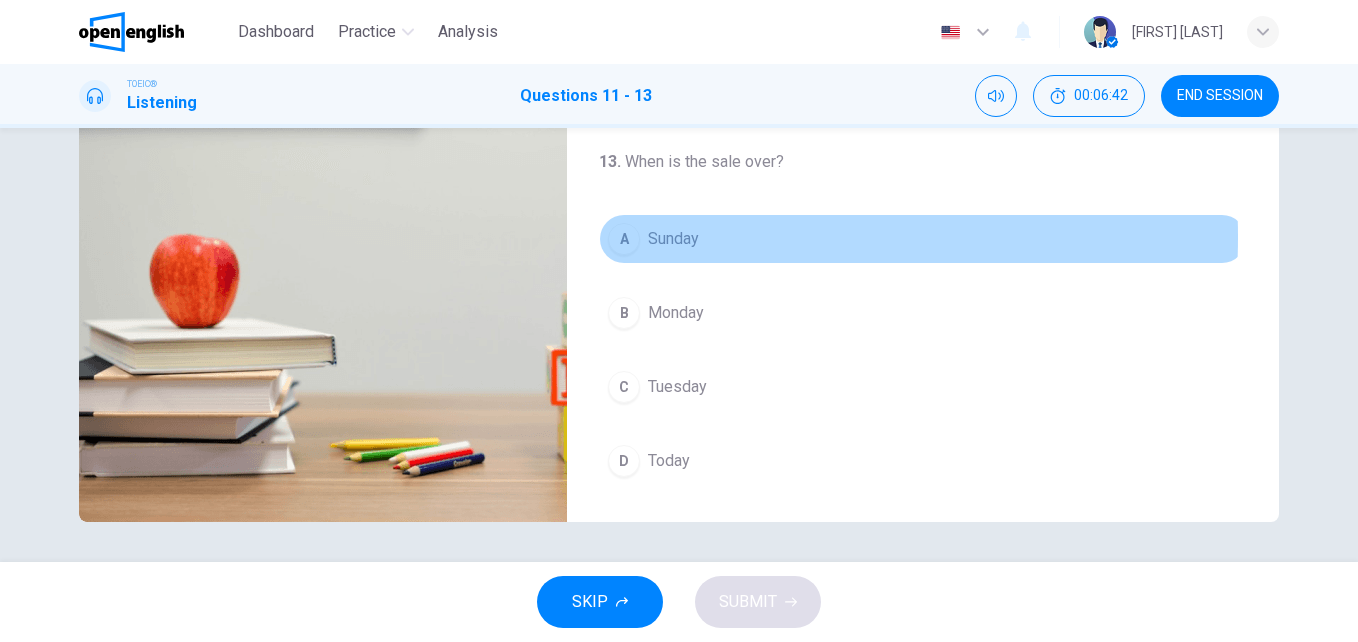 click on "Sunday" at bounding box center (673, 239) 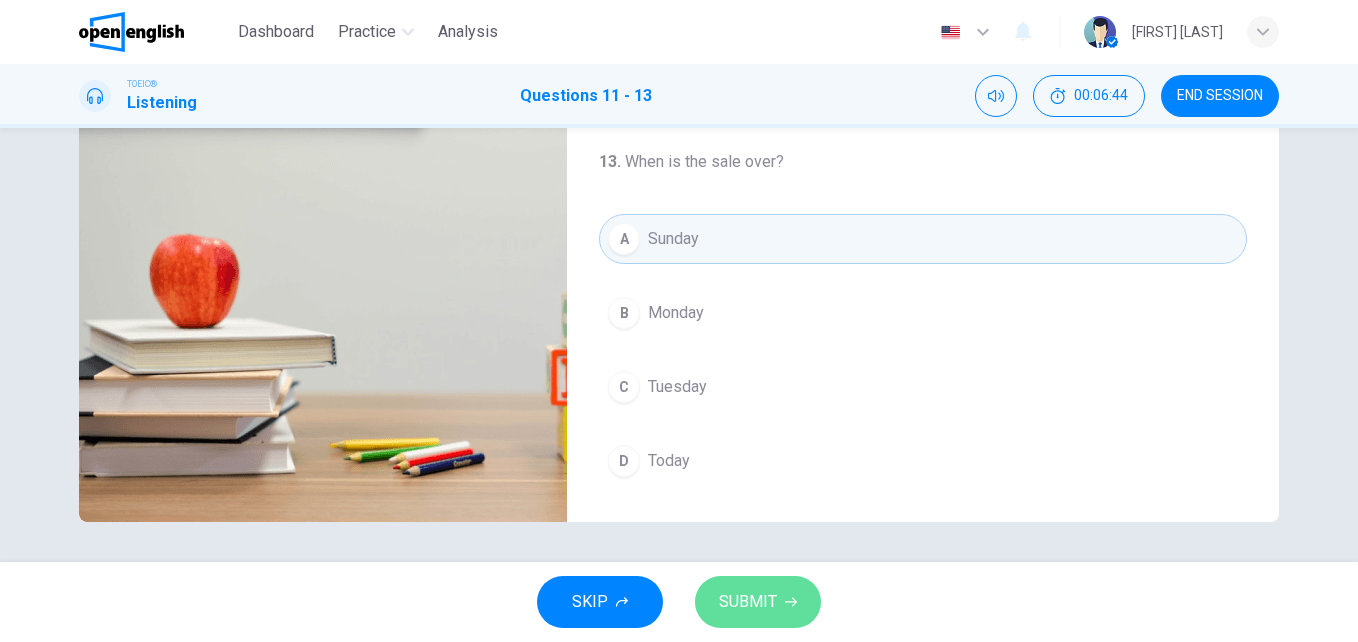 click on "SUBMIT" at bounding box center (748, 602) 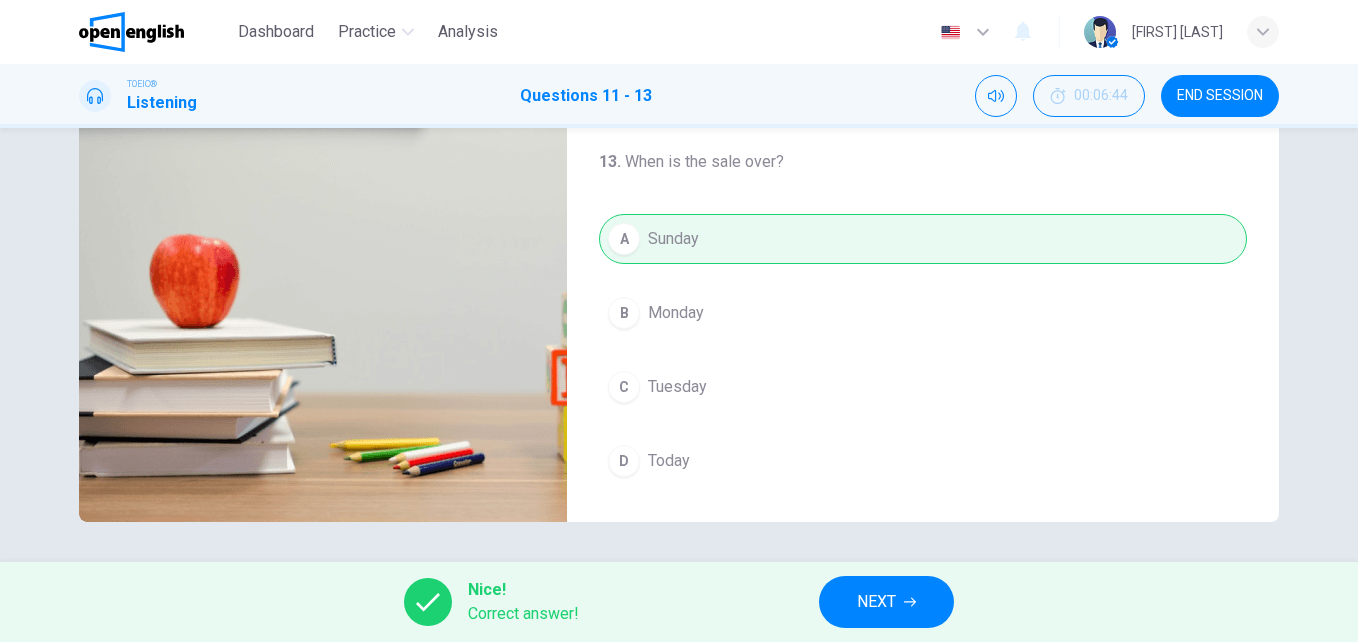 type on "**" 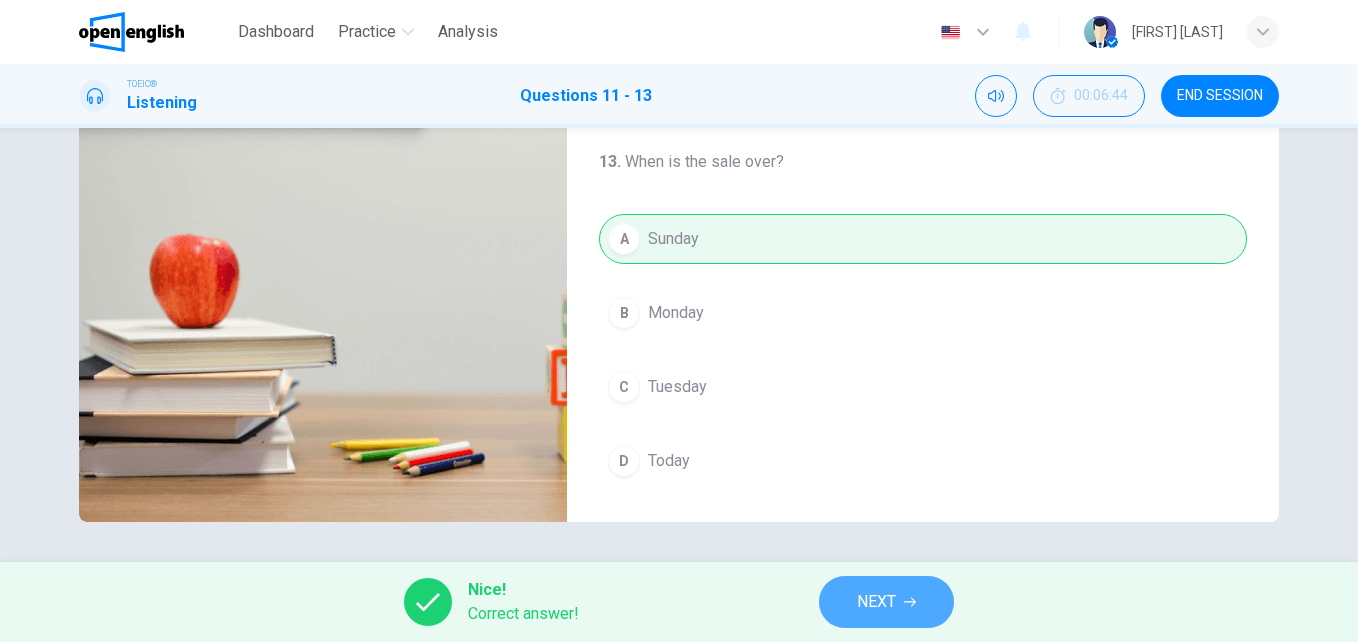 click on "NEXT" at bounding box center (876, 602) 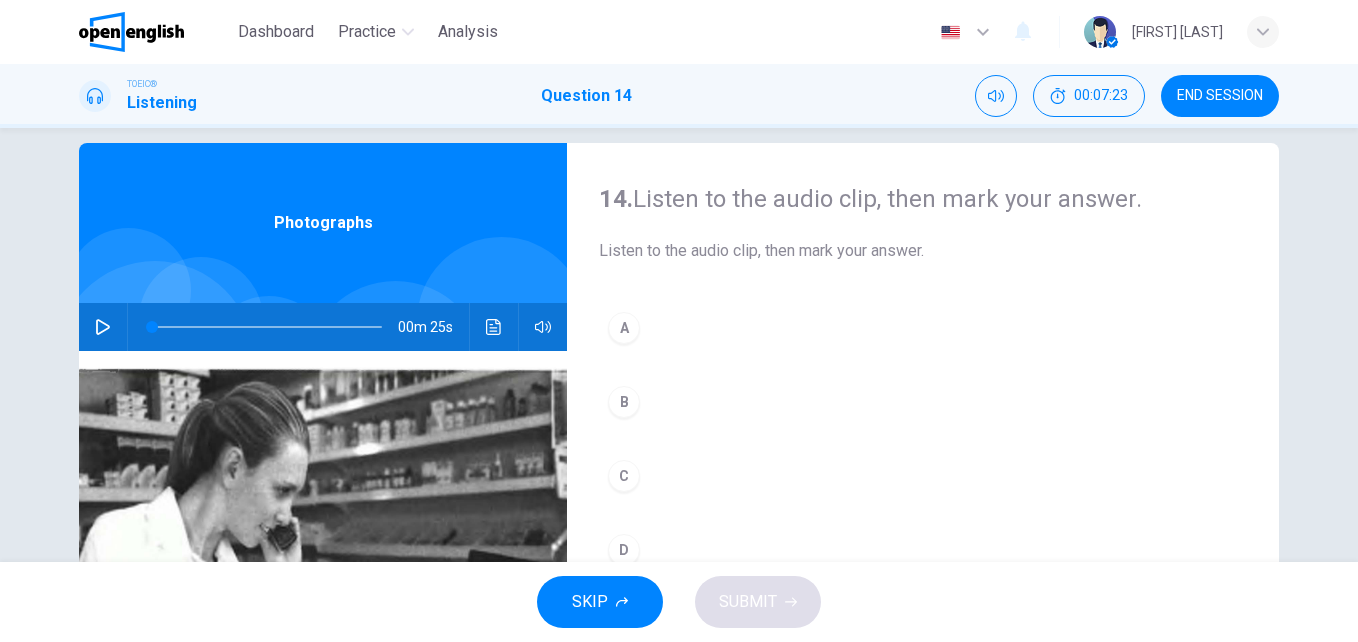 scroll, scrollTop: 4, scrollLeft: 0, axis: vertical 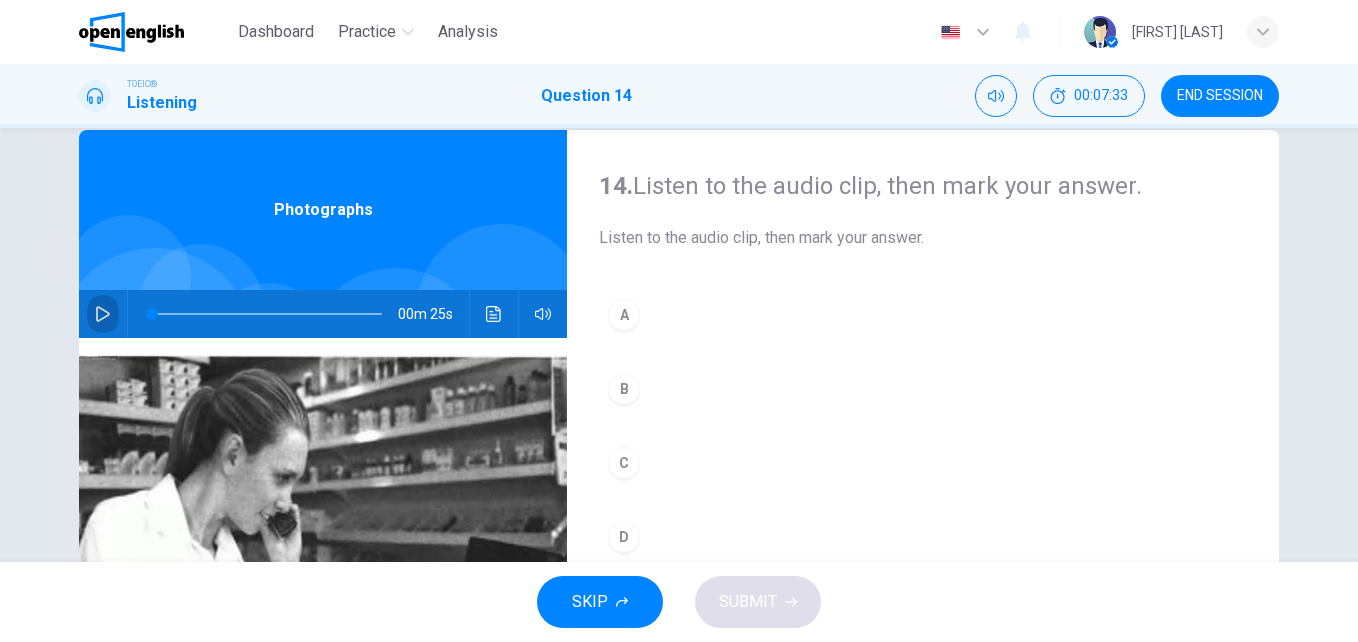 click 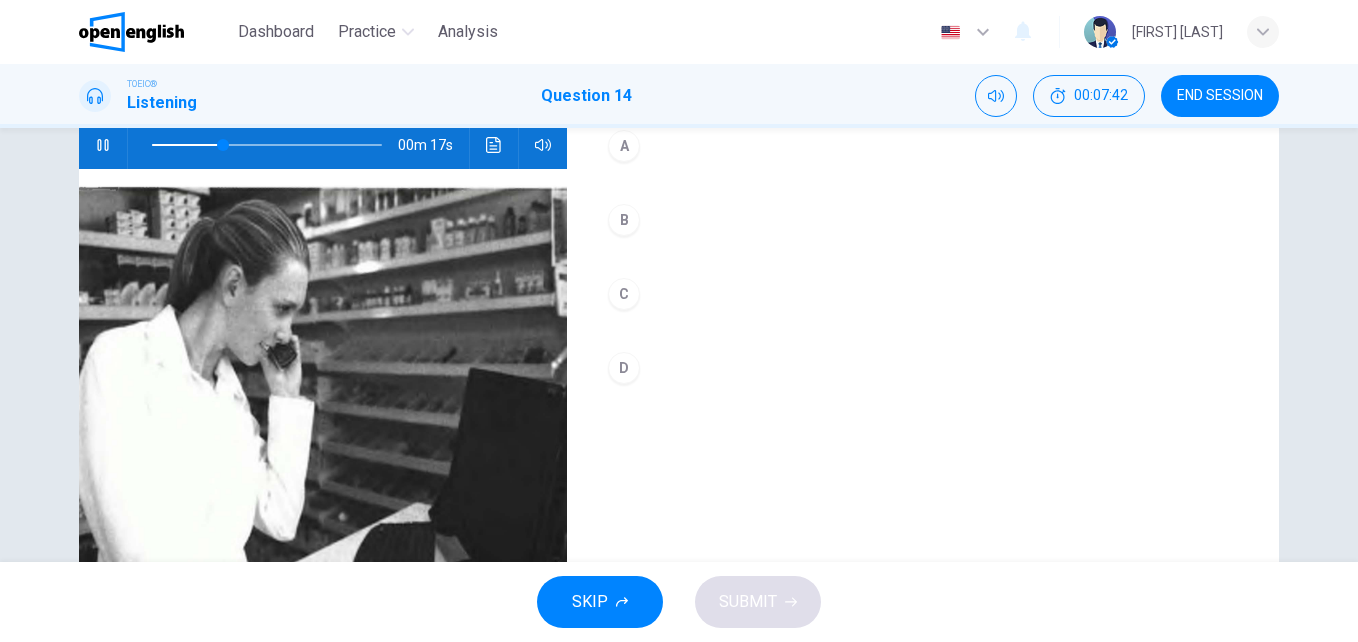 scroll, scrollTop: 203, scrollLeft: 0, axis: vertical 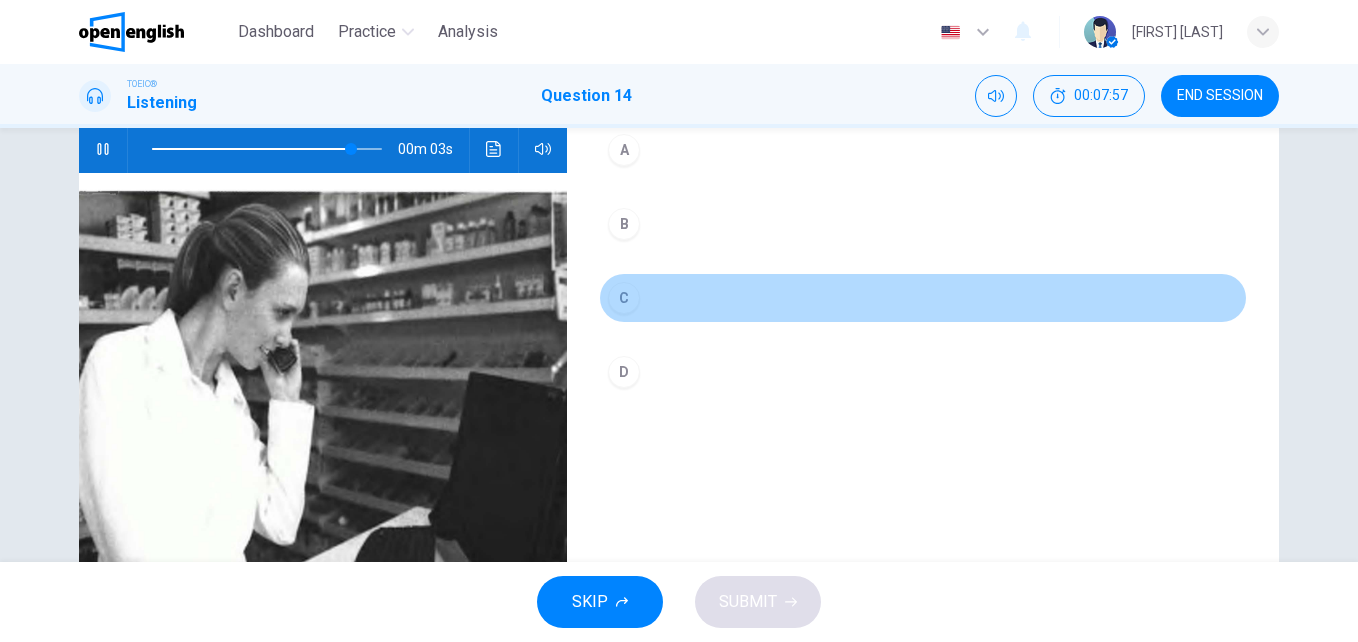 click on "C" at bounding box center (624, 298) 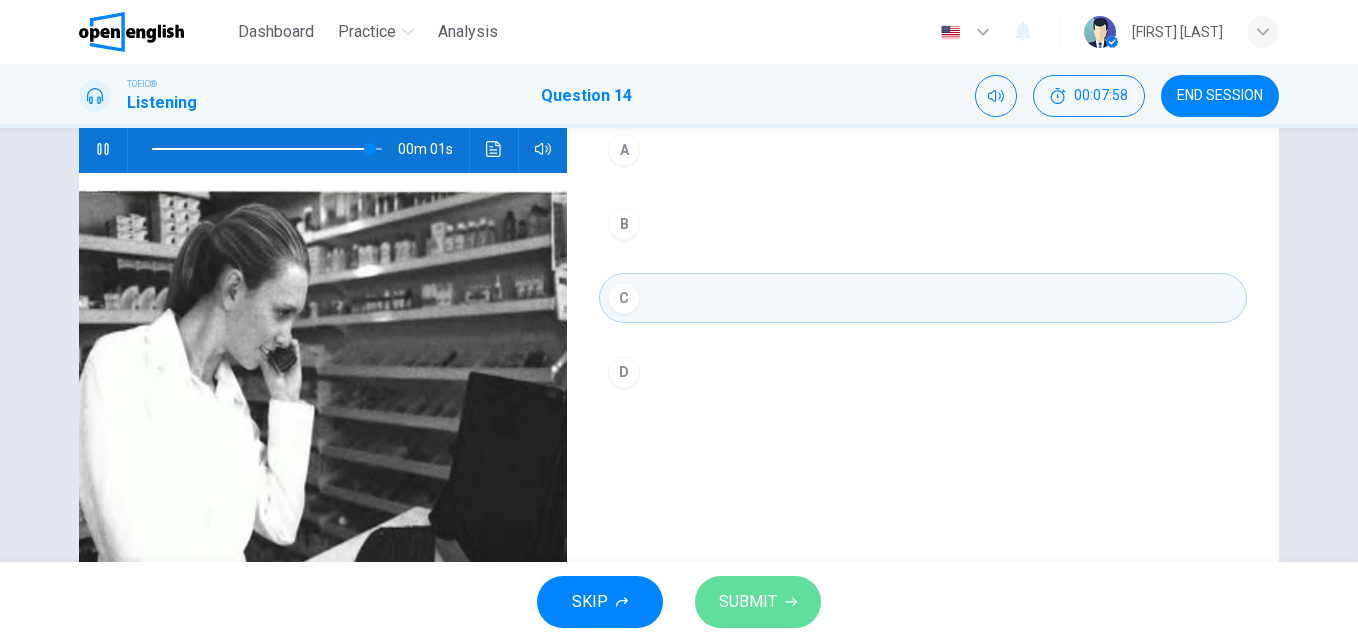 click on "SUBMIT" at bounding box center [748, 602] 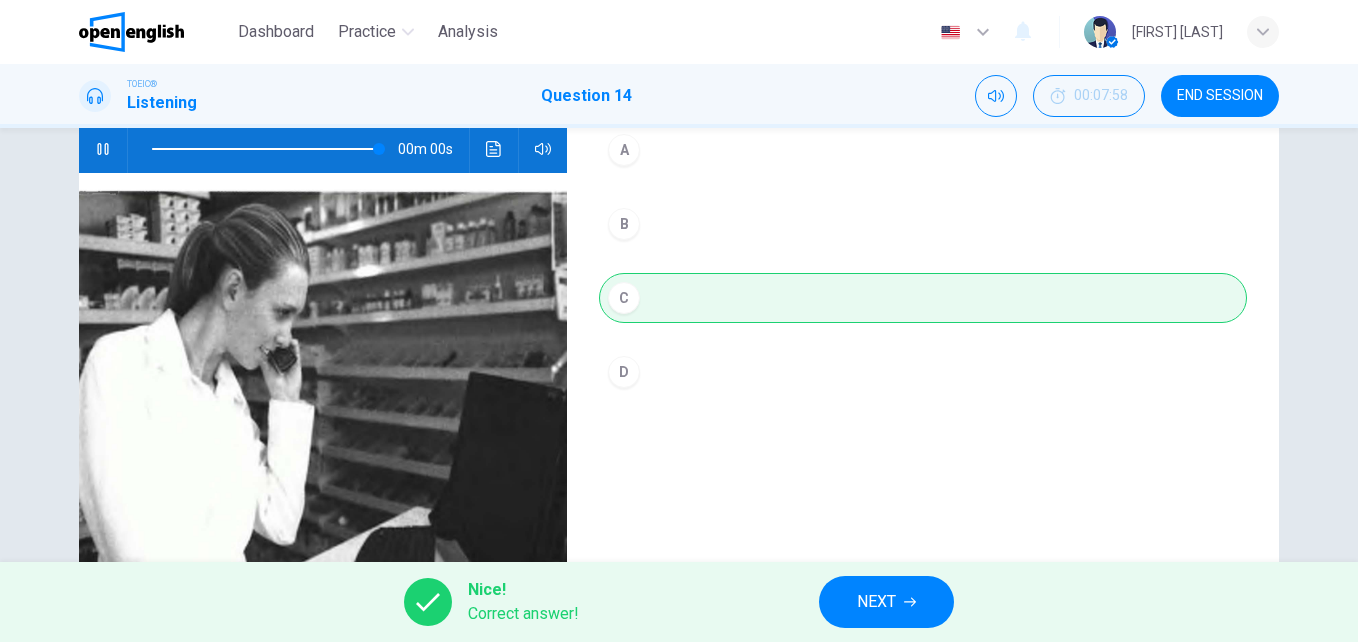type on "*" 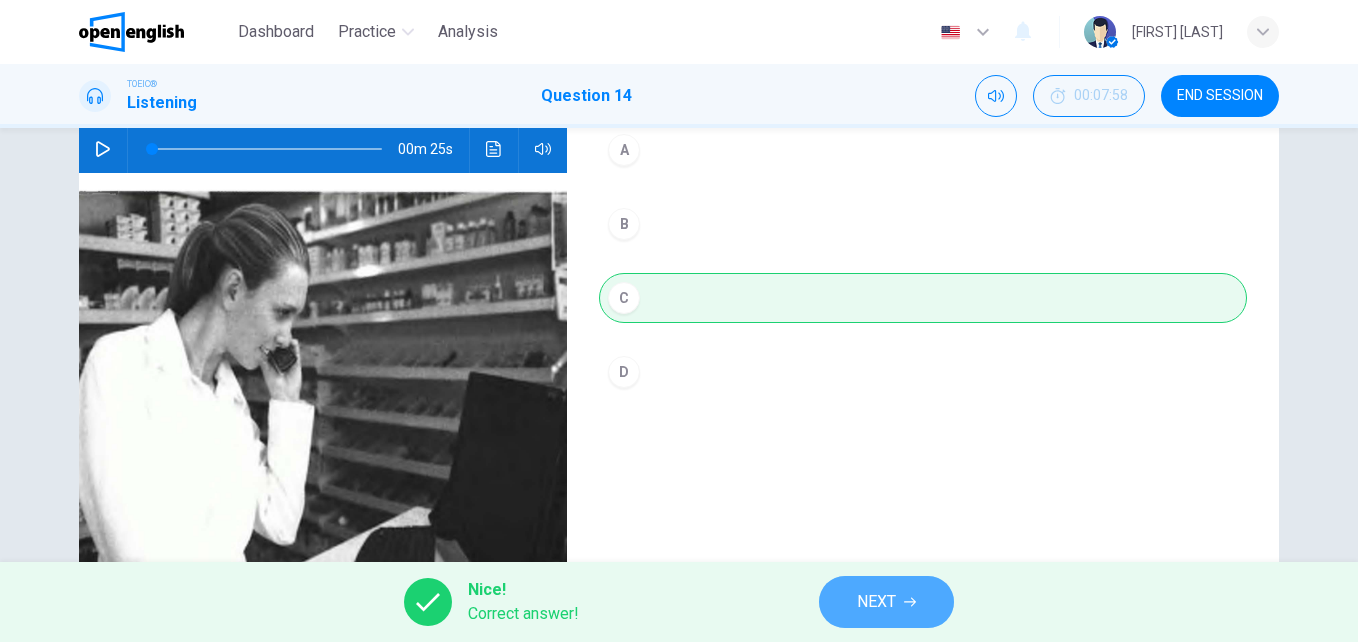click on "NEXT" at bounding box center (876, 602) 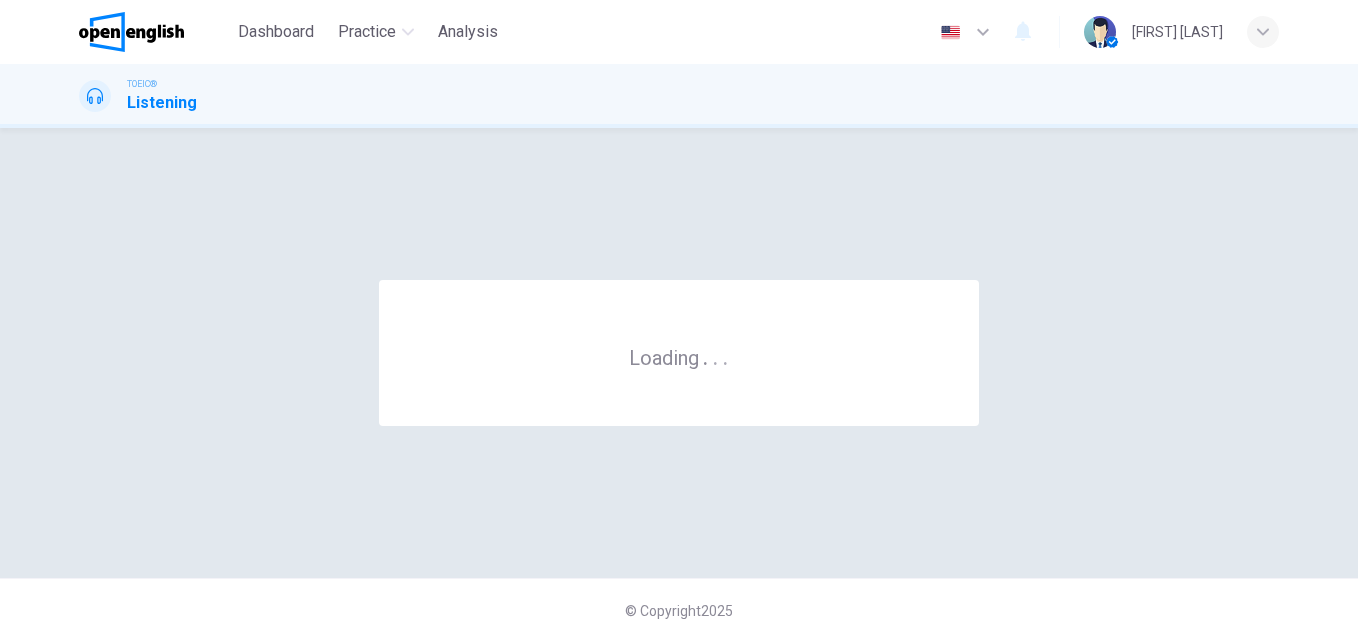 scroll, scrollTop: 0, scrollLeft: 0, axis: both 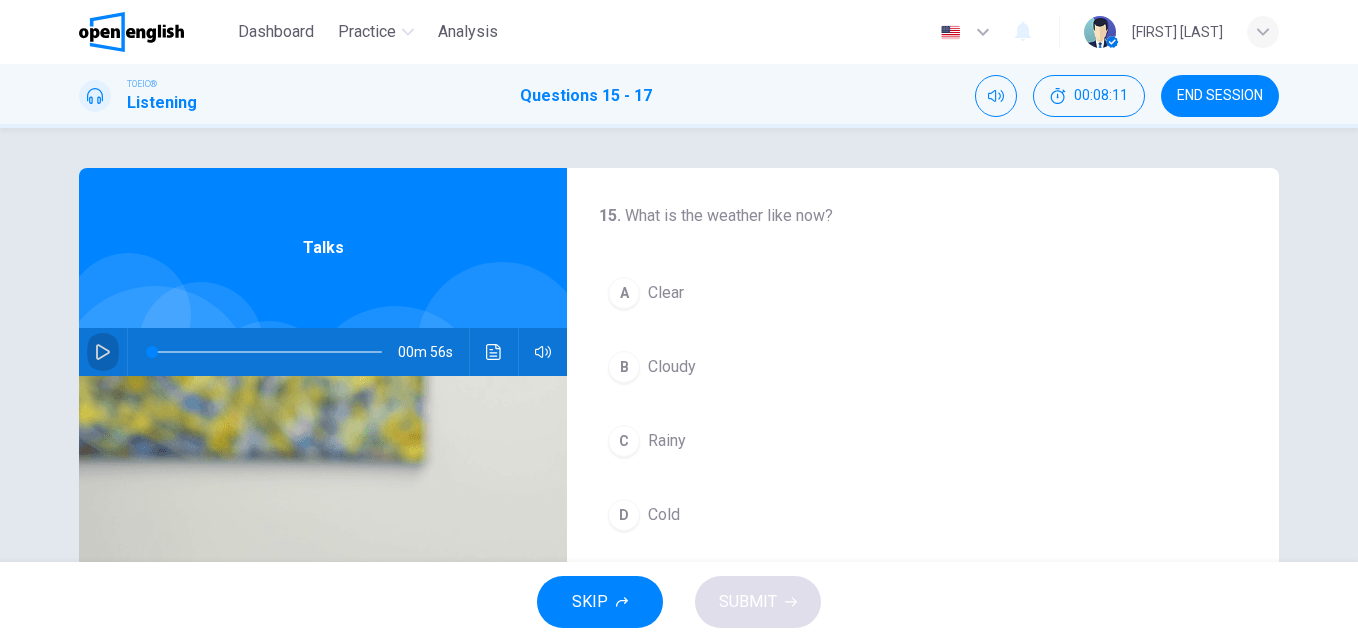 click 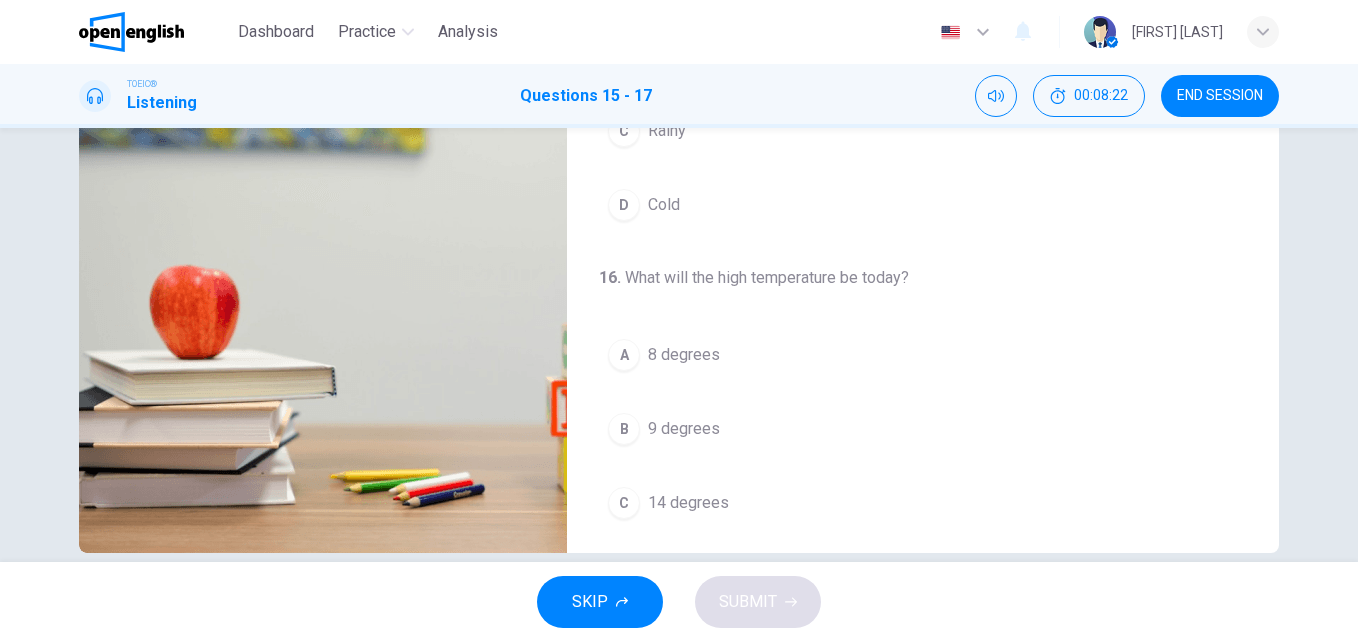 scroll, scrollTop: 316, scrollLeft: 0, axis: vertical 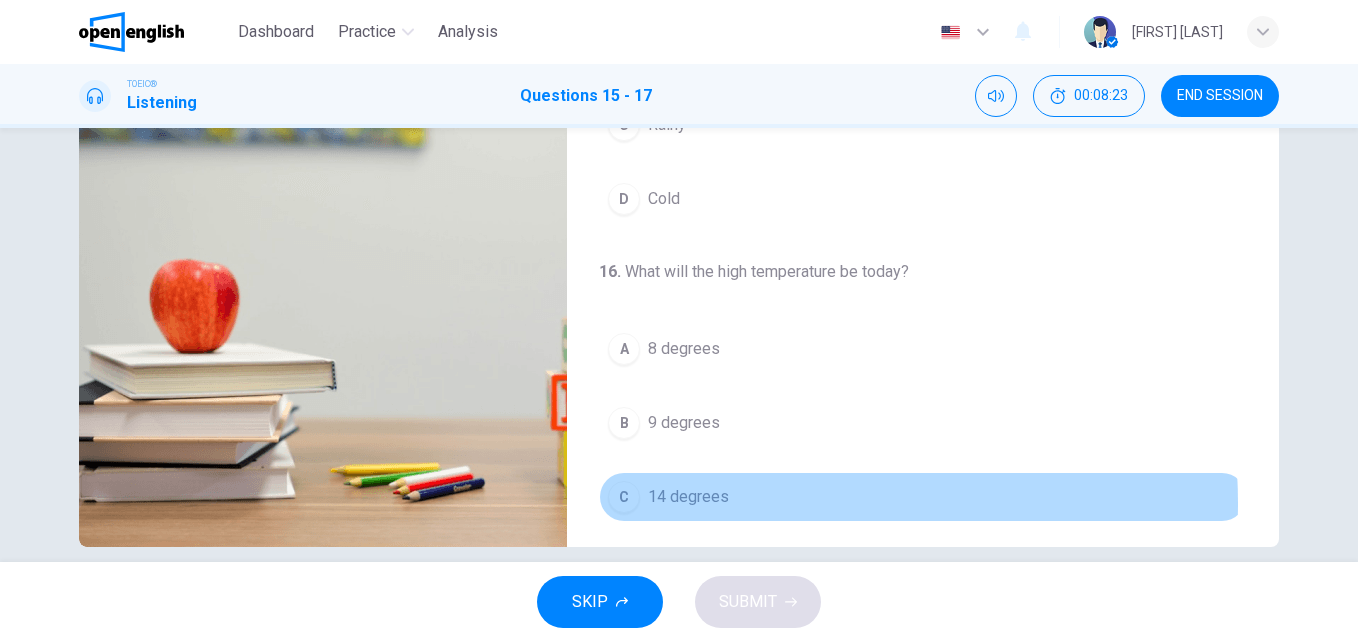 click on "C 14 degrees" at bounding box center [923, 497] 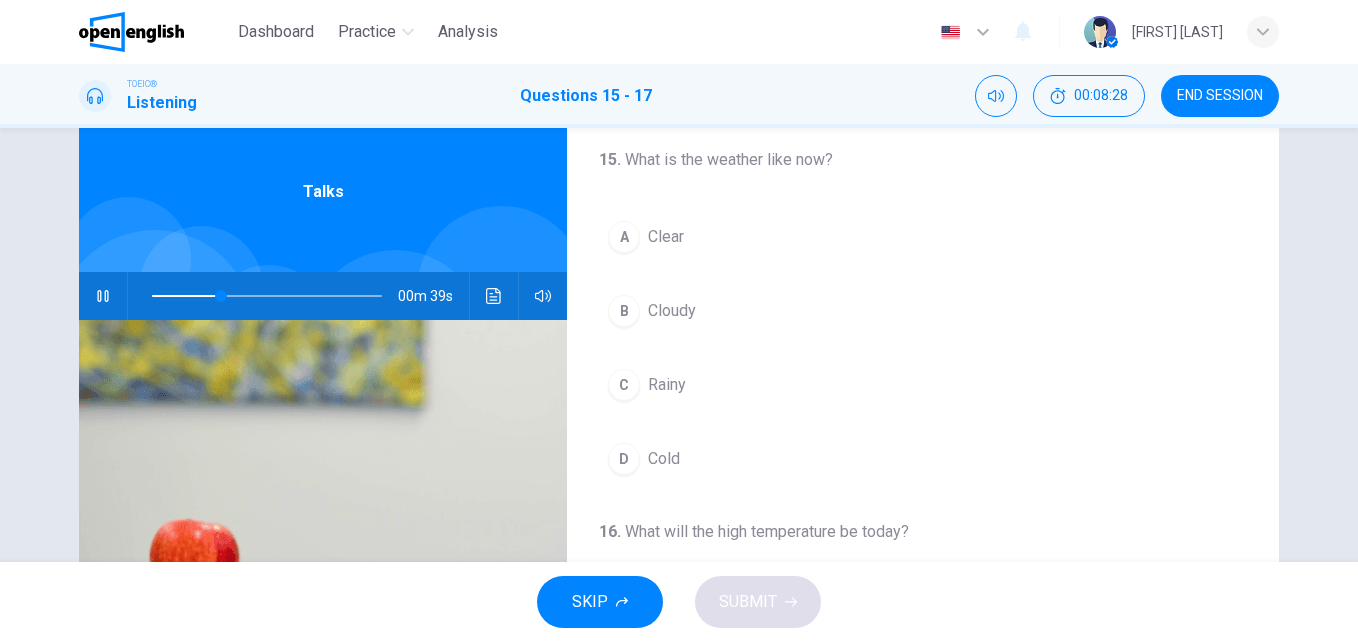 scroll, scrollTop: 54, scrollLeft: 0, axis: vertical 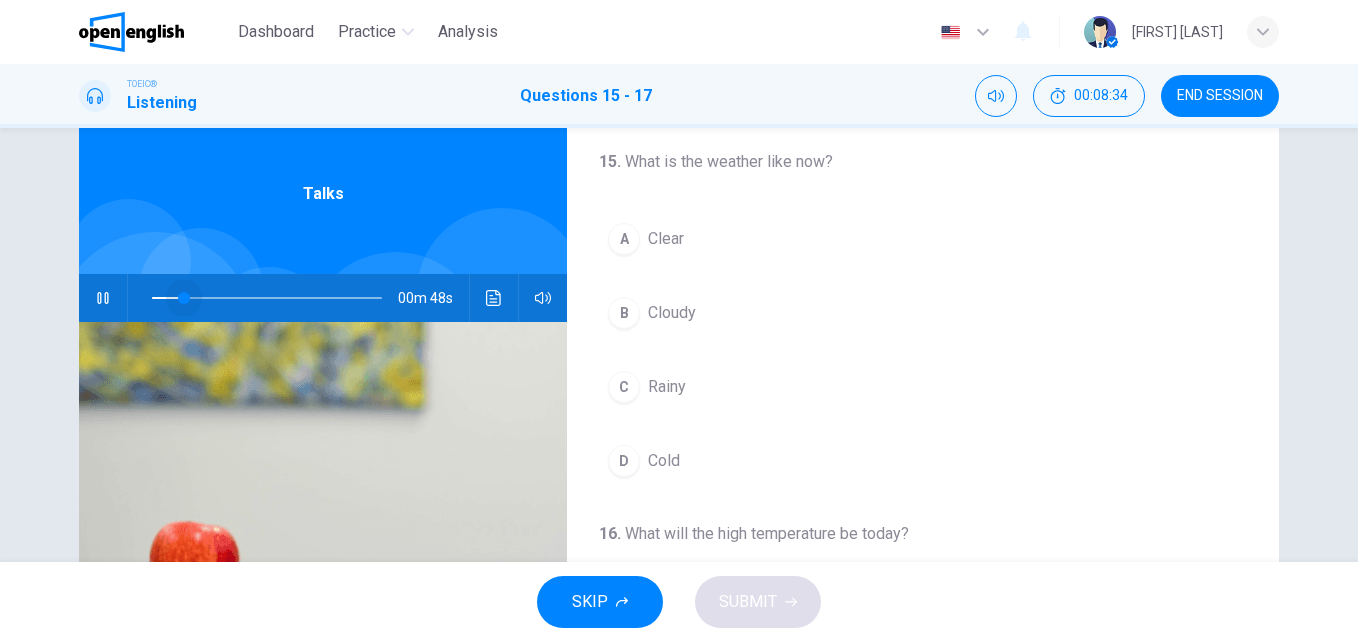 click at bounding box center [267, 298] 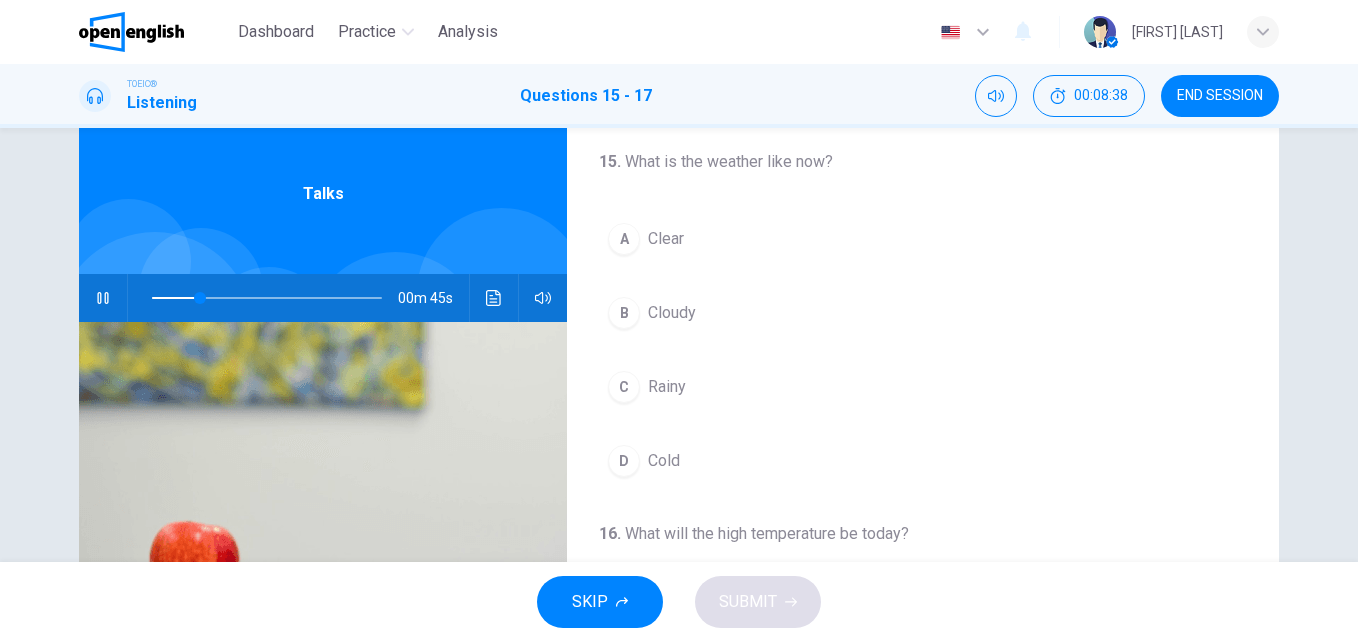 click at bounding box center [263, 298] 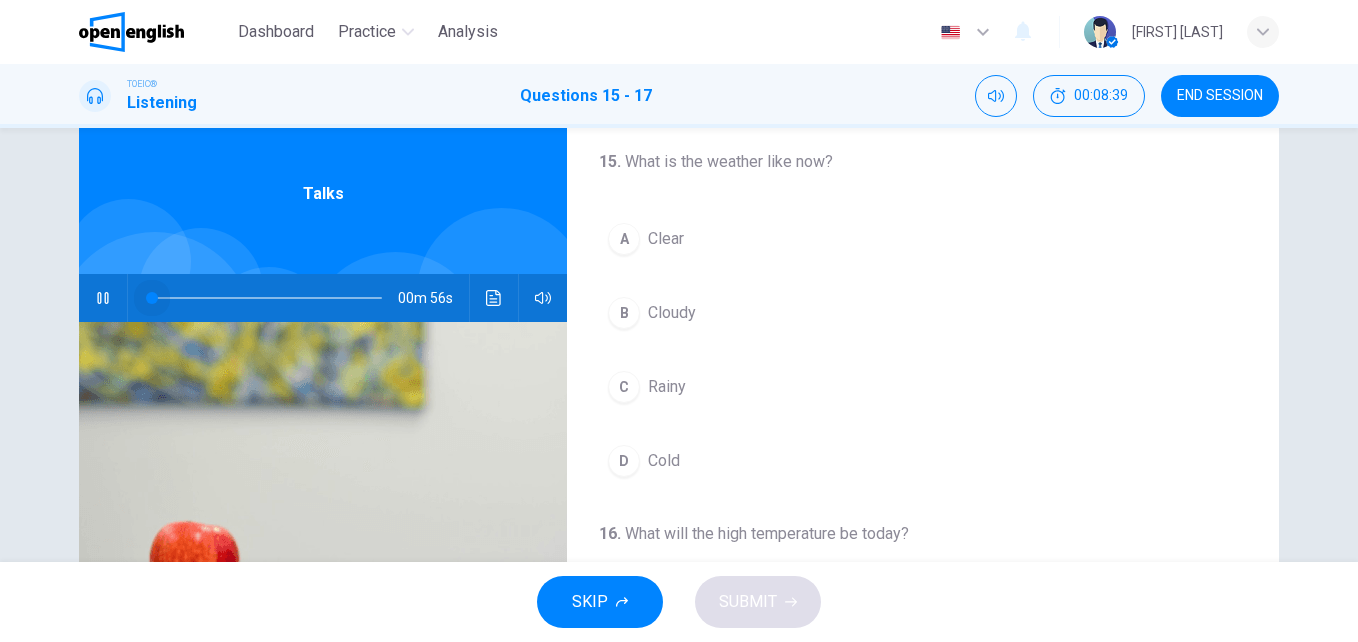 click at bounding box center (267, 298) 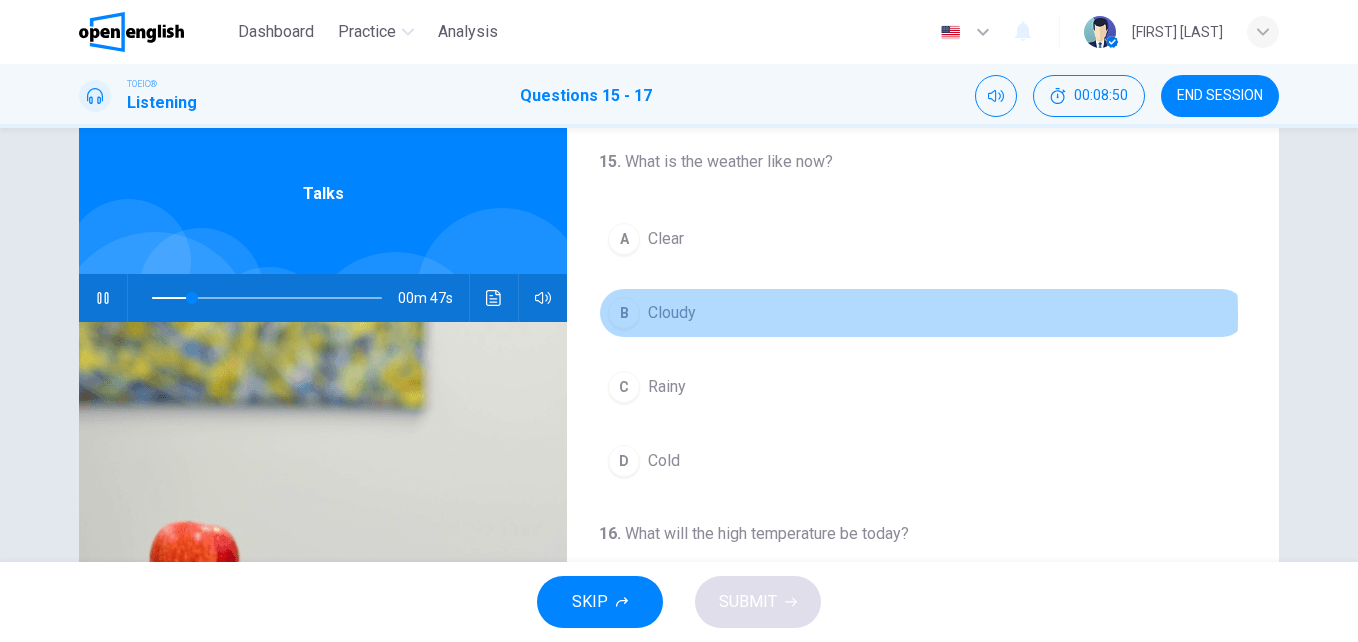 click on "Cloudy" at bounding box center [672, 313] 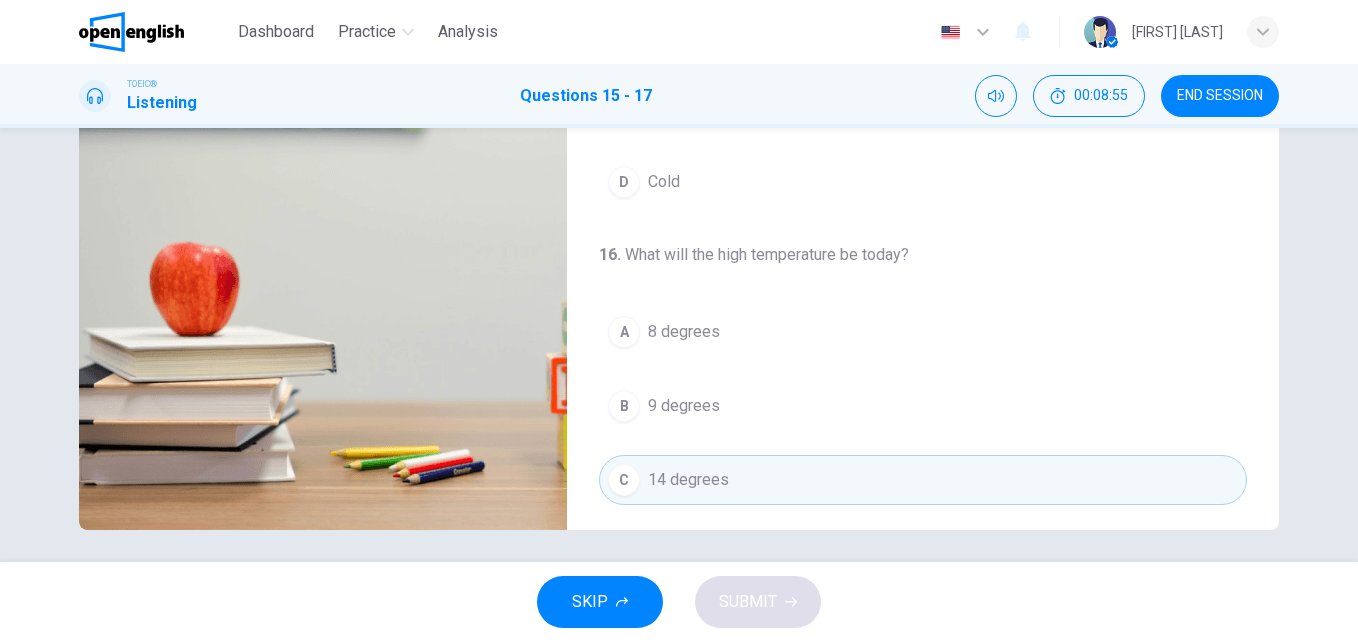 scroll, scrollTop: 341, scrollLeft: 0, axis: vertical 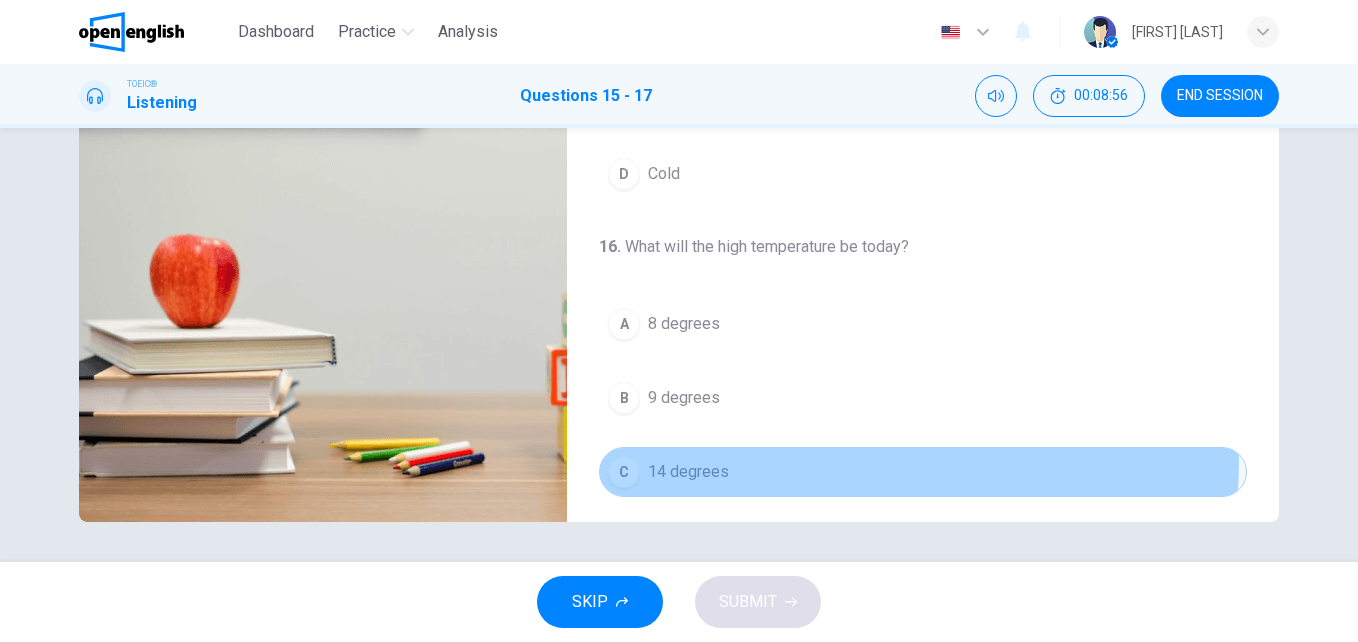 click on "C 14 degrees" at bounding box center (923, 472) 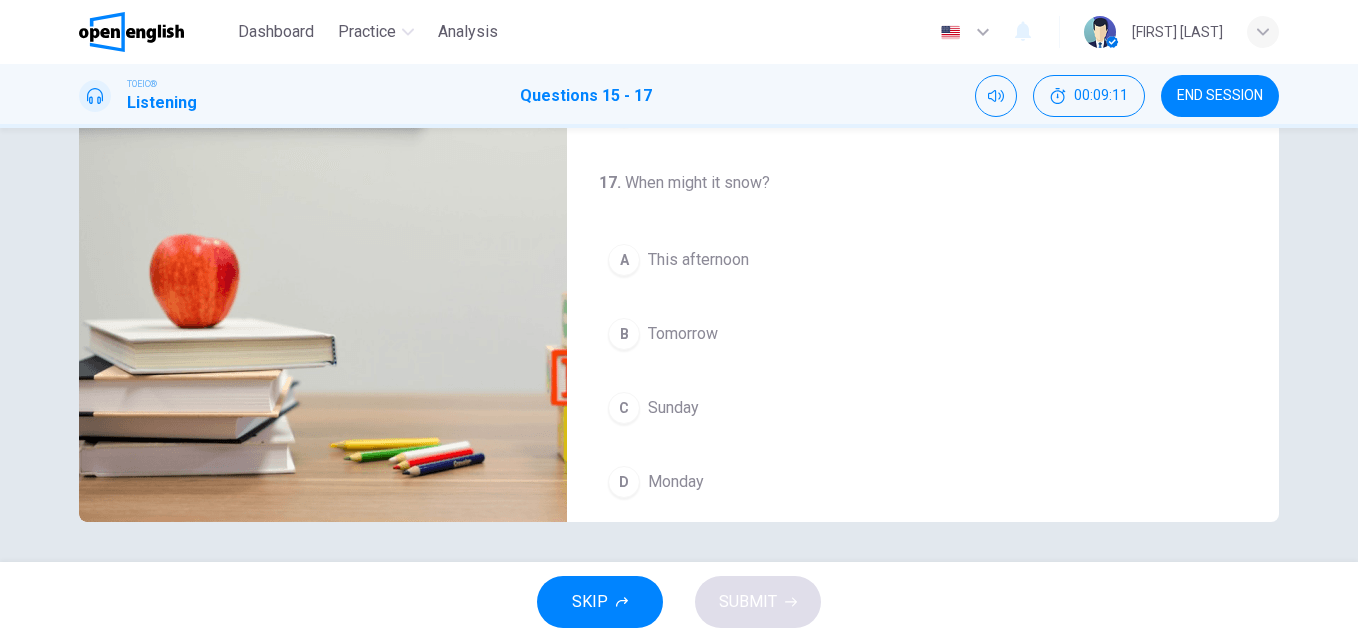 scroll, scrollTop: 426, scrollLeft: 0, axis: vertical 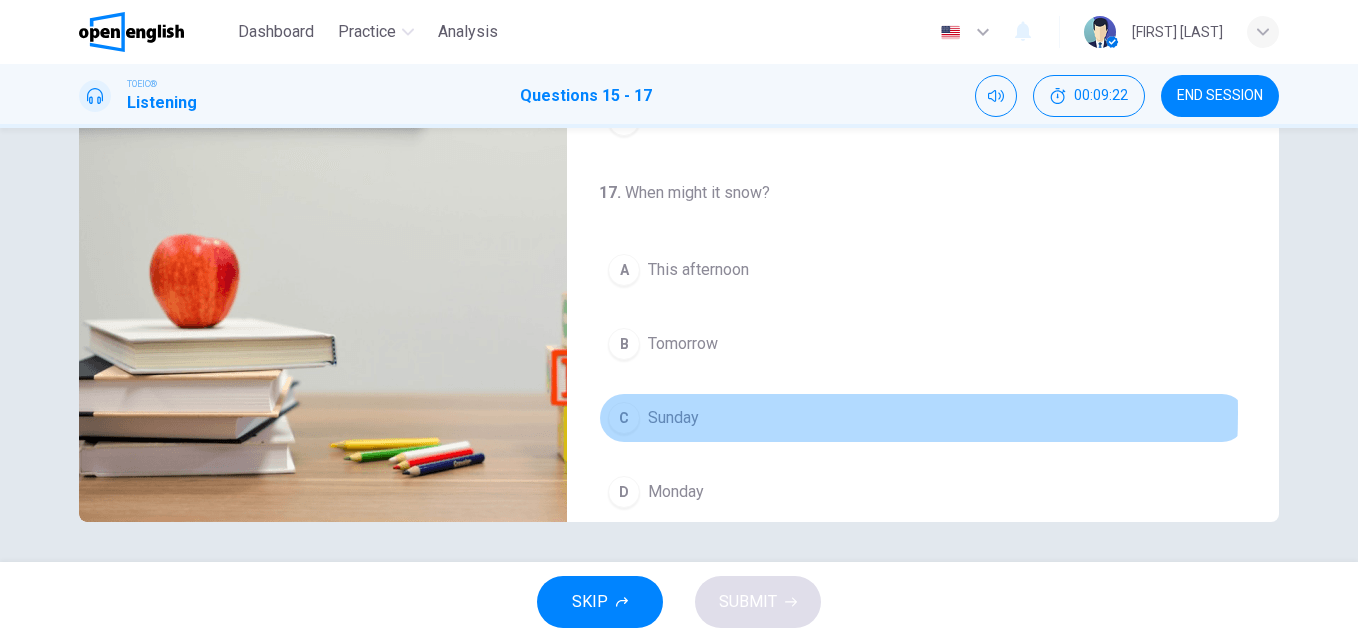 click on "Sunday" at bounding box center [673, 418] 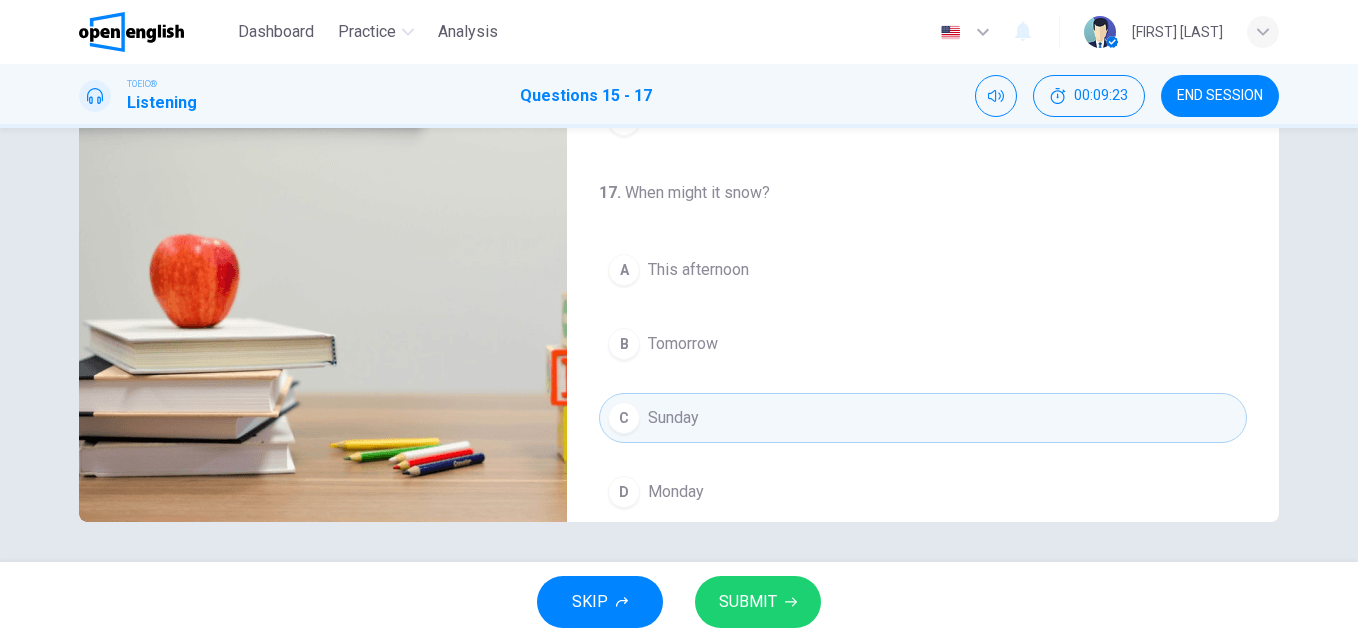 click on "SUBMIT" at bounding box center (748, 602) 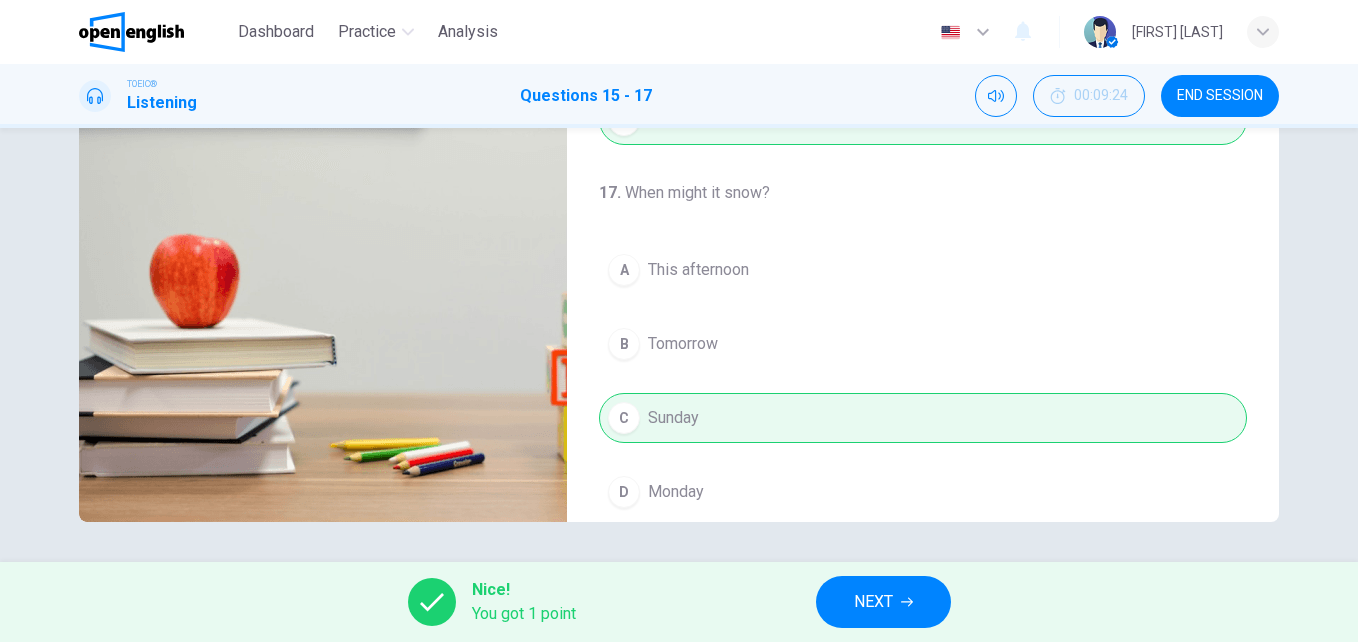 type on "**" 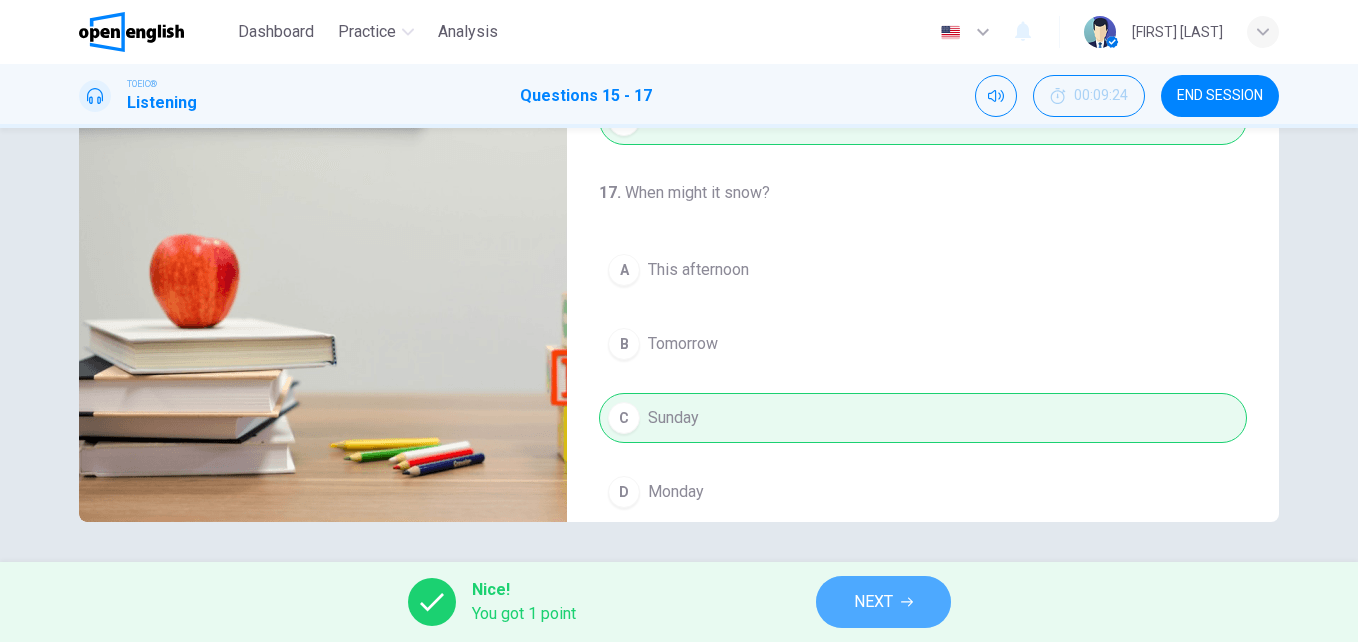 click on "NEXT" at bounding box center (883, 602) 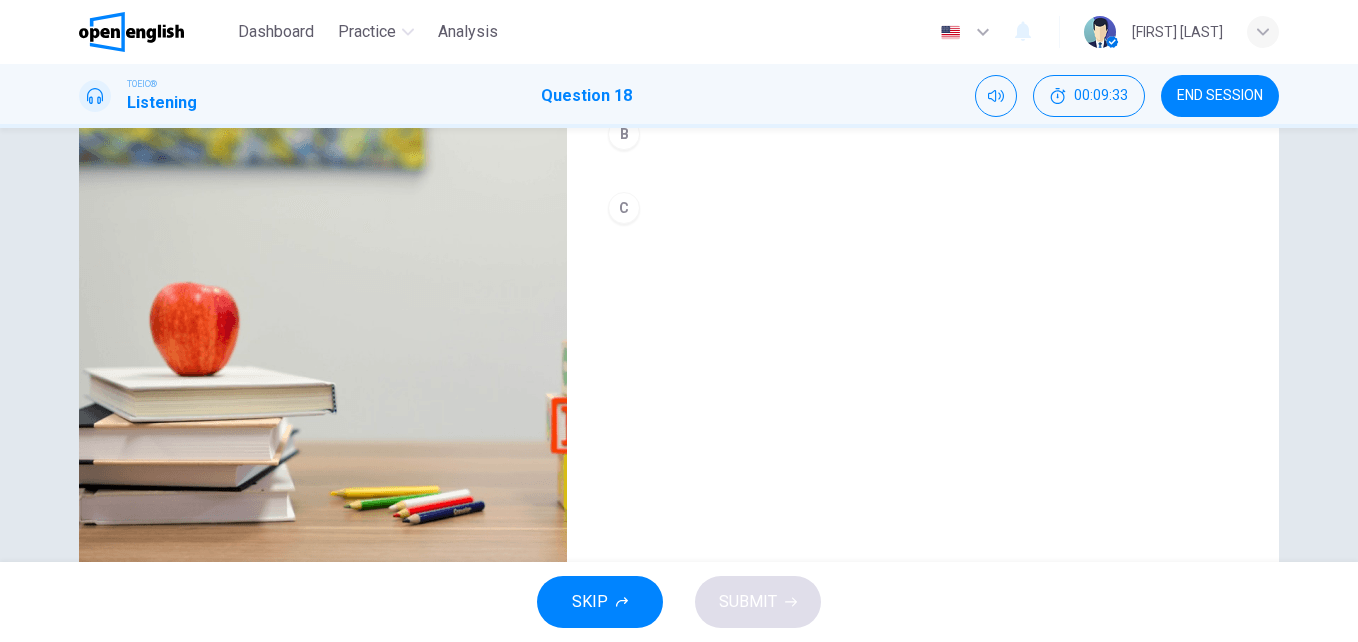 scroll, scrollTop: 341, scrollLeft: 0, axis: vertical 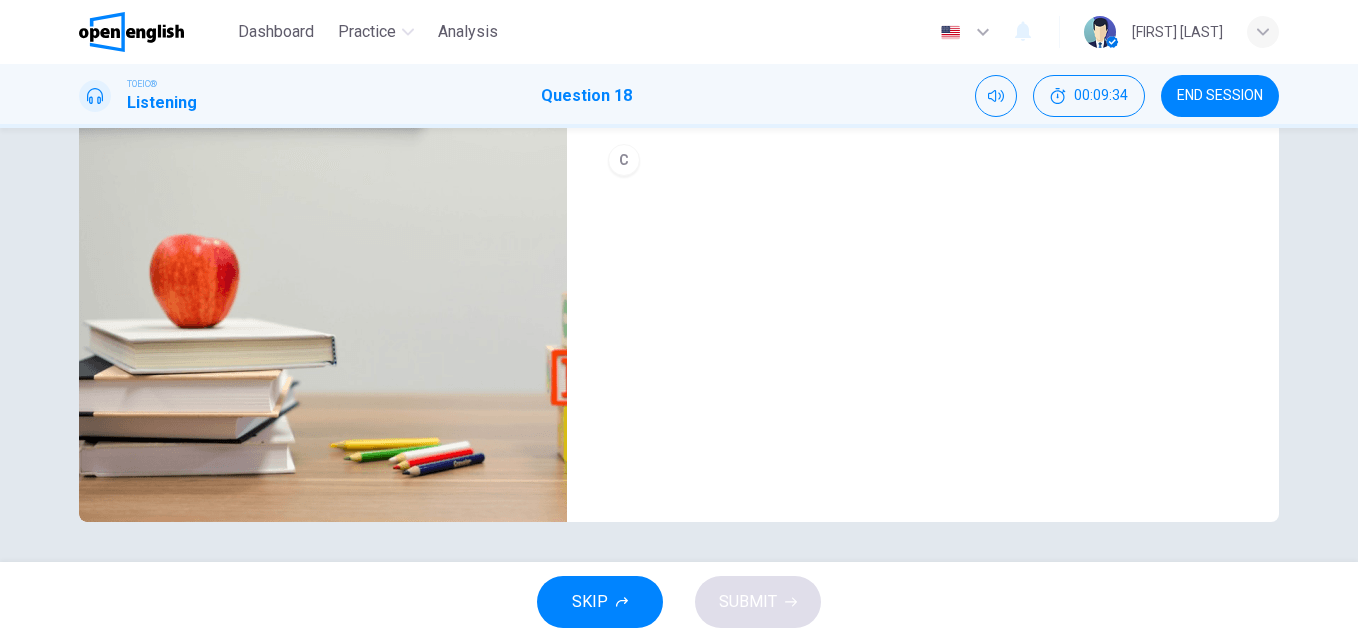 drag, startPoint x: 1347, startPoint y: 446, endPoint x: 1361, endPoint y: 279, distance: 167.5858 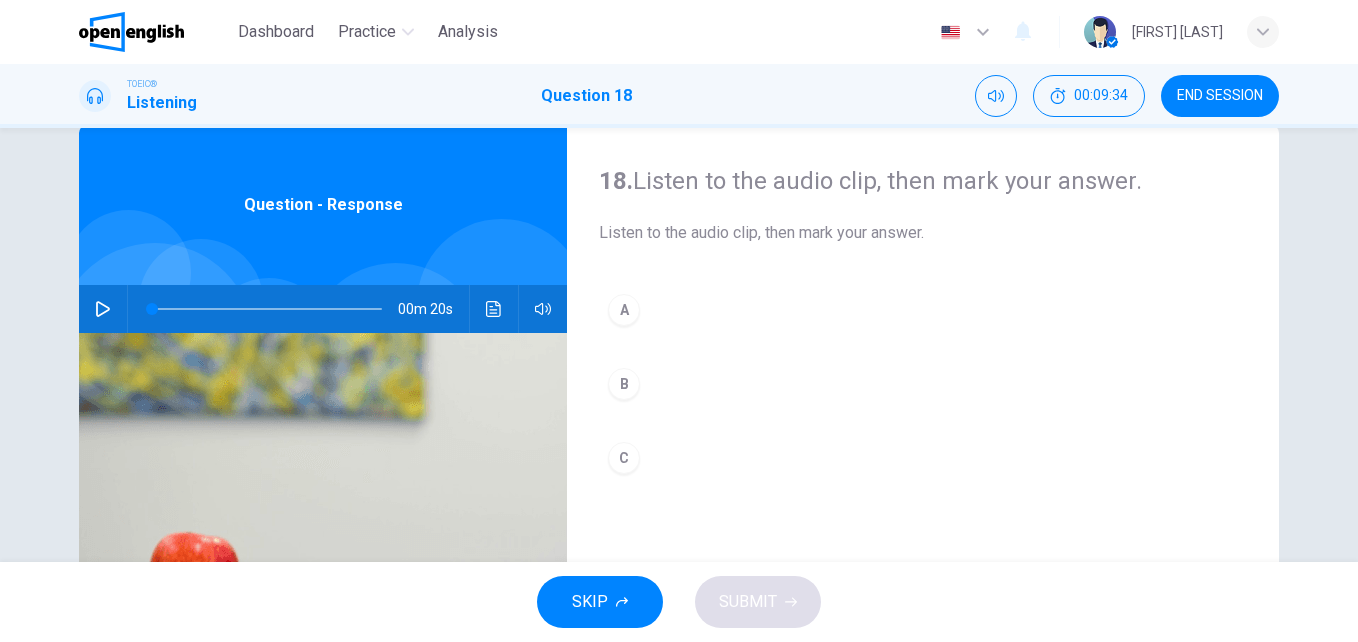 scroll, scrollTop: 0, scrollLeft: 0, axis: both 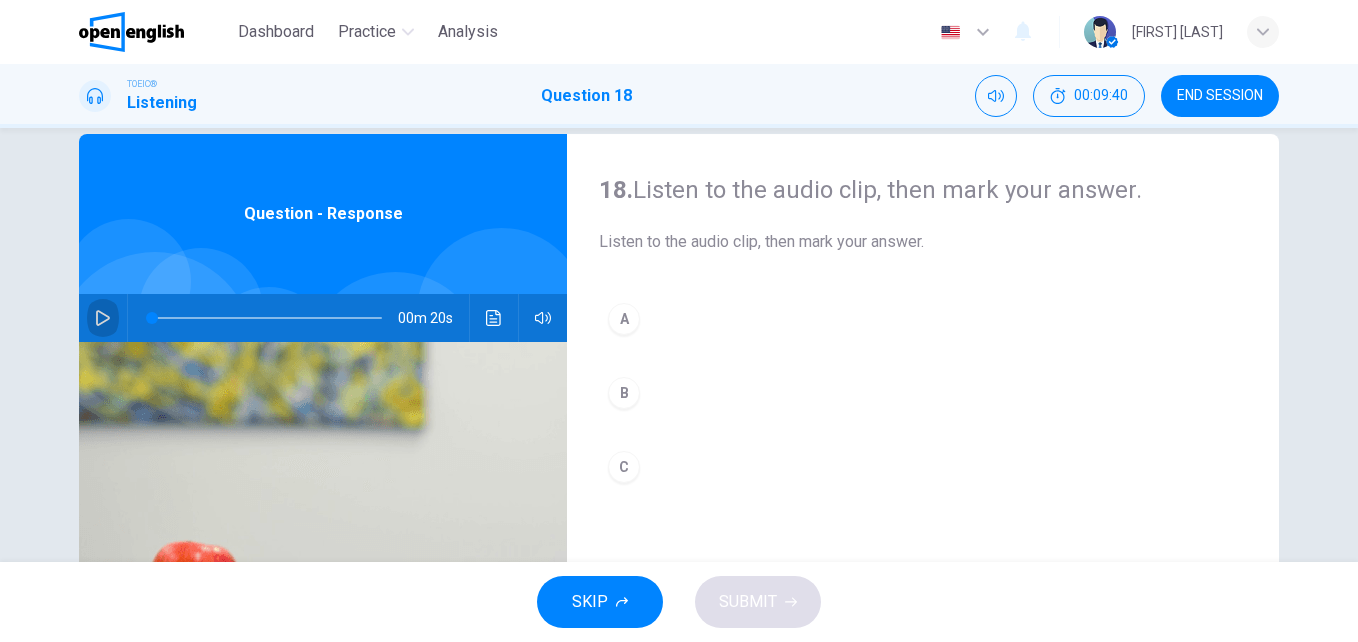 click 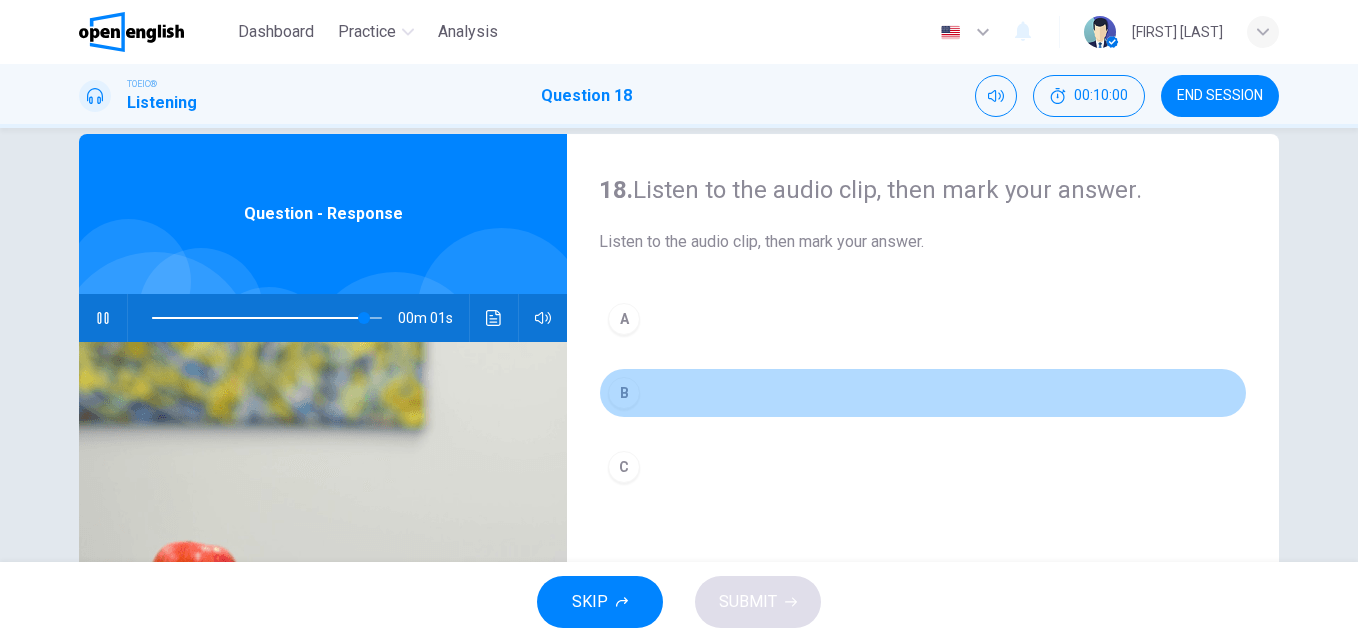 click on "B" at bounding box center [624, 393] 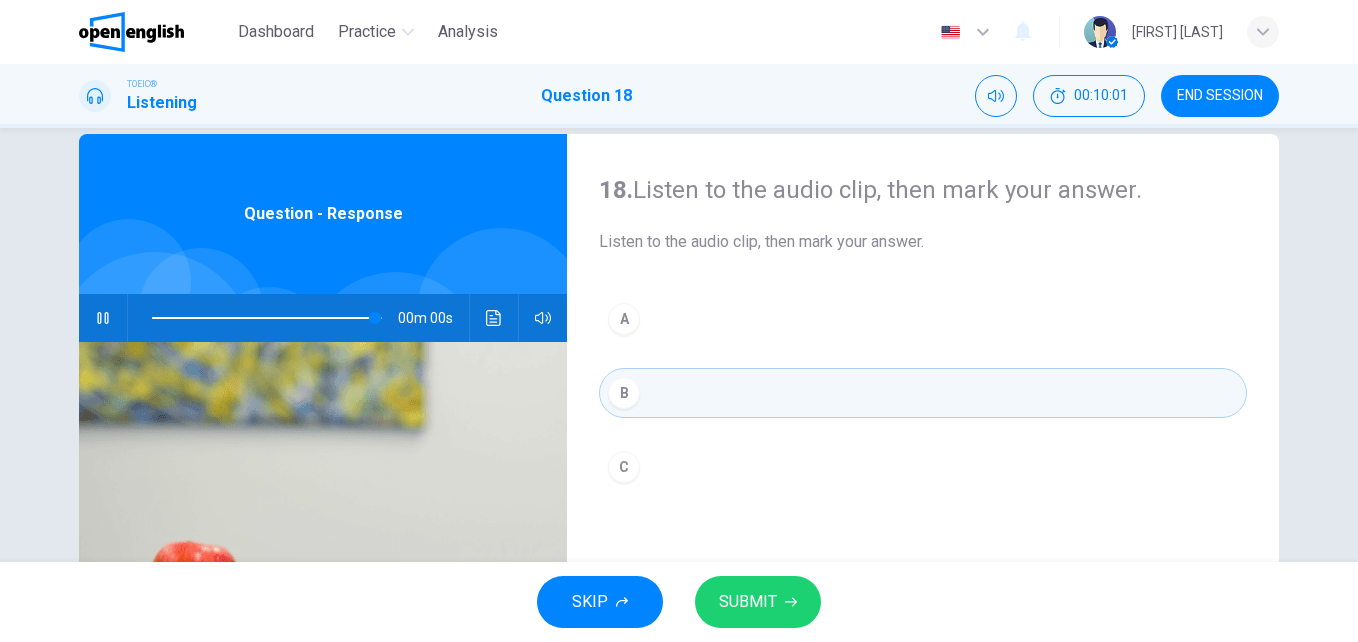 type on "*" 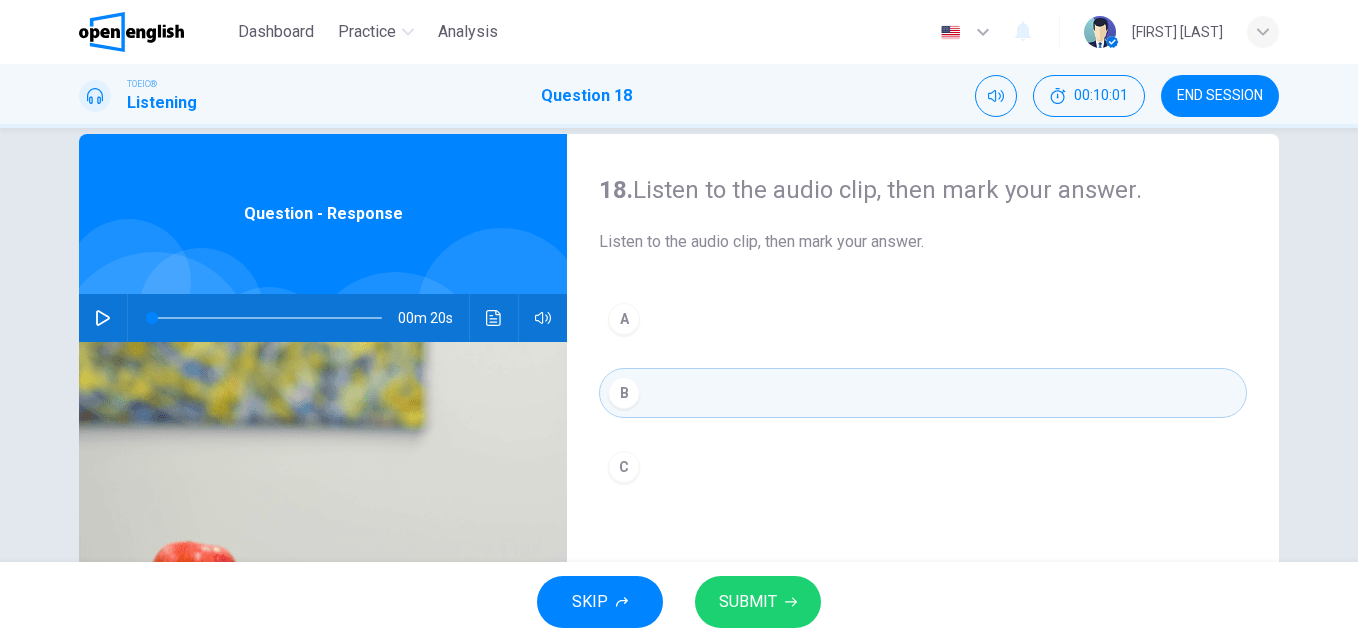 click on "SUBMIT" at bounding box center [748, 602] 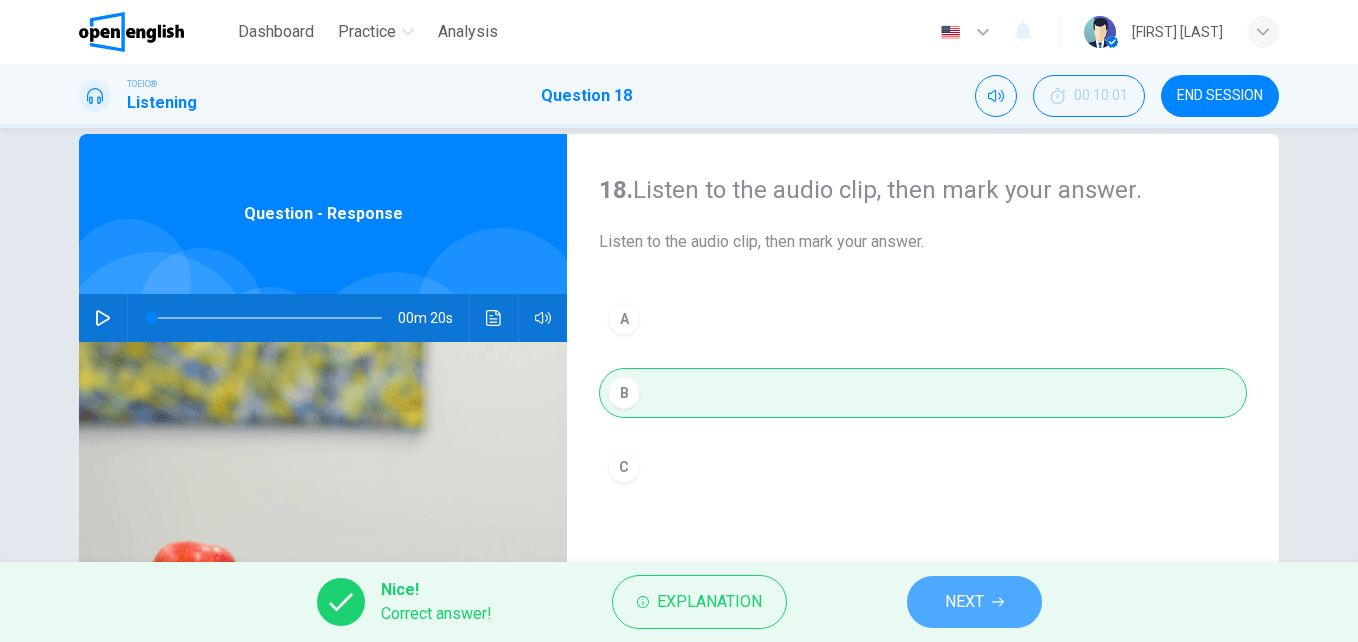 click on "NEXT" at bounding box center [974, 602] 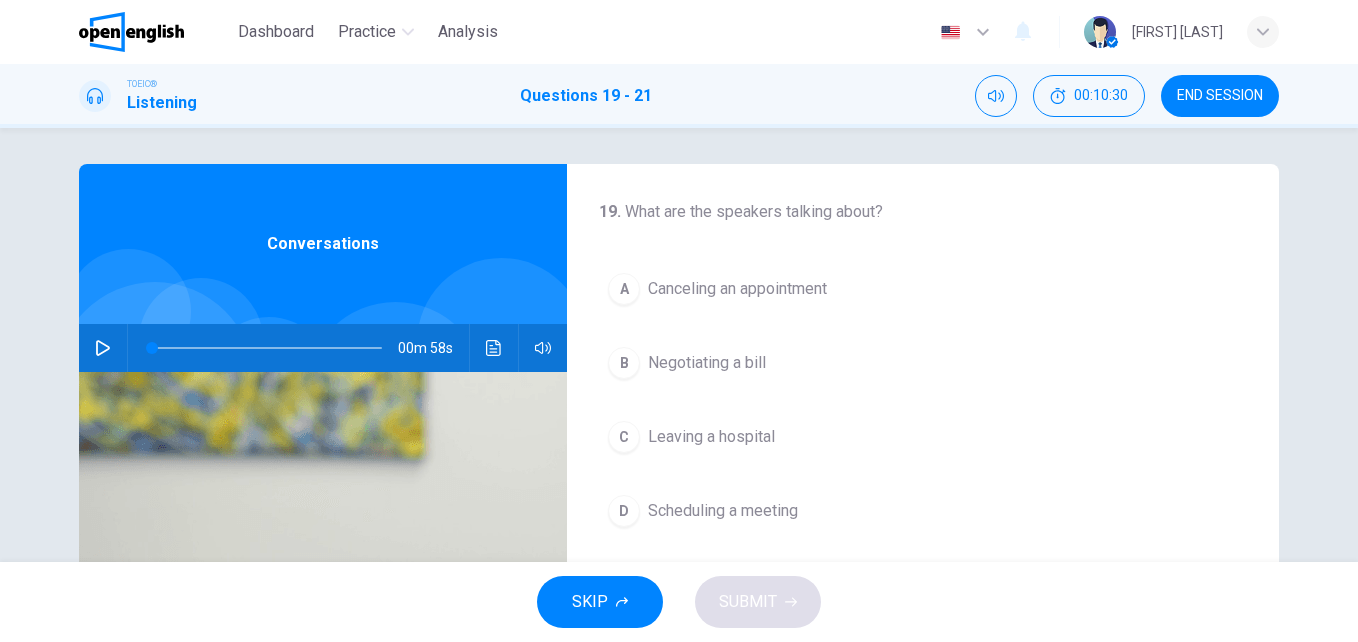 scroll, scrollTop: 0, scrollLeft: 0, axis: both 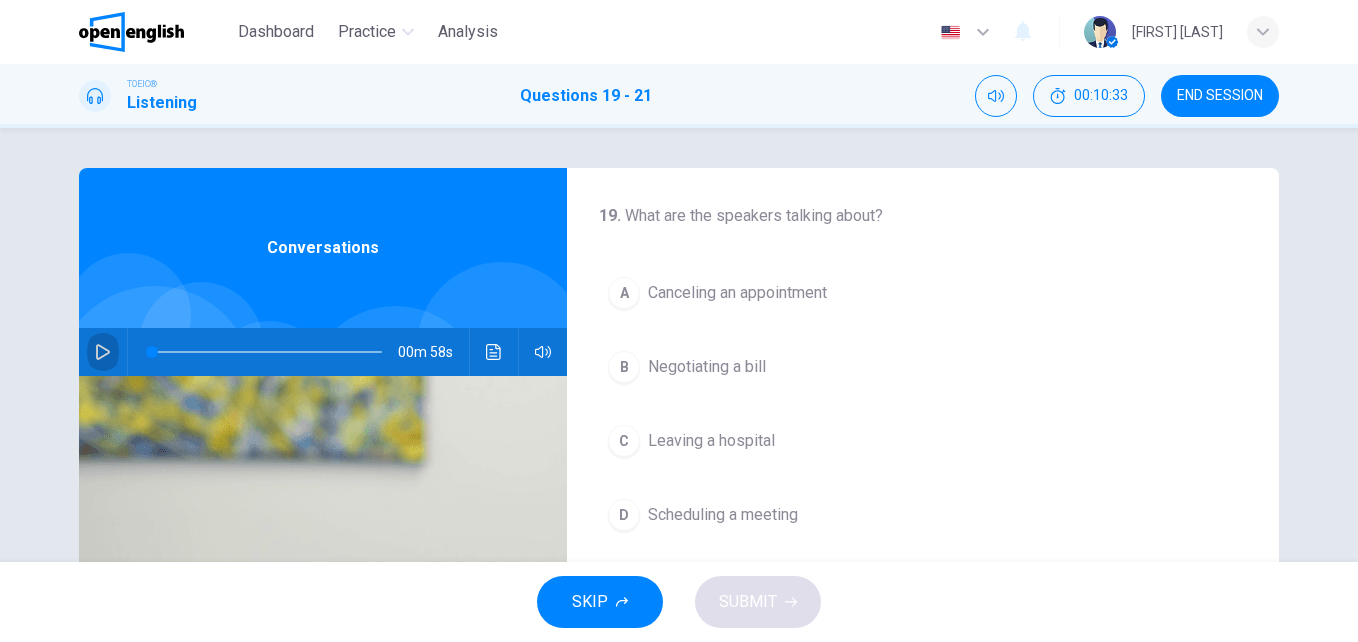 click 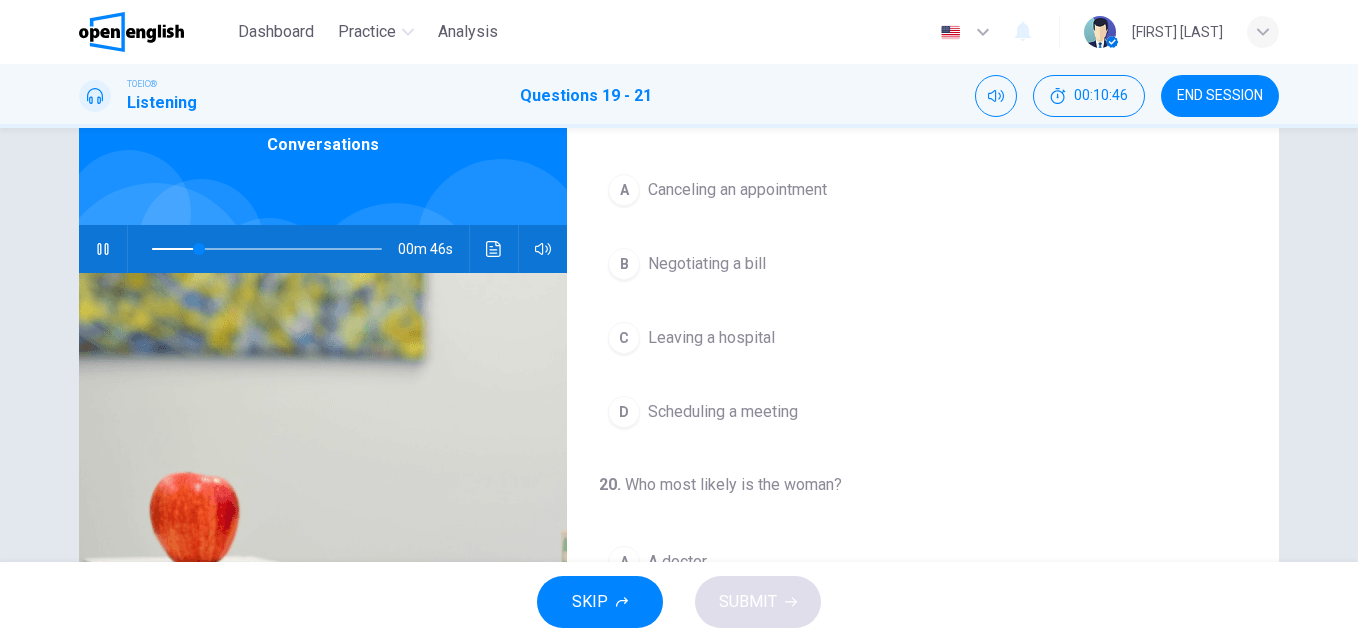 scroll, scrollTop: 107, scrollLeft: 0, axis: vertical 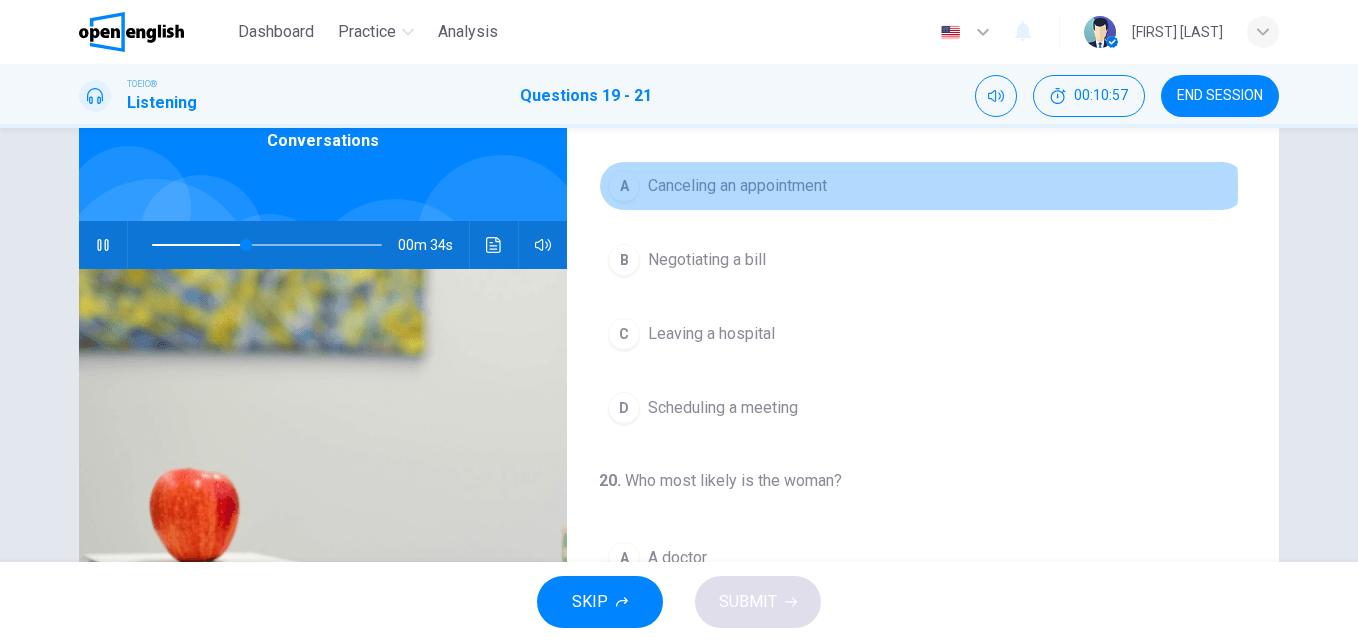 click on "Canceling an appointment" at bounding box center (737, 186) 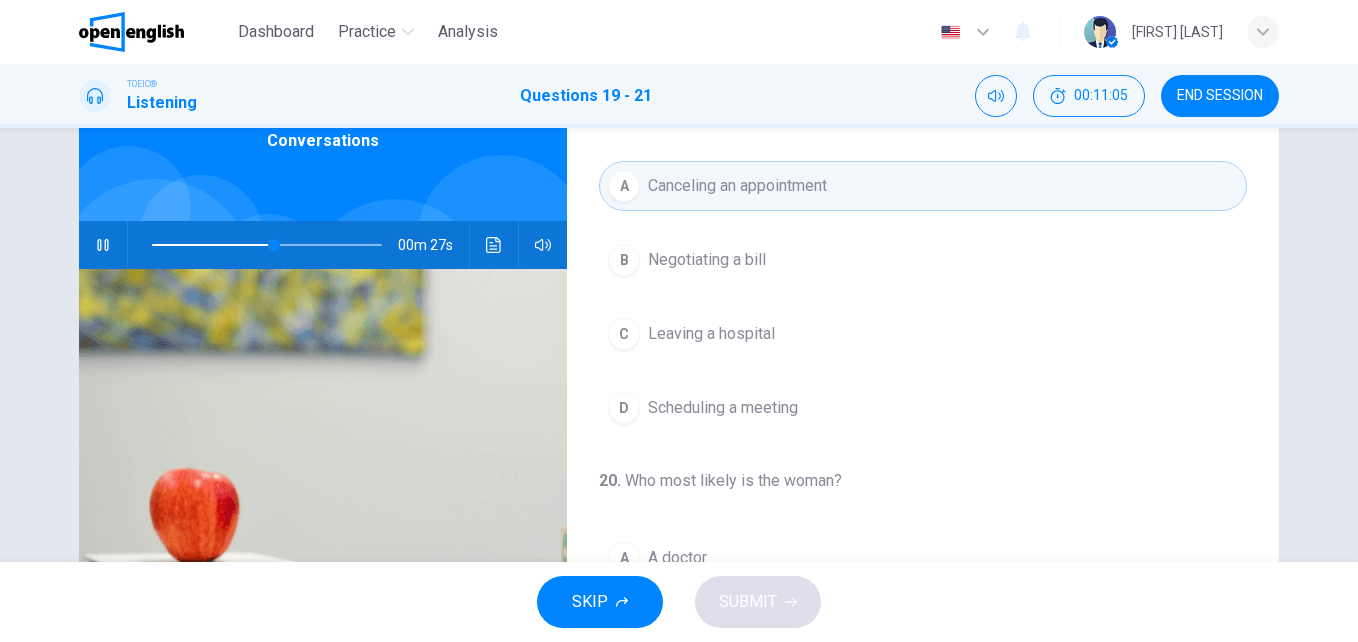 drag, startPoint x: 1345, startPoint y: 305, endPoint x: 1350, endPoint y: 399, distance: 94.13288 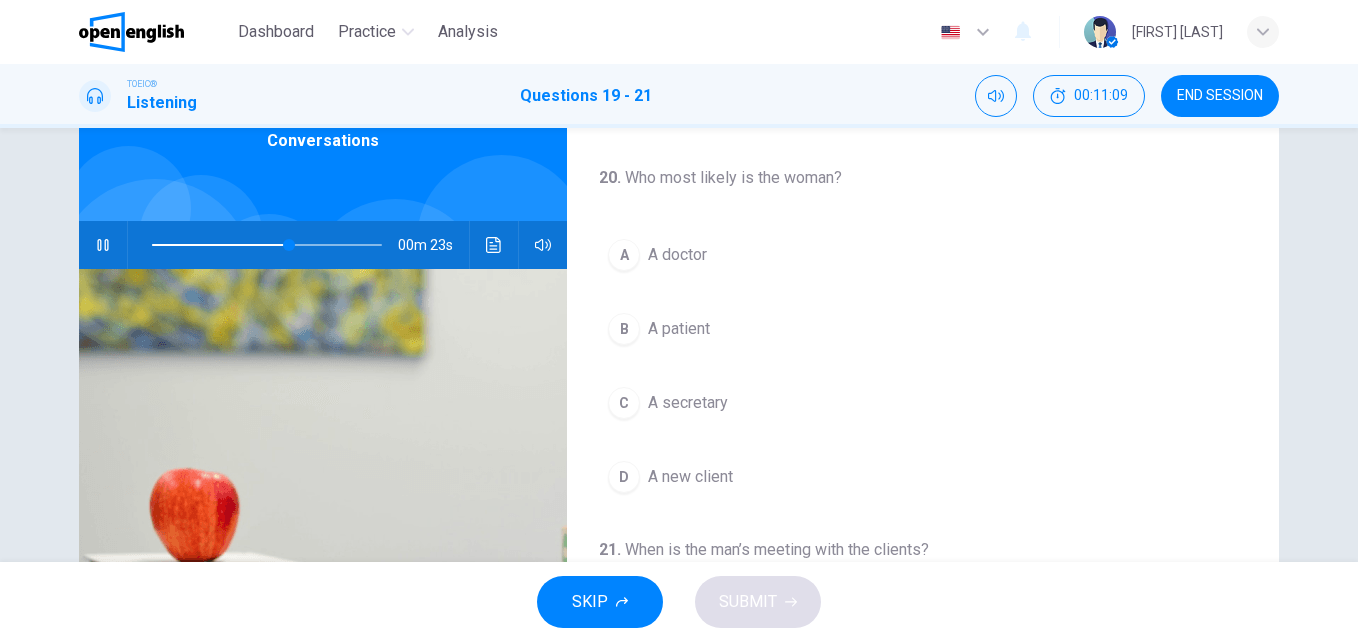 scroll, scrollTop: 319, scrollLeft: 0, axis: vertical 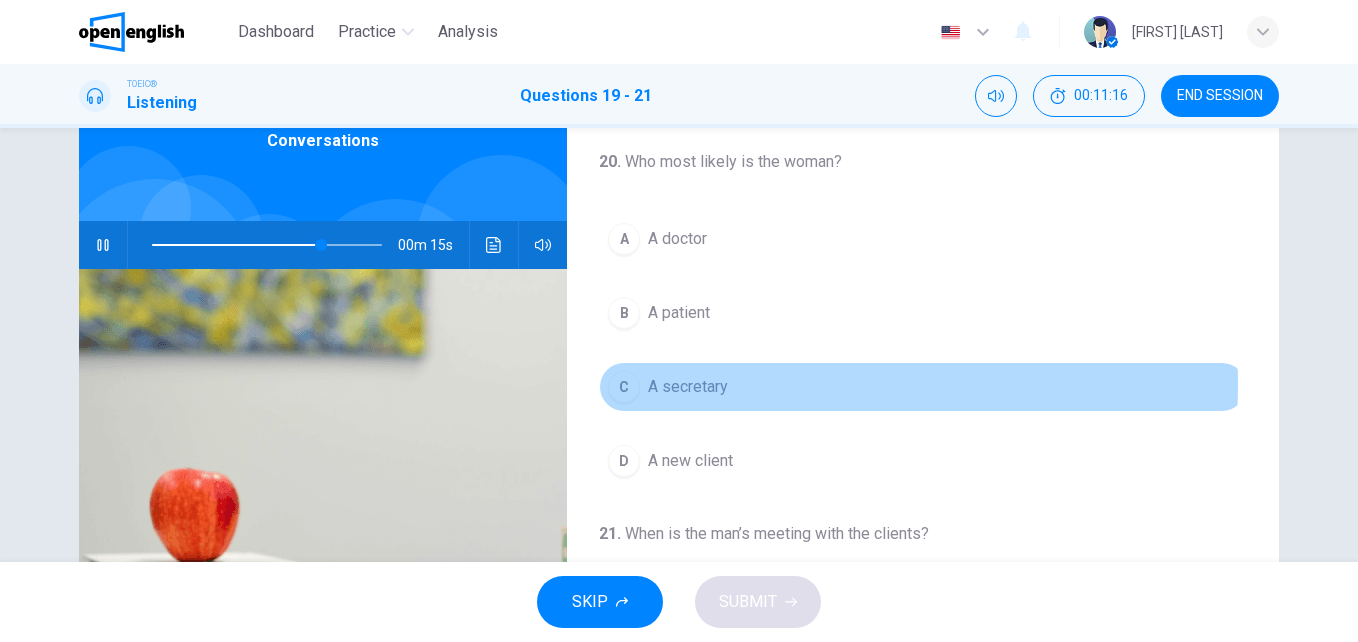 click on "A secretary" at bounding box center (688, 387) 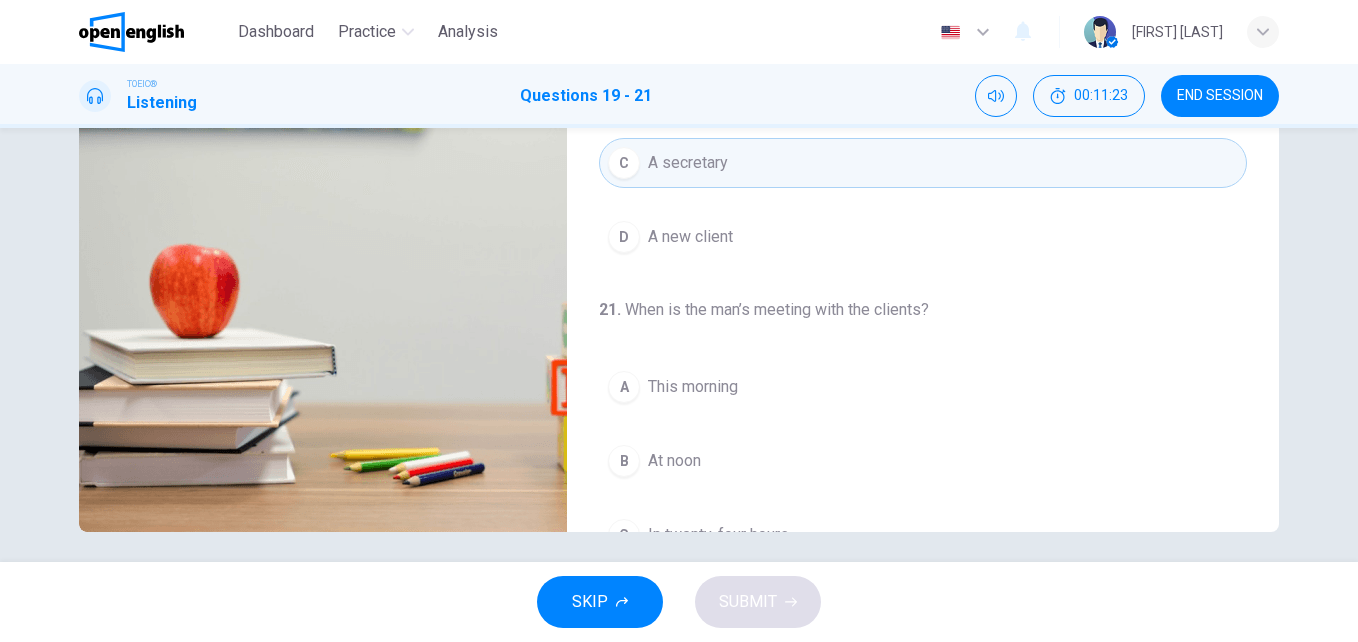 scroll, scrollTop: 341, scrollLeft: 0, axis: vertical 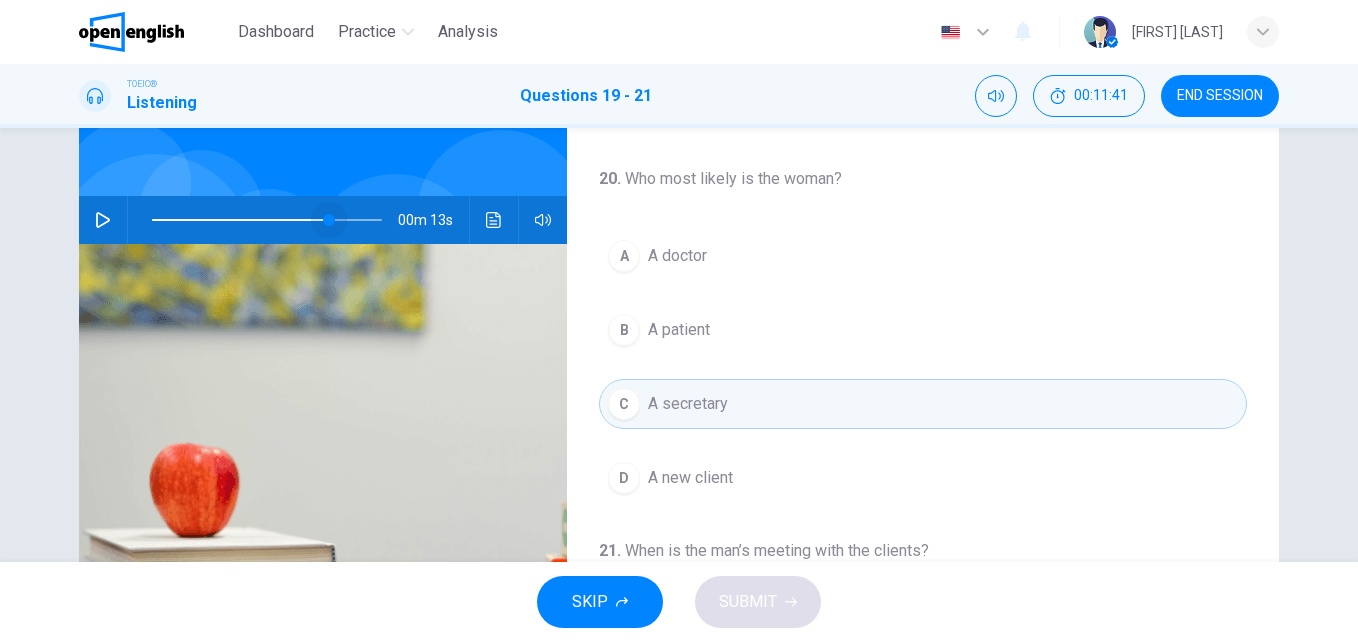 click at bounding box center [267, 220] 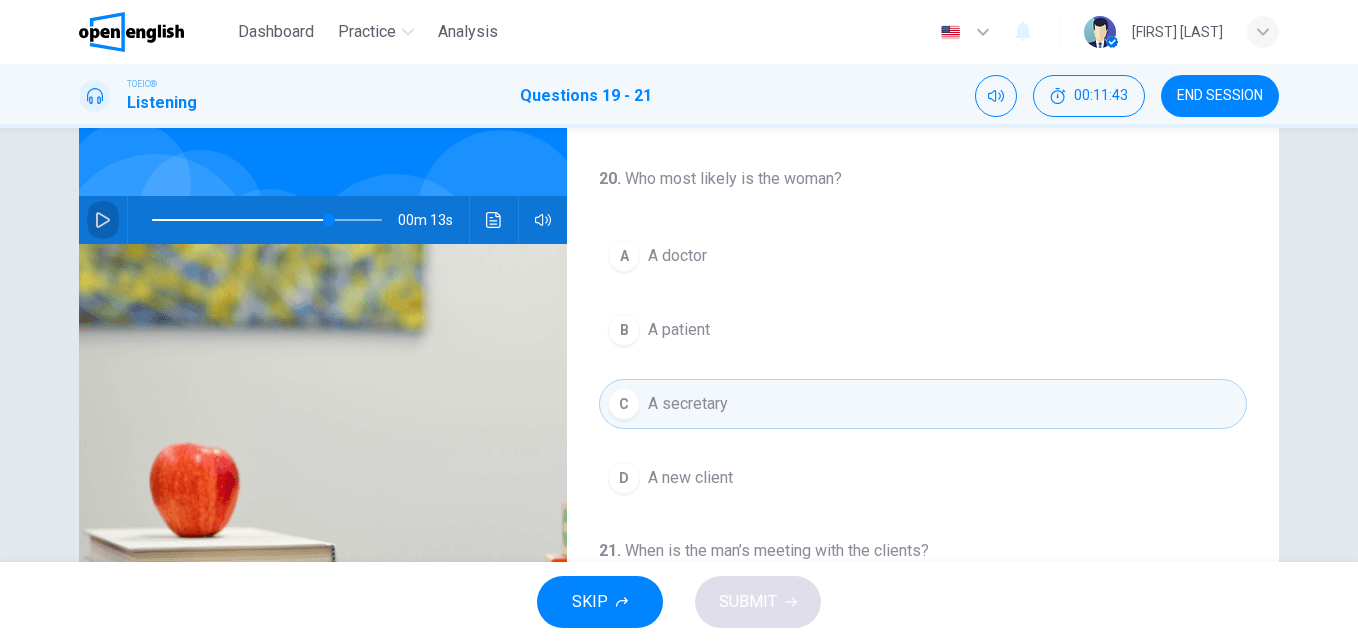 click 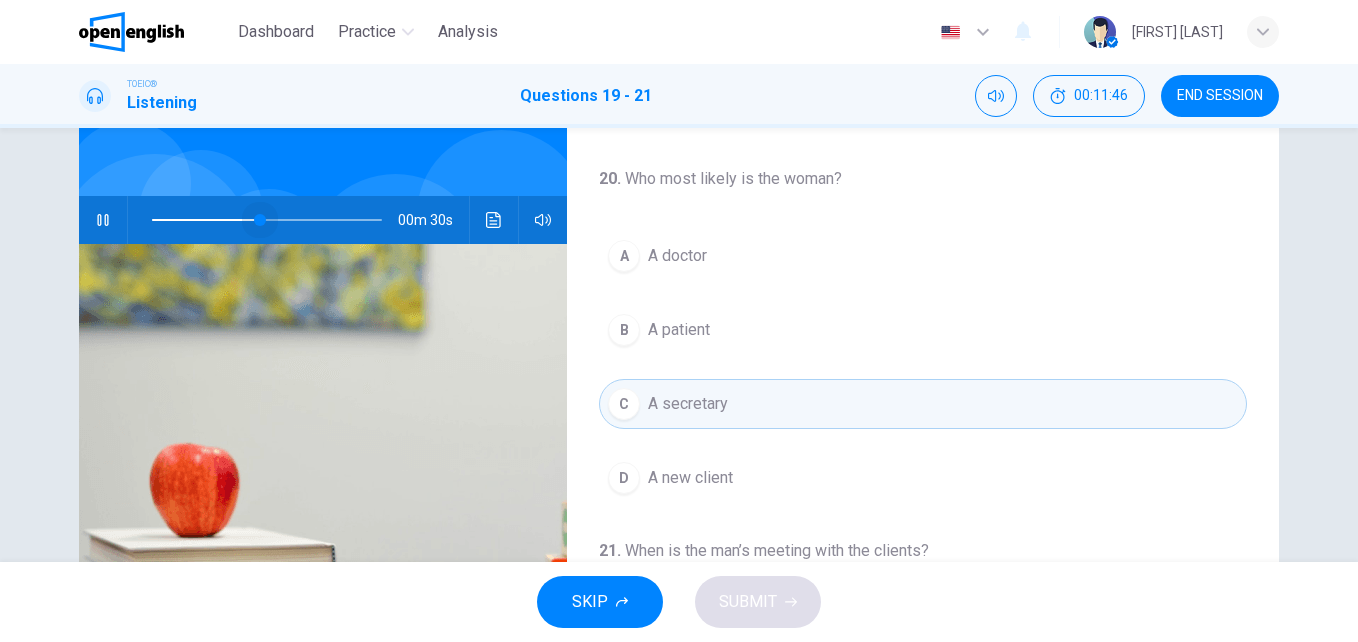 click at bounding box center (267, 220) 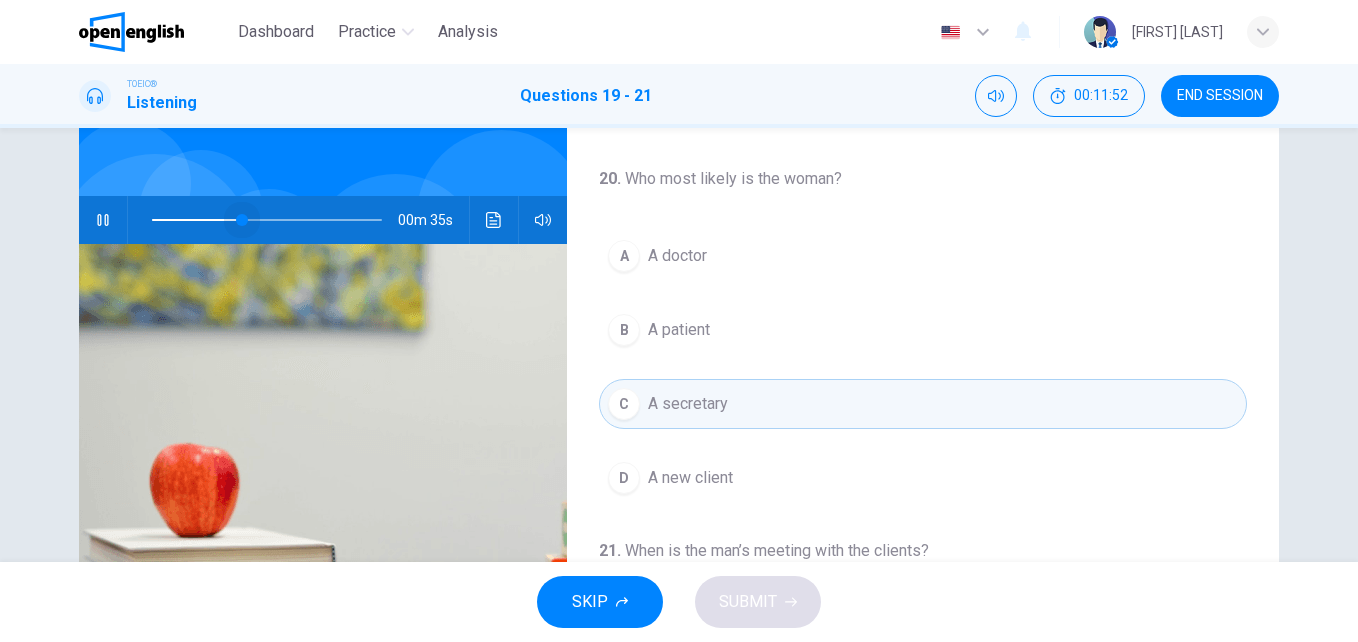 click at bounding box center (267, 220) 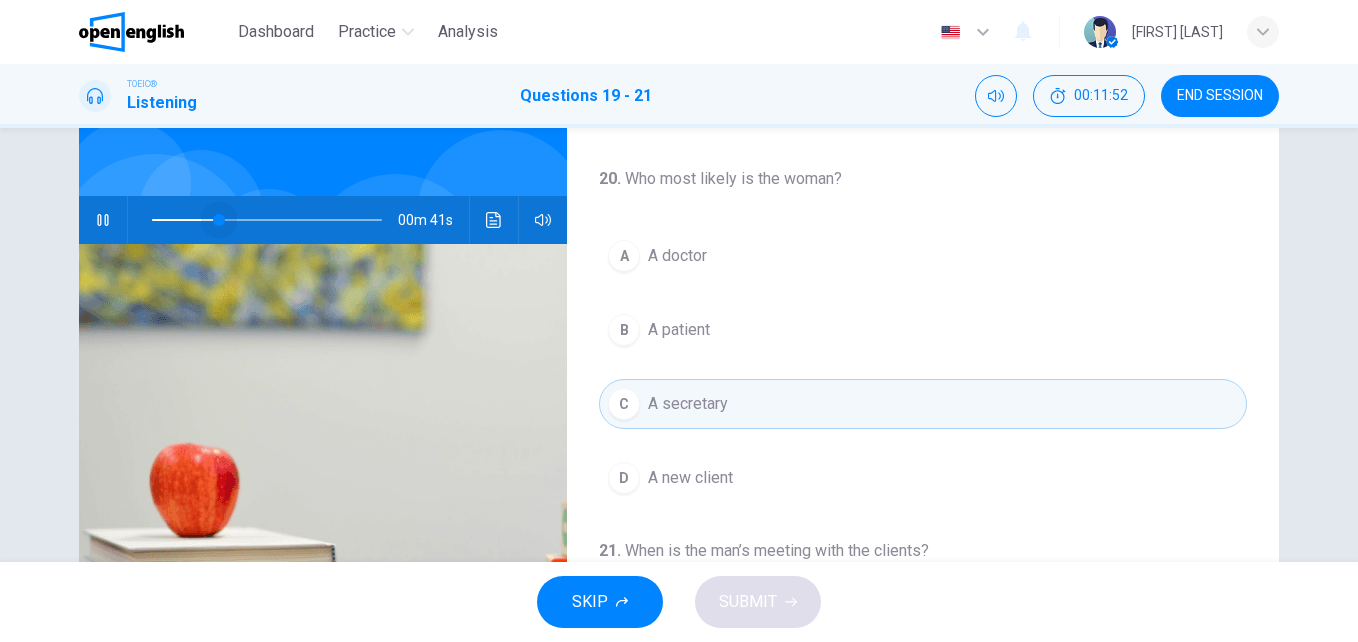 click at bounding box center [267, 220] 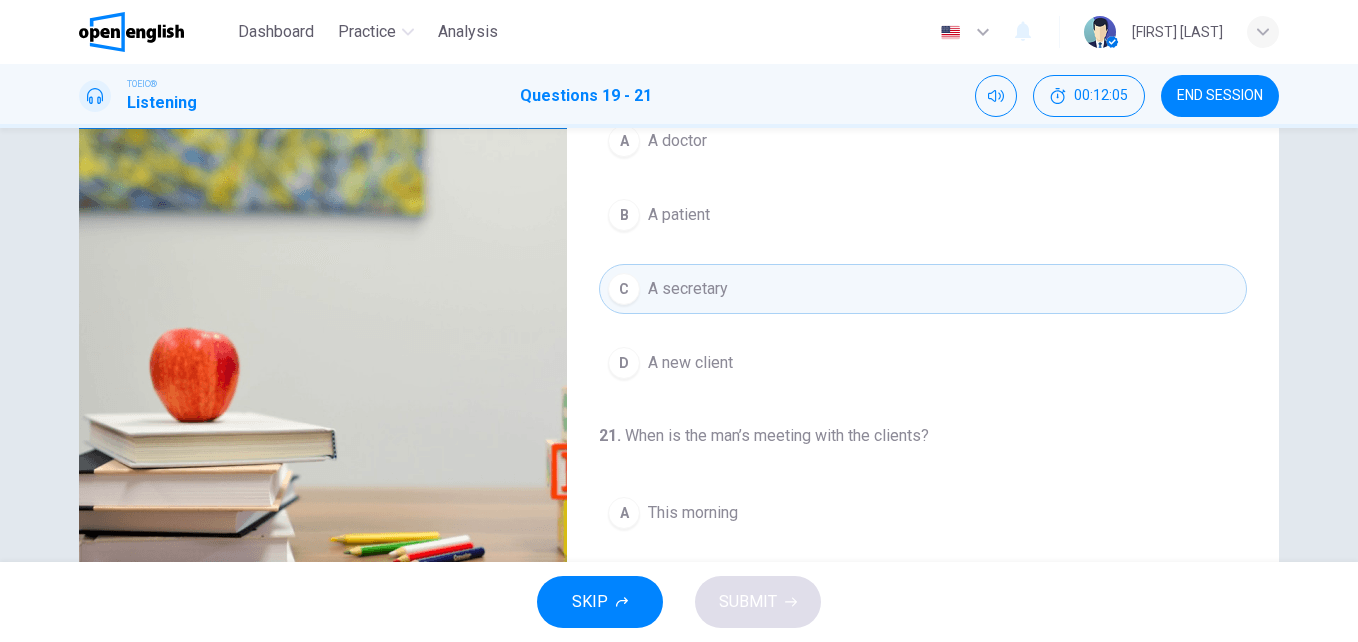 scroll, scrollTop: 341, scrollLeft: 0, axis: vertical 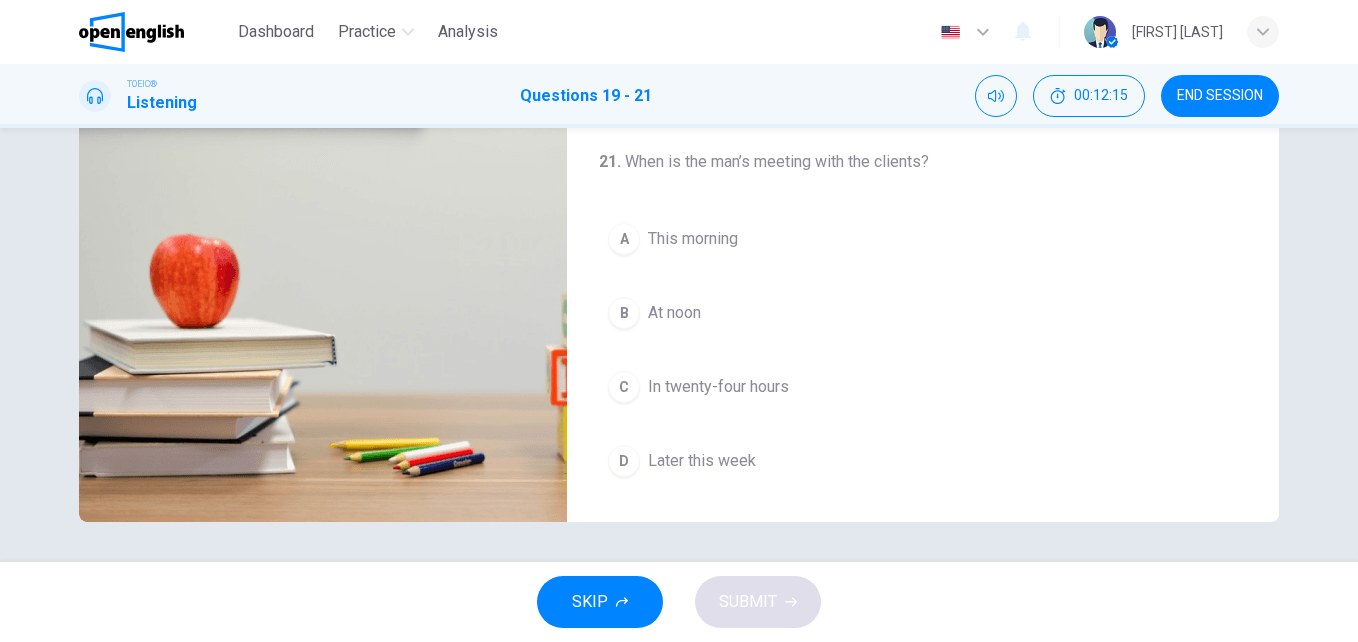 click on "This morning" at bounding box center (693, 239) 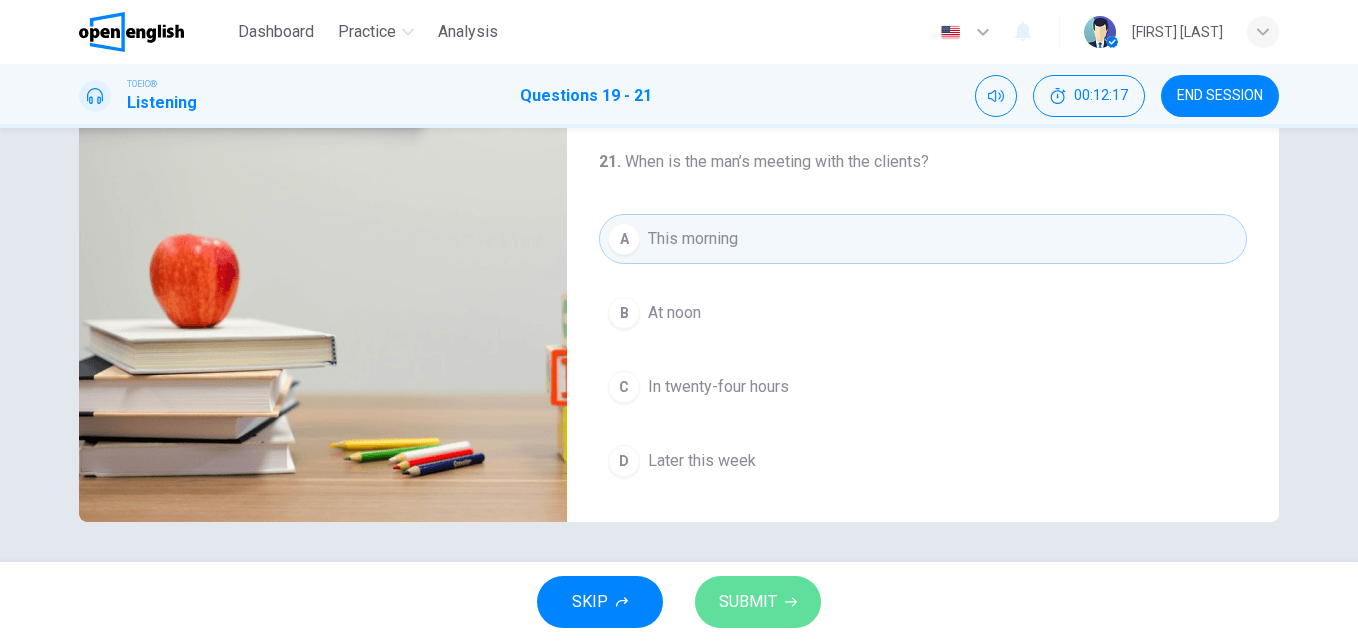 click on "SUBMIT" at bounding box center (748, 602) 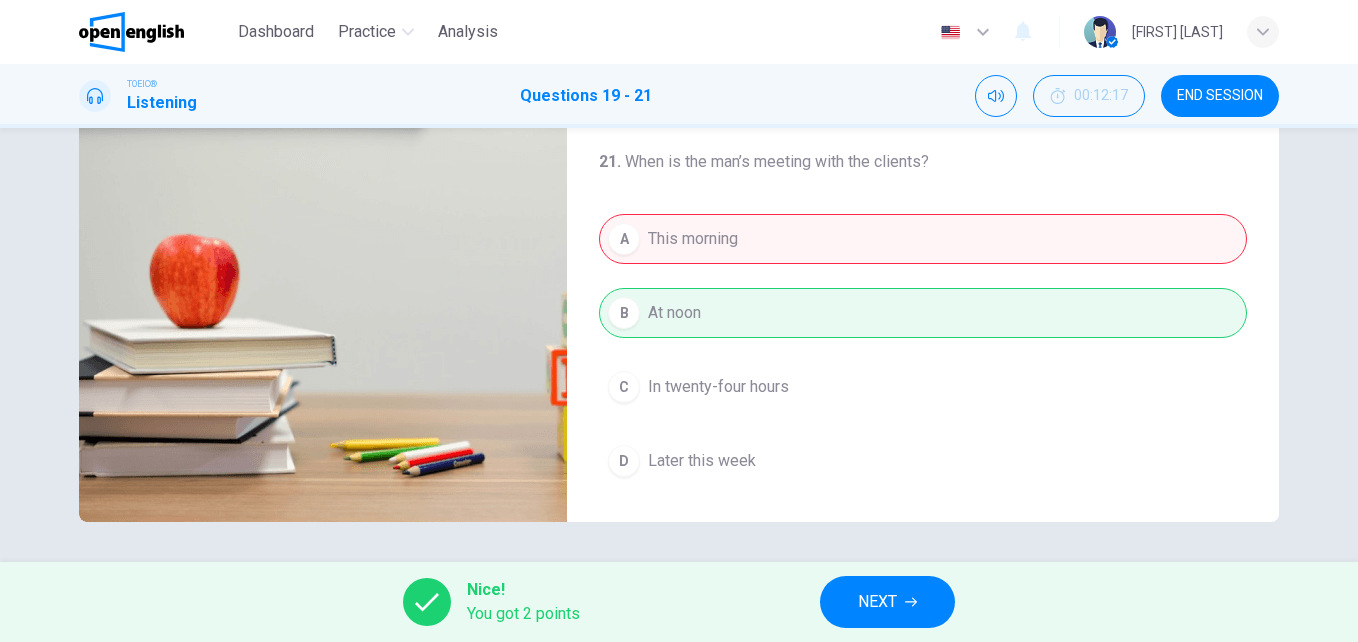type on "**" 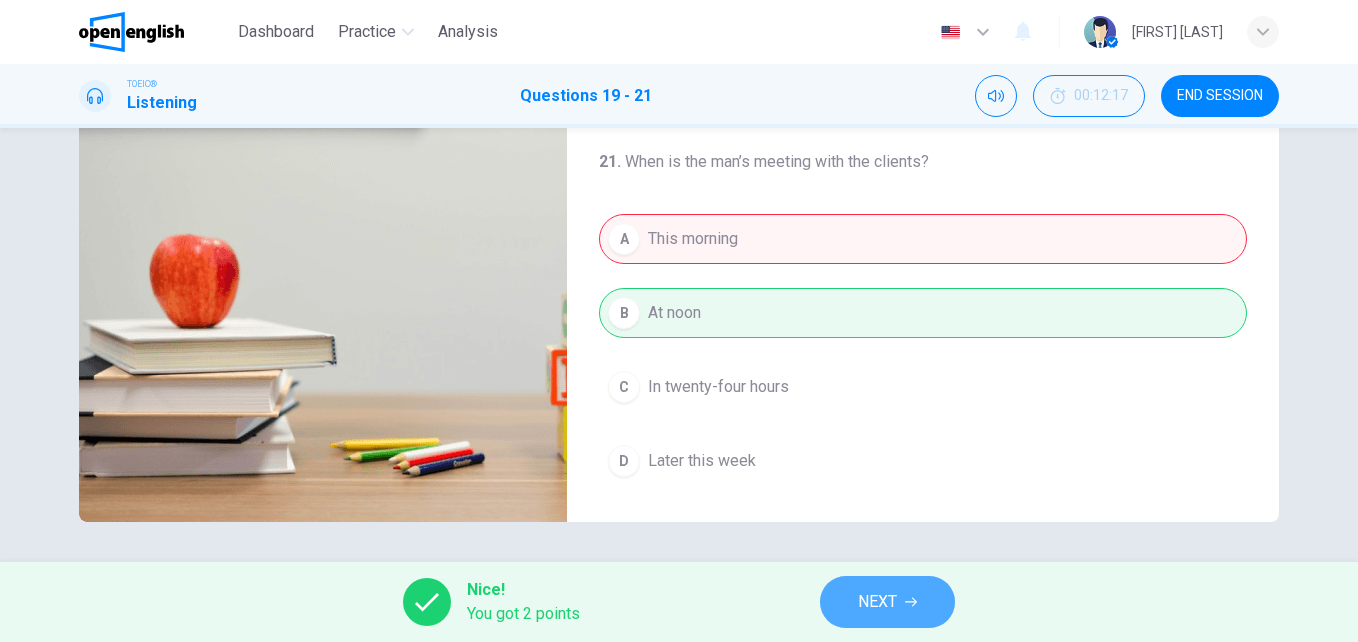 click on "NEXT" at bounding box center (877, 602) 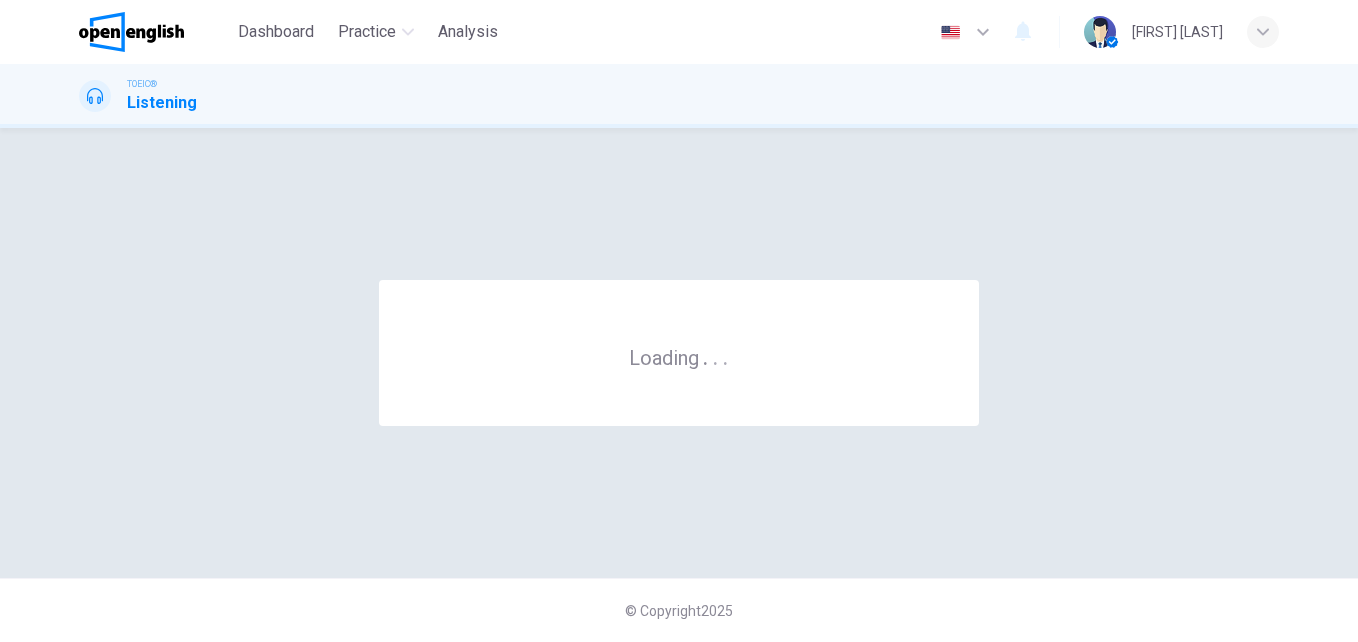 scroll, scrollTop: 0, scrollLeft: 0, axis: both 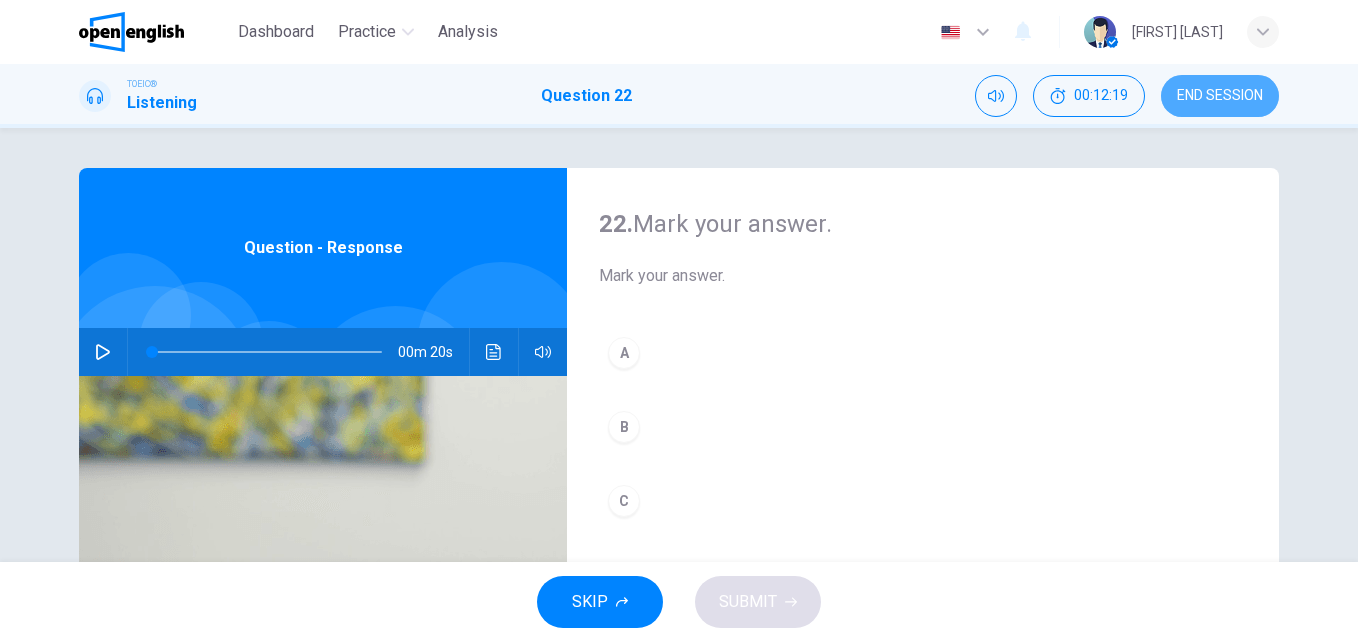 click on "END SESSION" at bounding box center (1220, 96) 